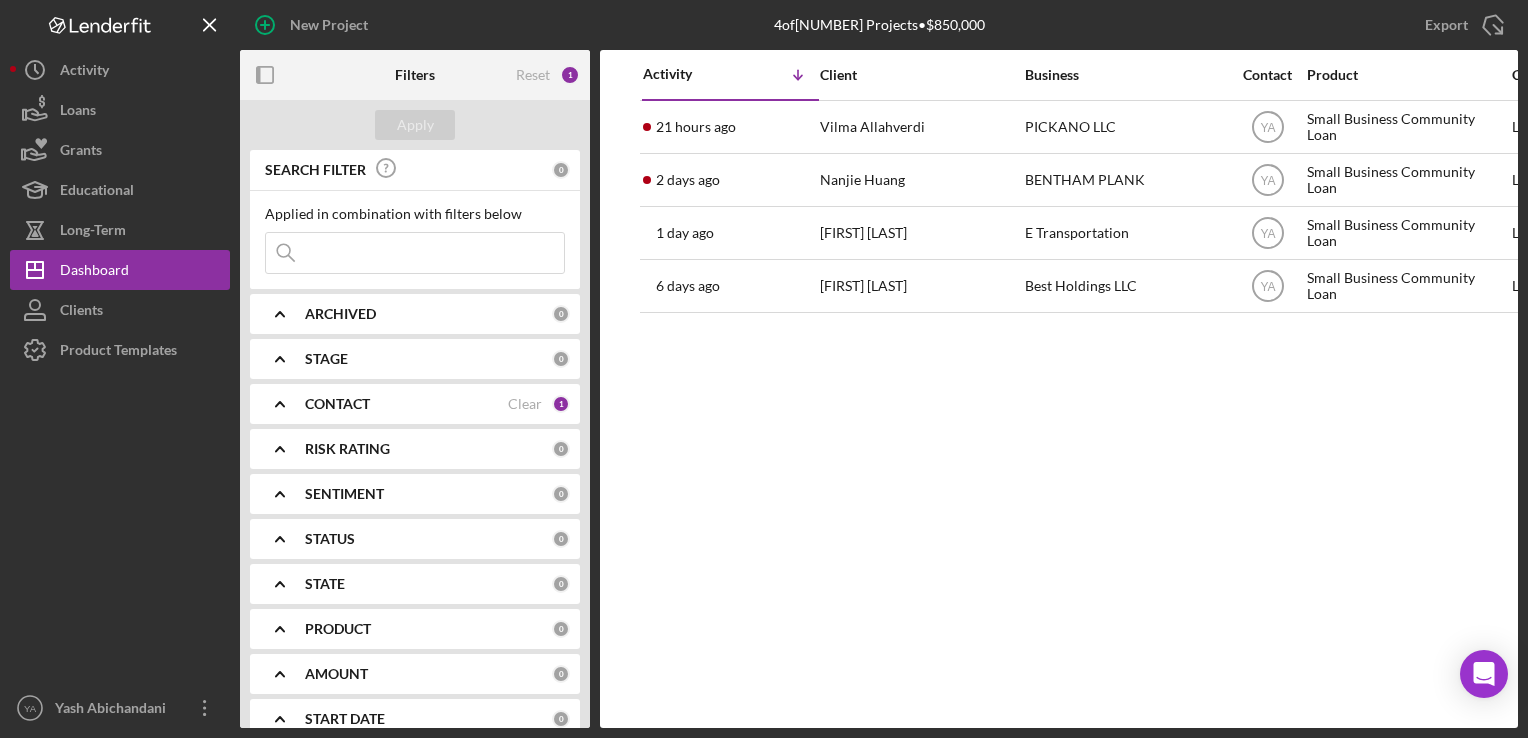 scroll, scrollTop: 0, scrollLeft: 0, axis: both 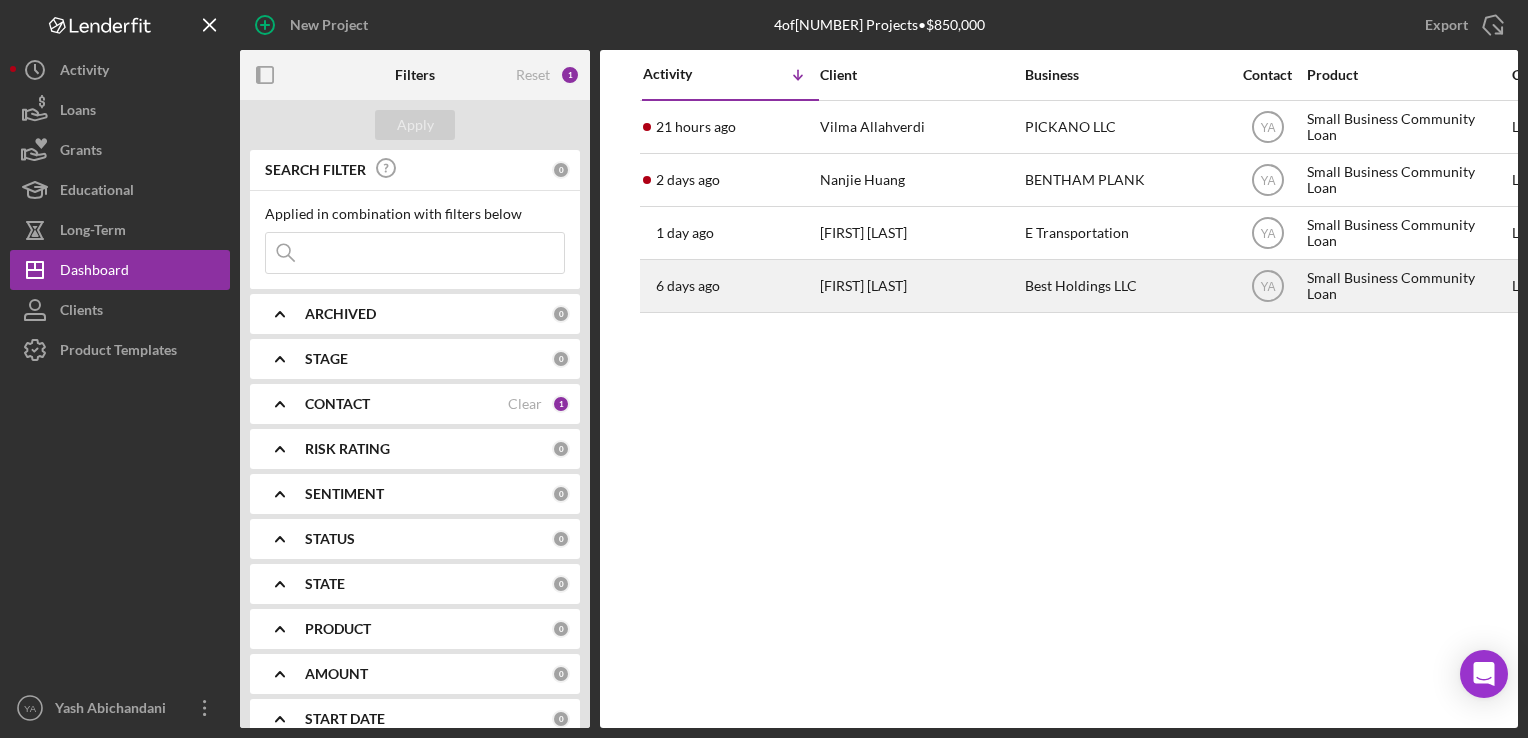 click on "Best Holdings LLC" at bounding box center (1125, 286) 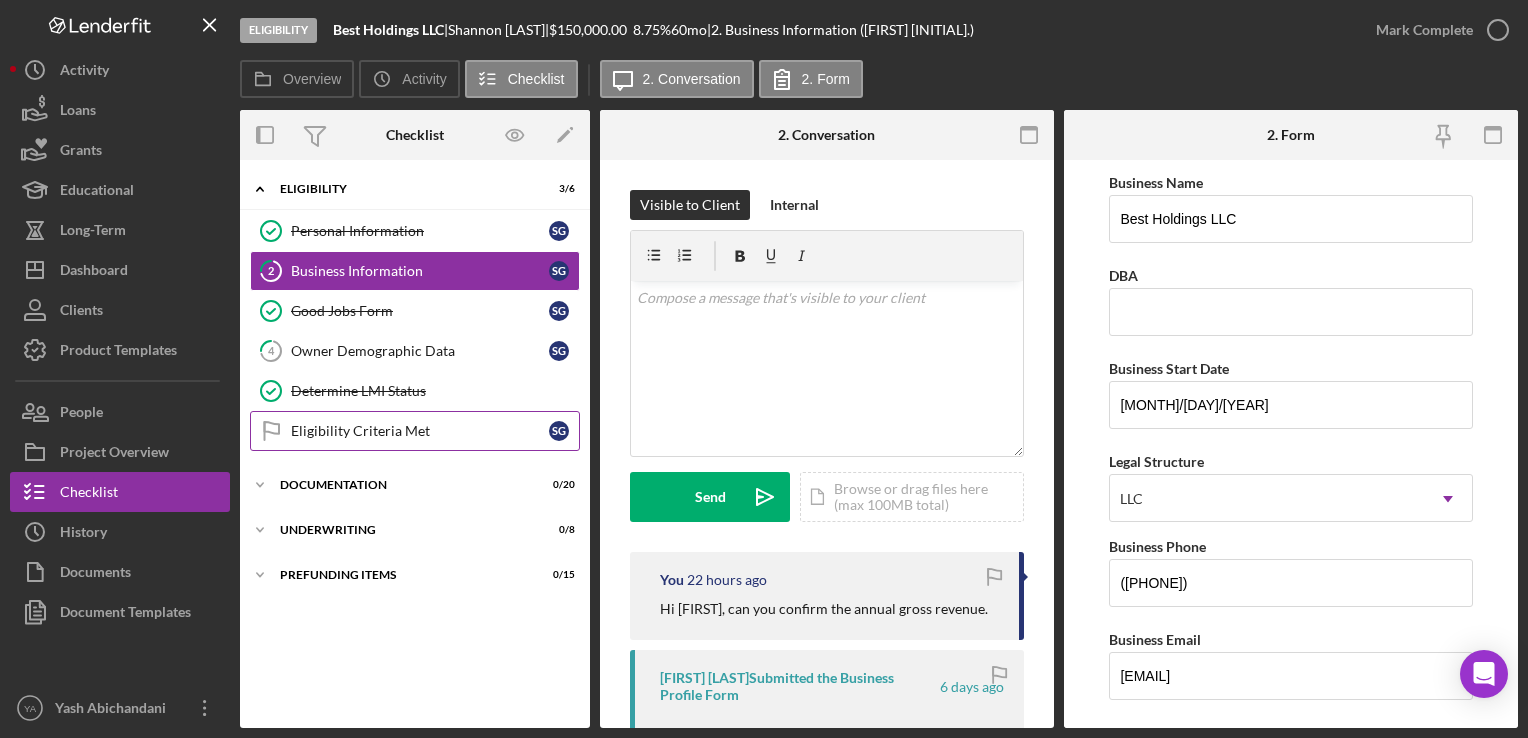click on "Eligibility Criteria Met" at bounding box center (420, 431) 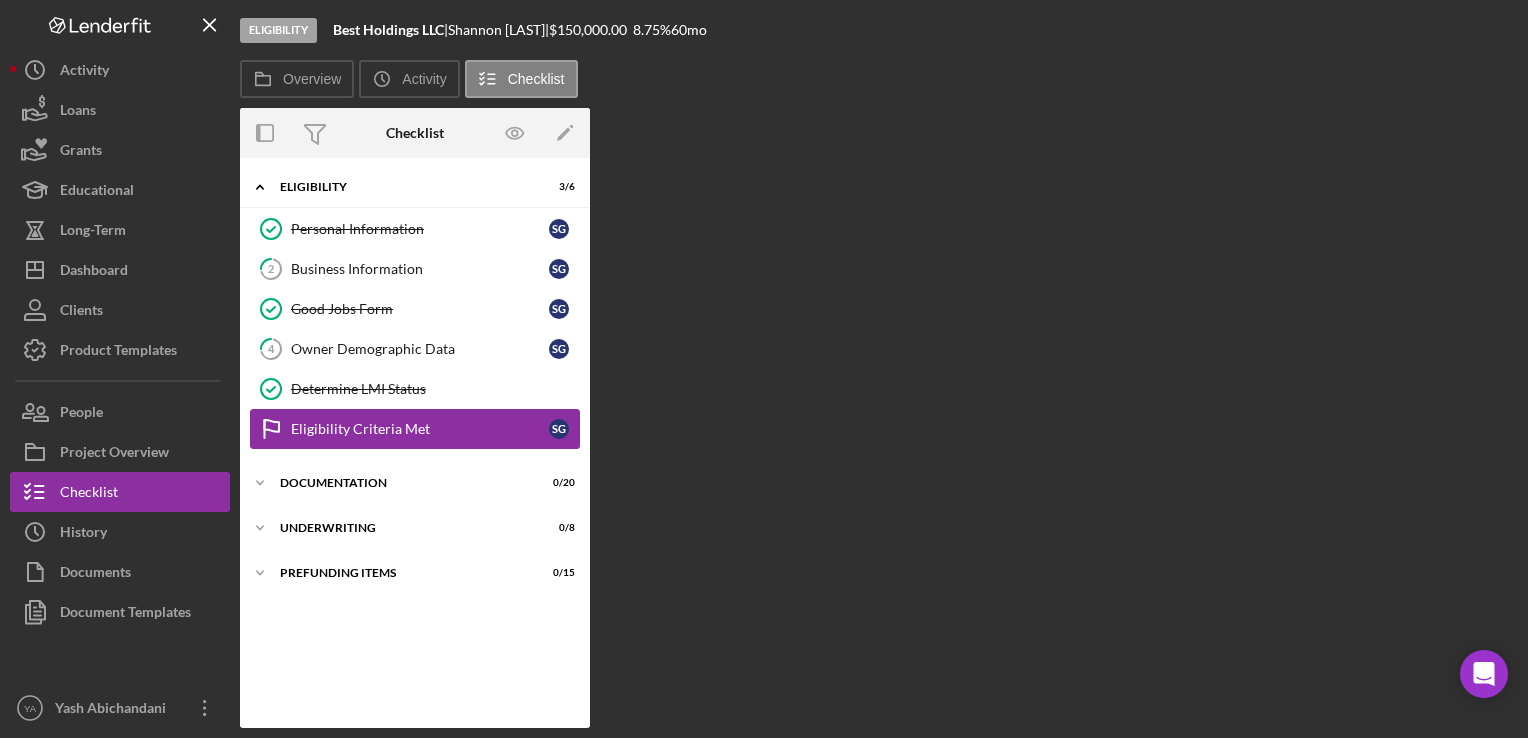 click on "Eligibility Criteria Met" at bounding box center [420, 429] 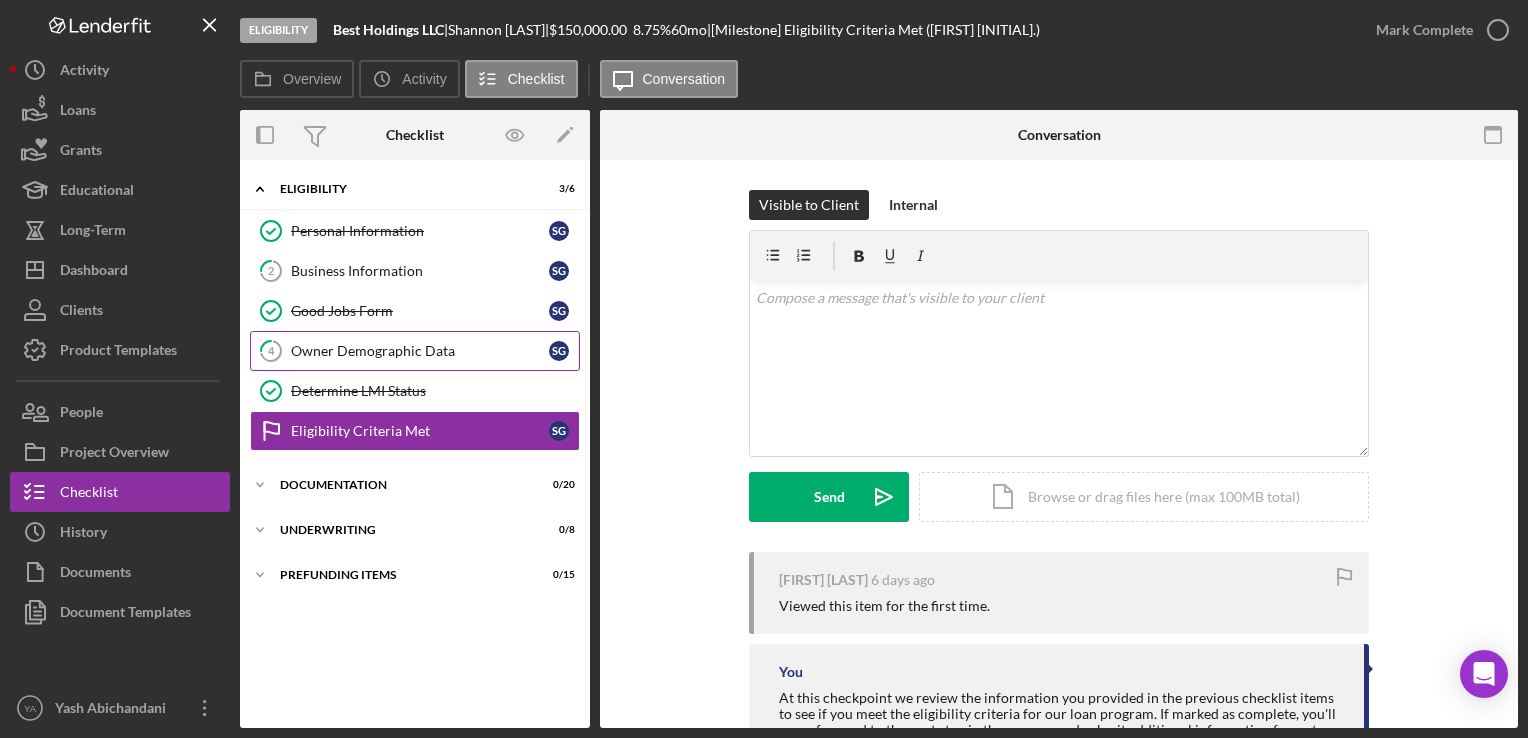 click on "Owner Demographic Data" at bounding box center [420, 351] 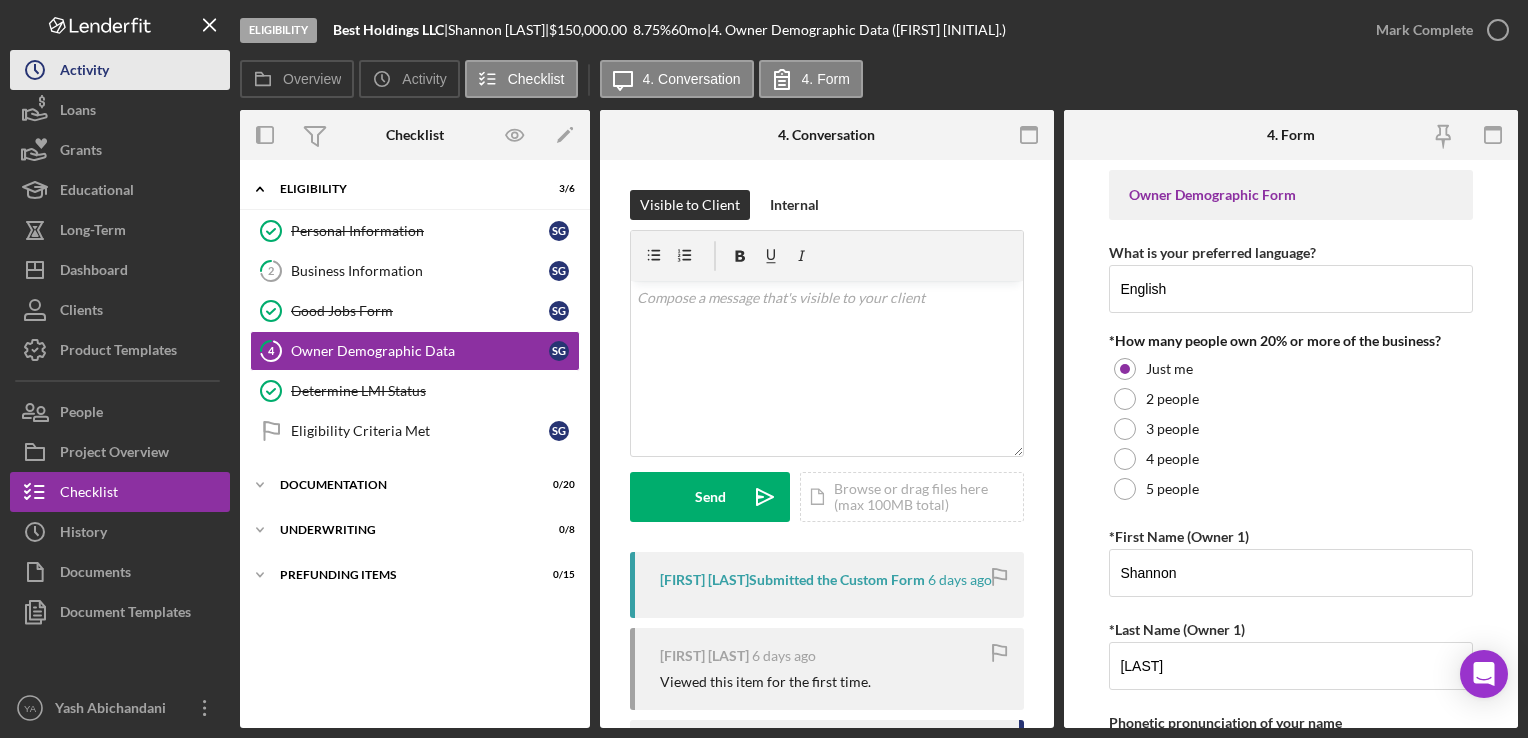 click on "Icon/History Activity" at bounding box center [120, 70] 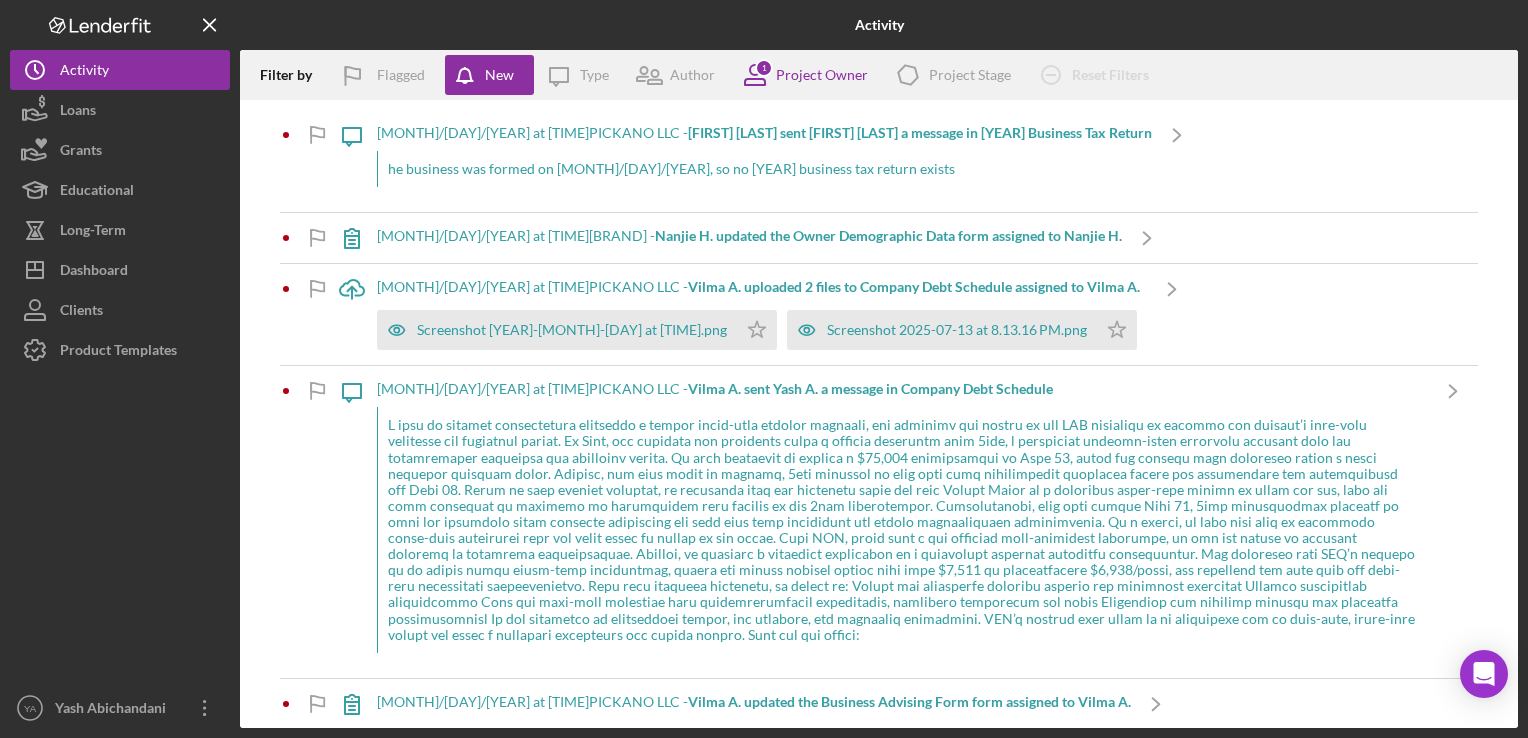 click on "he business was formed on [MONTH]/[DAY]/[YEAR], so no [YEAR] business tax return exists" at bounding box center [764, 169] 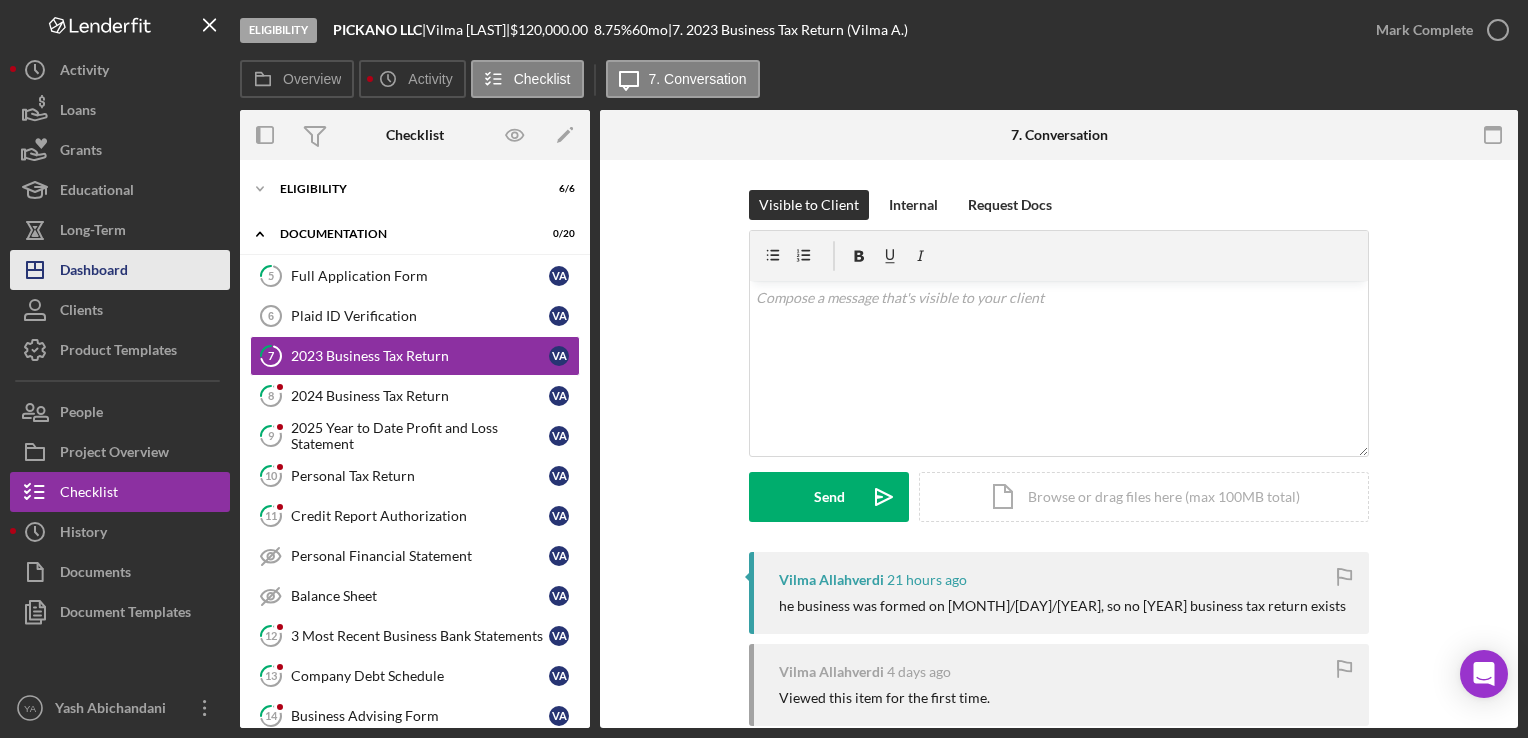 click on "Dashboard" at bounding box center [94, 272] 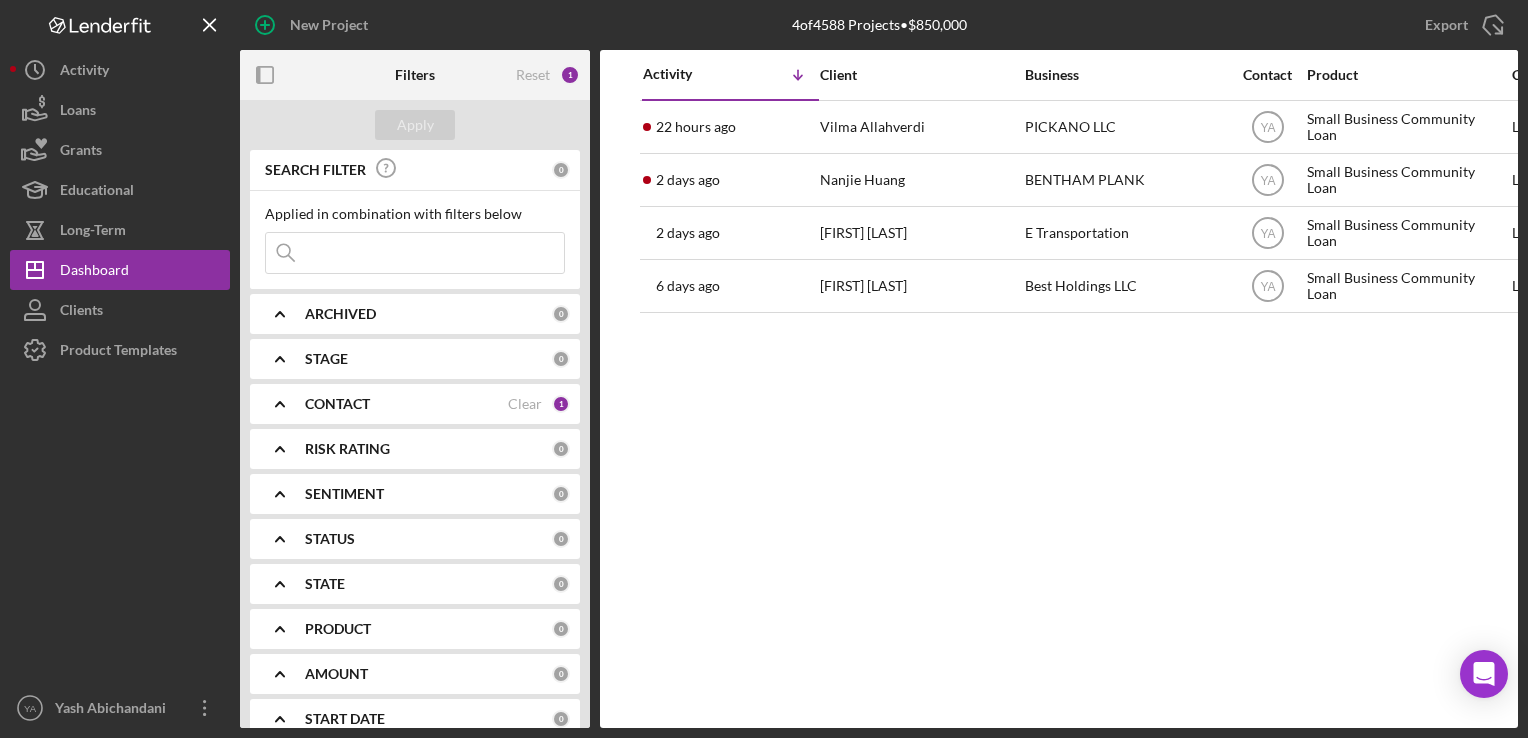 scroll, scrollTop: 0, scrollLeft: 185, axis: horizontal 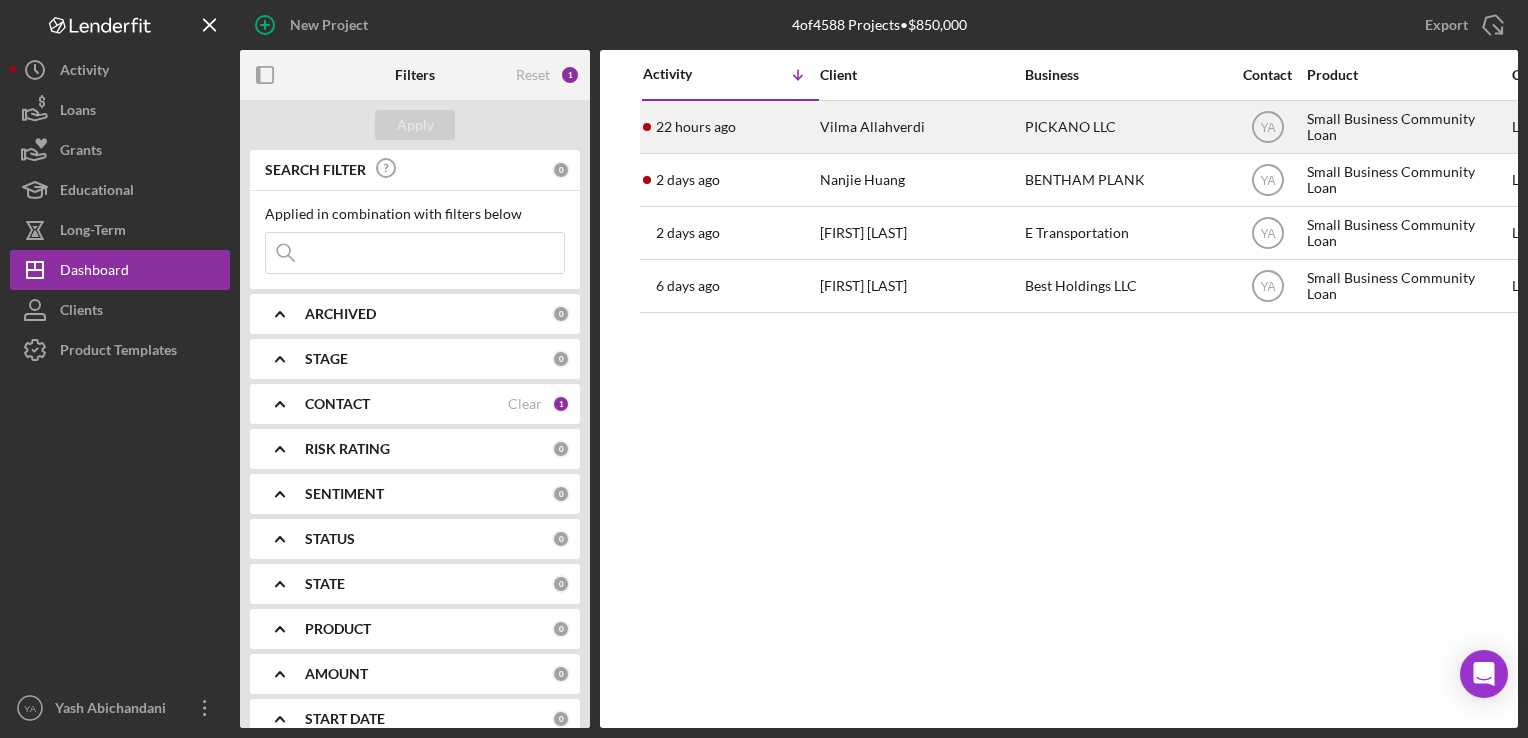 click on "Vilma Allahverdi" at bounding box center [920, 127] 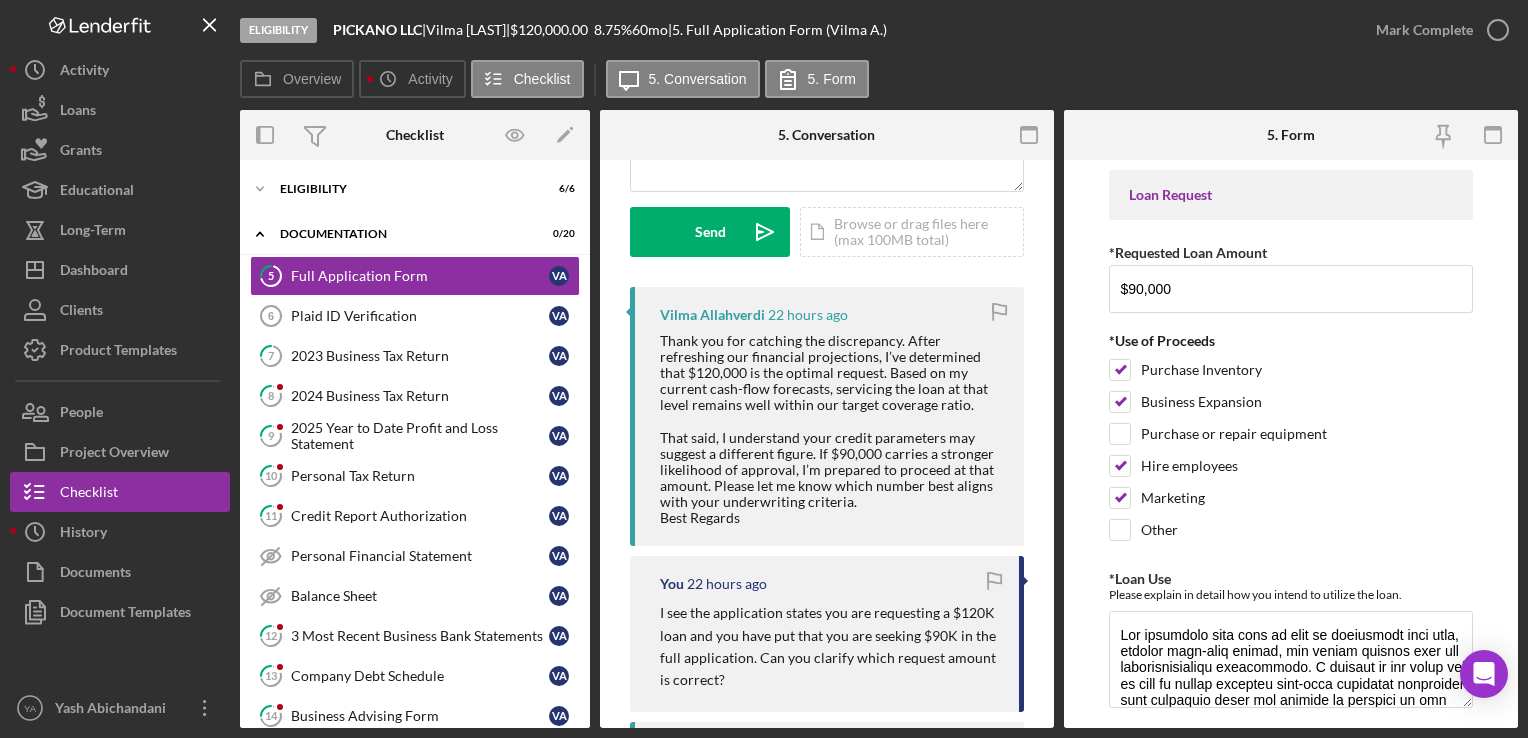 scroll, scrollTop: 300, scrollLeft: 0, axis: vertical 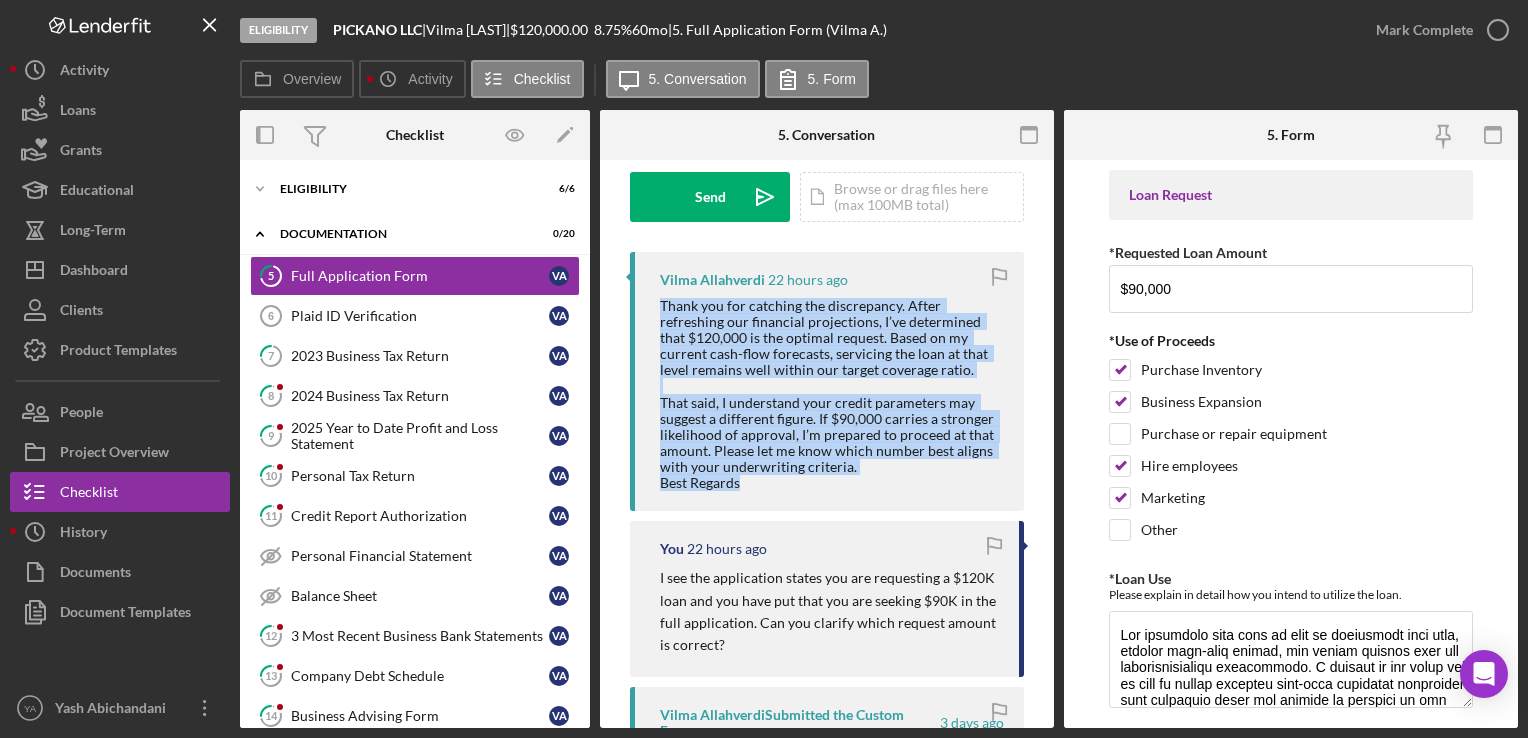 drag, startPoint x: 748, startPoint y: 486, endPoint x: 660, endPoint y: 306, distance: 200.35968 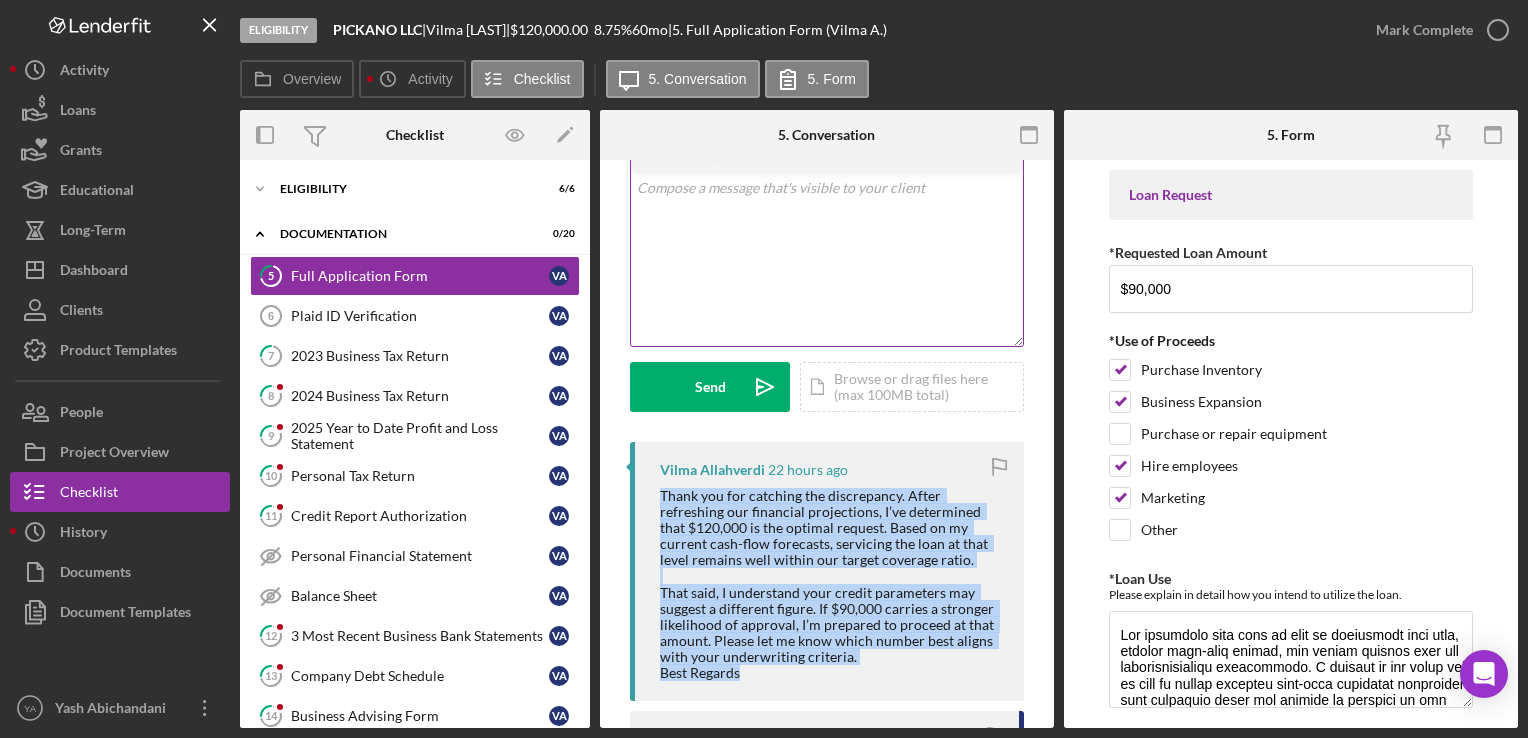 scroll, scrollTop: 0, scrollLeft: 0, axis: both 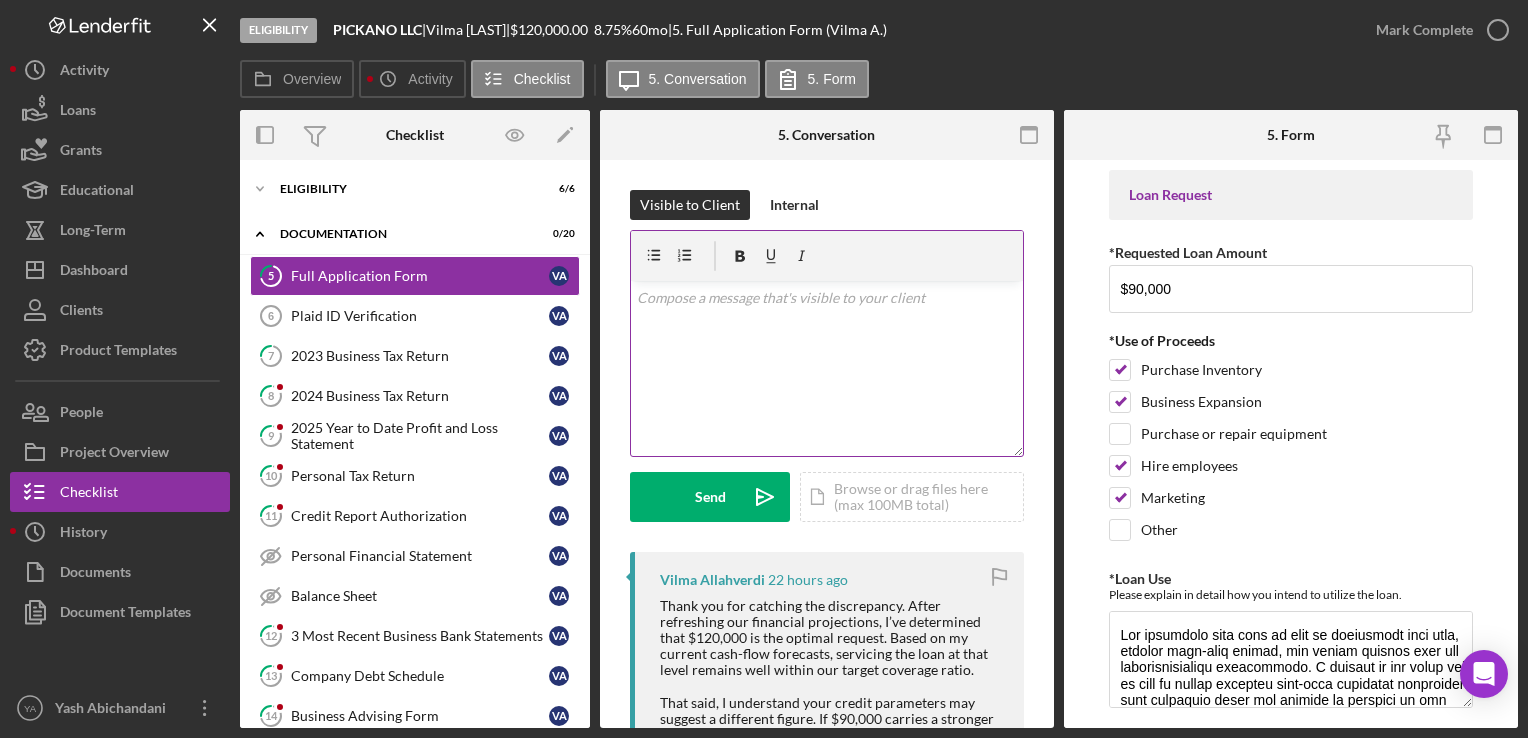 click on "v Color teal Color pink Remove color Add row above Add row below Add column before Add column after Merge cells Split cells Remove column Remove row Remove table" at bounding box center (827, 368) 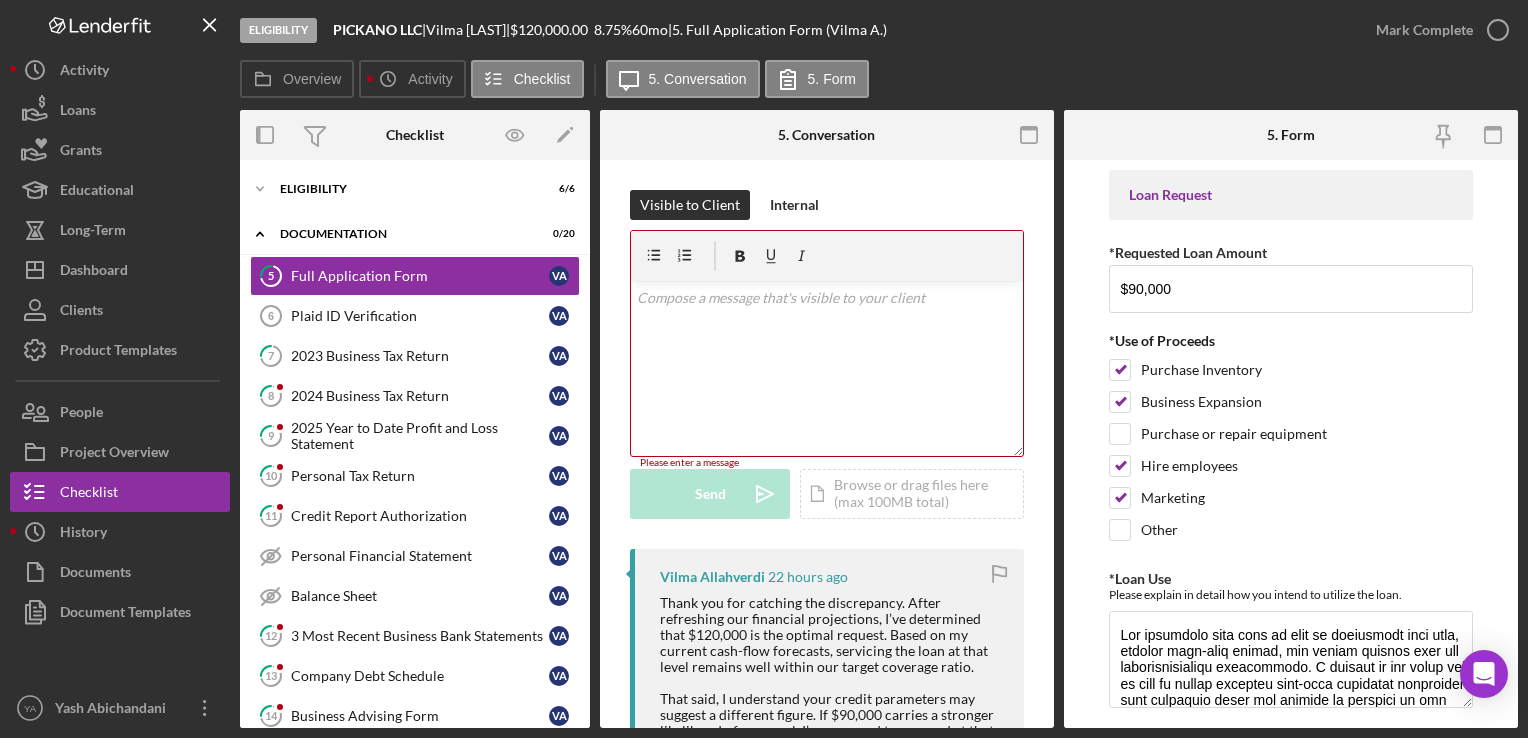 click on "v Color teal Color pink Remove color Add row above Add row below Add column before Add column after Merge cells Split cells Remove column Remove row Remove table" at bounding box center (827, 368) 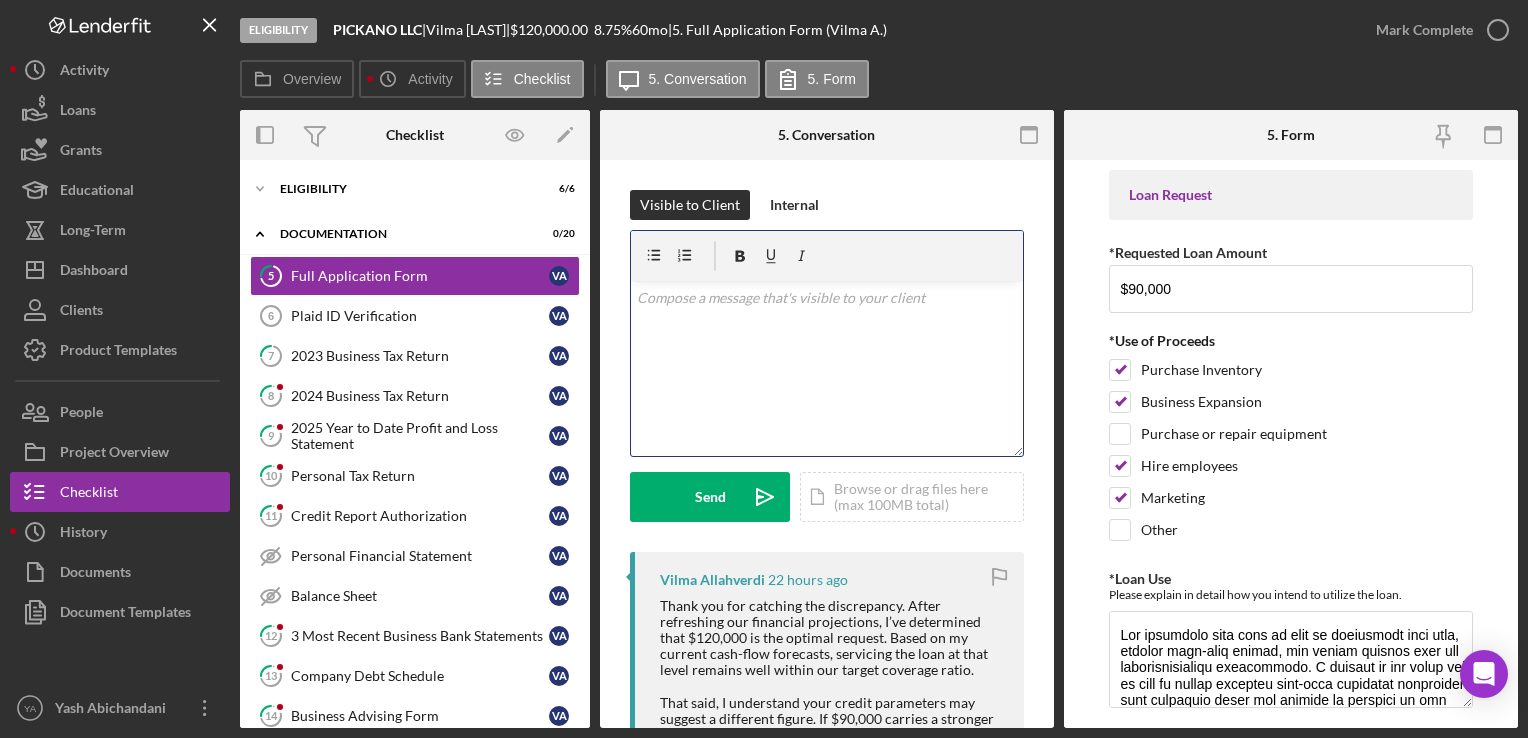 scroll, scrollTop: 0, scrollLeft: 0, axis: both 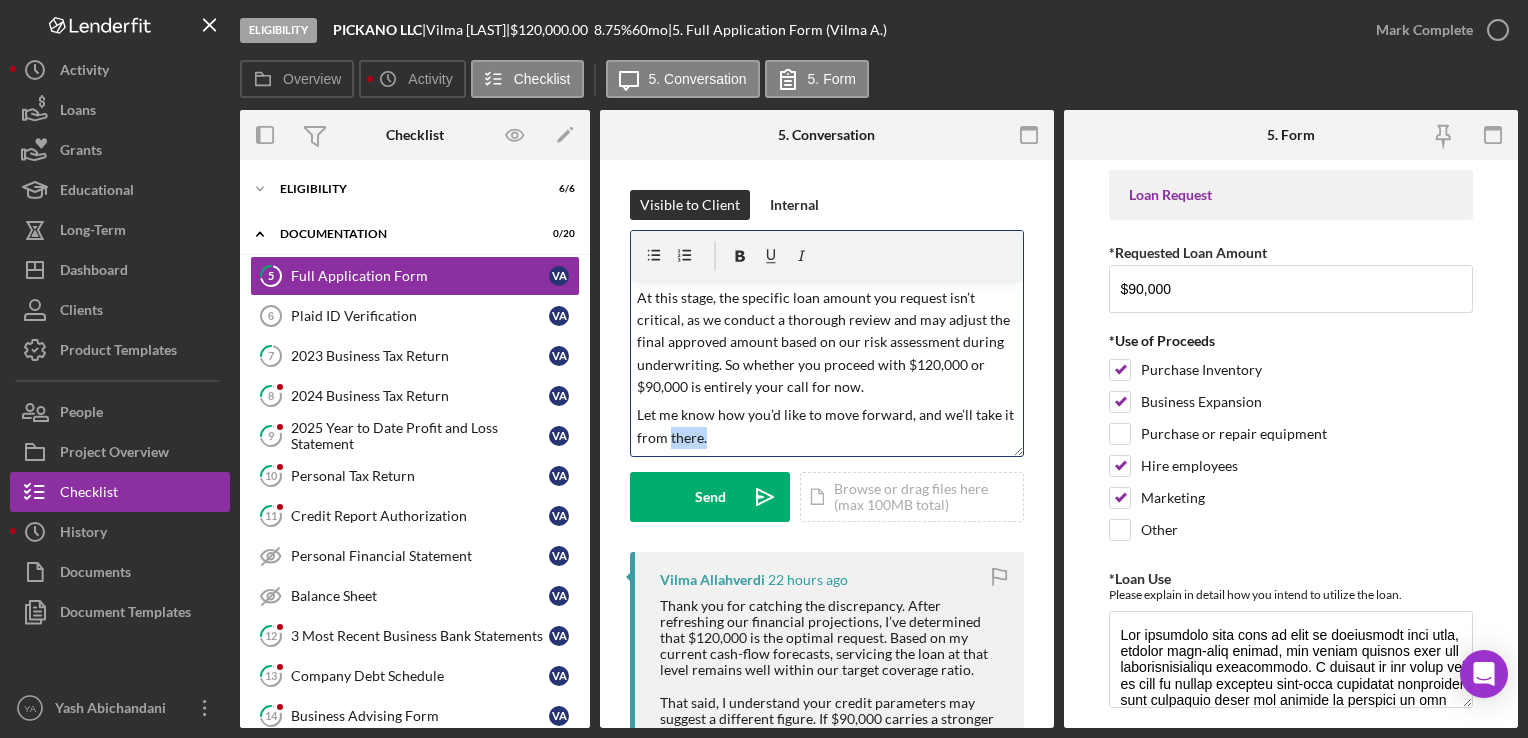 drag, startPoint x: 744, startPoint y: 430, endPoint x: 680, endPoint y: 437, distance: 64.381676 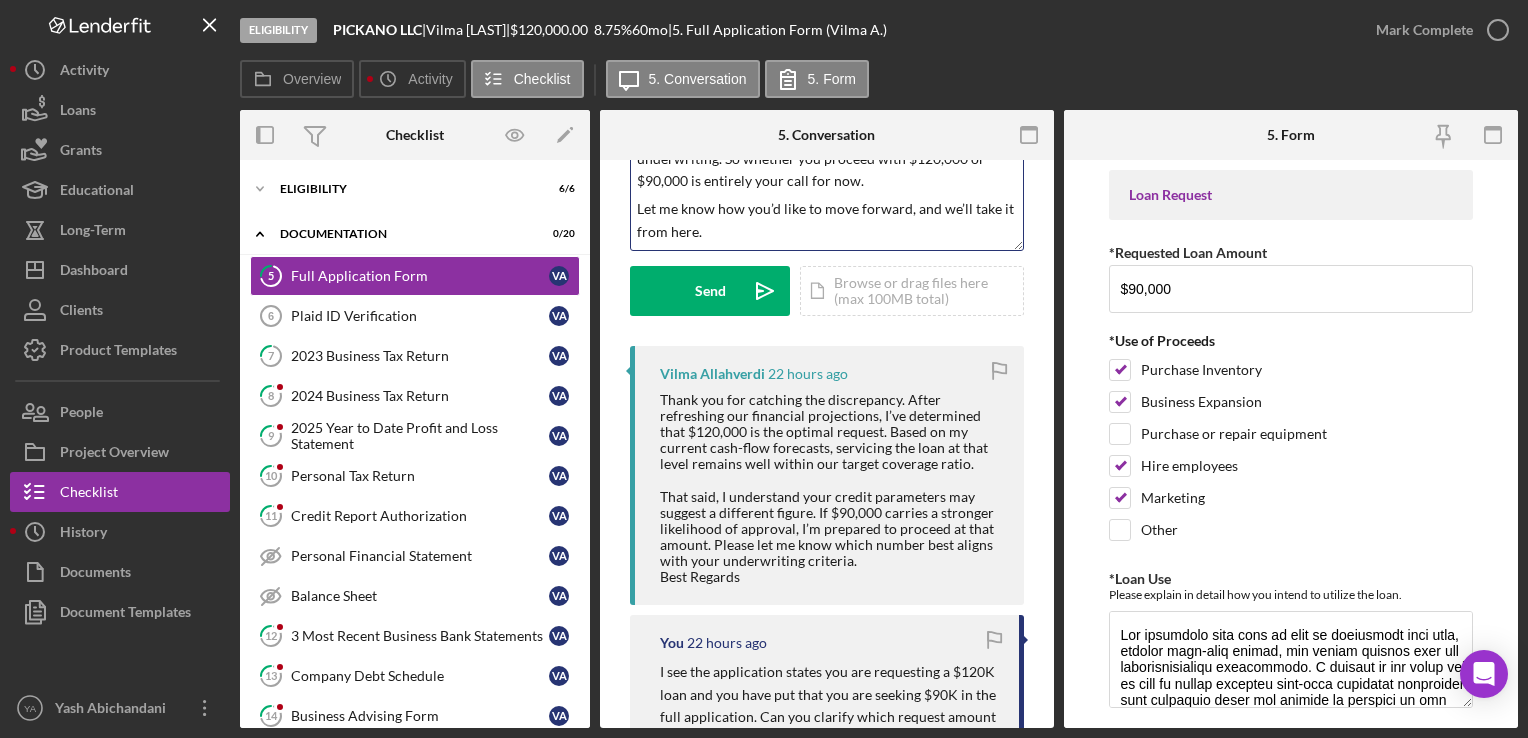 scroll, scrollTop: 0, scrollLeft: 0, axis: both 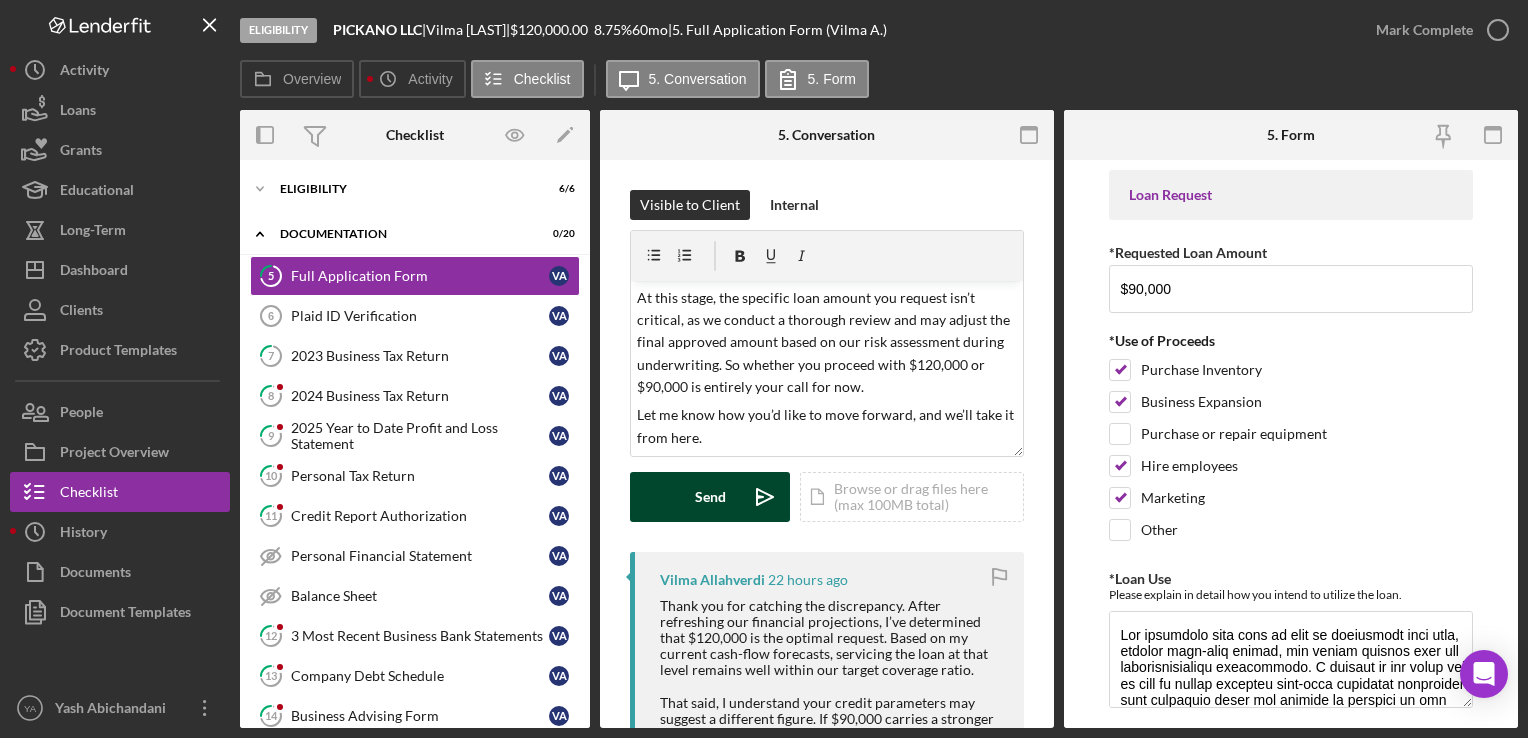 click on "Icon/icon-invite-send" 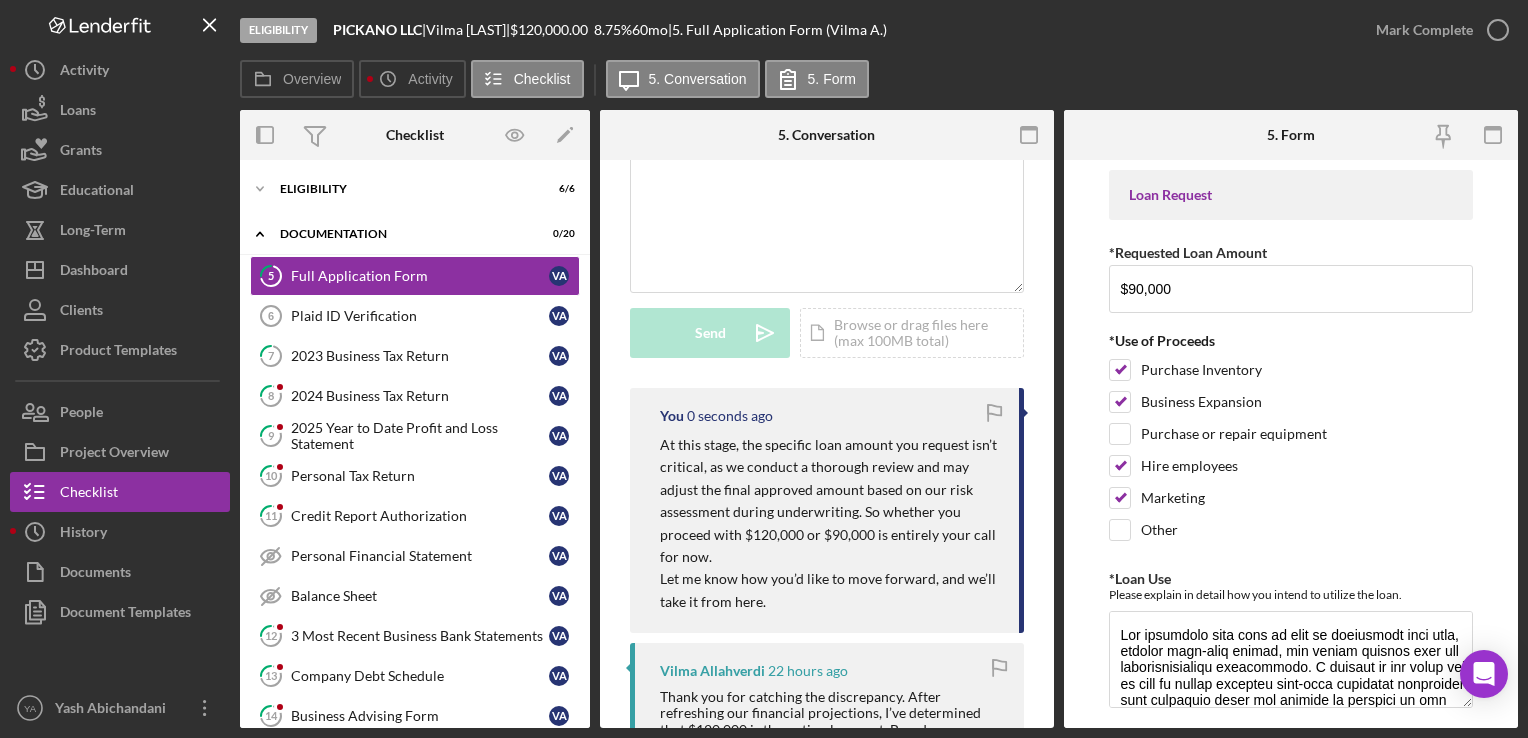 scroll, scrollTop: 300, scrollLeft: 0, axis: vertical 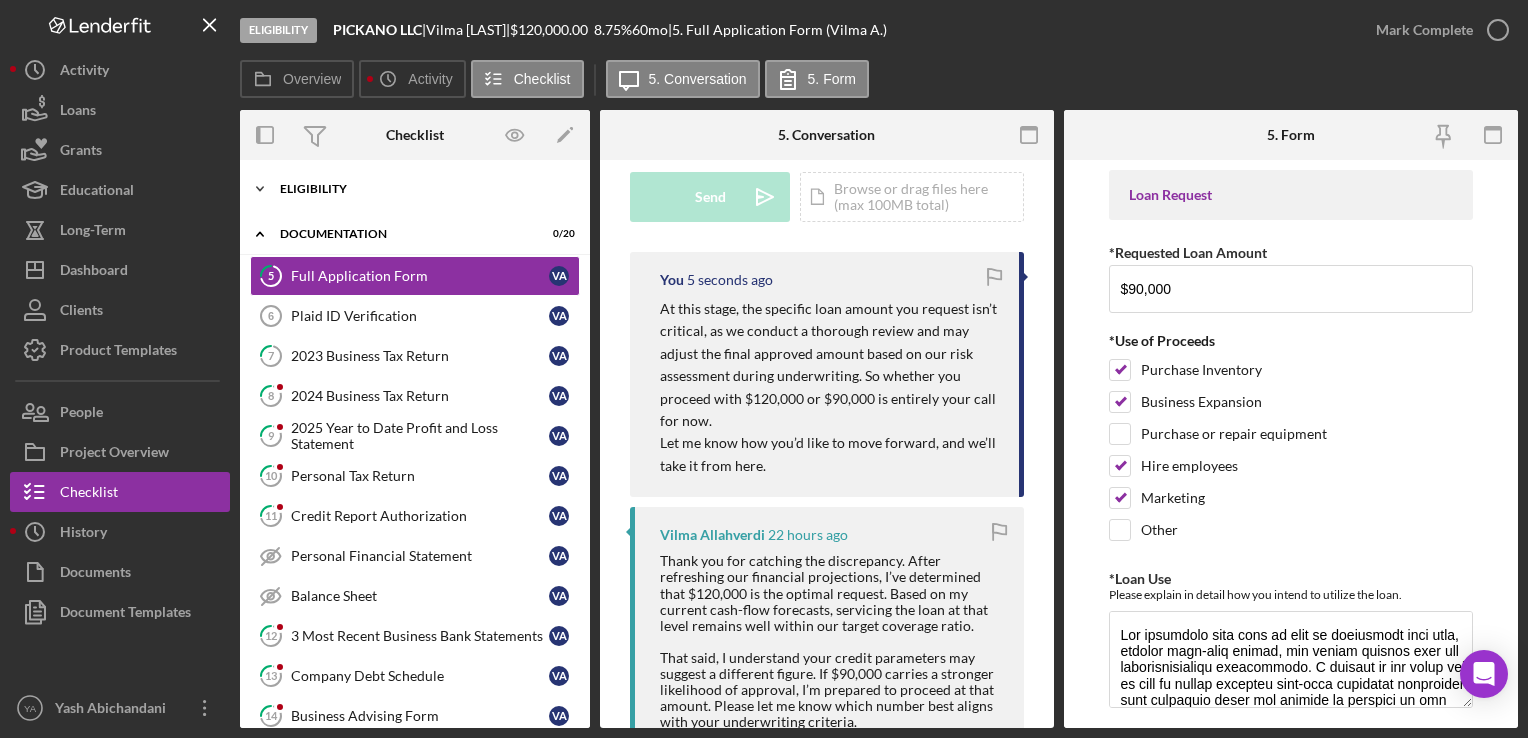 click on "Eligibility" at bounding box center [422, 189] 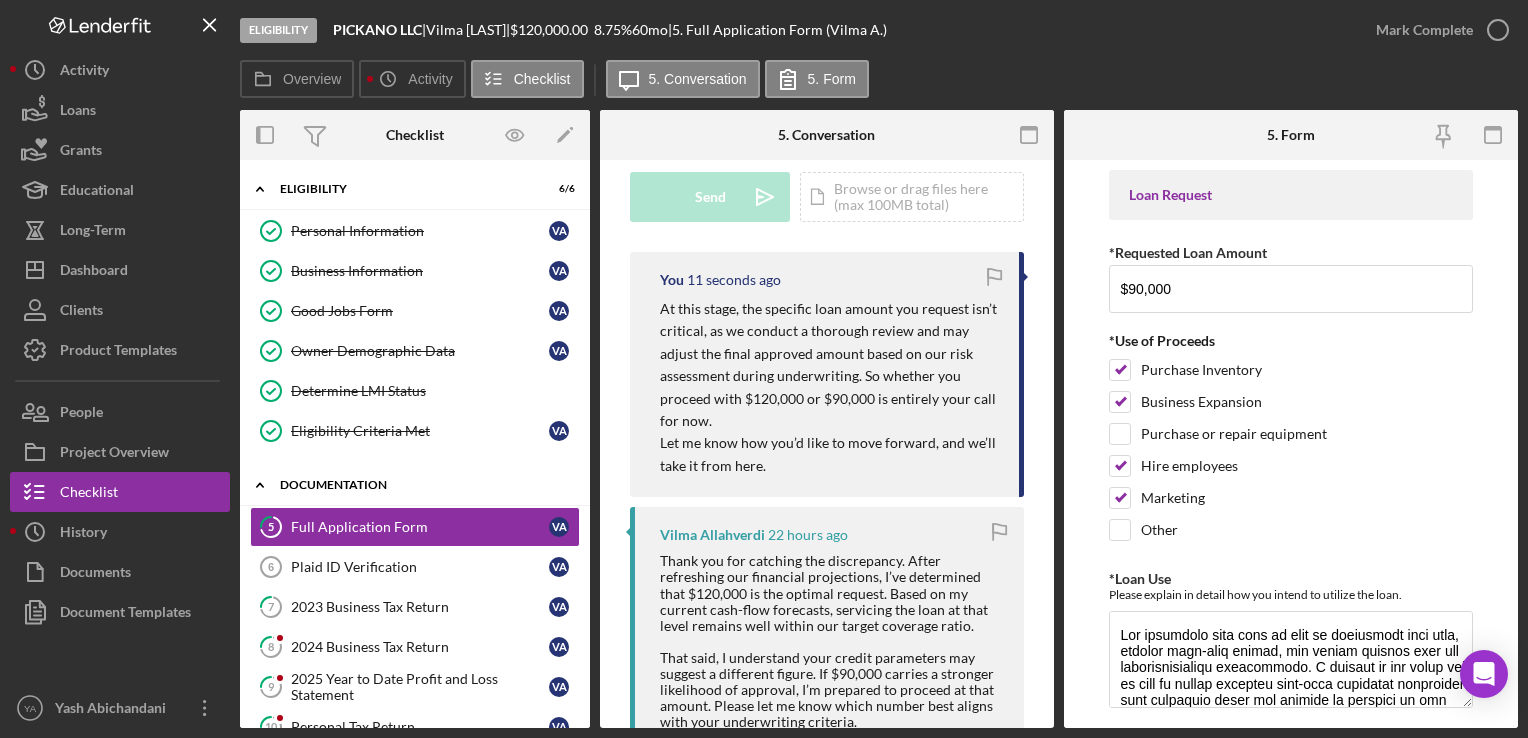 scroll, scrollTop: 200, scrollLeft: 0, axis: vertical 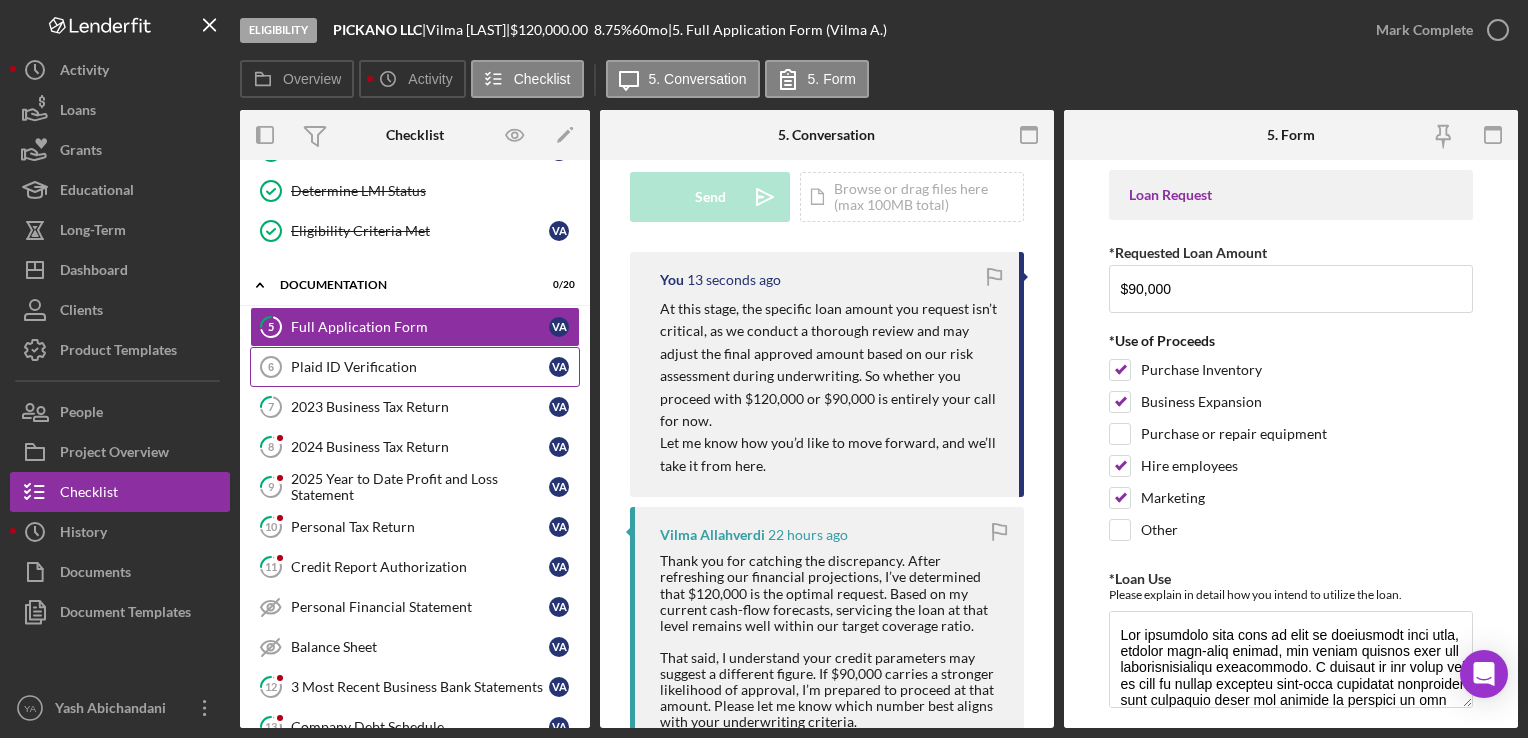 click on "Plaid ID Verification" at bounding box center (420, 367) 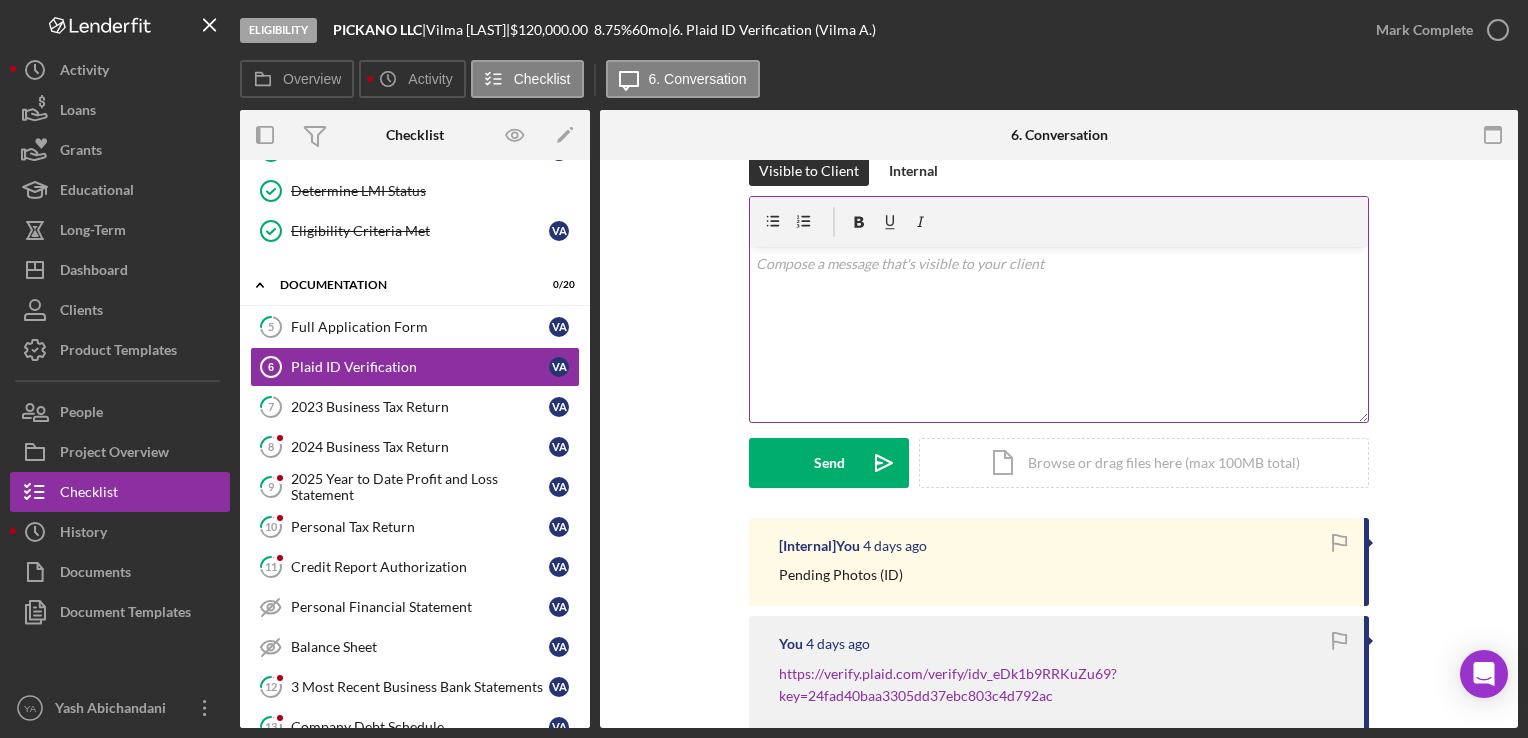 scroll, scrollTop: 0, scrollLeft: 0, axis: both 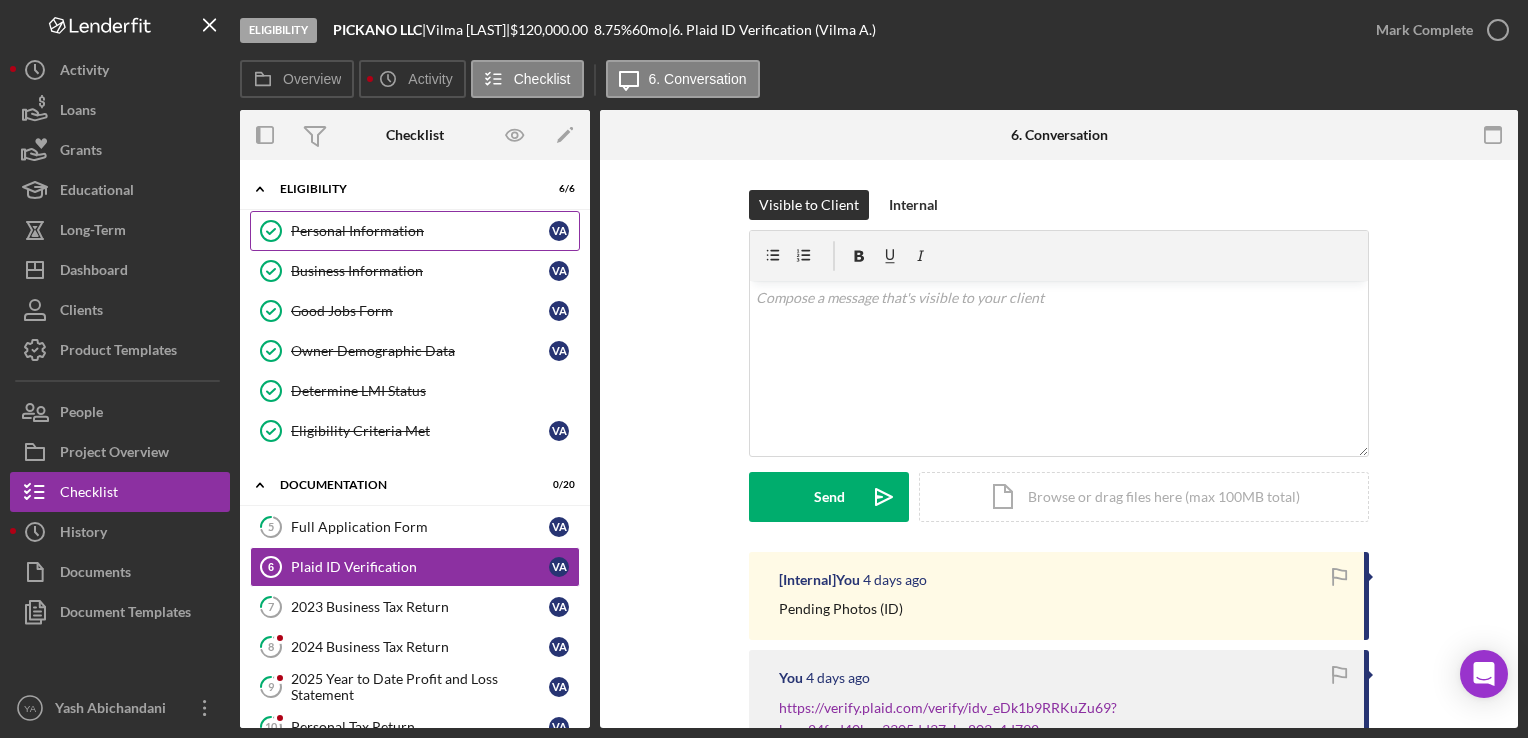 click on "Personal Information" at bounding box center (420, 231) 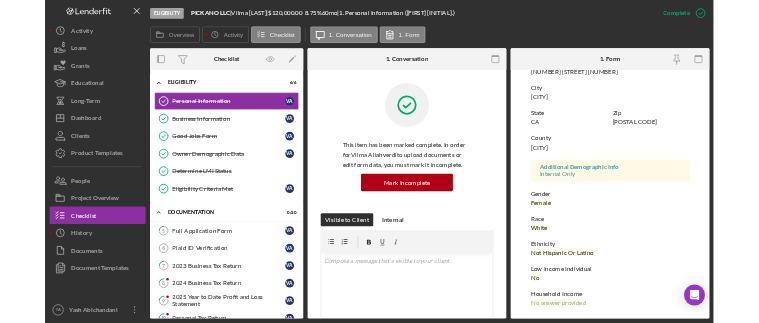 scroll, scrollTop: 0, scrollLeft: 0, axis: both 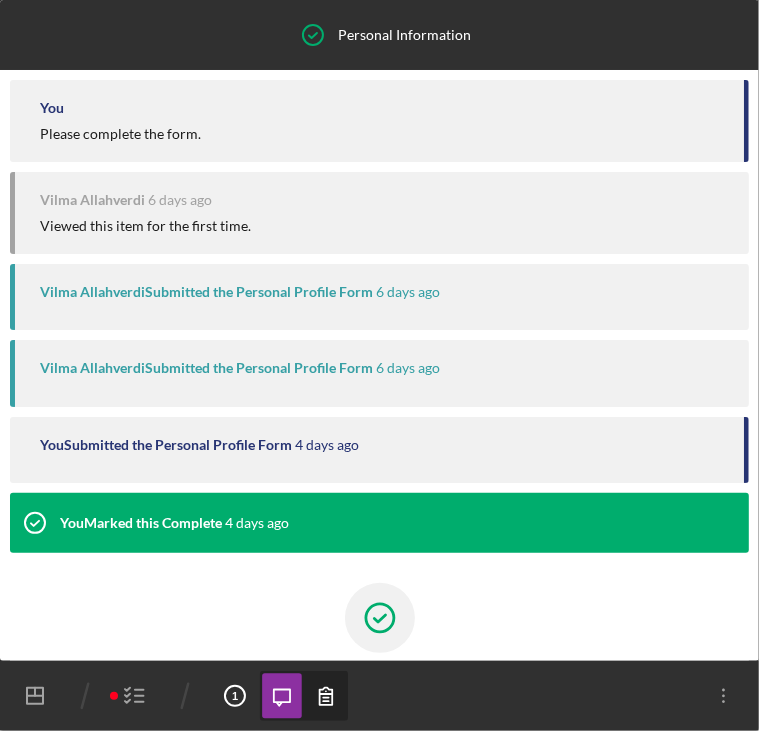 click 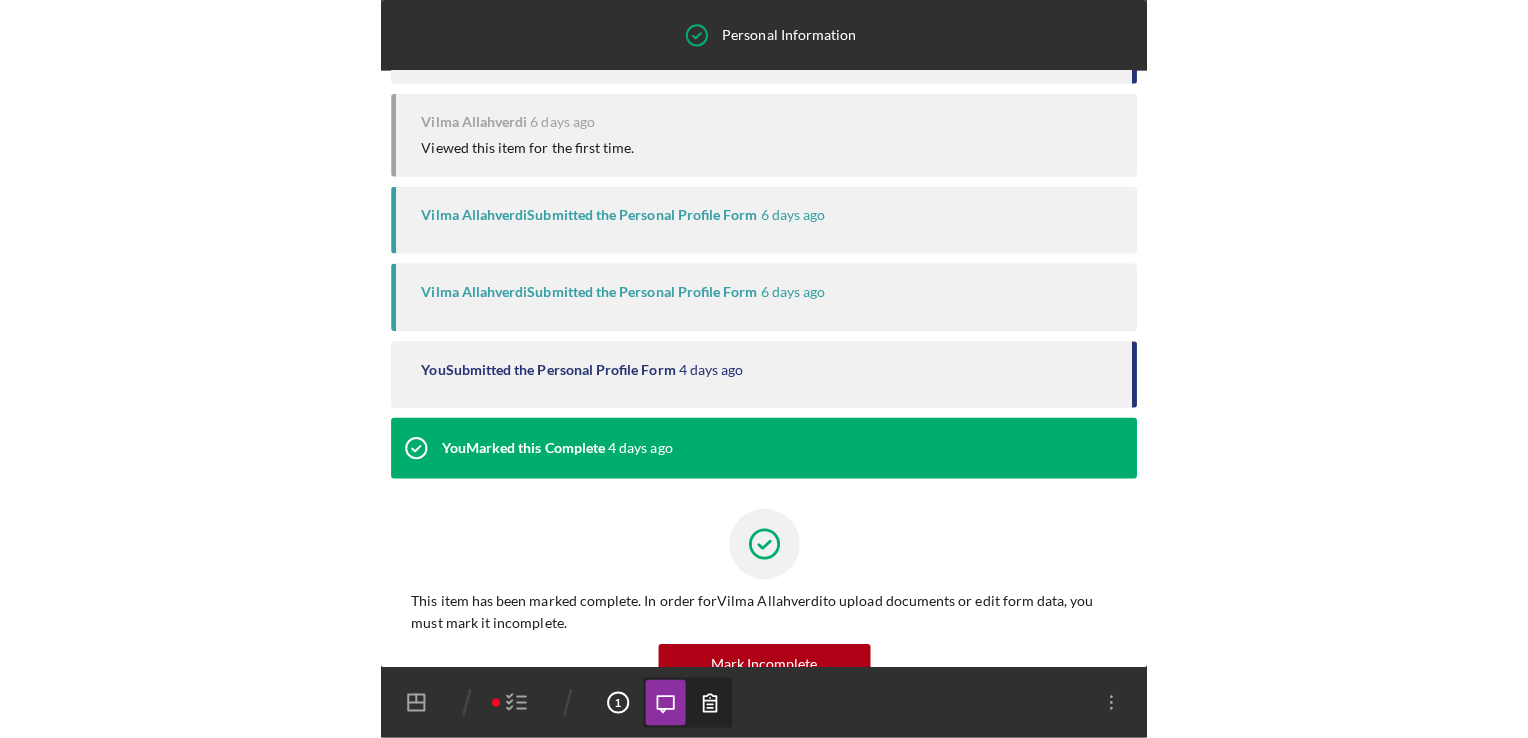 scroll, scrollTop: 0, scrollLeft: 0, axis: both 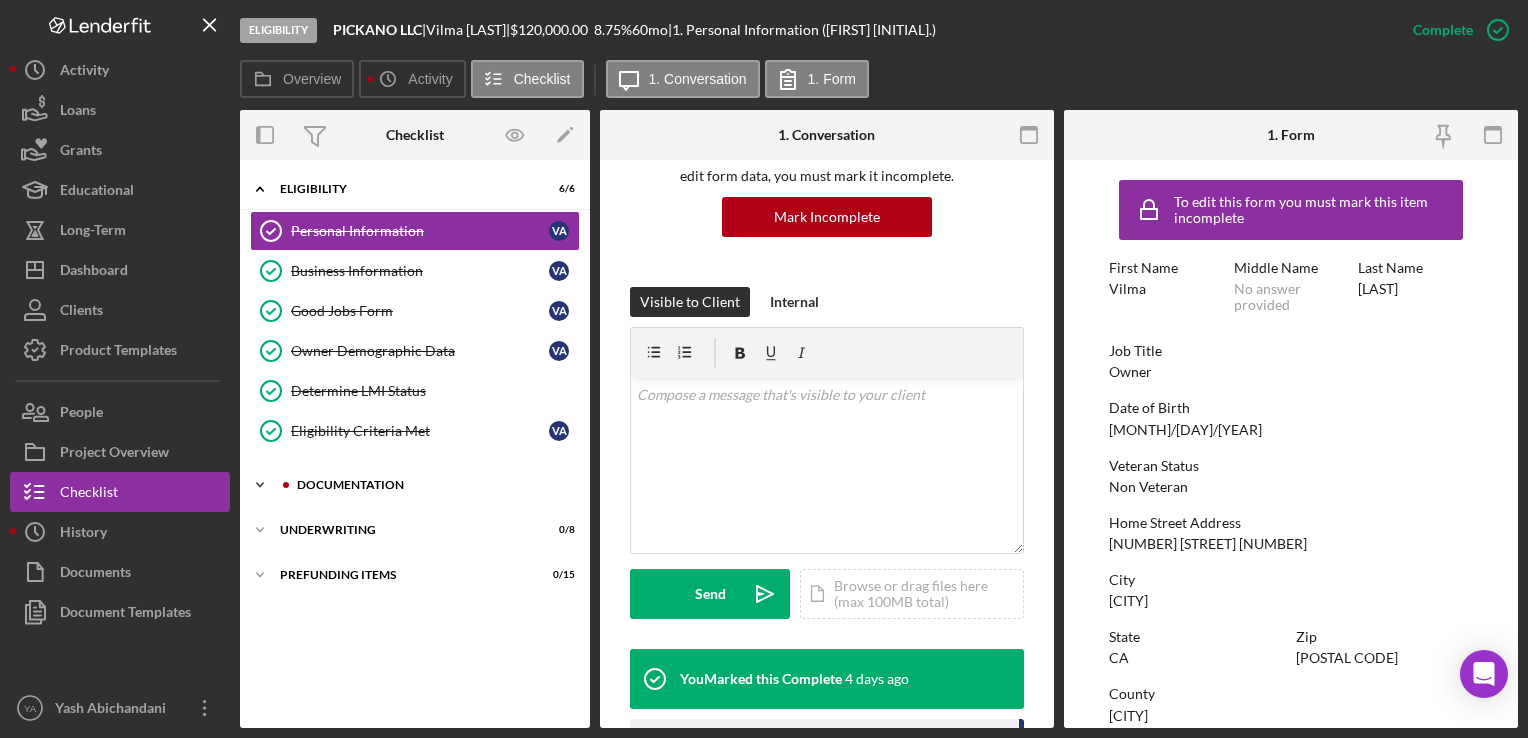 click on "Icon/Expander Documentation 0 / 20" at bounding box center (415, 485) 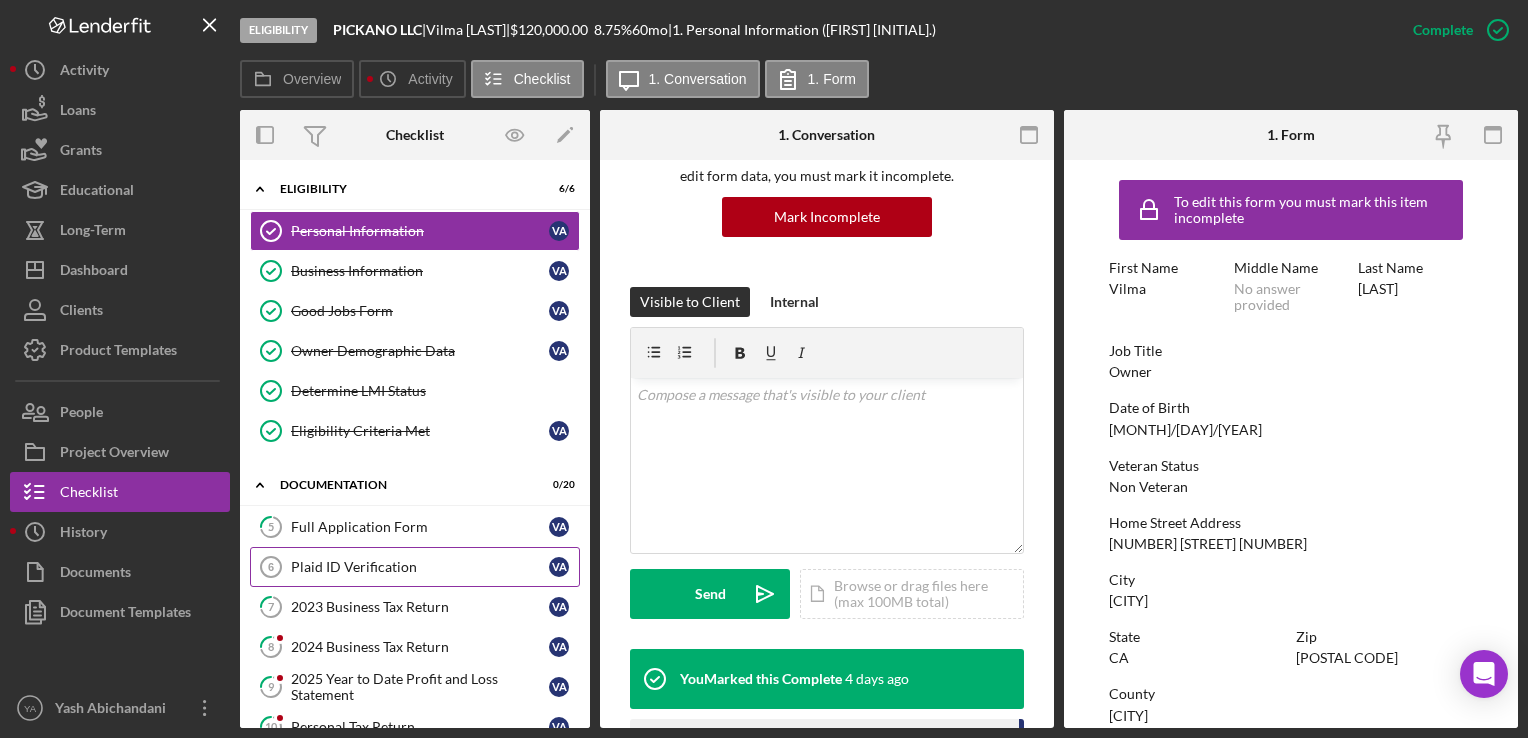 click on "Plaid ID Verification" at bounding box center (420, 567) 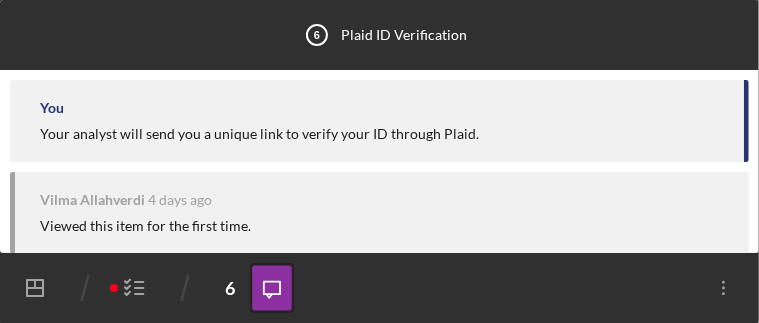 scroll, scrollTop: 250, scrollLeft: 0, axis: vertical 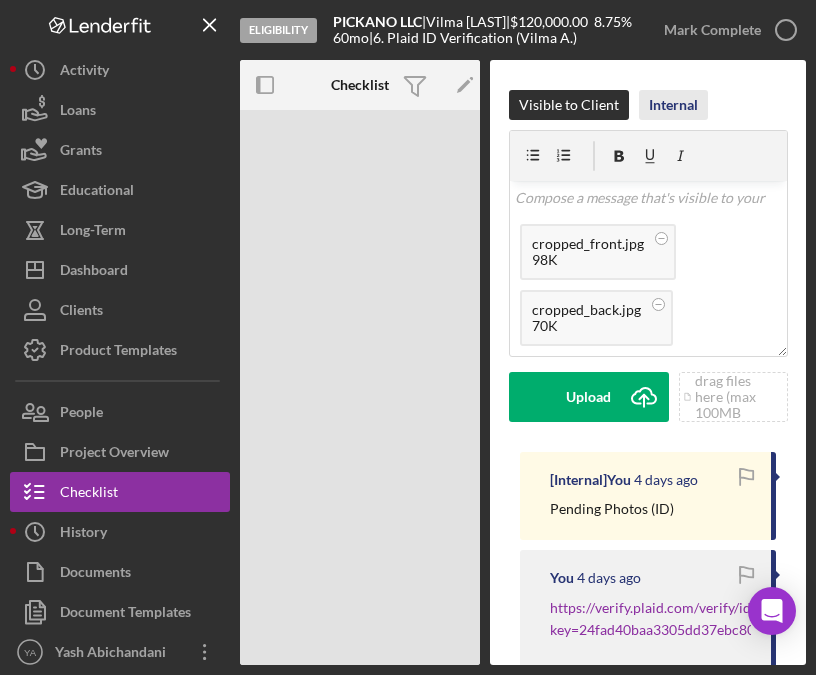 click on "Internal" at bounding box center (673, 105) 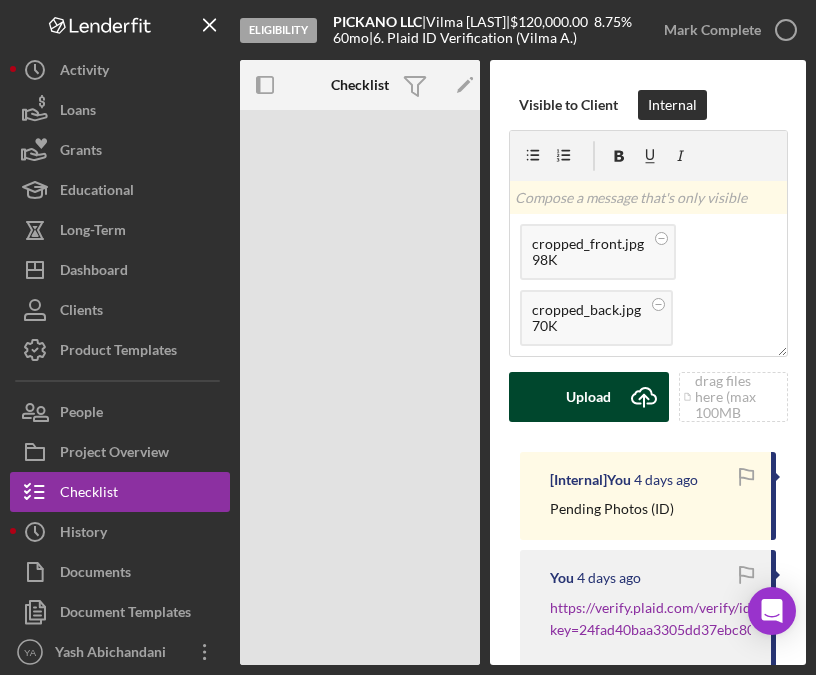 click on "Upload" at bounding box center (588, 397) 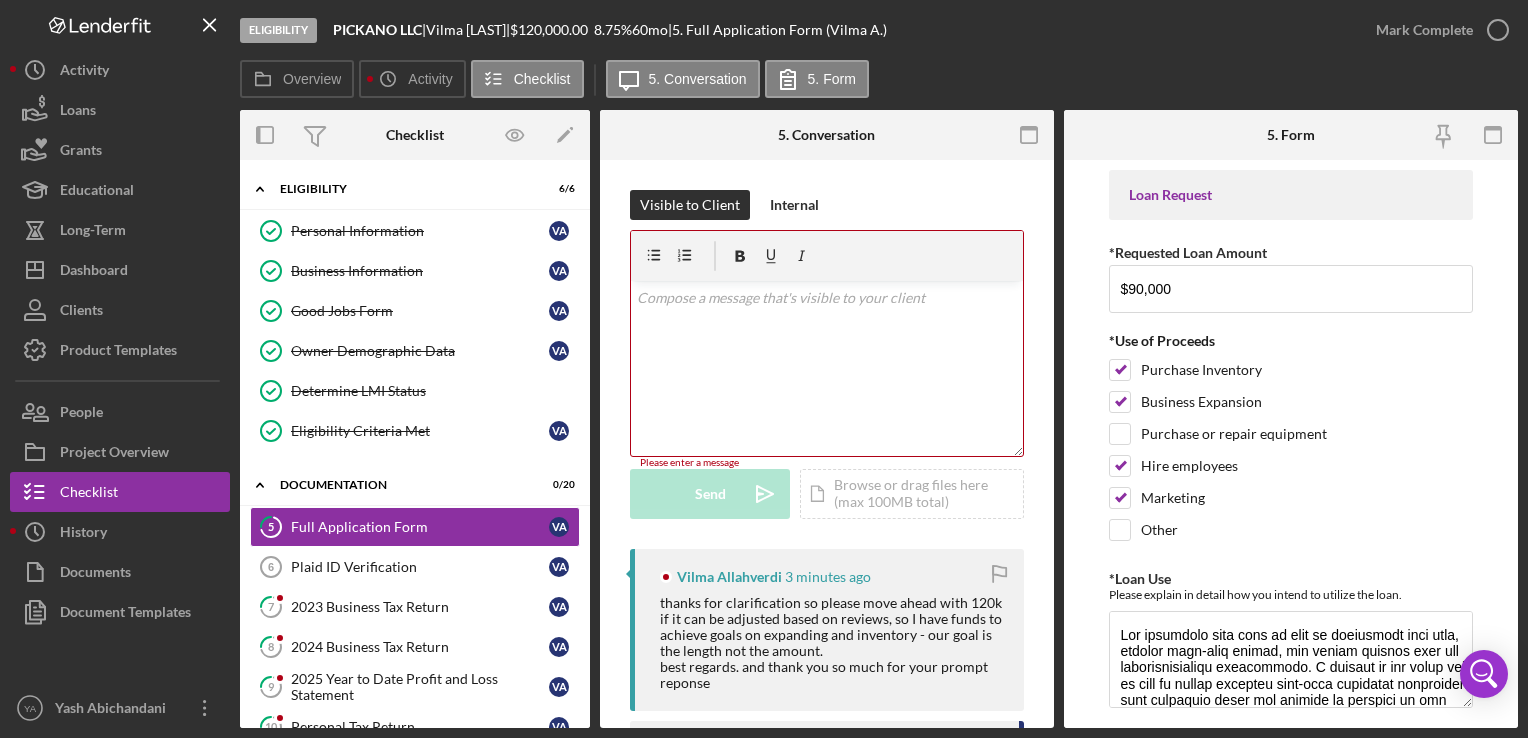 scroll, scrollTop: 0, scrollLeft: 0, axis: both 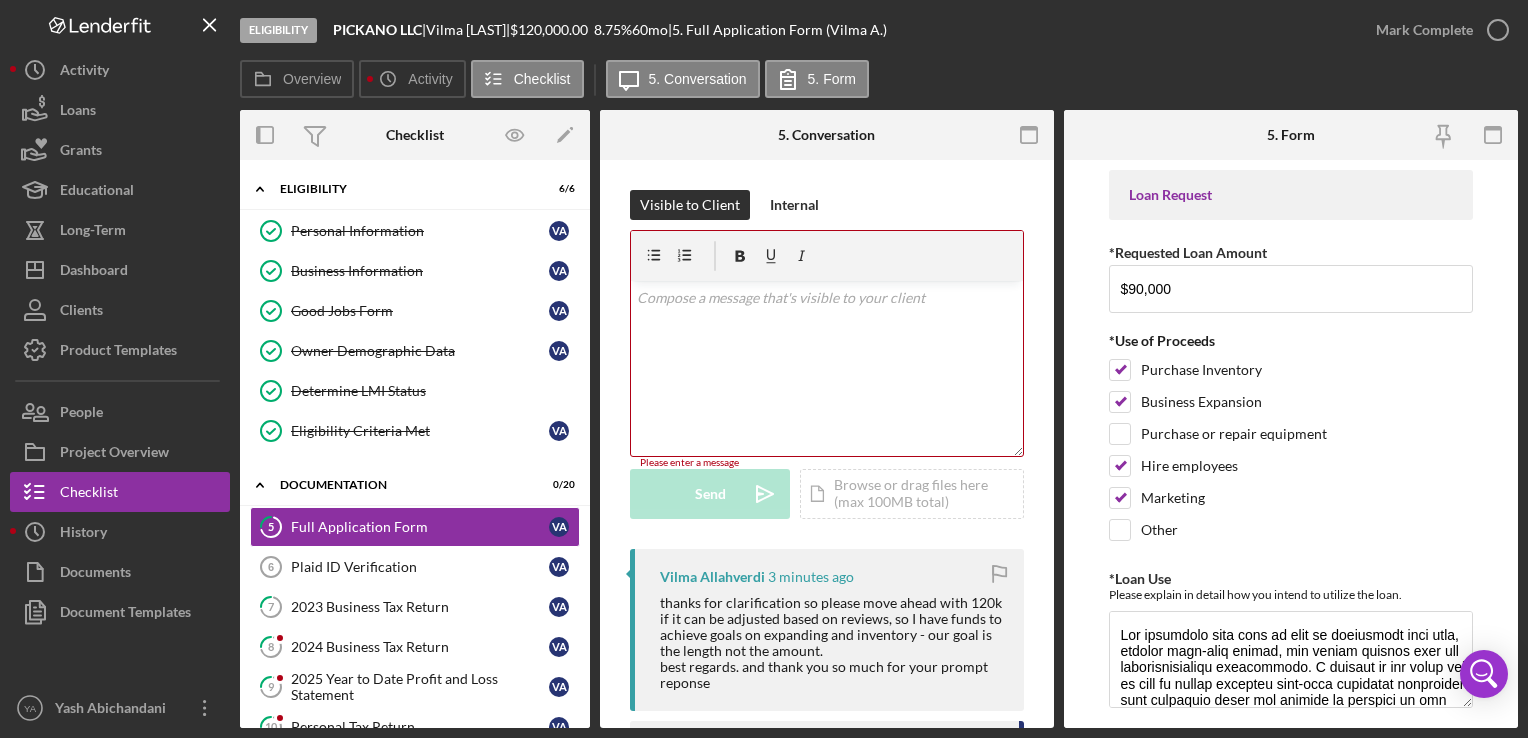 click on "Vilma Allahverdi   3 minutes ago thanks for clarification so please move ahead with 120k if it can be adjusted based on reviews, so I have funds to achieve goals on expanding and inventory - our goal is the length not the amount.
best regards. and thank you so much for your prompt reponse" at bounding box center (827, 630) 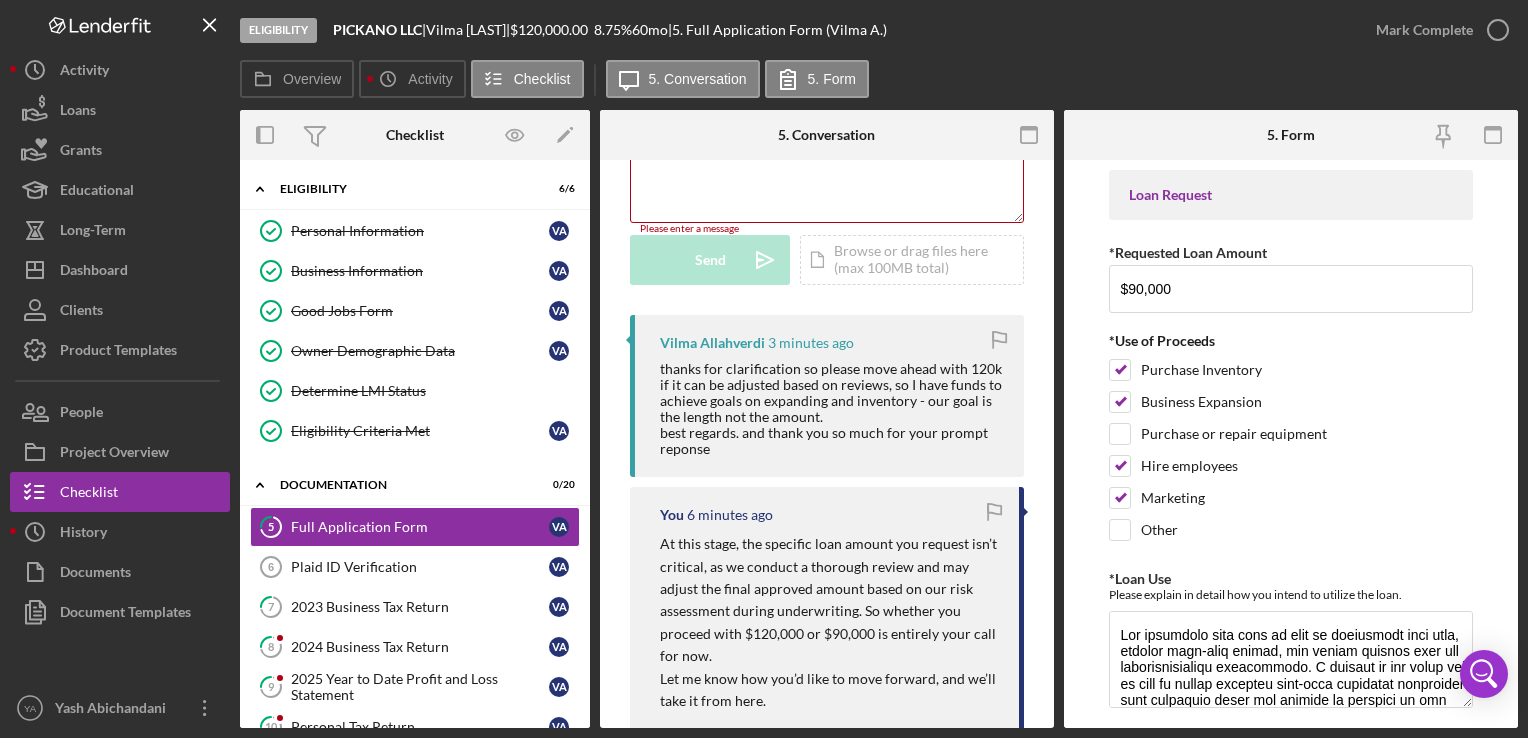 scroll, scrollTop: 200, scrollLeft: 0, axis: vertical 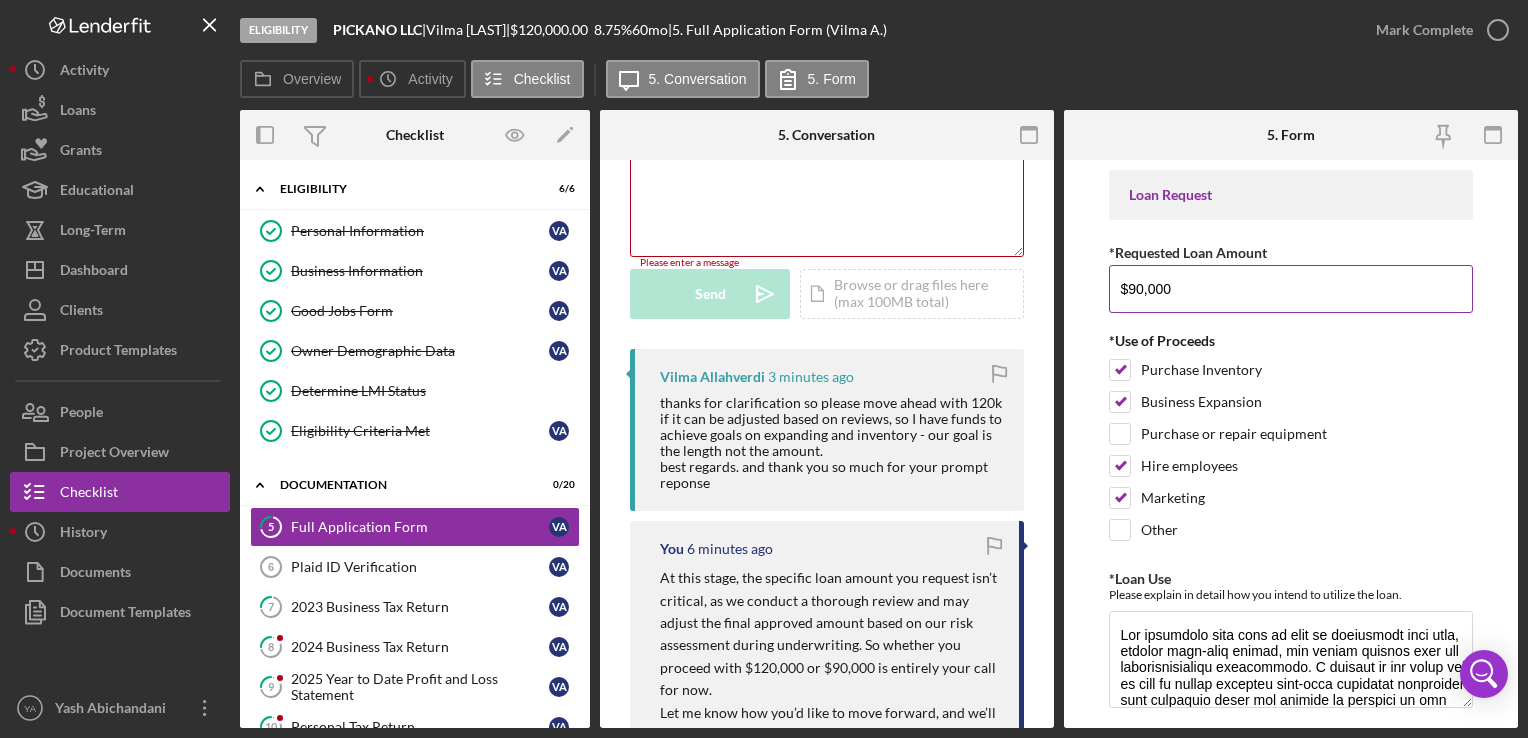 drag, startPoint x: 1201, startPoint y: 293, endPoint x: 1131, endPoint y: 292, distance: 70.00714 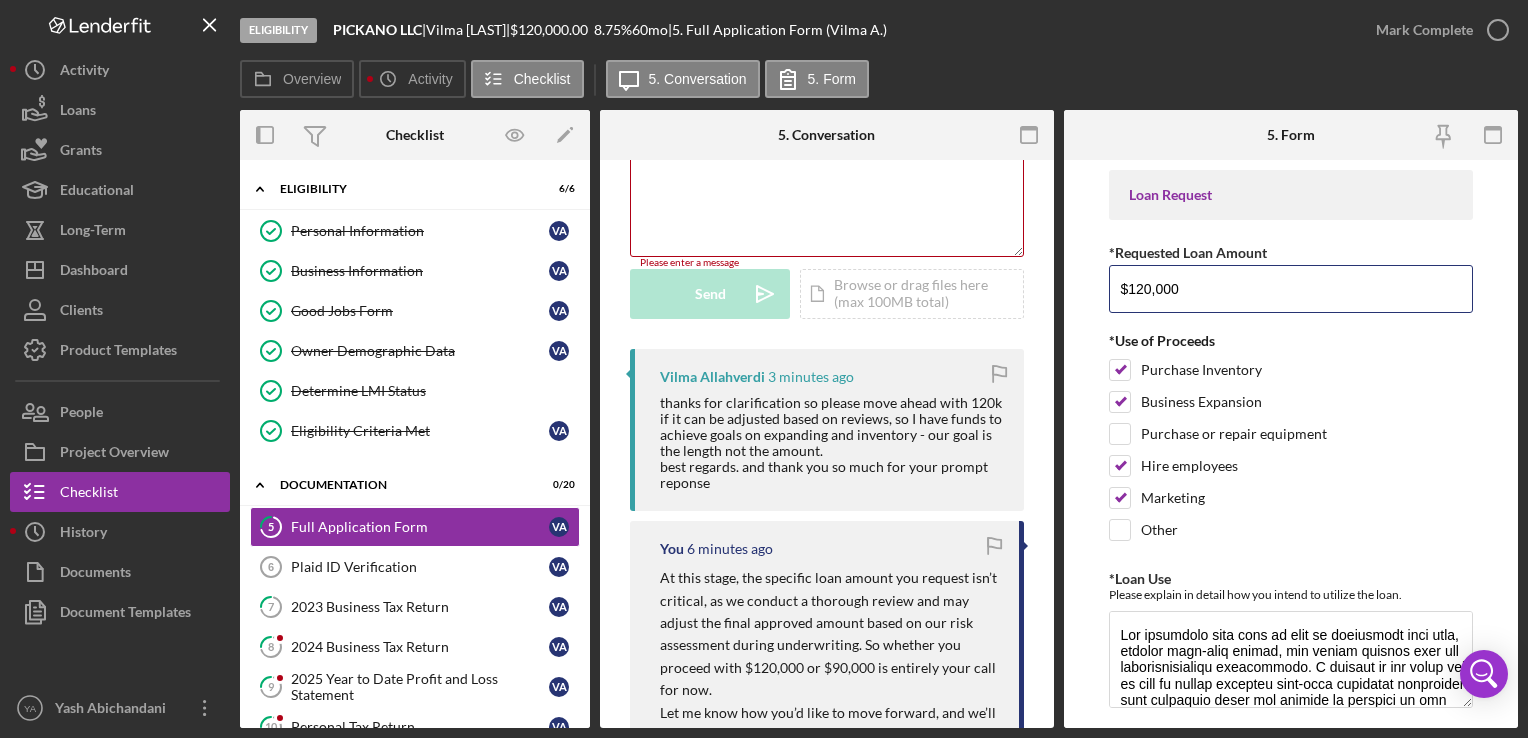 type on "$120,000" 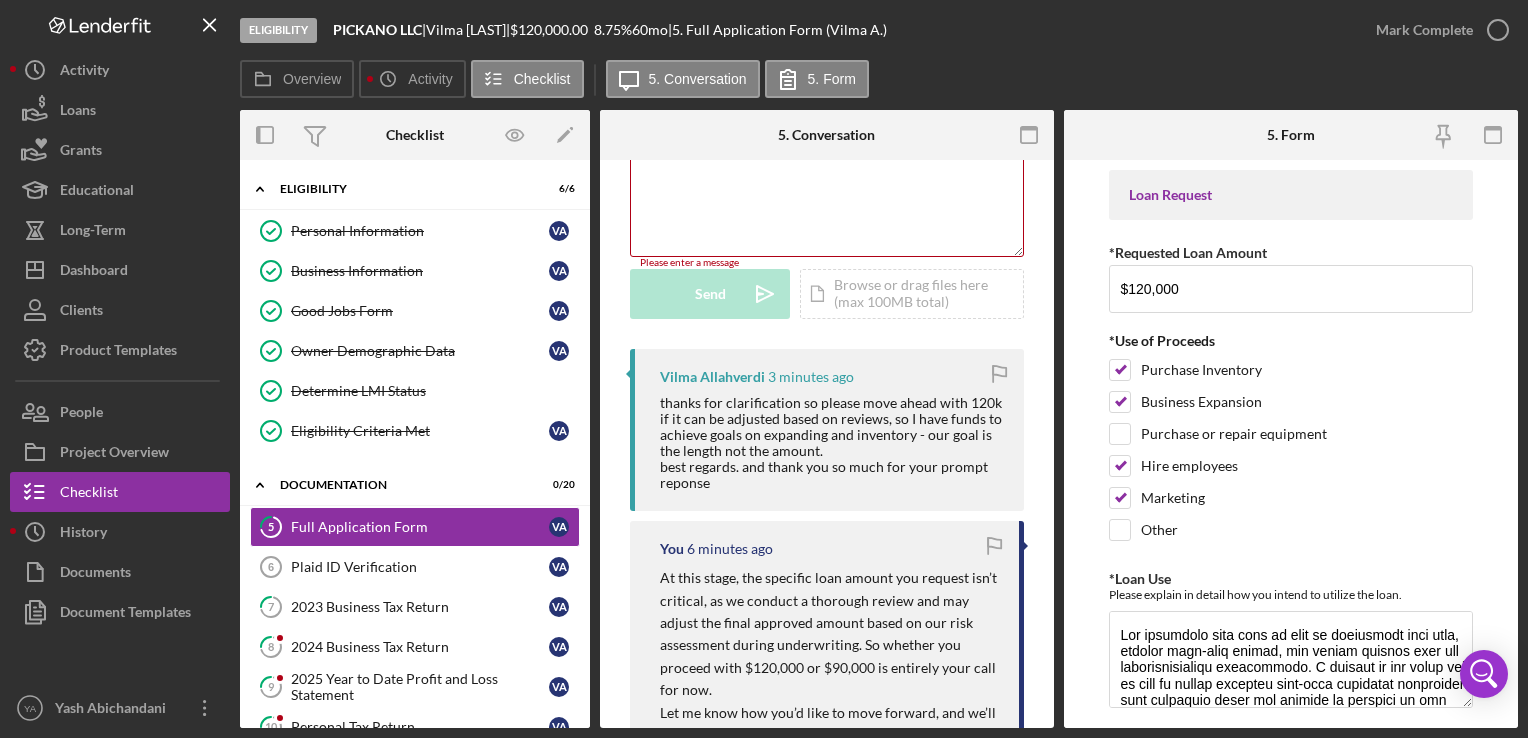 click on "thanks for clarification so please move ahead with 120k if it can be adjusted based on reviews, so I have funds to achieve goals on expanding and inventory - our goal is the length not the amount.
best regards. and thank you so much for your prompt reponse" at bounding box center (832, 443) 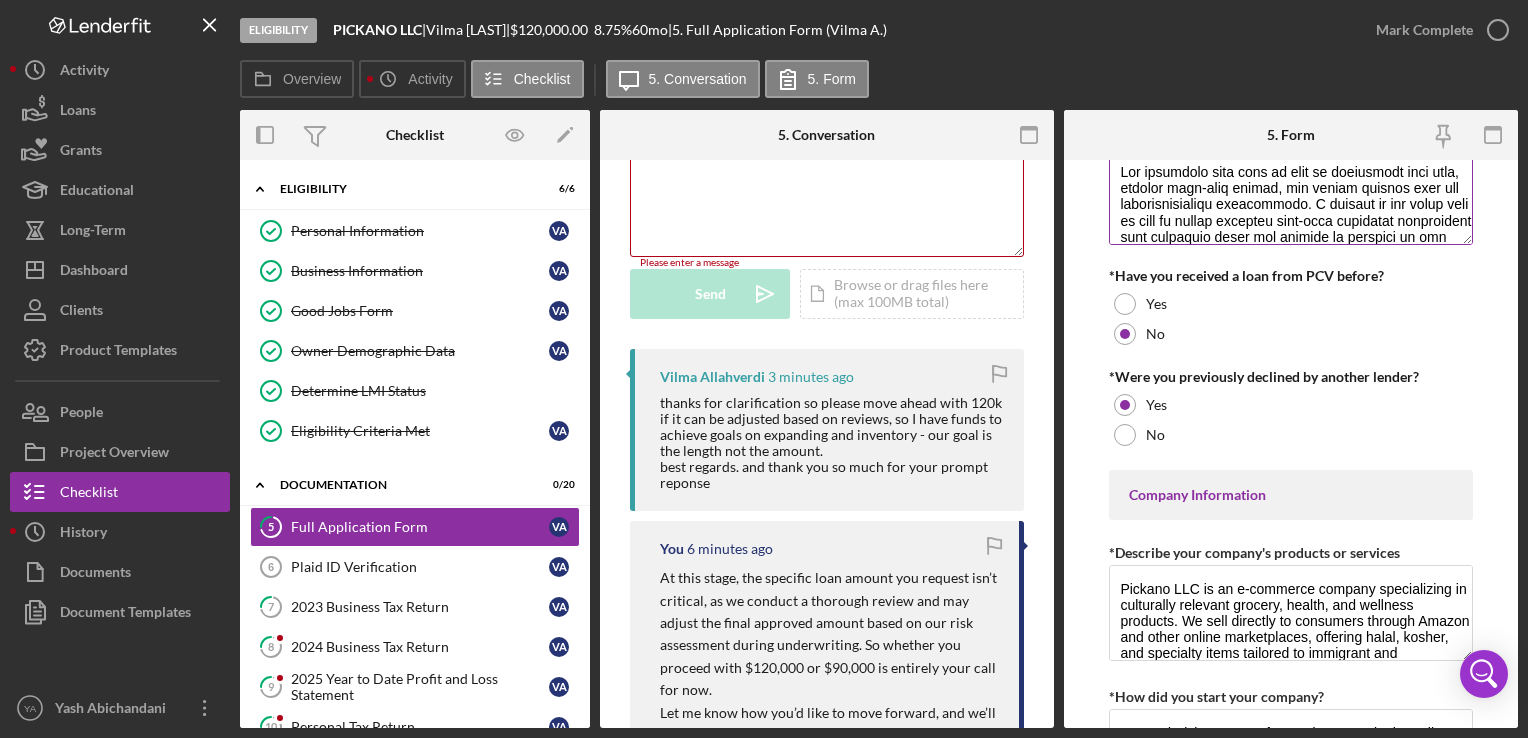 scroll, scrollTop: 300, scrollLeft: 0, axis: vertical 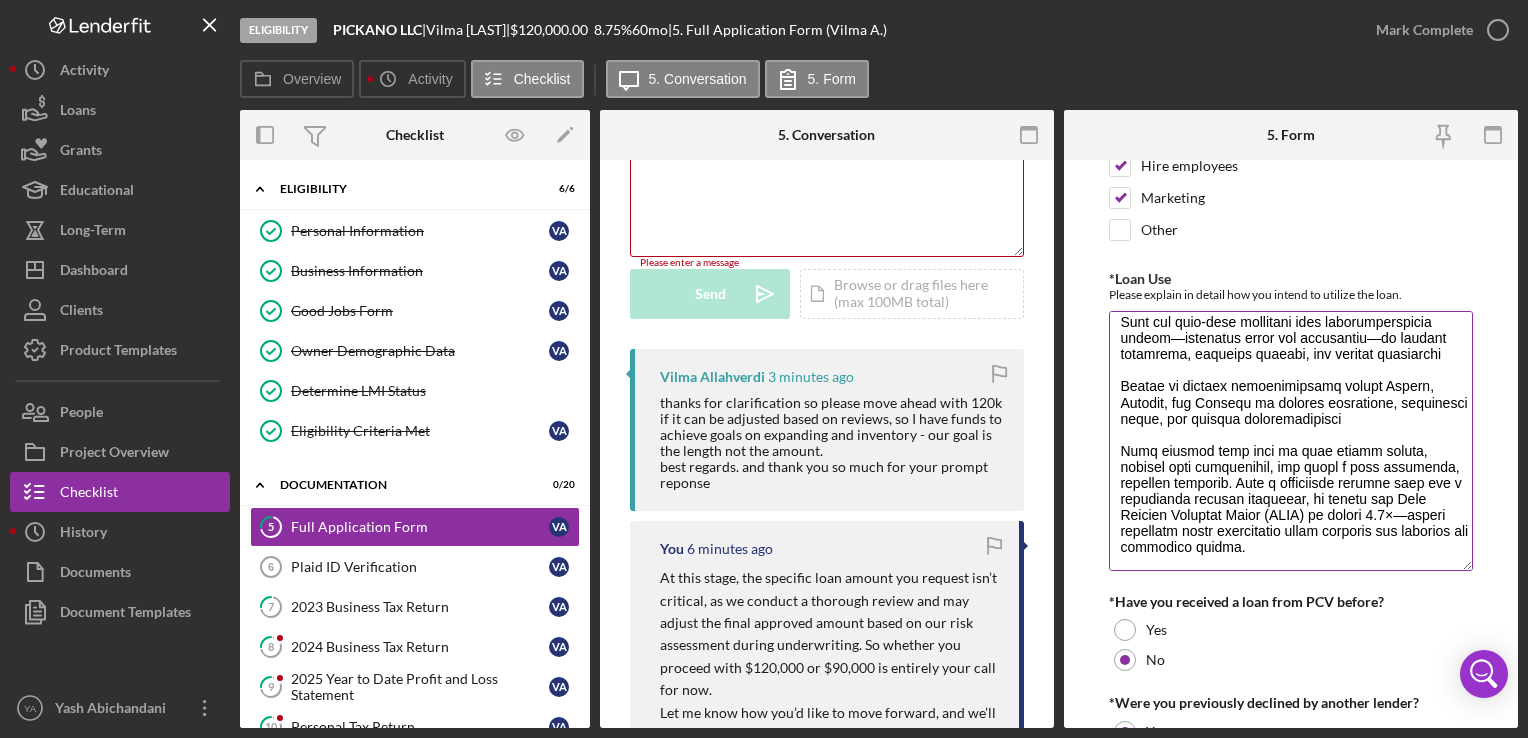 drag, startPoint x: 1464, startPoint y: 396, endPoint x: 1464, endPoint y: 561, distance: 165 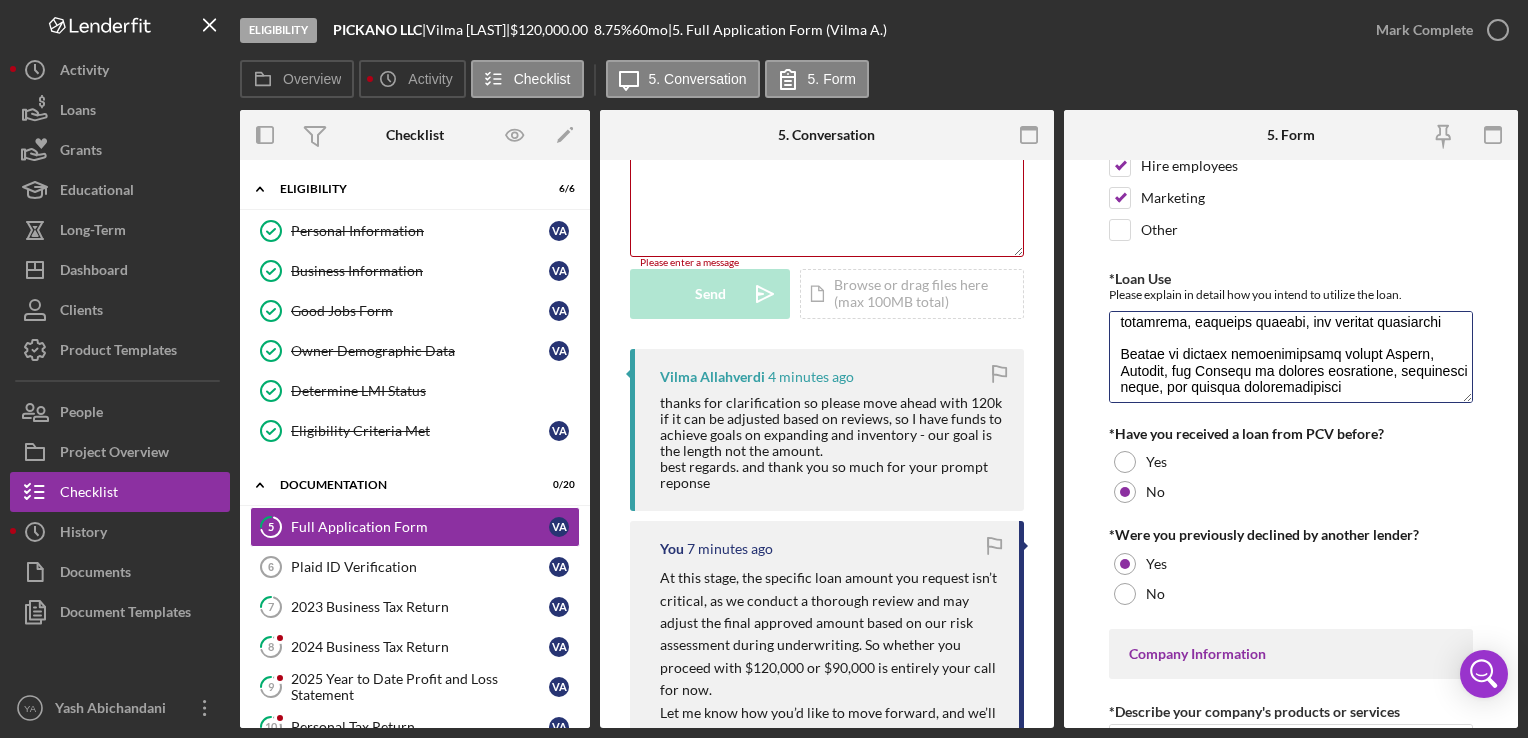 drag, startPoint x: 1458, startPoint y: 559, endPoint x: 1482, endPoint y: 392, distance: 168.71574 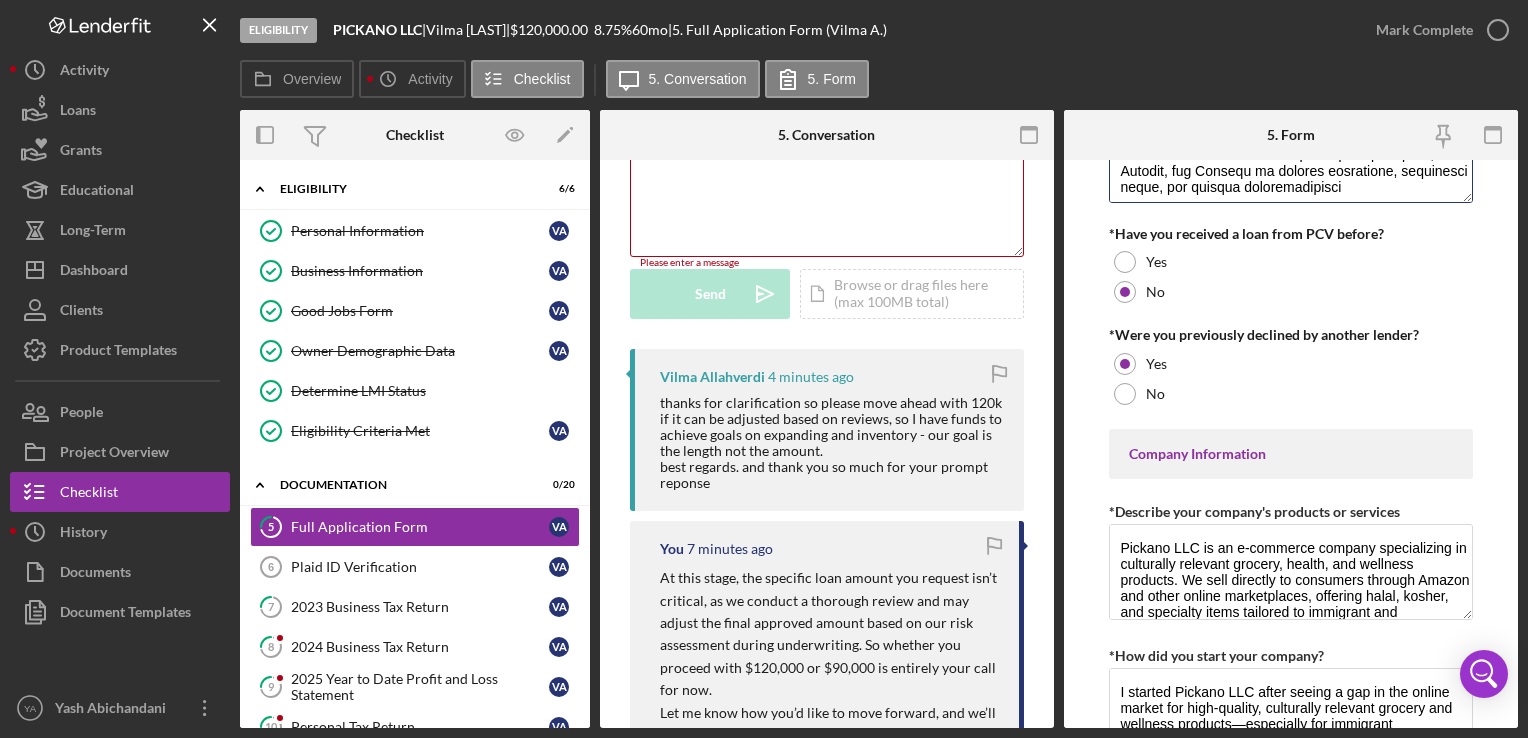 scroll, scrollTop: 600, scrollLeft: 0, axis: vertical 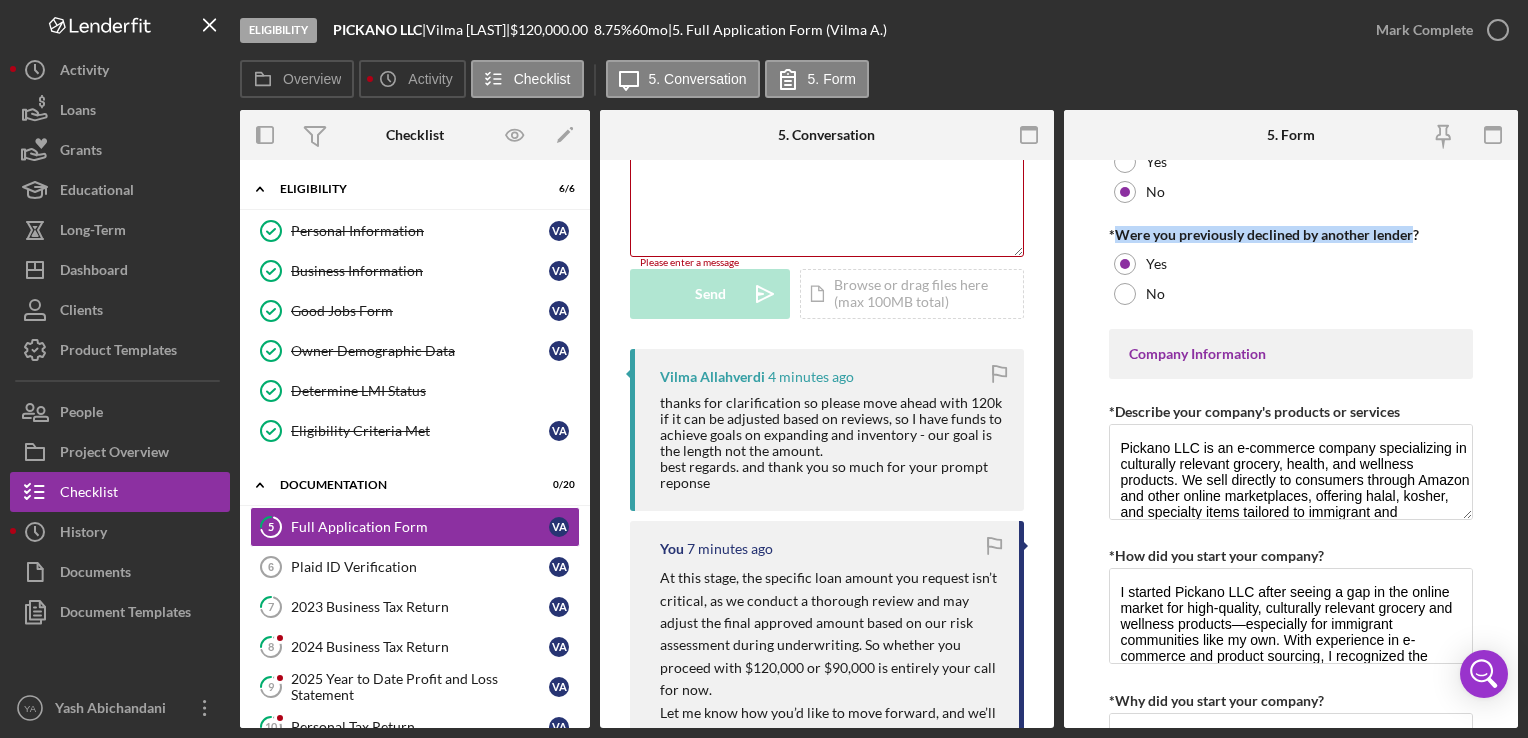 drag, startPoint x: 1119, startPoint y: 229, endPoint x: 1411, endPoint y: 230, distance: 292.0017 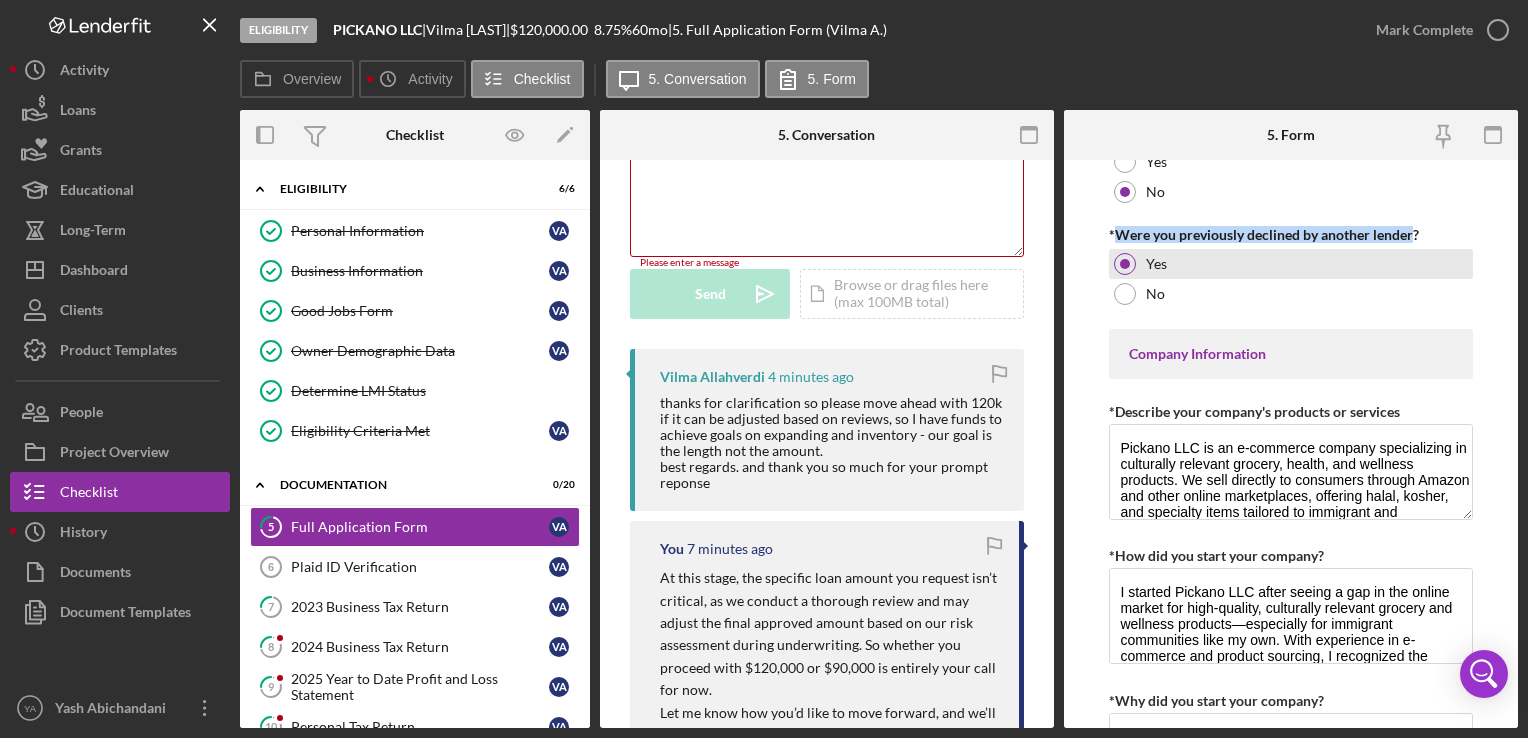 copy on "Were you previously declined by another lender" 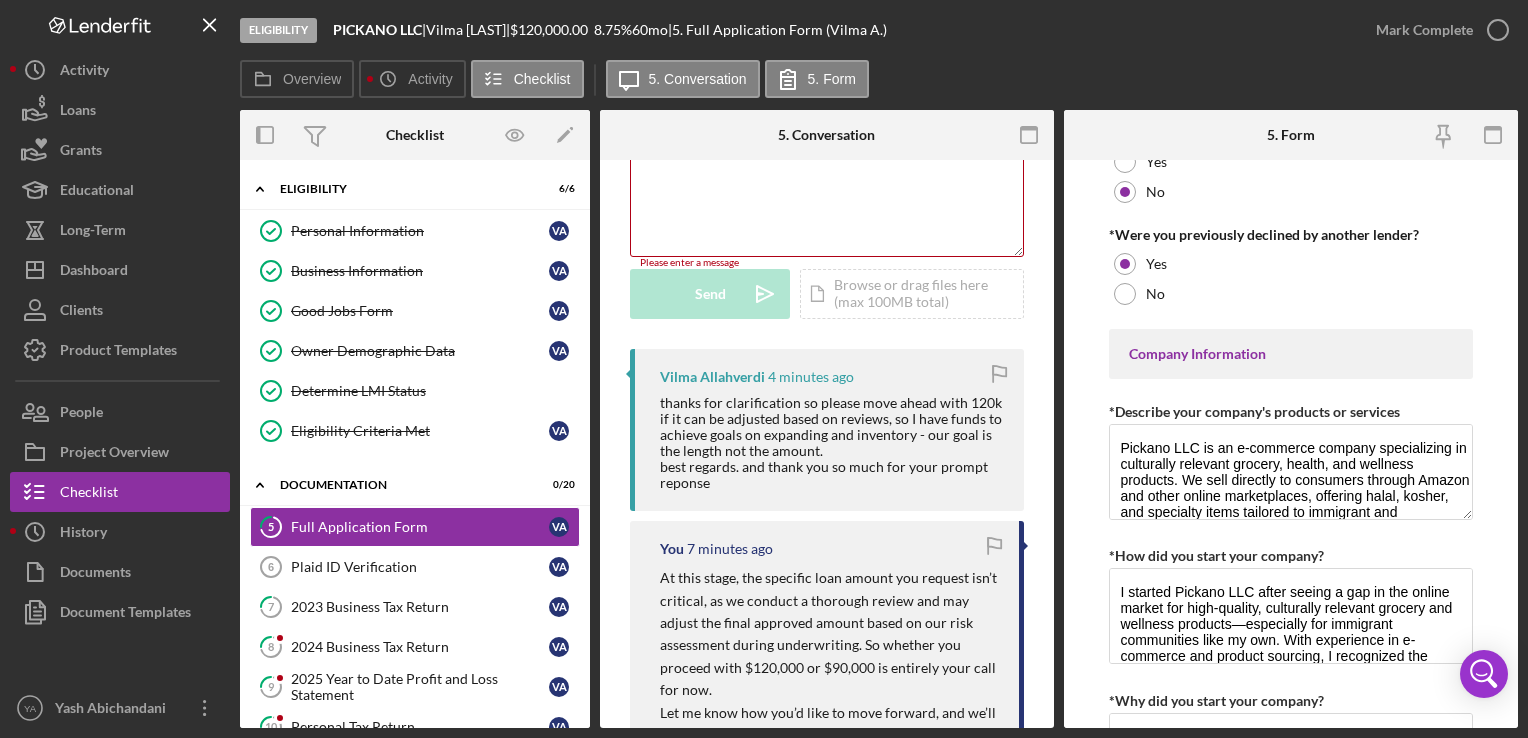 click on "Loan Request *Requested Loan Amount $120,000 *Use of Proceeds Purchase Inventory Business Expansion Purchase or repair equipment Hire employees Marketing Other *Loan Use Please explain in detail how you intend to utilize the loan. *Have you received a loan from PCV before? Yes No *Were you previously declined by another lender? Yes No Company Information *Describe your company's products or services *How did you start your company? *Why did you start your company? *Geographic Market Please describe the geographic market you serve *Target Customer Please describe your target customer and highlight your key client accounts. *Primary Challenges Please describe the primary challenges your company is currently facing. *What is your company's growth strategy? *Community Support How has your business supported your community? (E.g., hiring from disadvantaged populations, leading community service programs, offering products or services that have environmental or societal benefits.) *Major Accomplishments Other Save" at bounding box center [1291, 444] 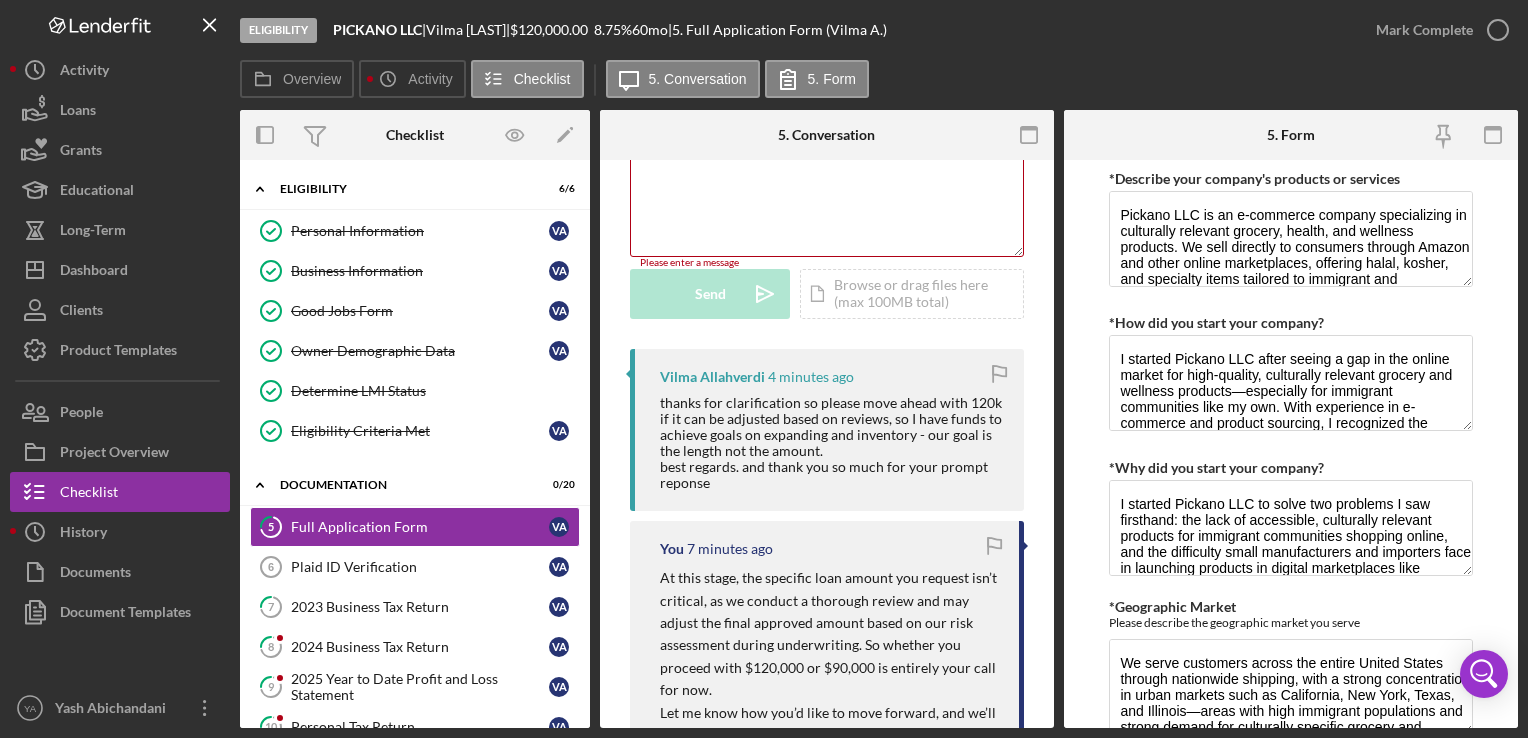 scroll, scrollTop: 800, scrollLeft: 0, axis: vertical 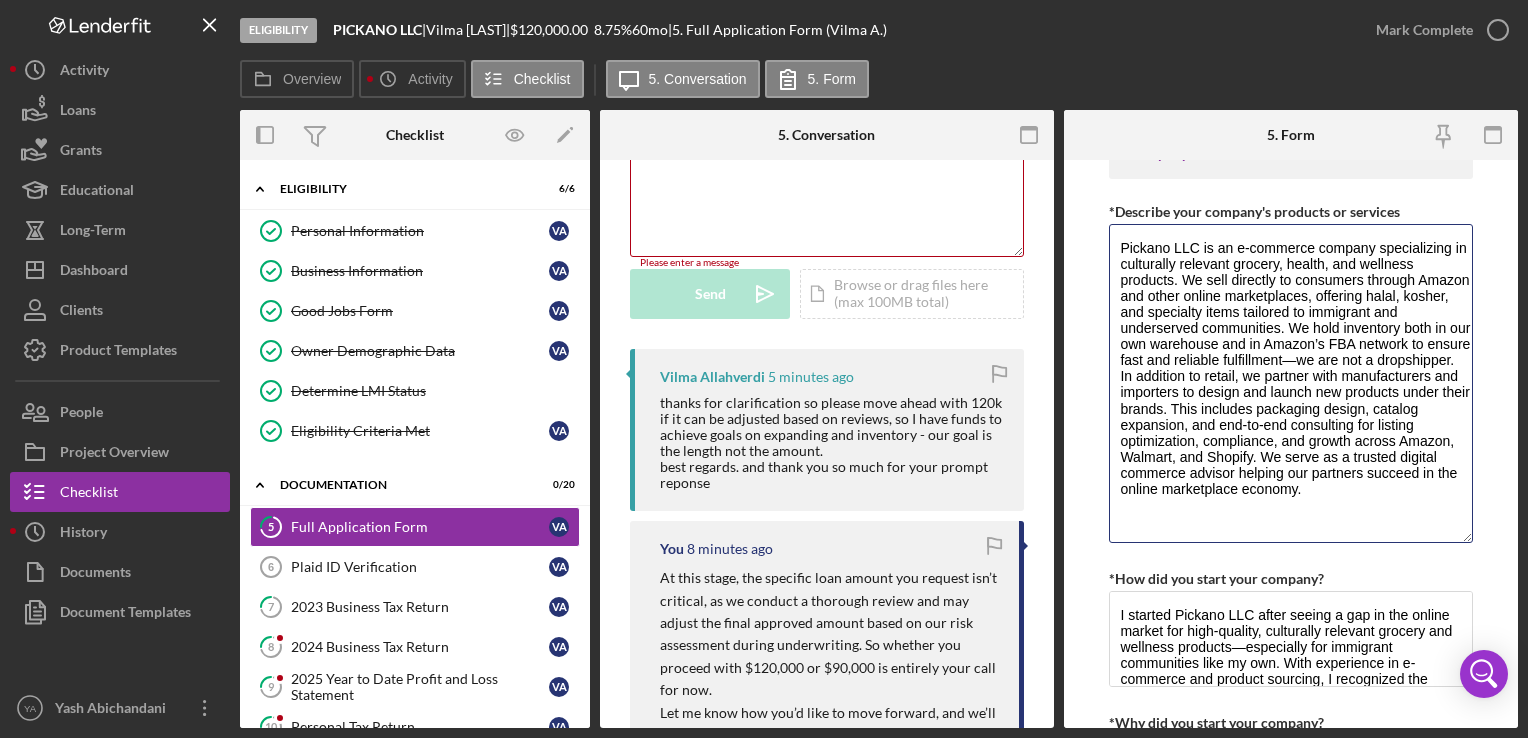 drag, startPoint x: 1462, startPoint y: 313, endPoint x: 1473, endPoint y: 536, distance: 223.27113 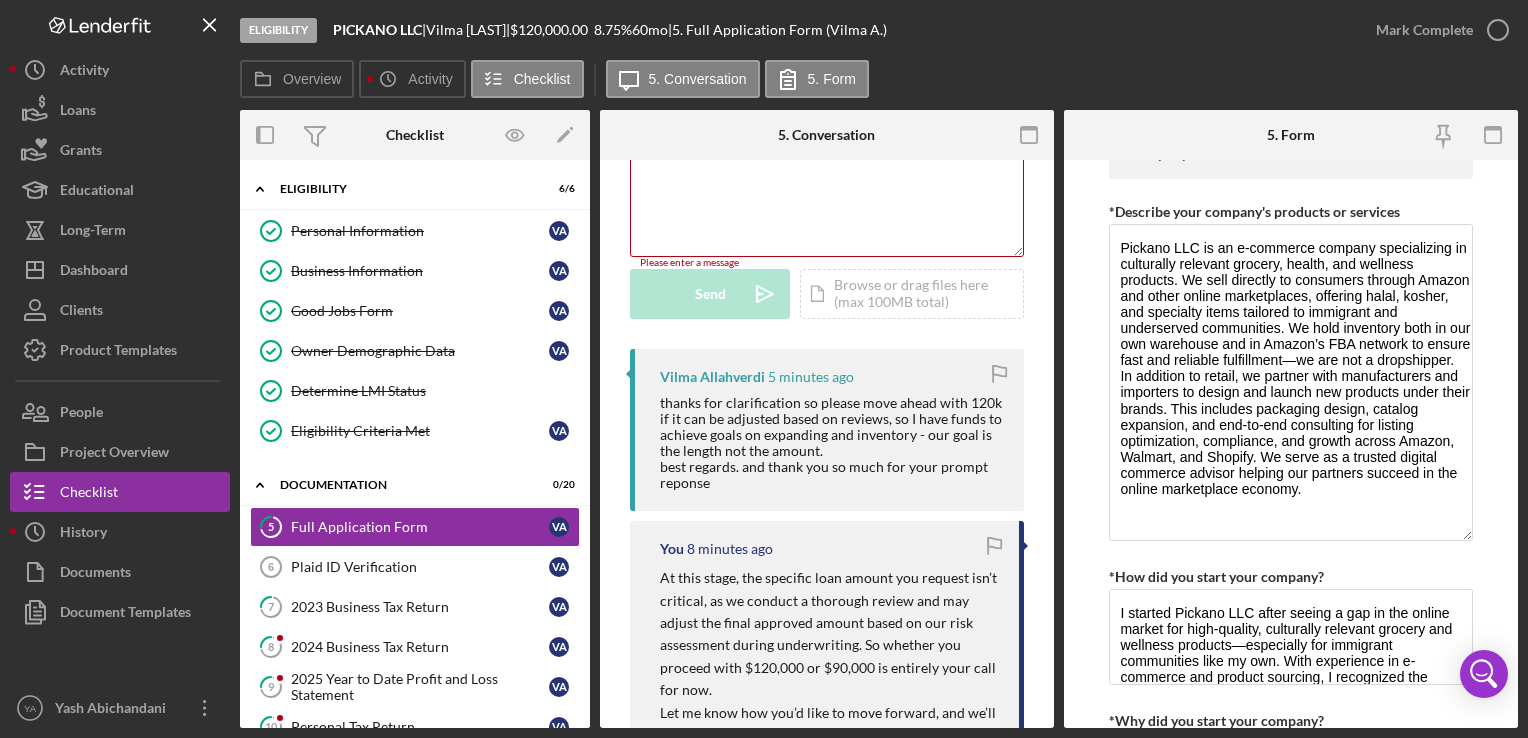 click on "Loan Request *Requested Loan Amount $120,000 *Use of Proceeds Purchase Inventory Business Expansion Purchase or repair equipment Hire employees Marketing Other *Loan Use Please explain in detail how you intend to utilize the loan. *Have you received a loan from PCV before? Yes No *Were you previously declined by another lender? Yes No Company Information *Describe your company's products or services *How did you start your company? *Why did you start your company? *Geographic Market Please describe the geographic market you serve *Target Customer Please describe your target customer and highlight your key client accounts. *Primary Challenges Please describe the primary challenges your company is currently facing. *What is your company's growth strategy? *Community Support How has your business supported your community? (E.g., hiring from disadvantaged populations, leading community service programs, offering products or services that have environmental or societal benefits.) *Major Accomplishments Other Save" at bounding box center (1291, 444) 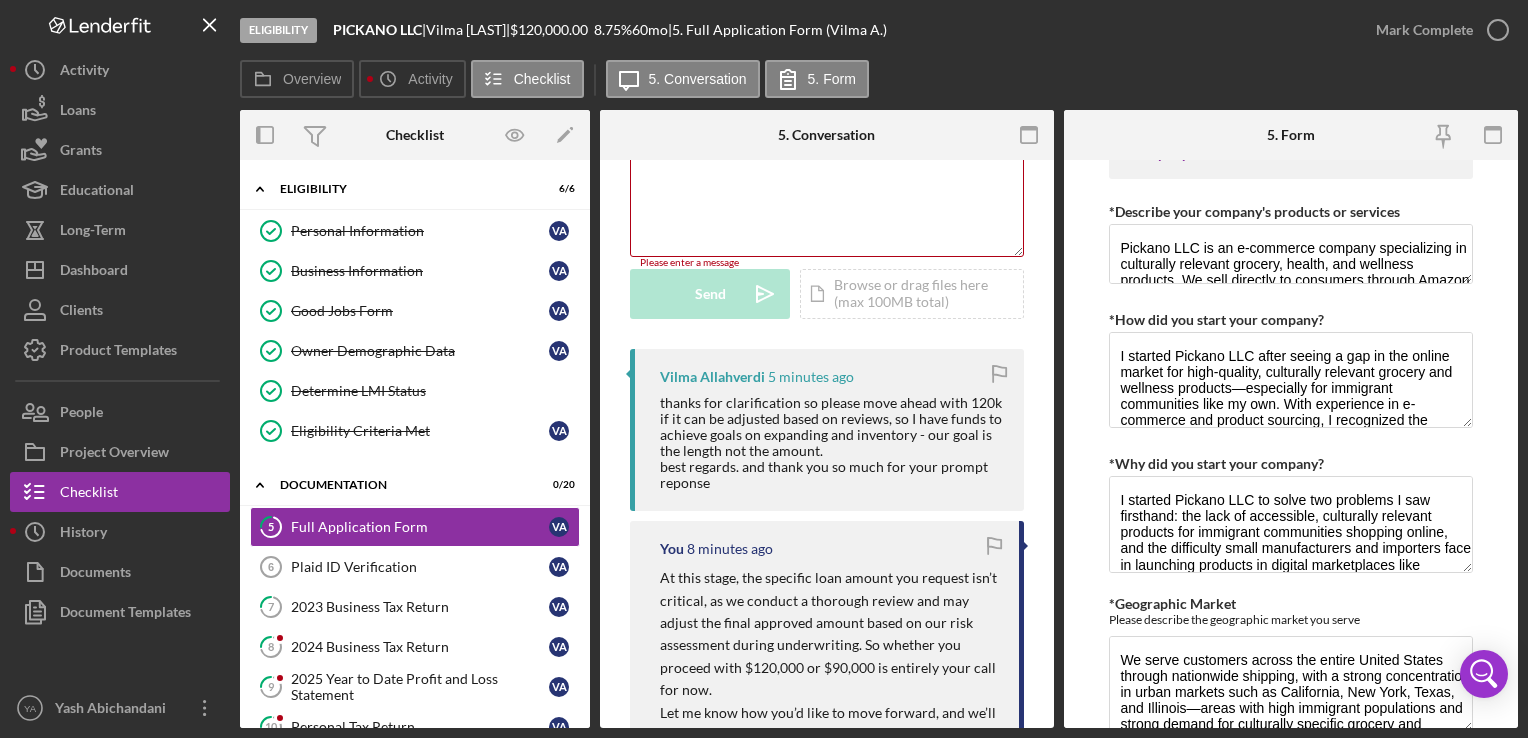 drag, startPoint x: 1457, startPoint y: 530, endPoint x: 1473, endPoint y: 274, distance: 256.4995 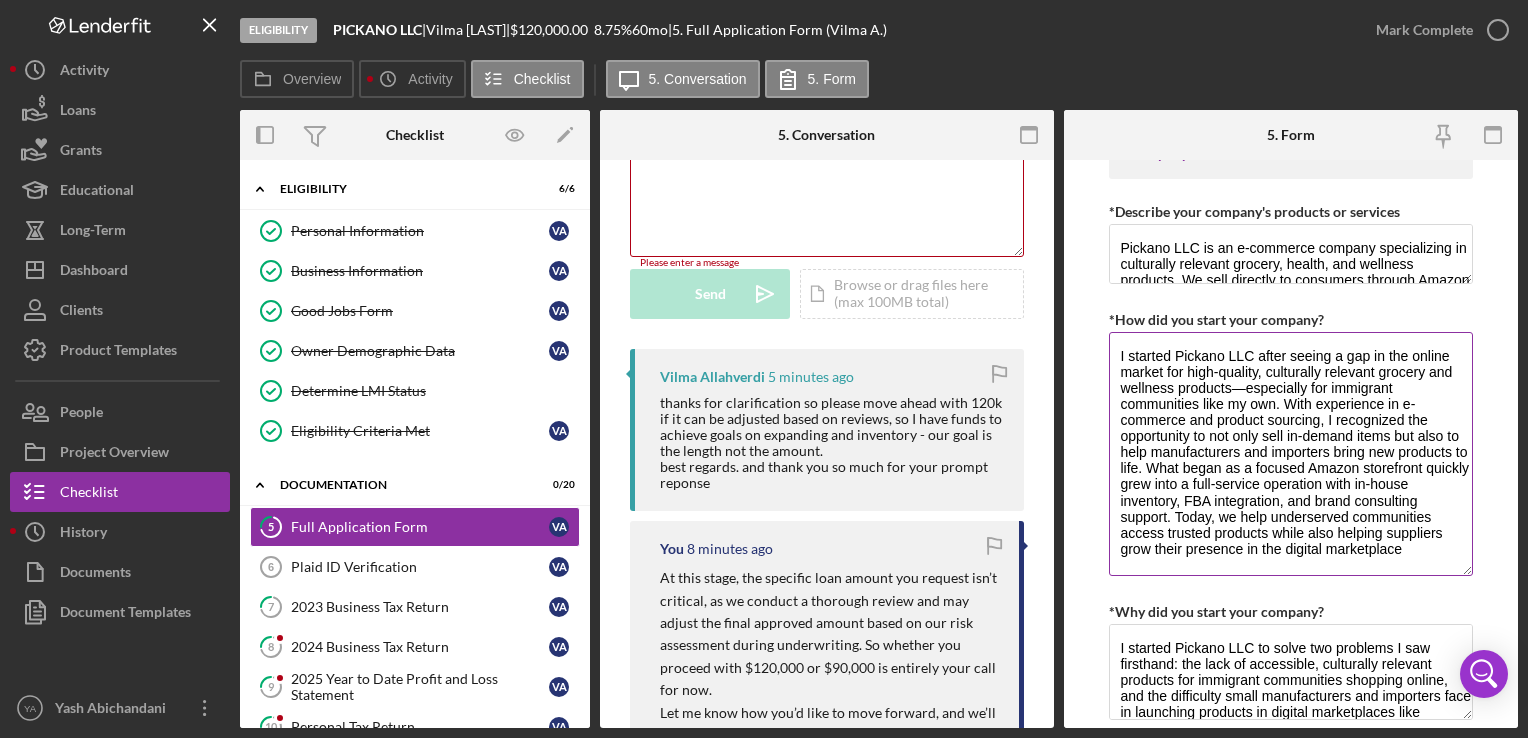 drag, startPoint x: 1462, startPoint y: 410, endPoint x: 1464, endPoint y: 566, distance: 156.01282 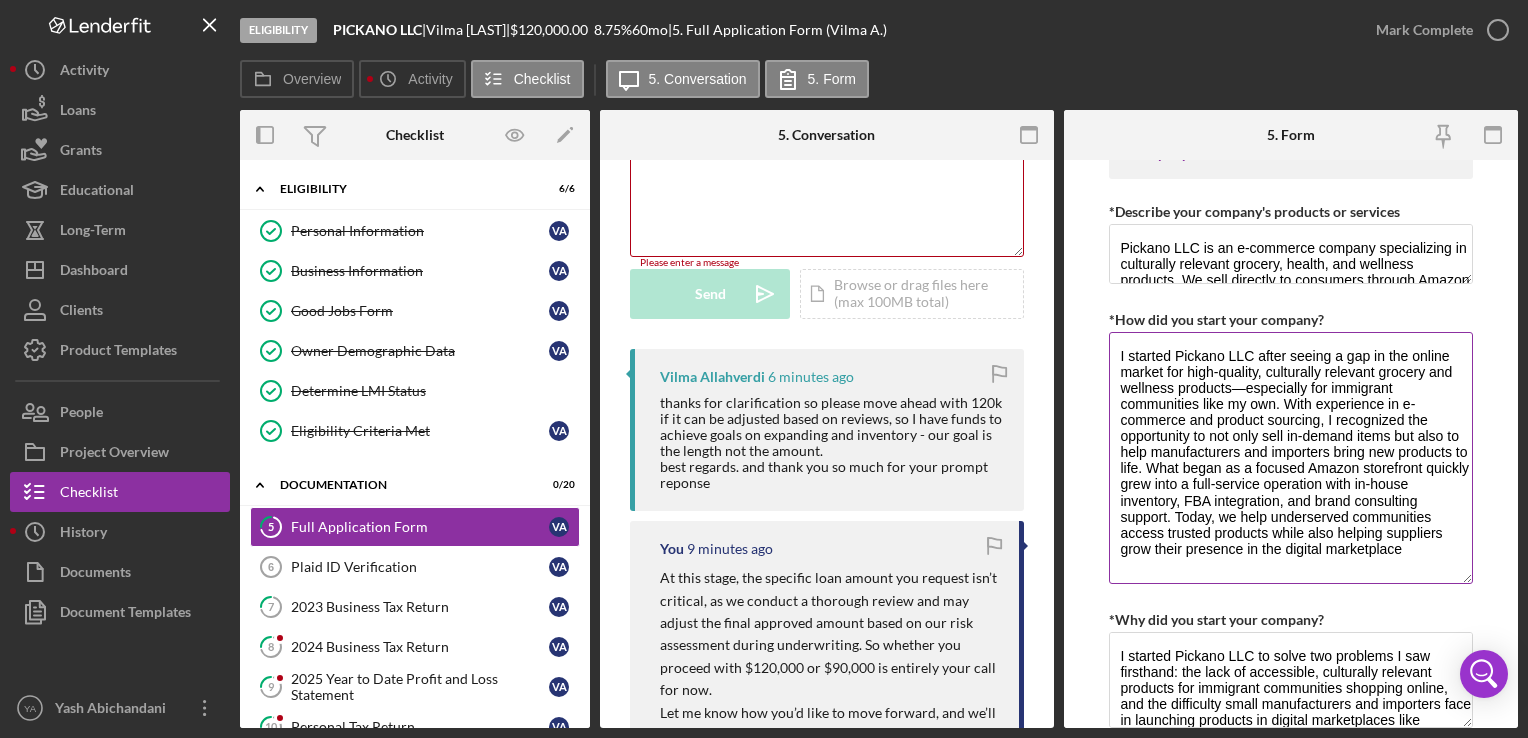 scroll, scrollTop: 4, scrollLeft: 0, axis: vertical 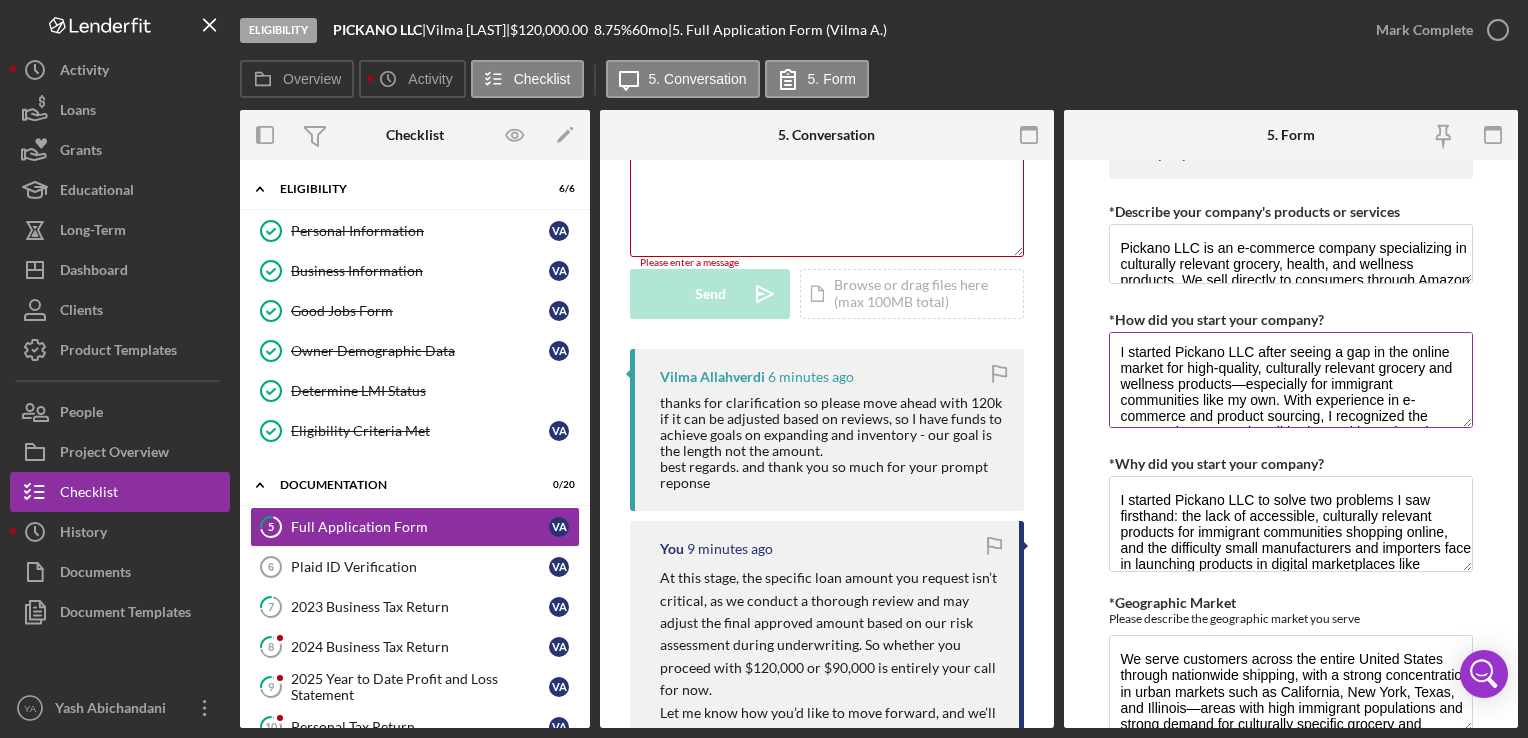 drag, startPoint x: 1456, startPoint y: 570, endPoint x: 1451, endPoint y: 414, distance: 156.08011 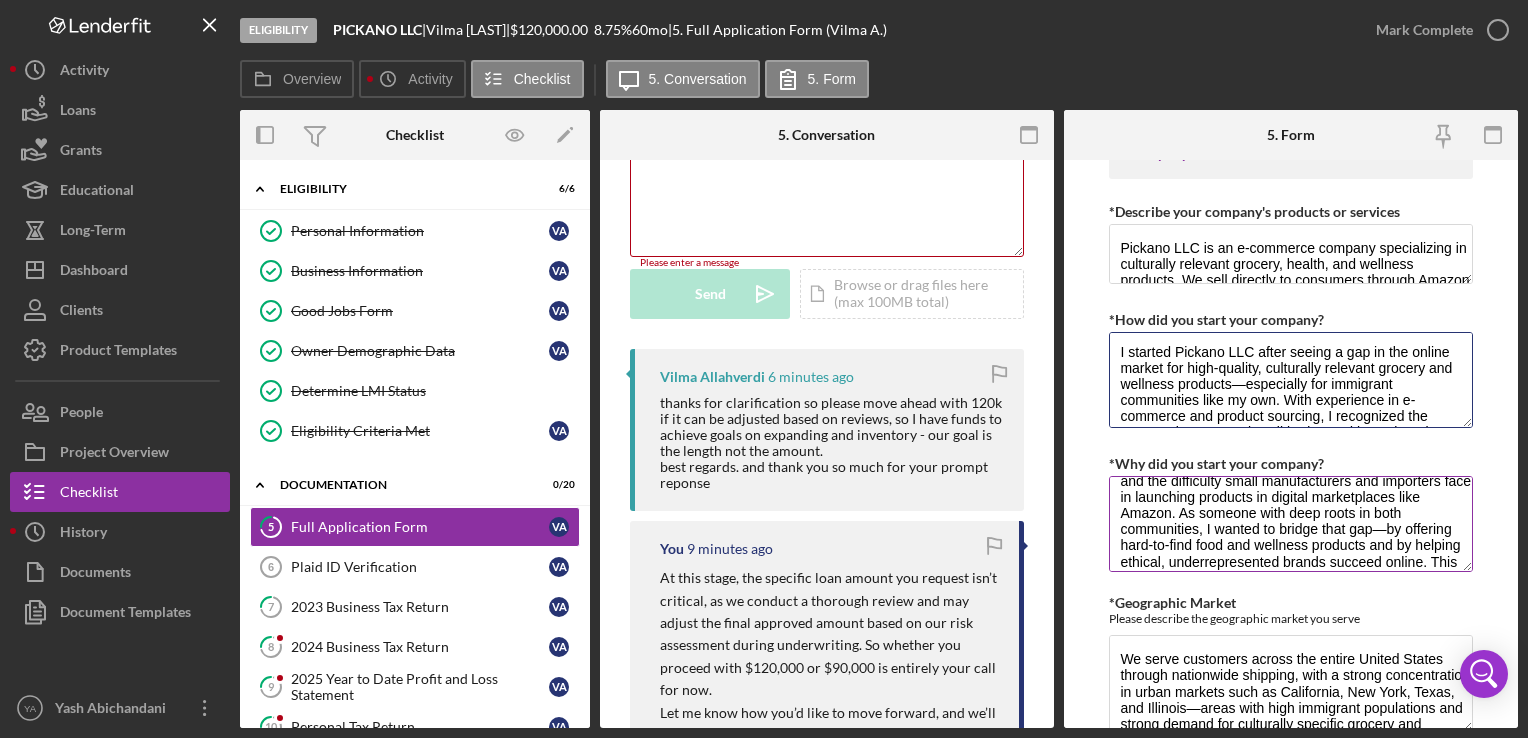 scroll, scrollTop: 0, scrollLeft: 0, axis: both 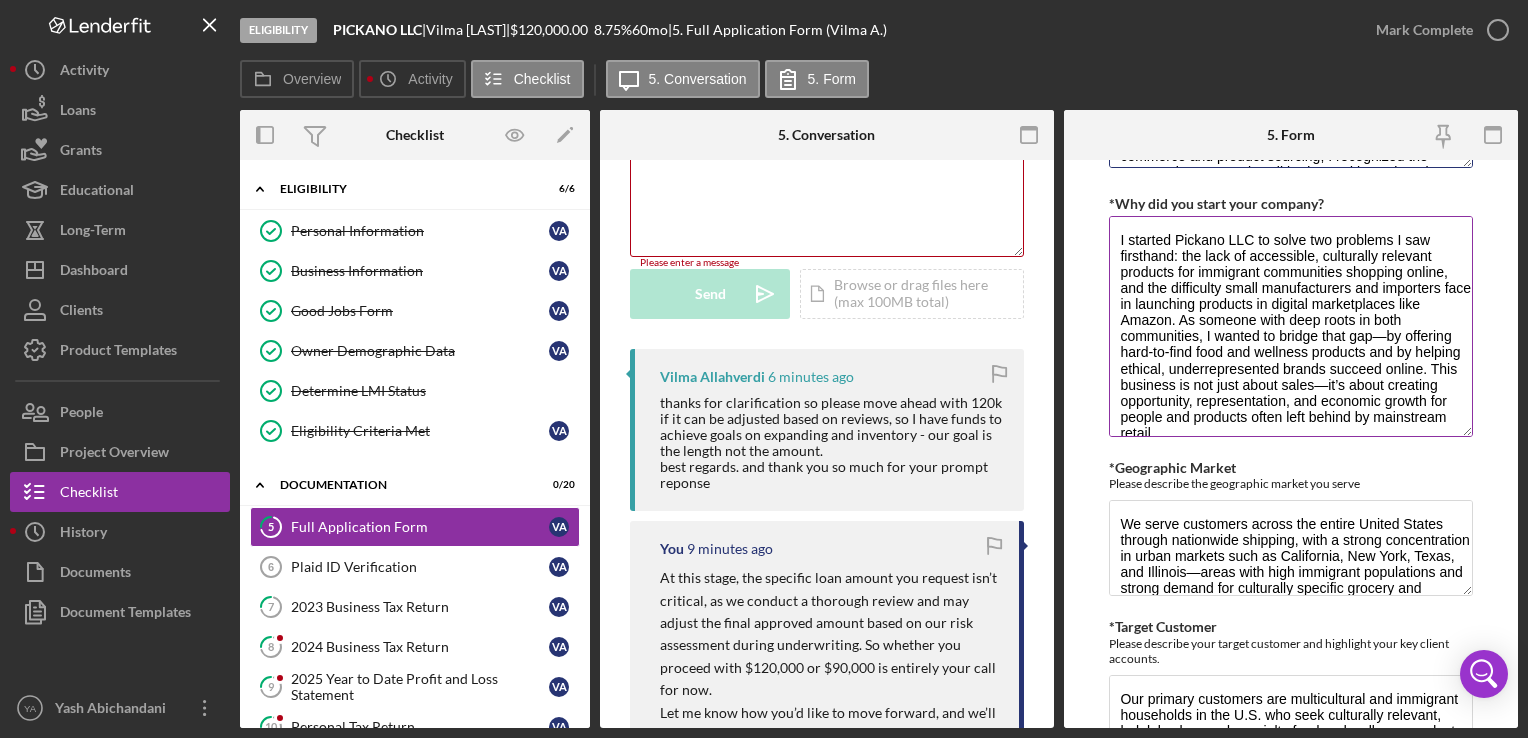 drag, startPoint x: 1456, startPoint y: 295, endPoint x: 1455, endPoint y: 421, distance: 126.00397 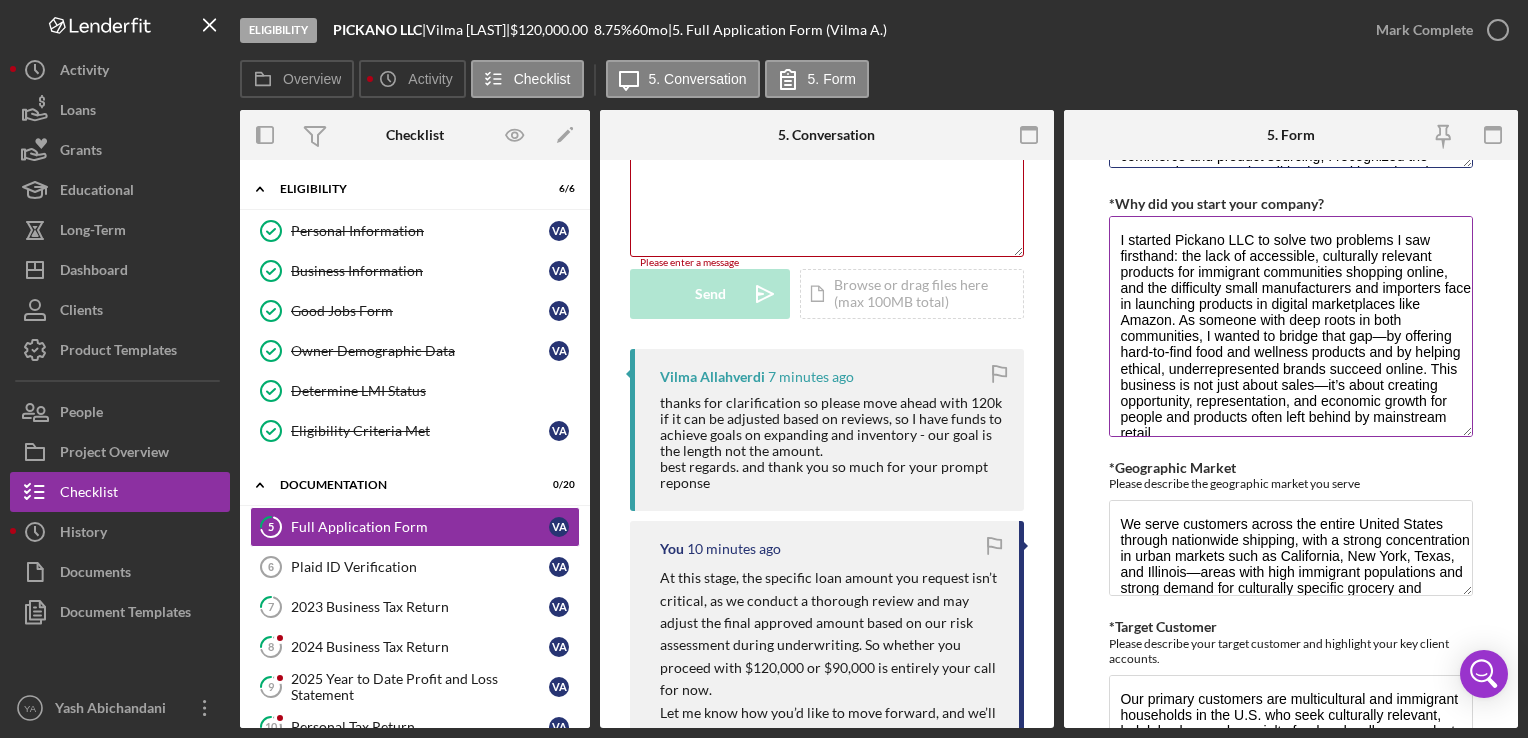 scroll, scrollTop: 20, scrollLeft: 0, axis: vertical 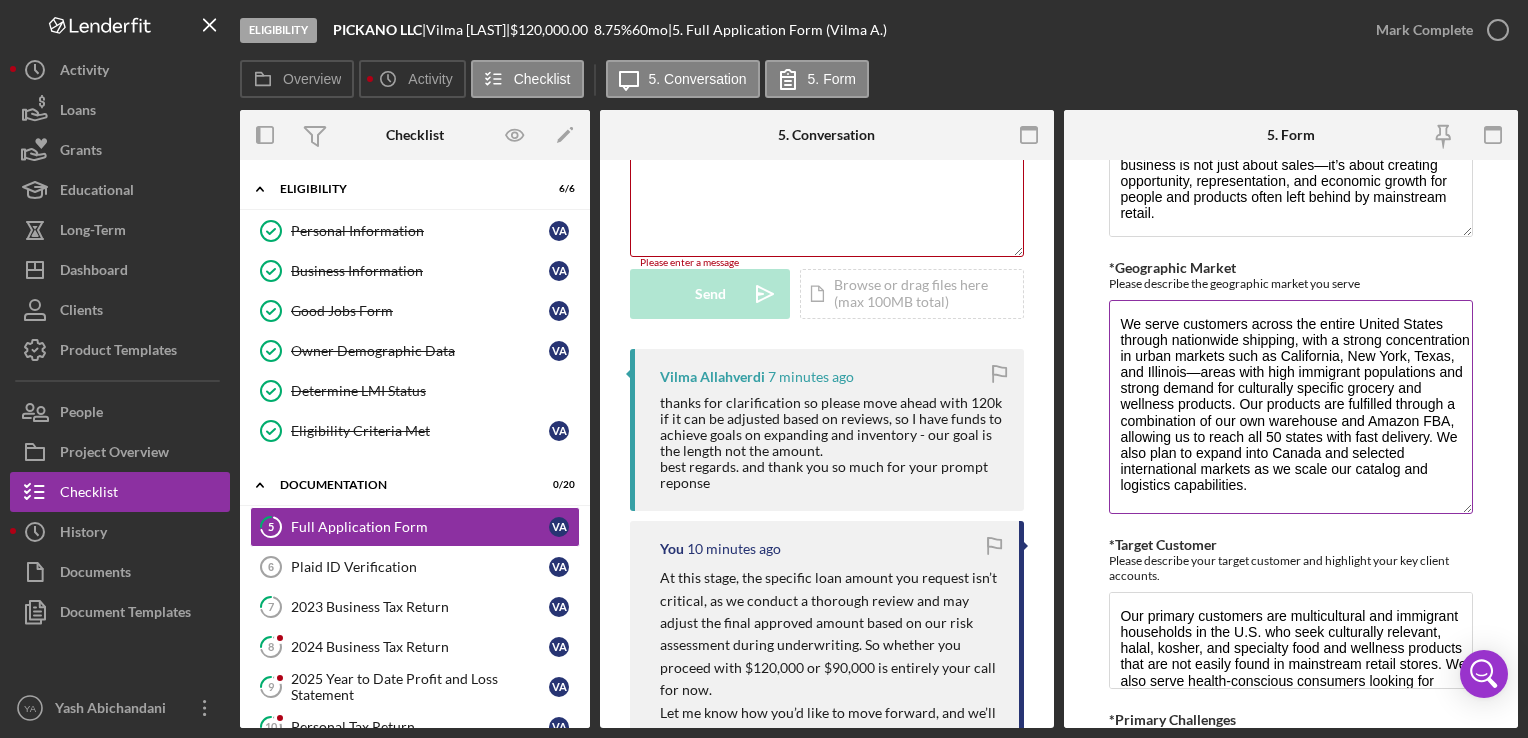drag, startPoint x: 1458, startPoint y: 383, endPoint x: 1457, endPoint y: 511, distance: 128.0039 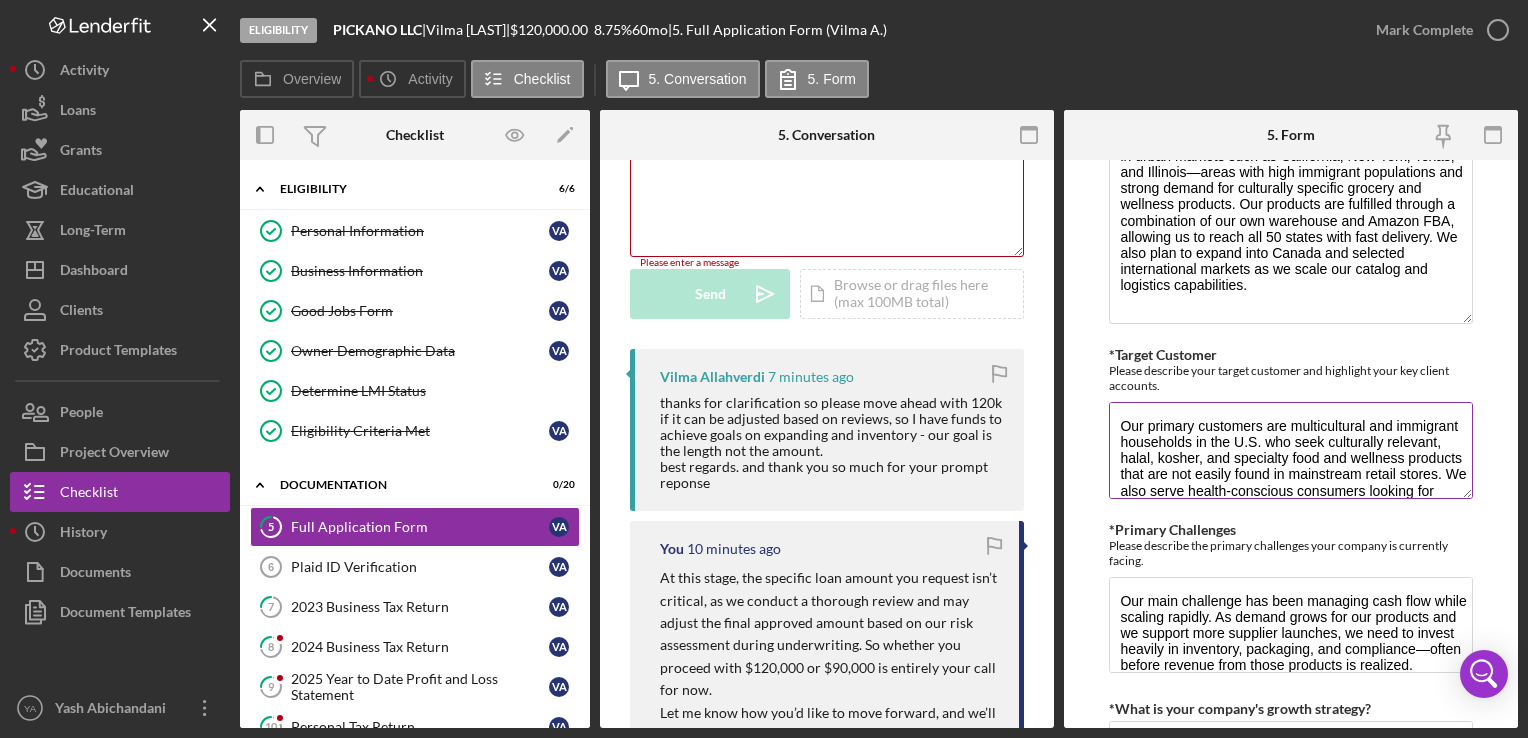 scroll, scrollTop: 1560, scrollLeft: 0, axis: vertical 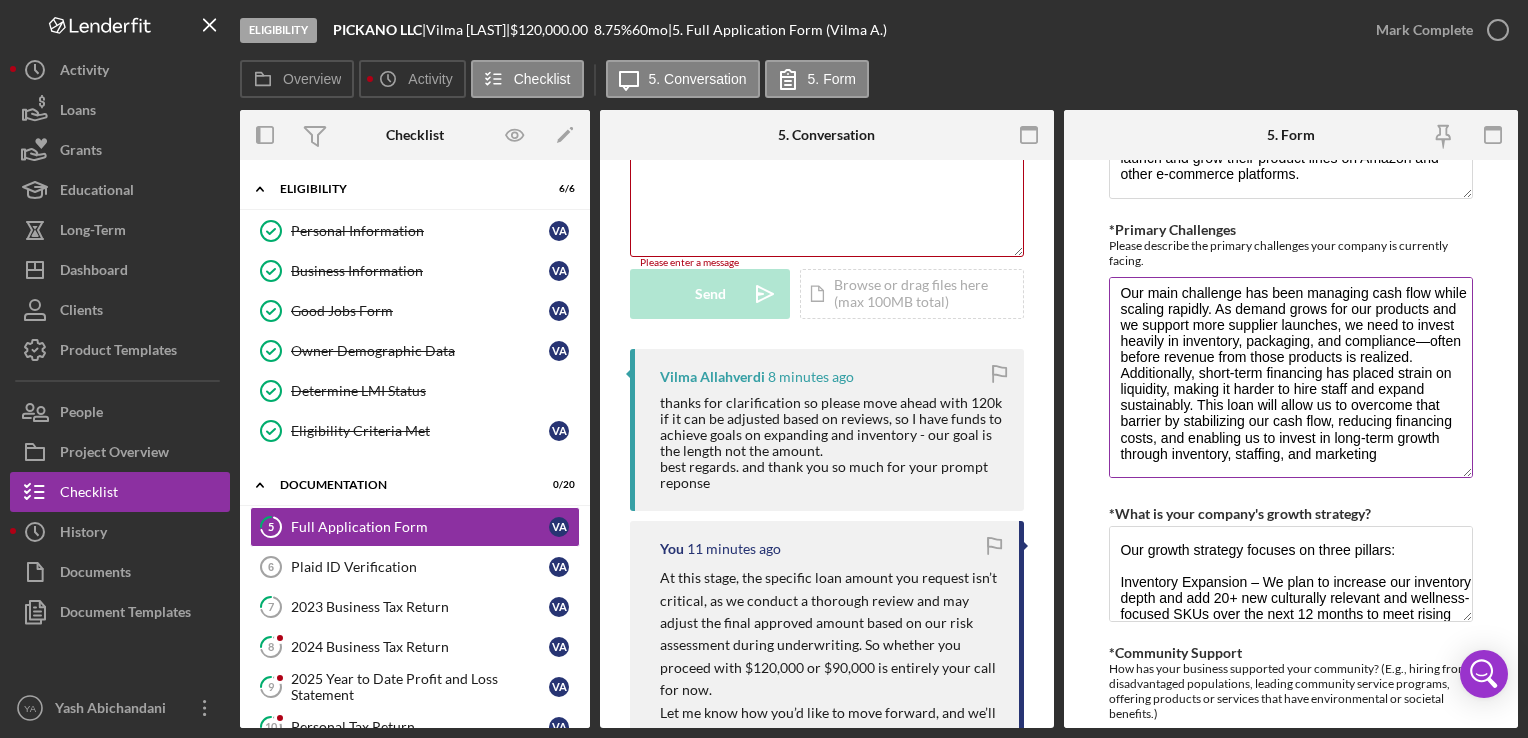 drag, startPoint x: 1458, startPoint y: 359, endPoint x: 1456, endPoint y: 466, distance: 107.01869 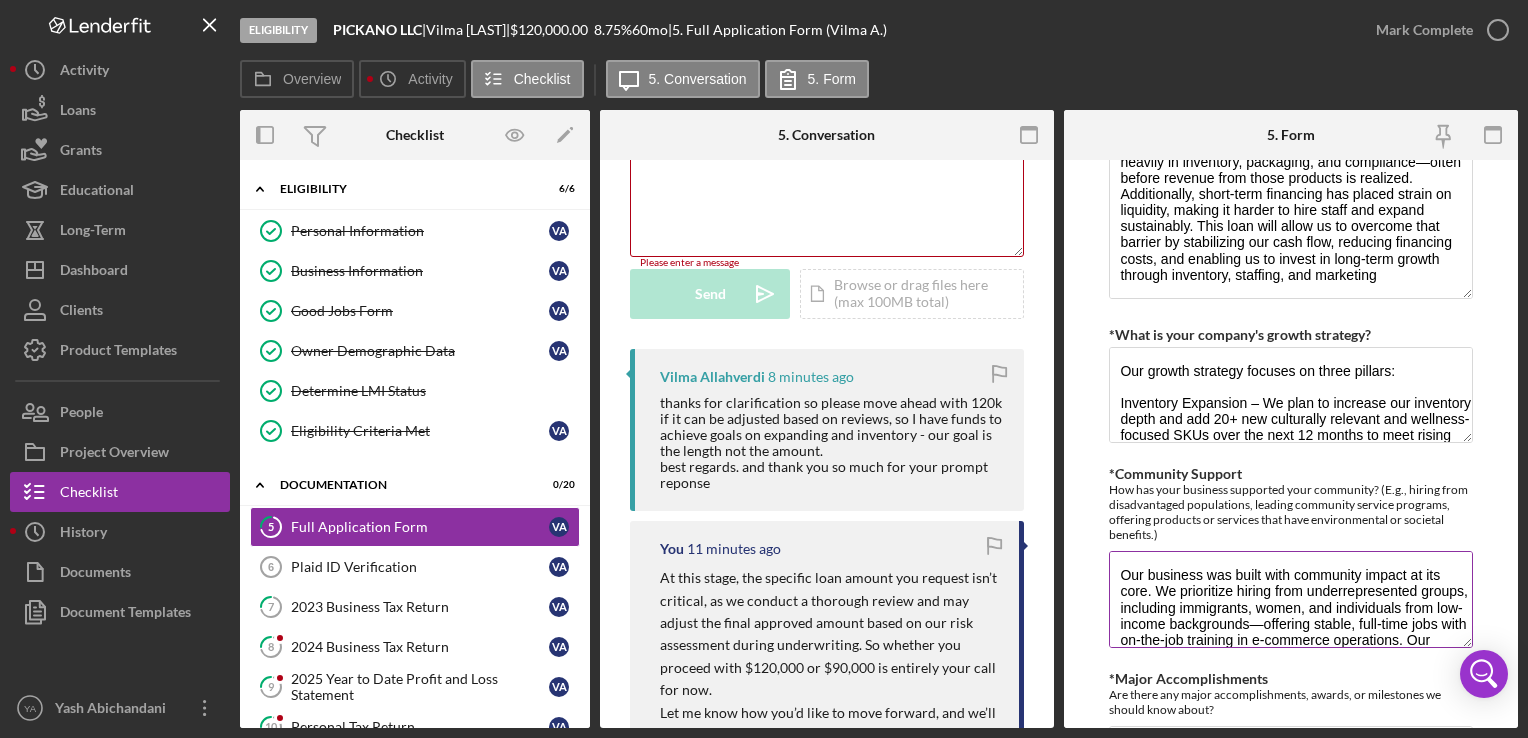 scroll, scrollTop: 2060, scrollLeft: 0, axis: vertical 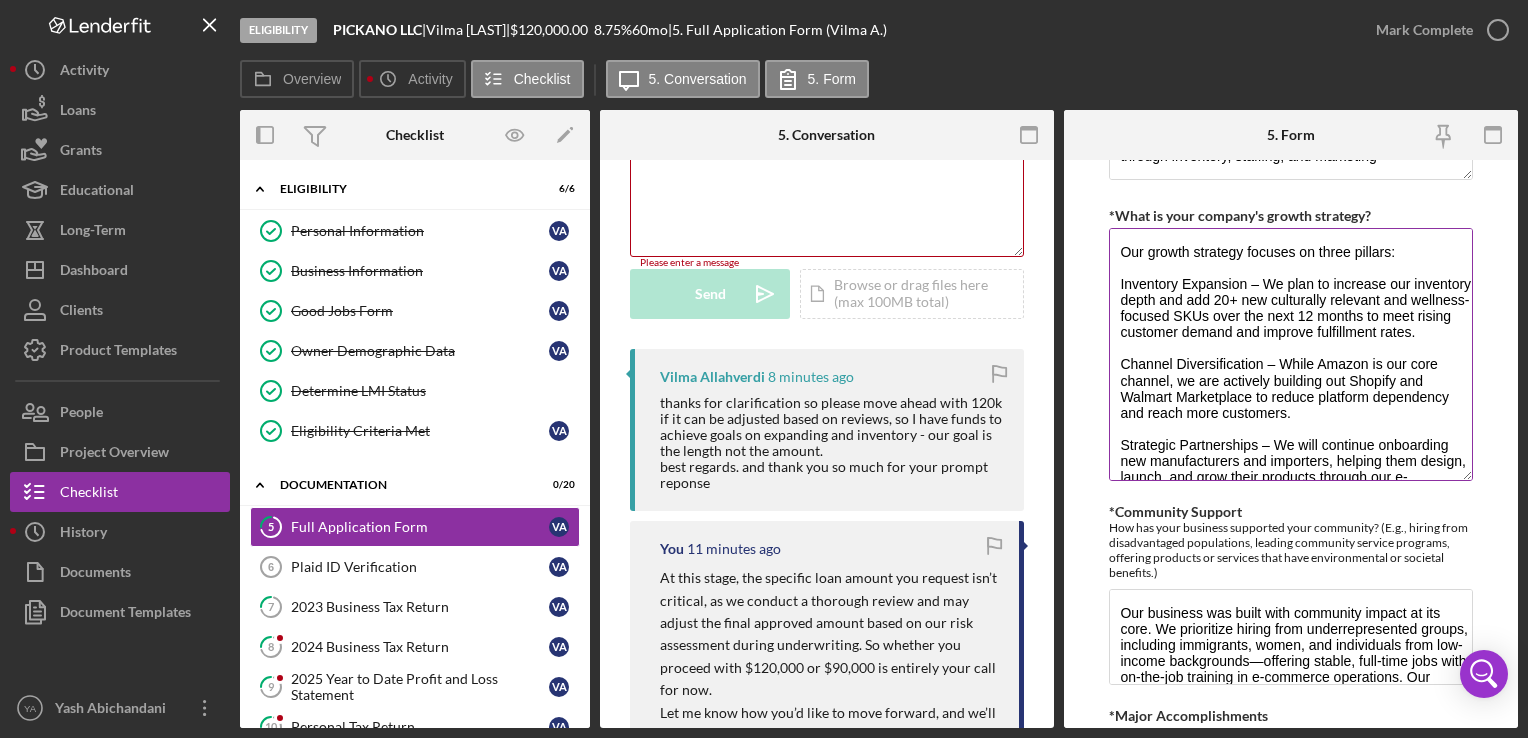 drag, startPoint x: 1456, startPoint y: 308, endPoint x: 1384, endPoint y: 450, distance: 159.21056 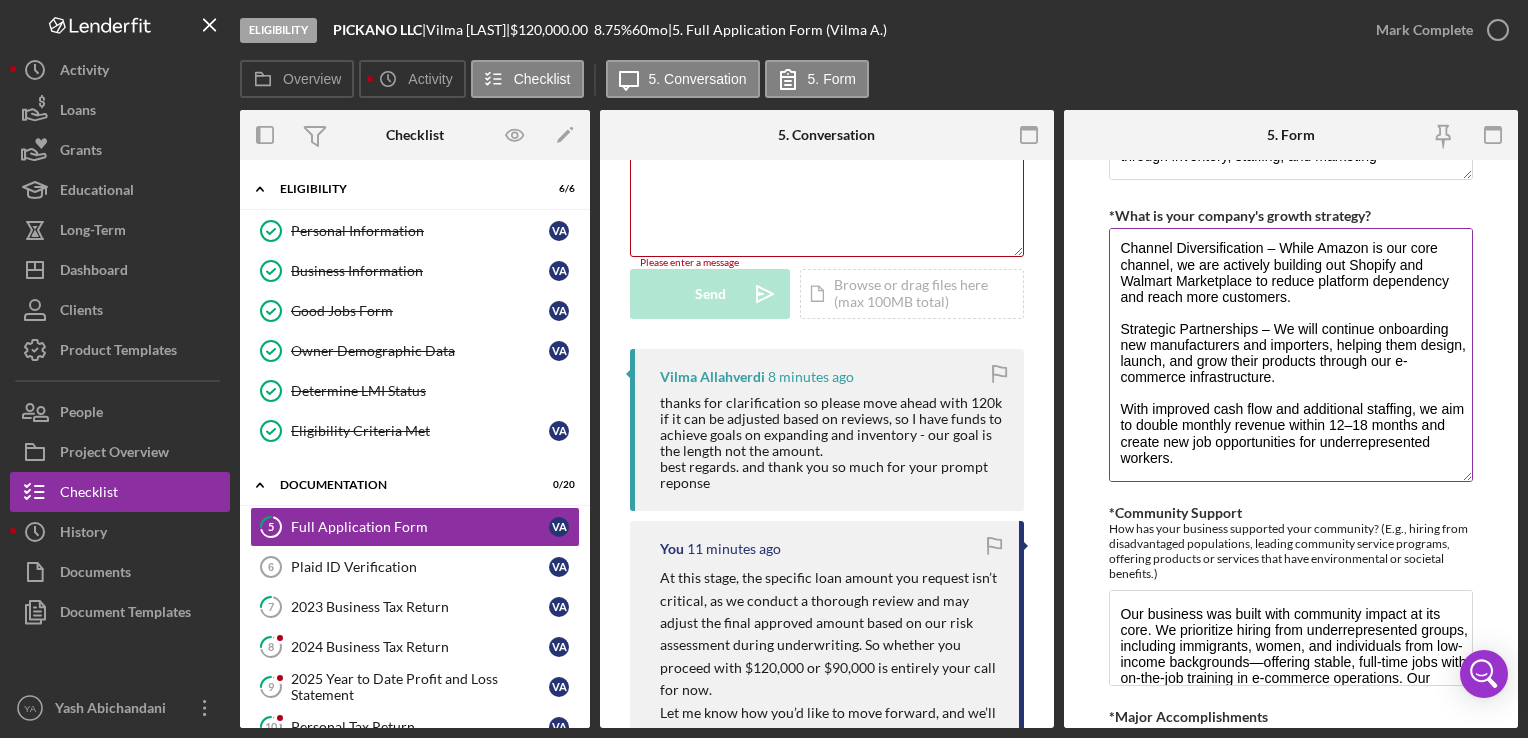 scroll, scrollTop: 132, scrollLeft: 0, axis: vertical 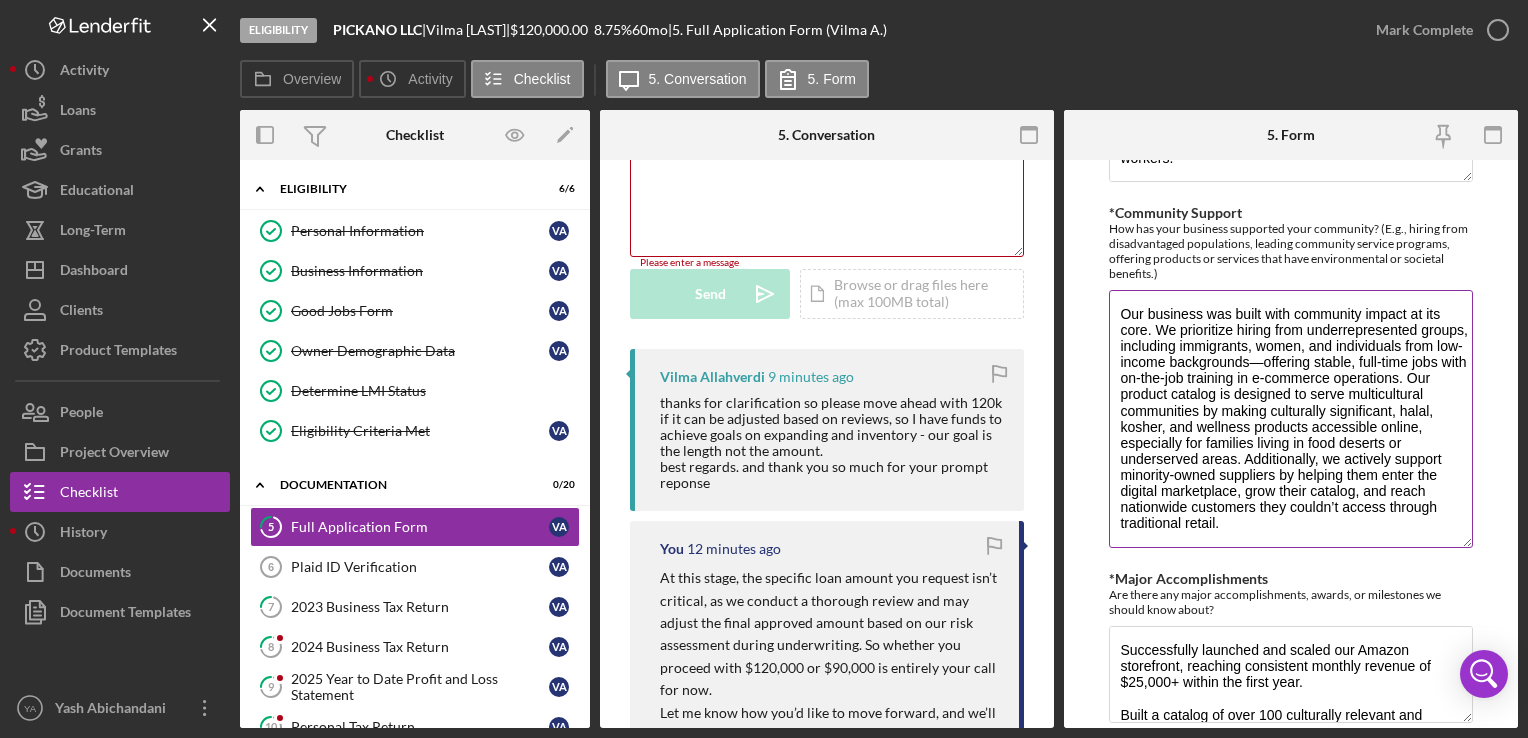 drag, startPoint x: 1463, startPoint y: 375, endPoint x: 1437, endPoint y: 534, distance: 161.11176 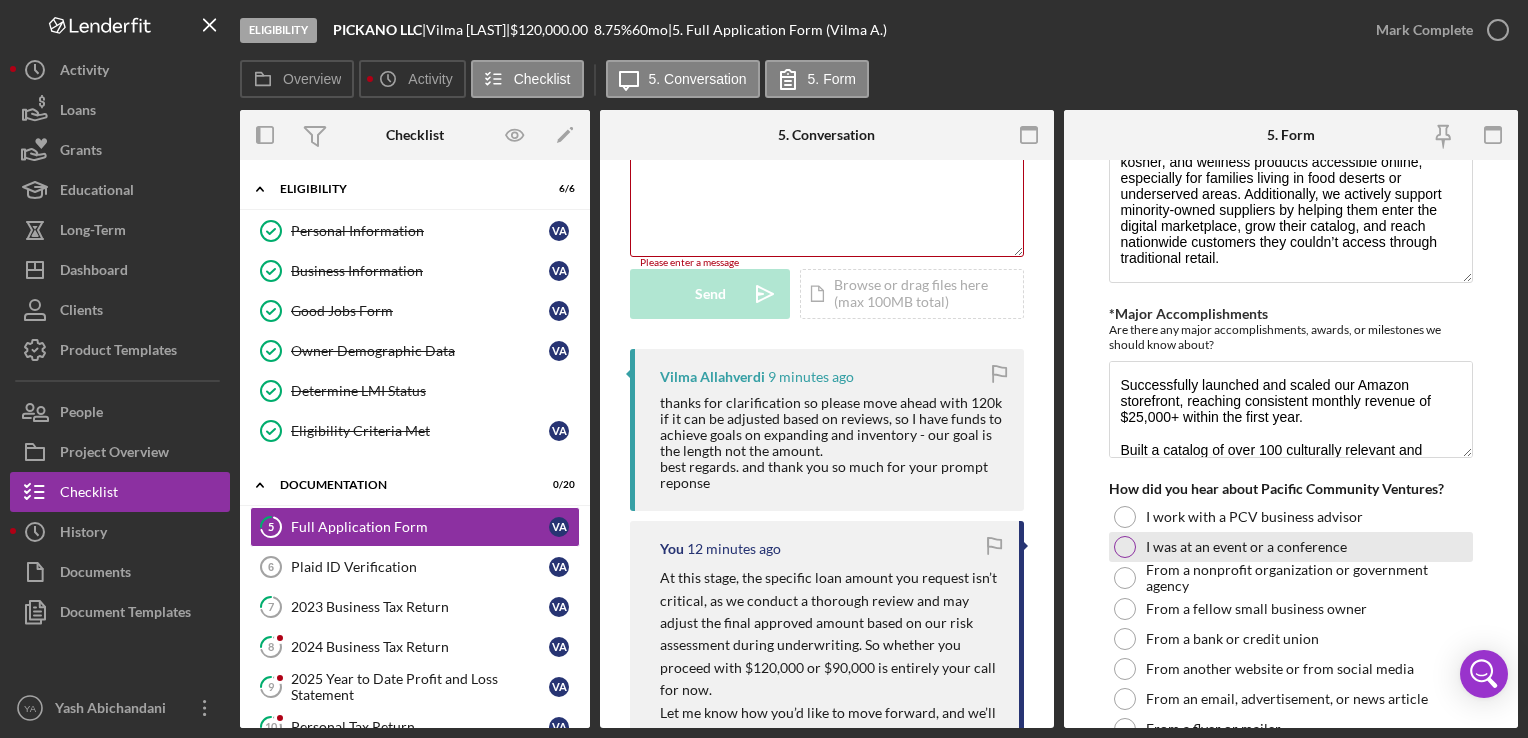 scroll, scrollTop: 2660, scrollLeft: 0, axis: vertical 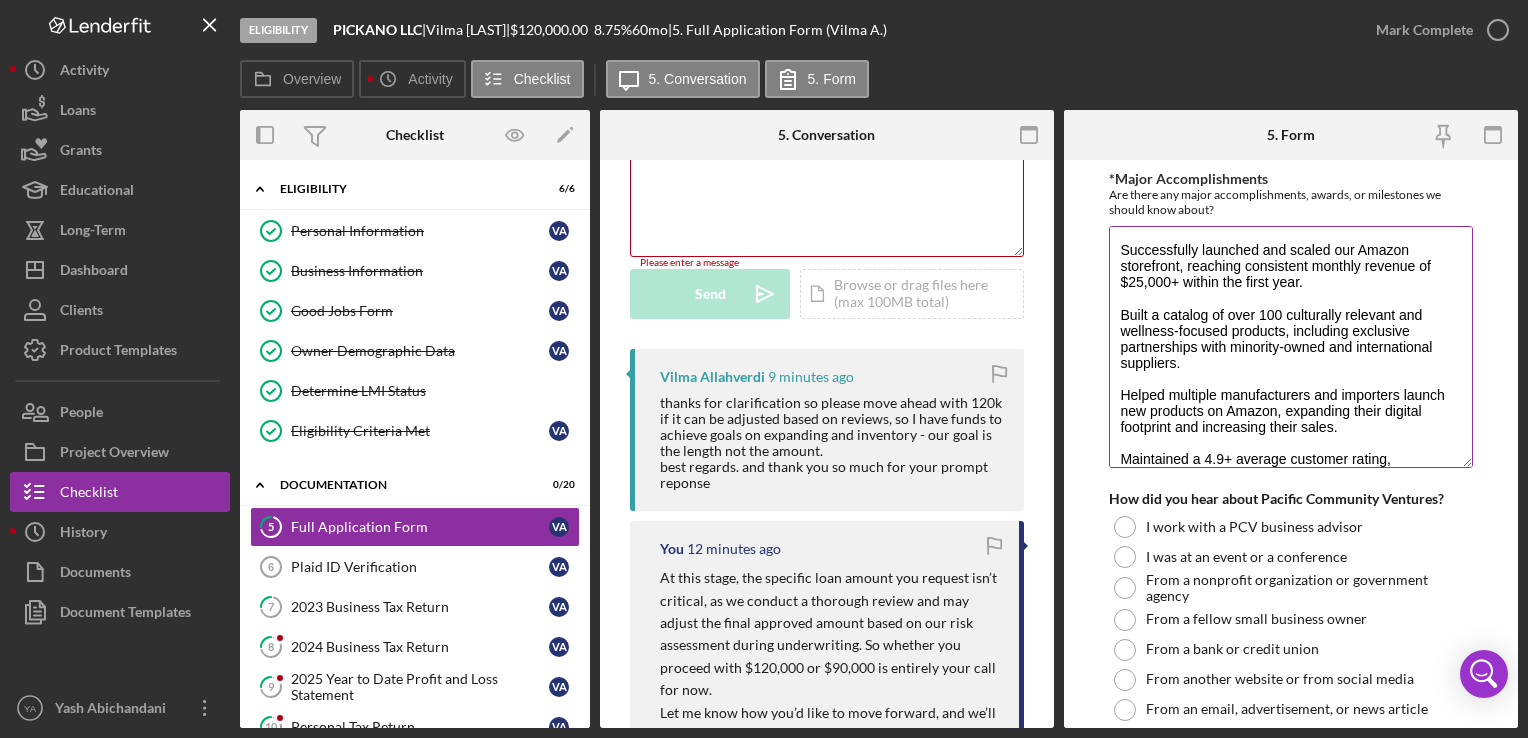 drag, startPoint x: 1463, startPoint y: 307, endPoint x: 1459, endPoint y: 454, distance: 147.05441 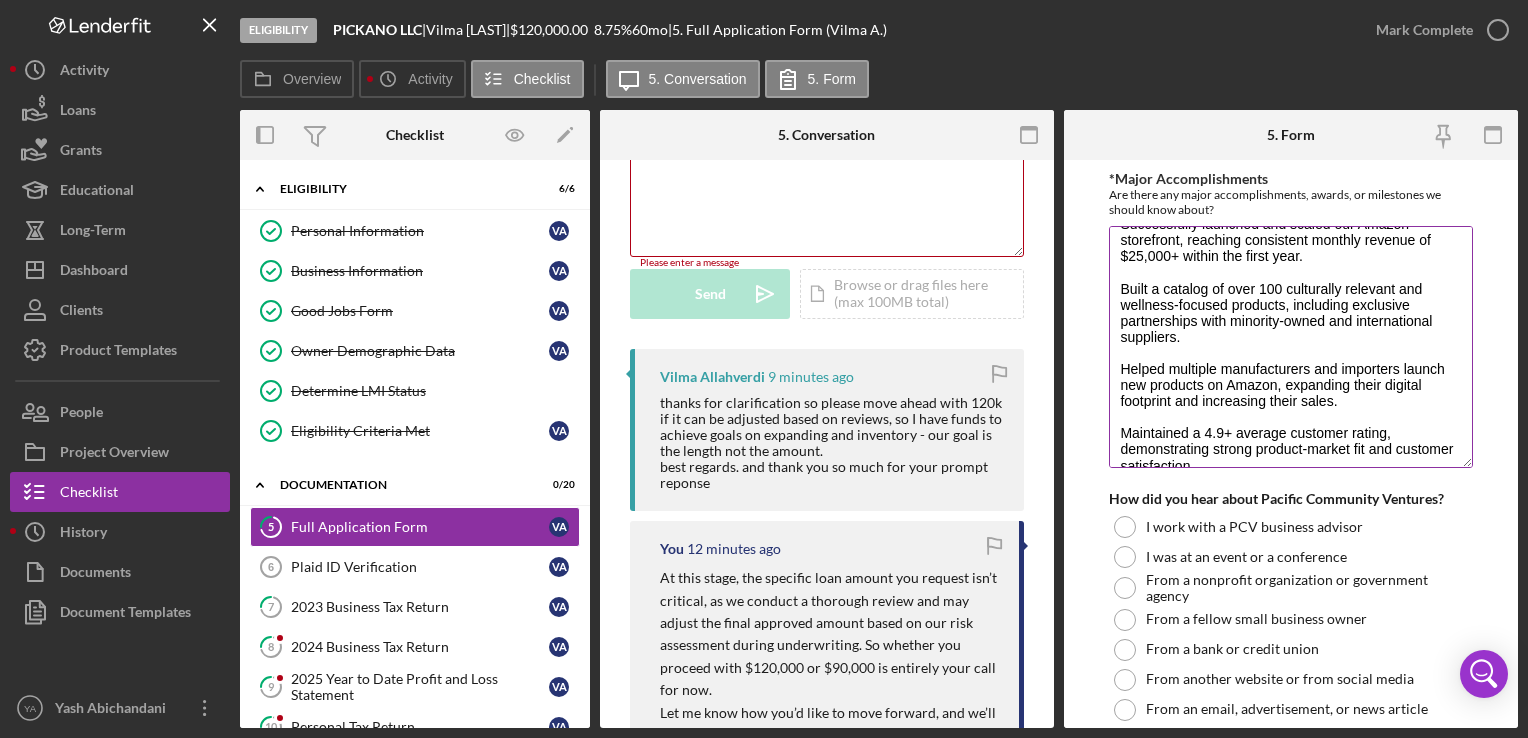 scroll, scrollTop: 48, scrollLeft: 0, axis: vertical 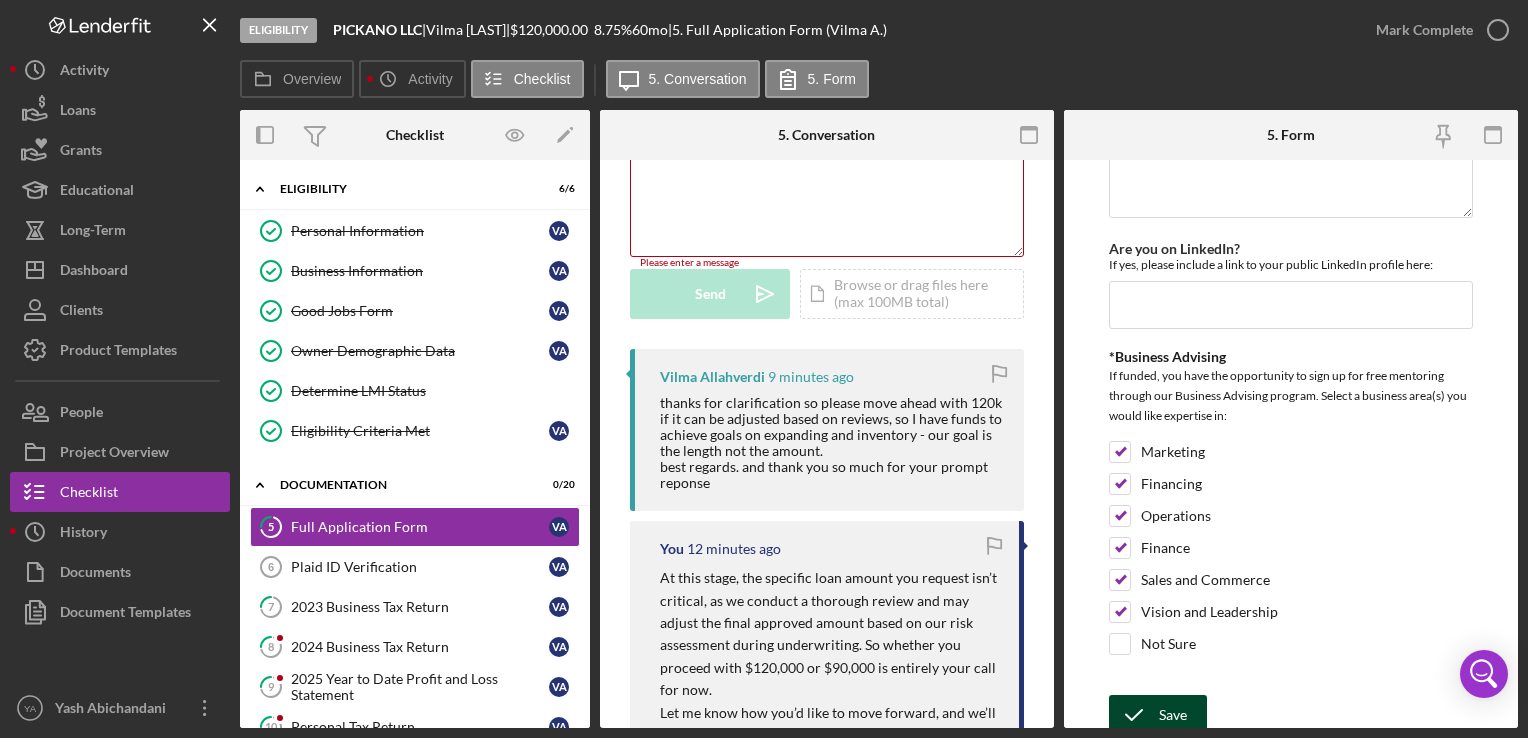 click on "Save" at bounding box center [1173, 715] 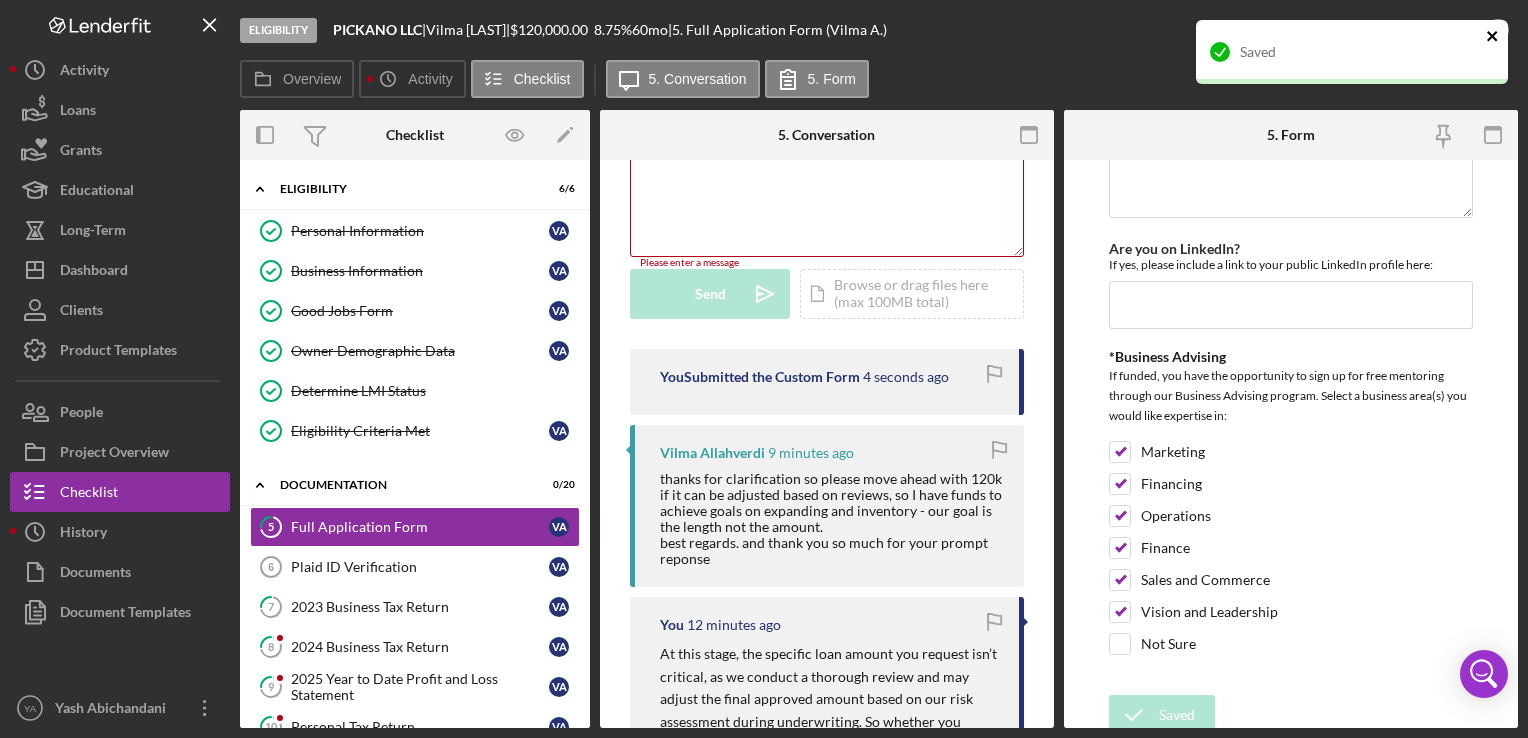 click 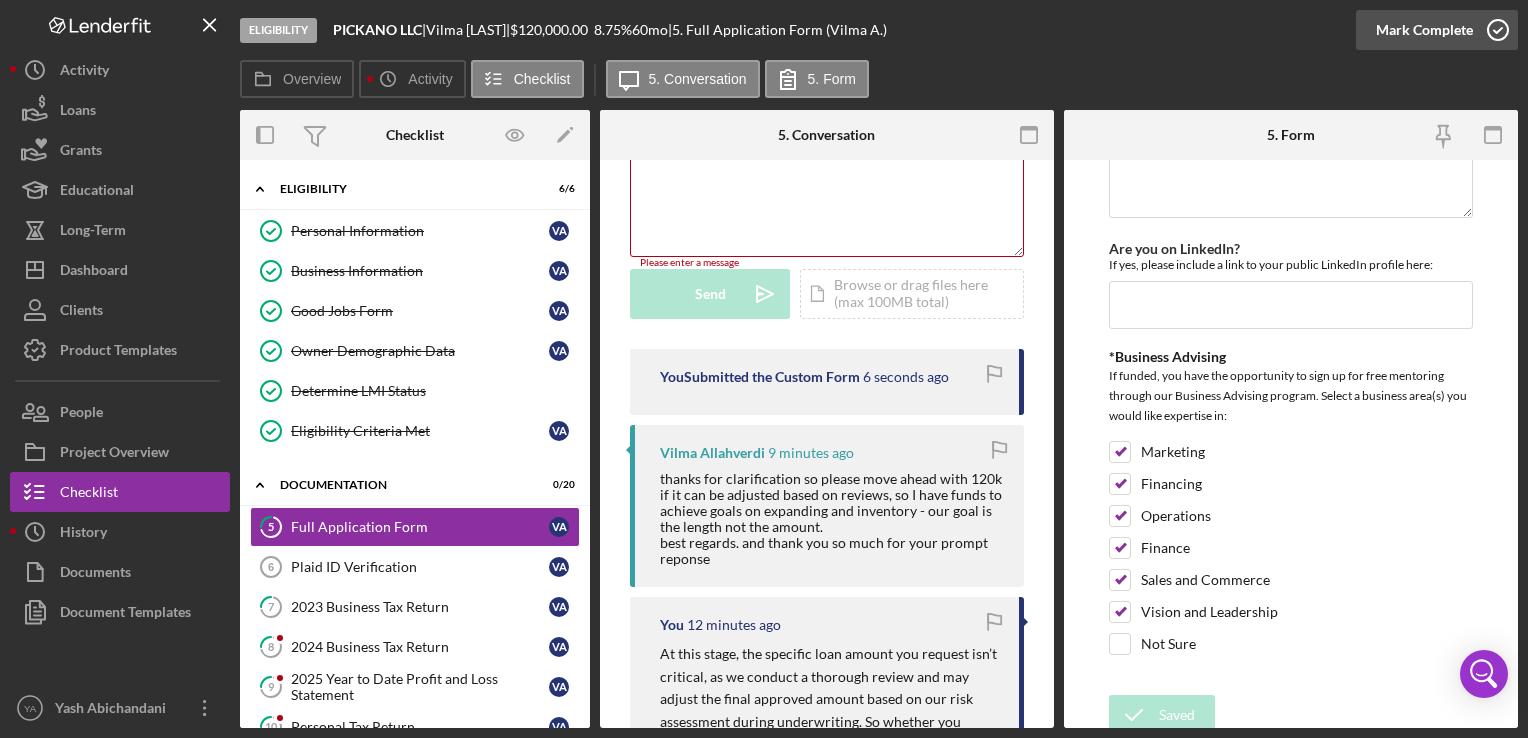click 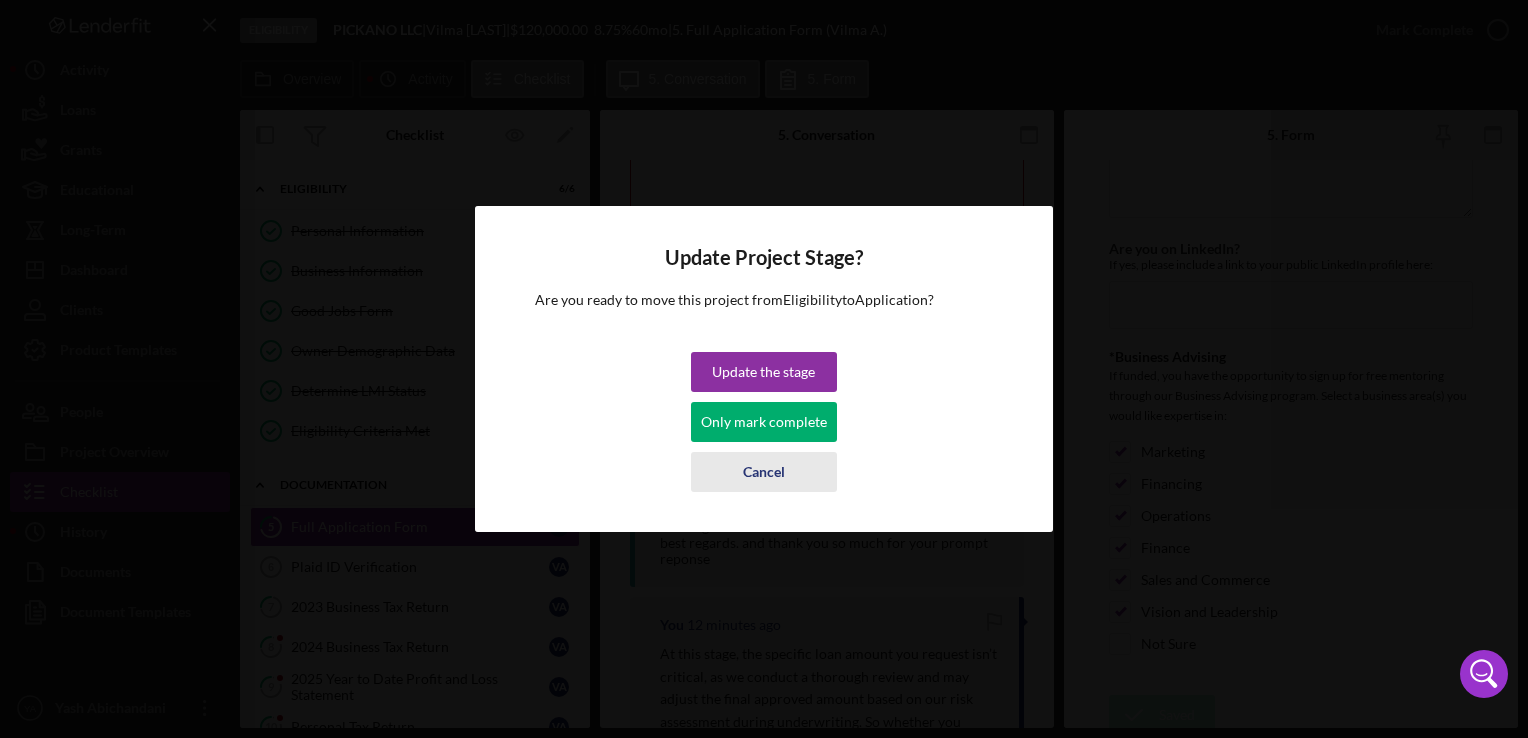 click on "Cancel" at bounding box center [764, 472] 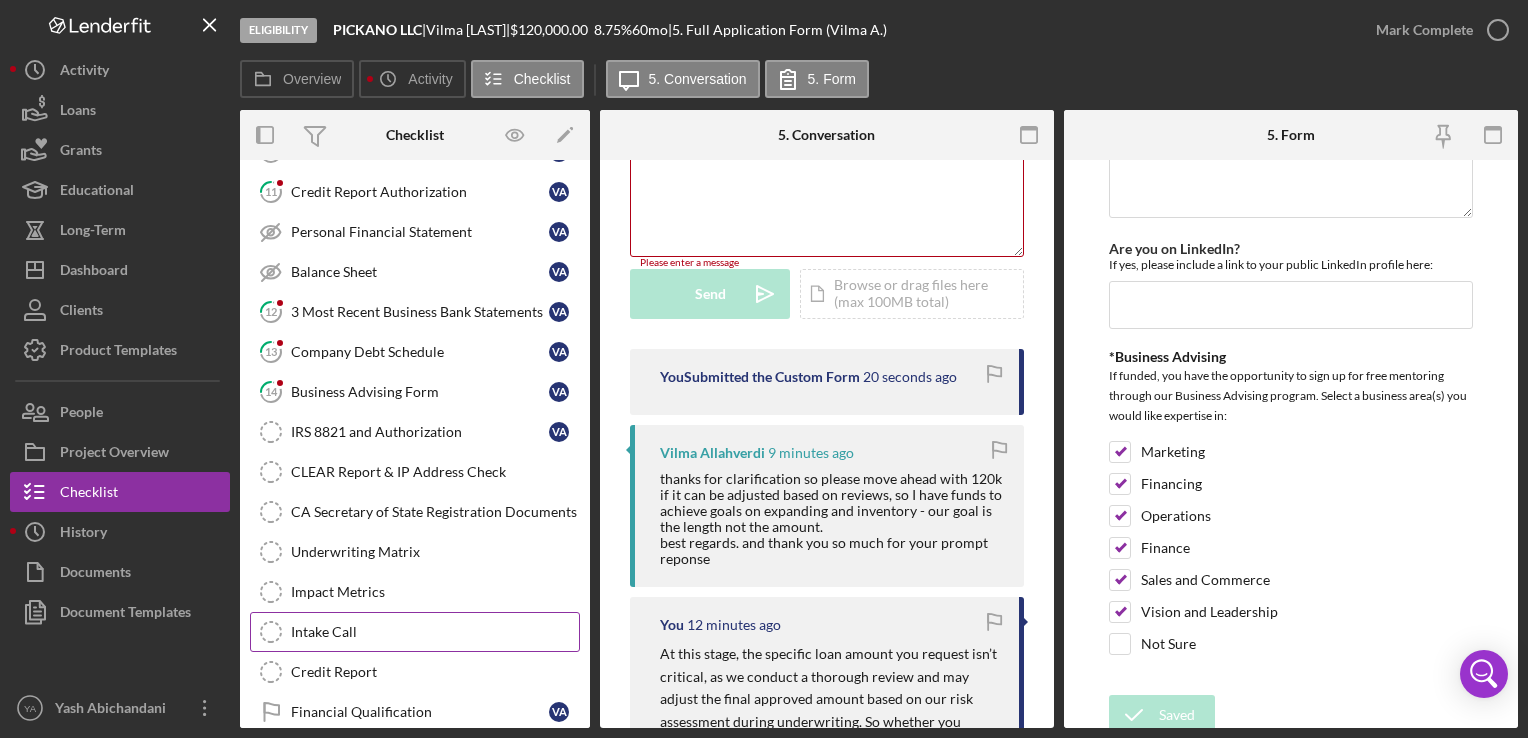 scroll, scrollTop: 677, scrollLeft: 0, axis: vertical 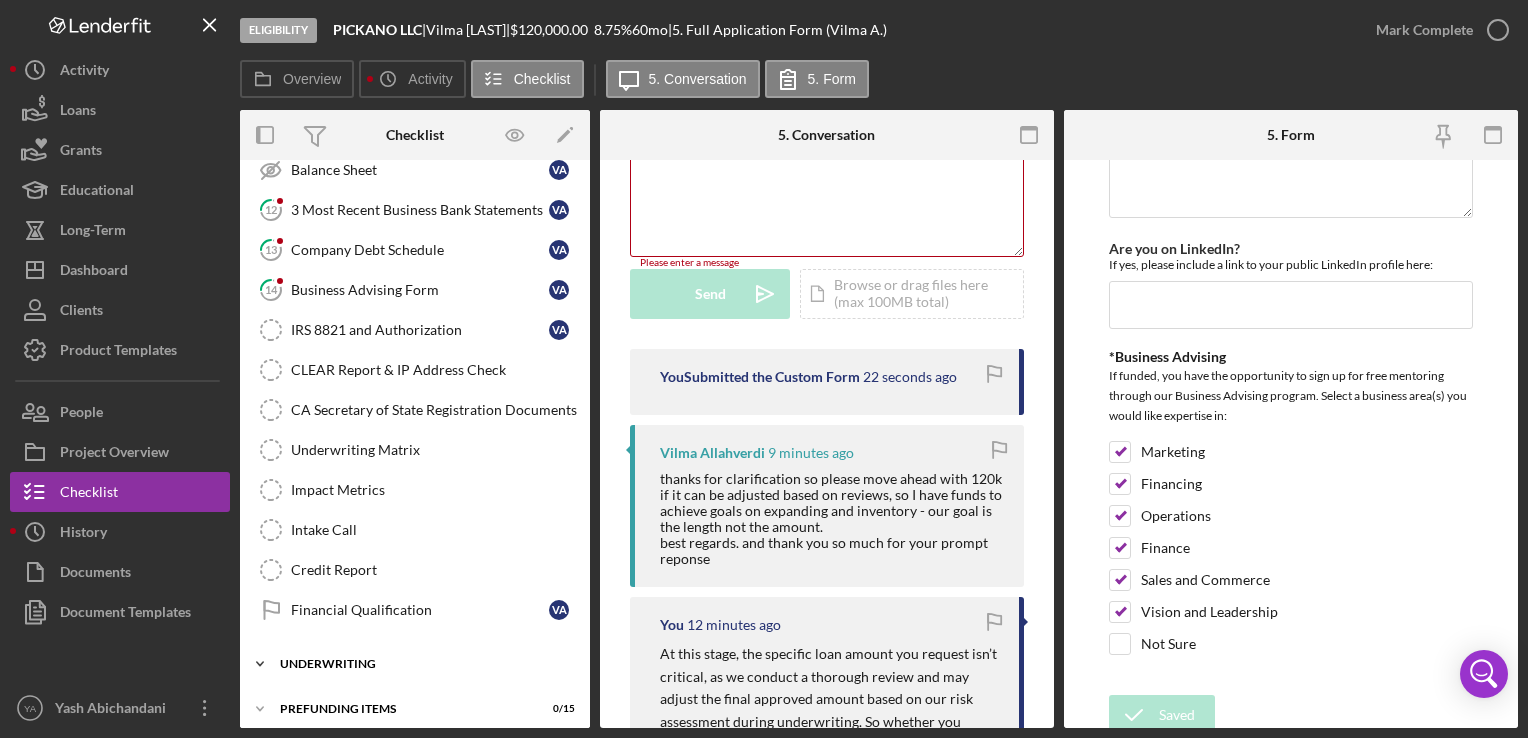 click on "Icon/Expander Underwriting 0 / 8" at bounding box center (415, 664) 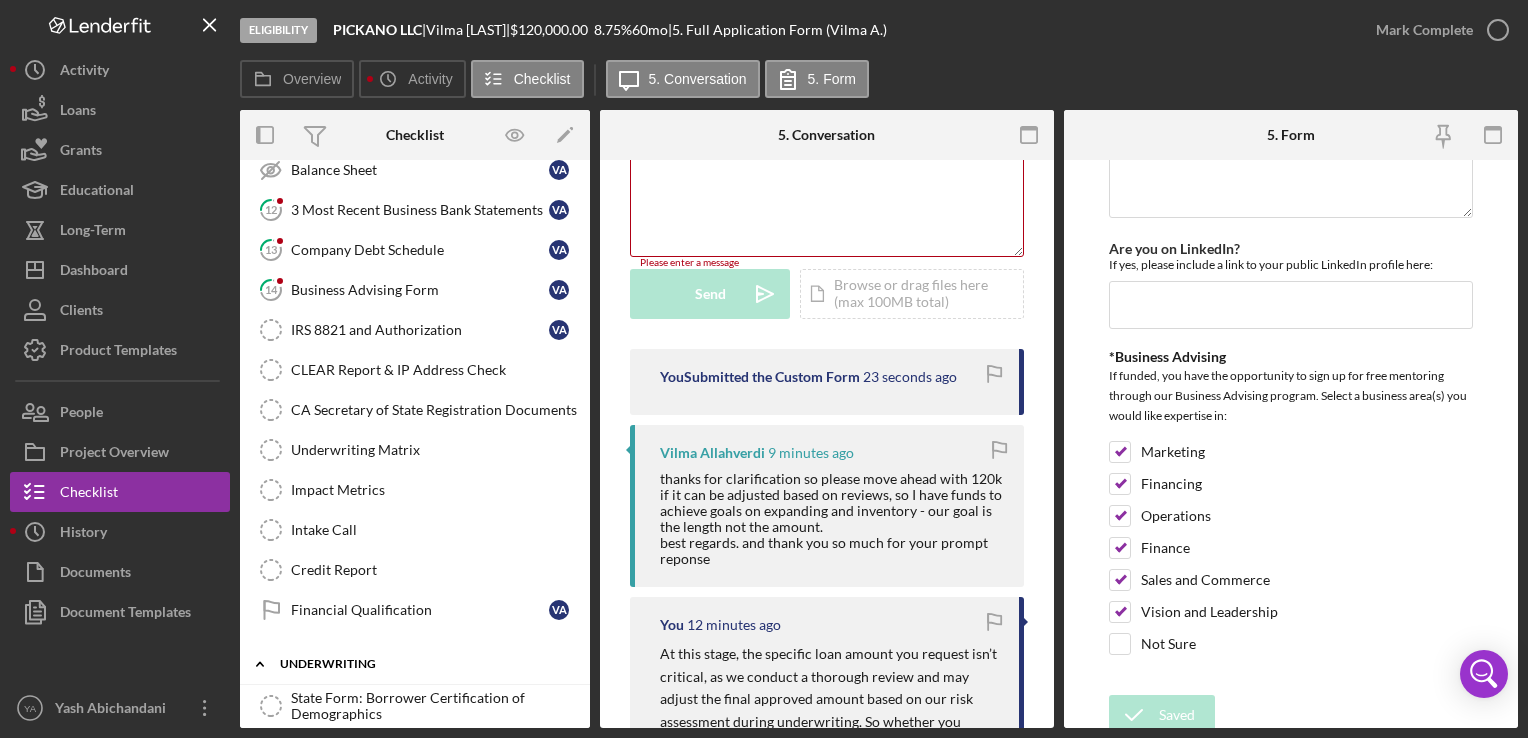 click on "Icon/Expander Underwriting 0 / 8" at bounding box center (415, 664) 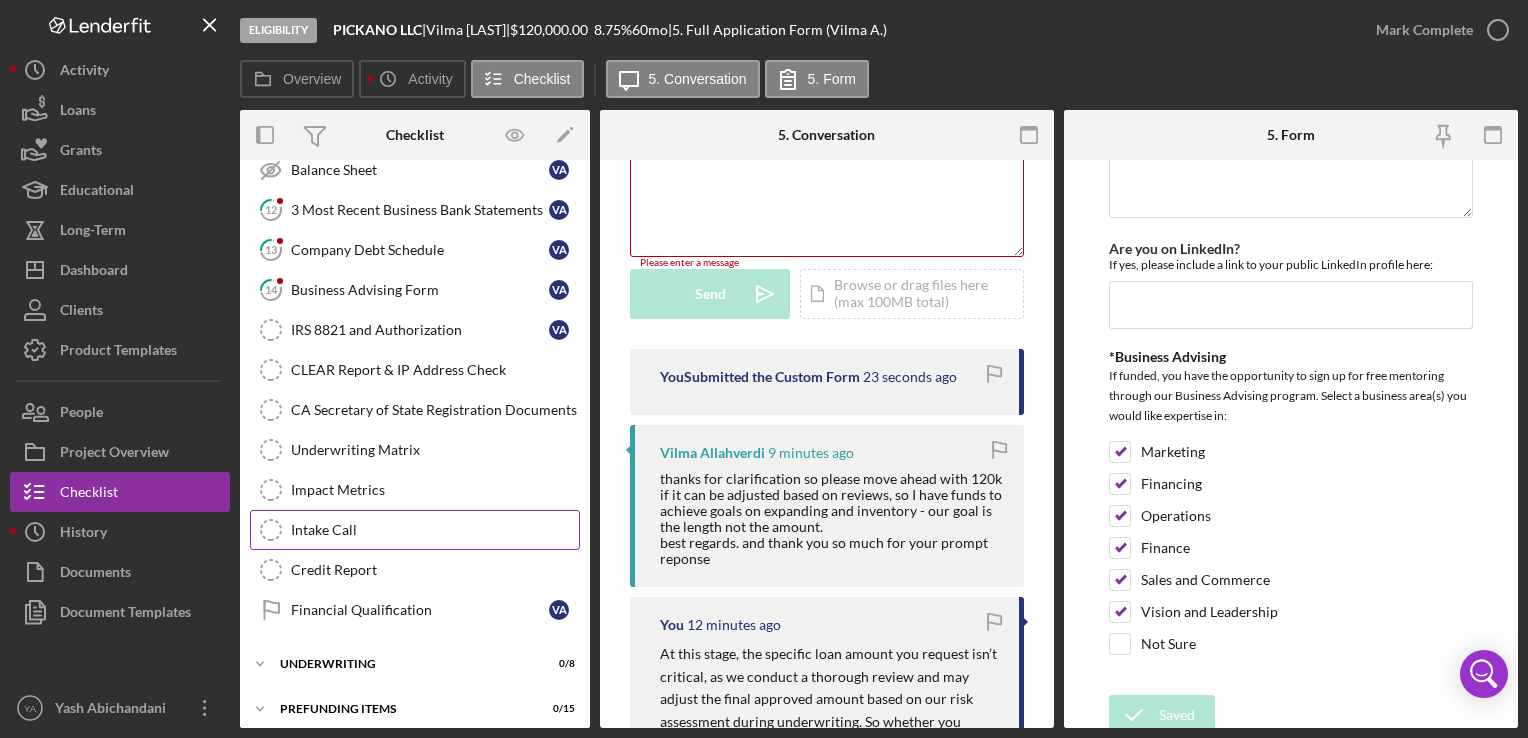 scroll, scrollTop: 277, scrollLeft: 0, axis: vertical 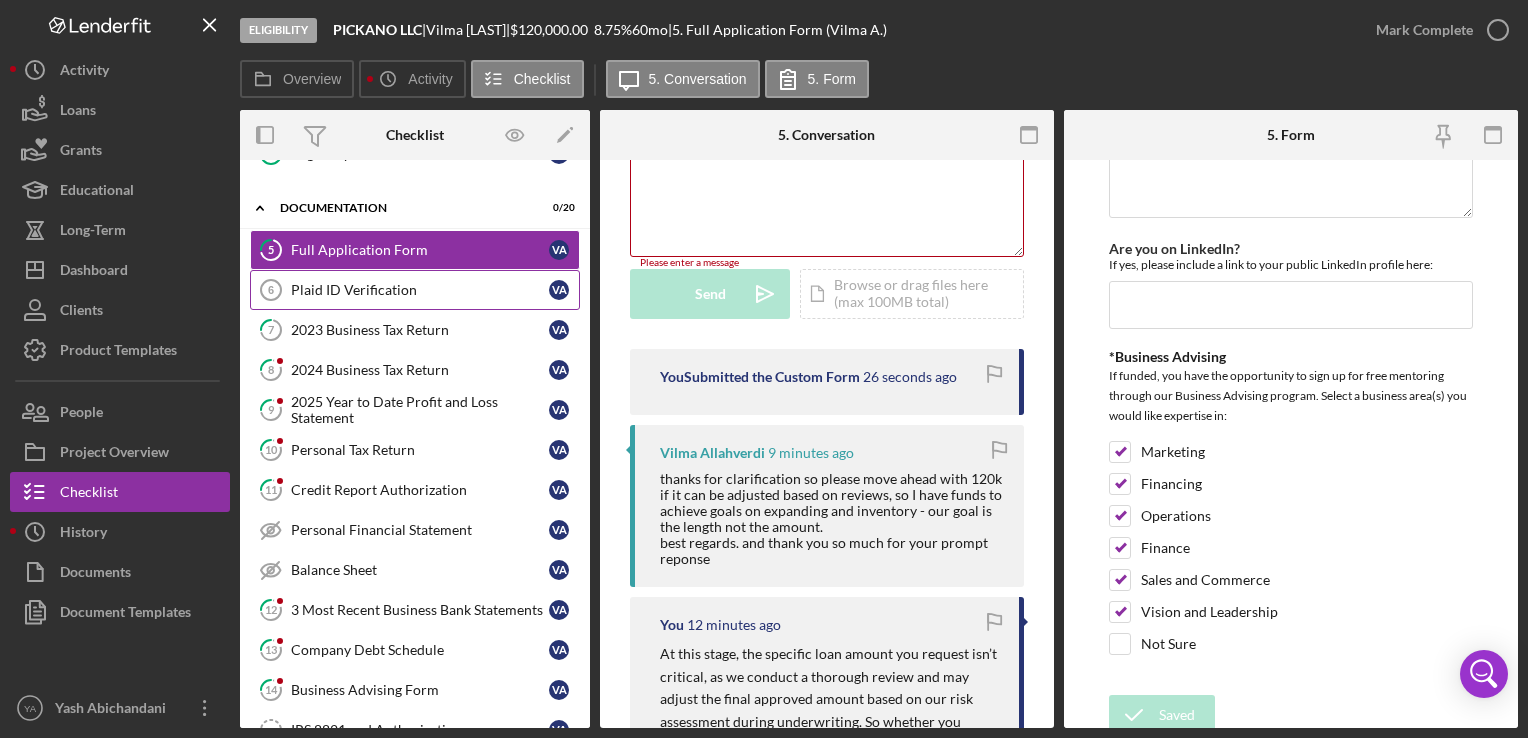 click on "Plaid ID Verification" at bounding box center [420, 290] 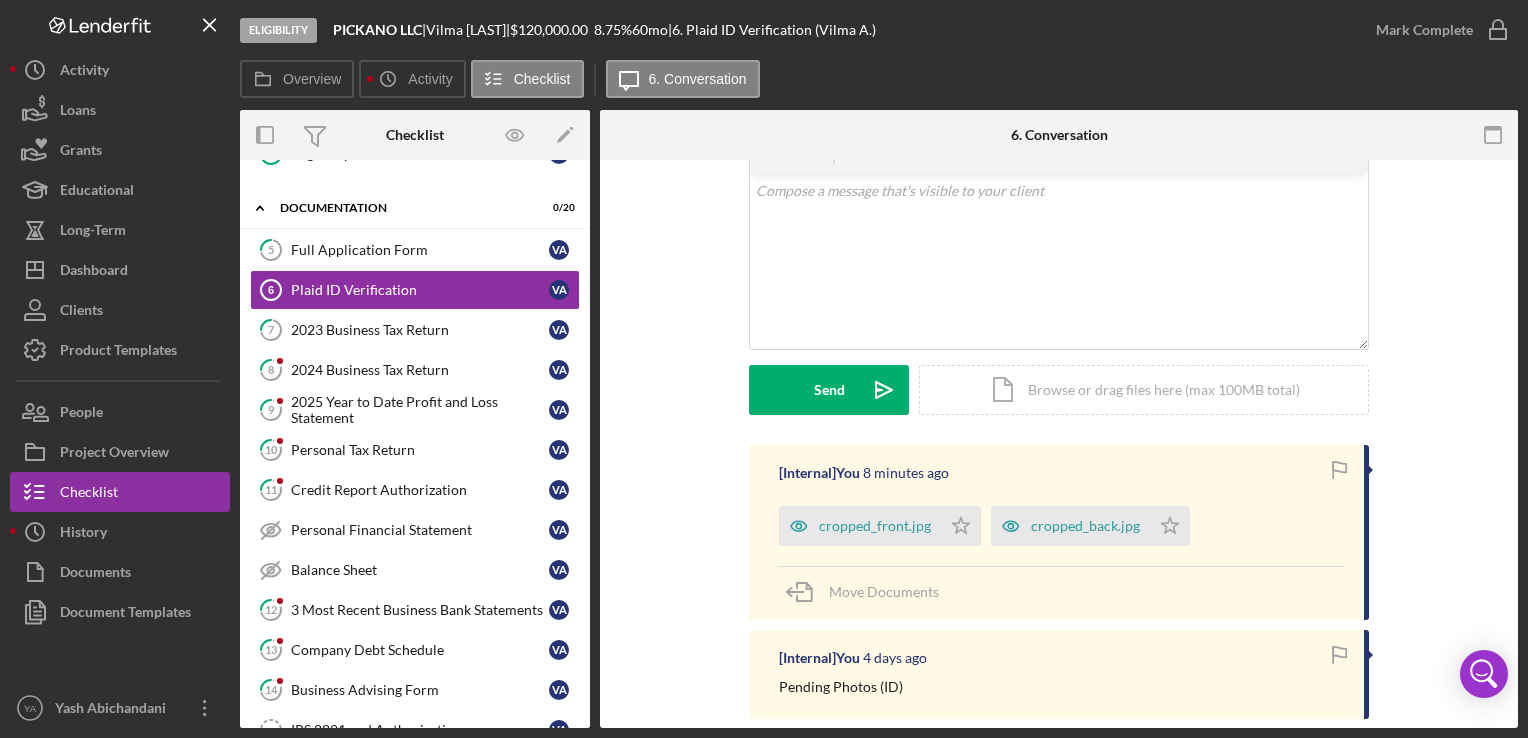 scroll, scrollTop: 0, scrollLeft: 0, axis: both 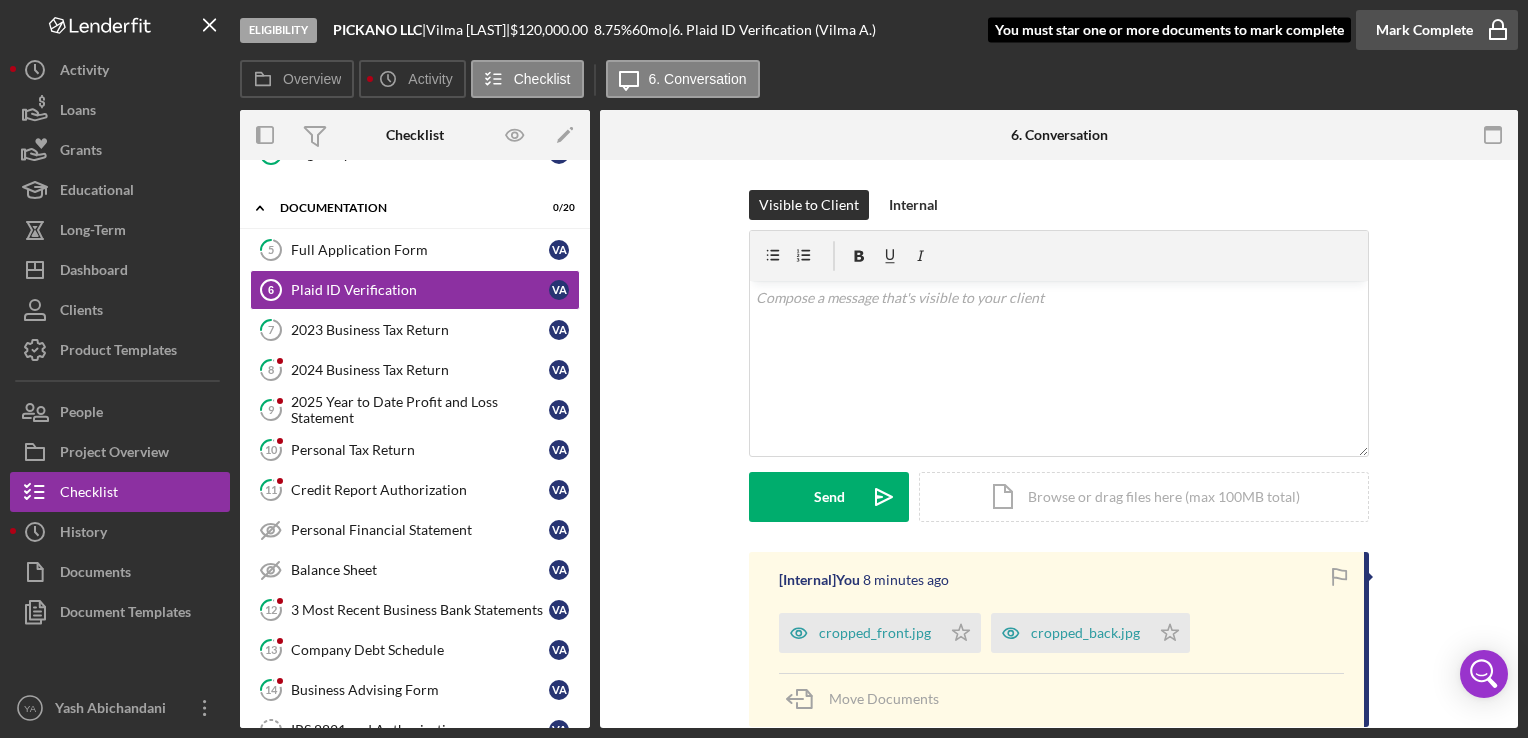 click 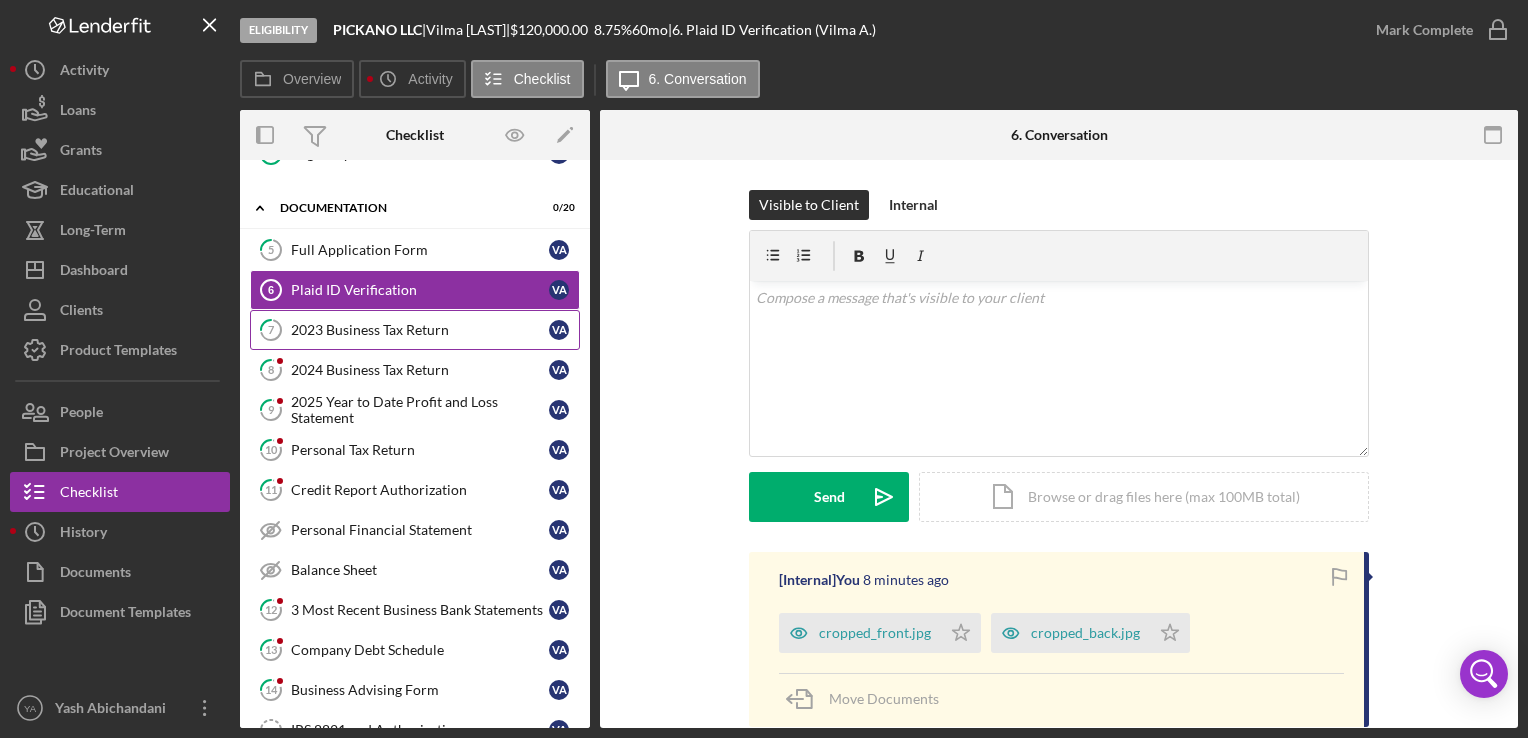 drag, startPoint x: 450, startPoint y: 306, endPoint x: 381, endPoint y: 333, distance: 74.094536 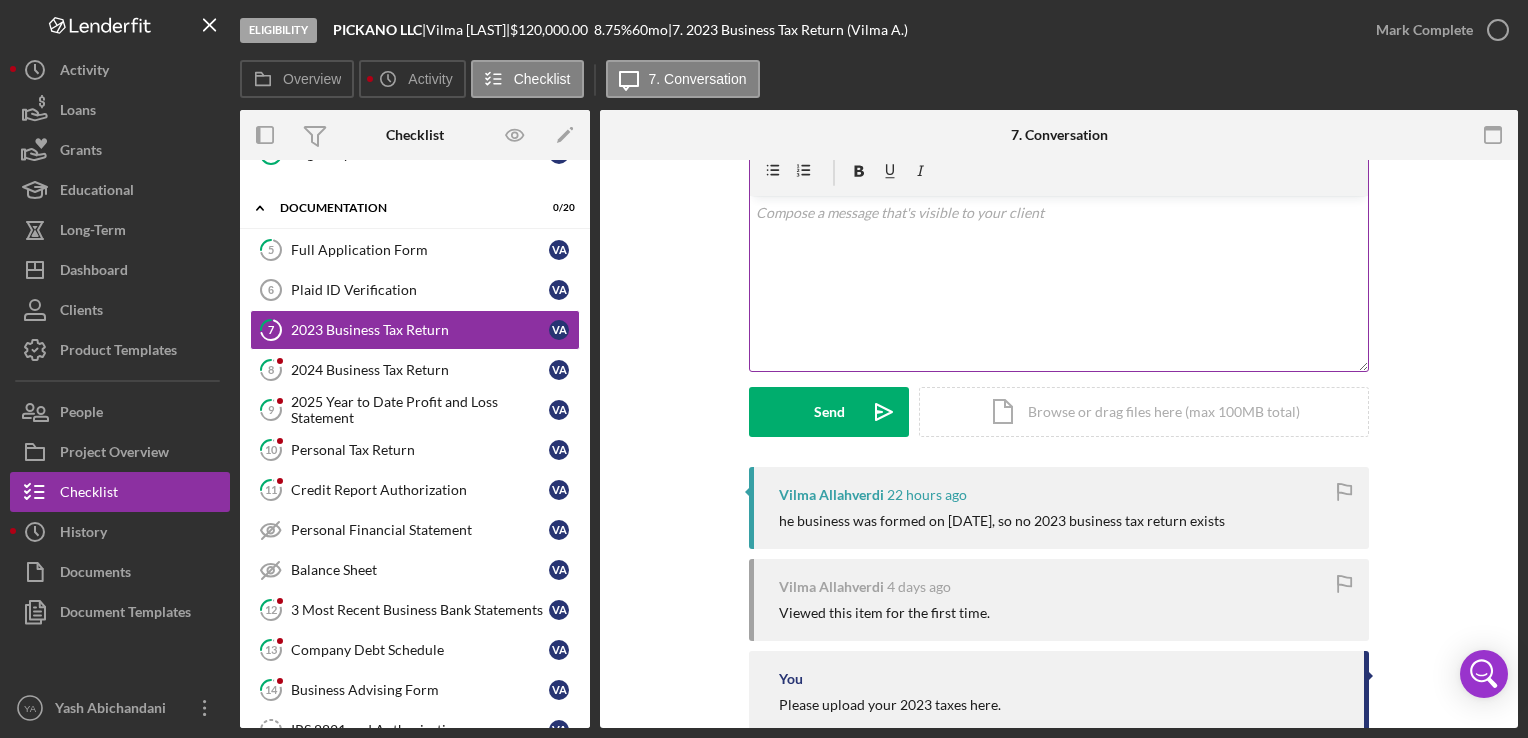 scroll, scrollTop: 184, scrollLeft: 0, axis: vertical 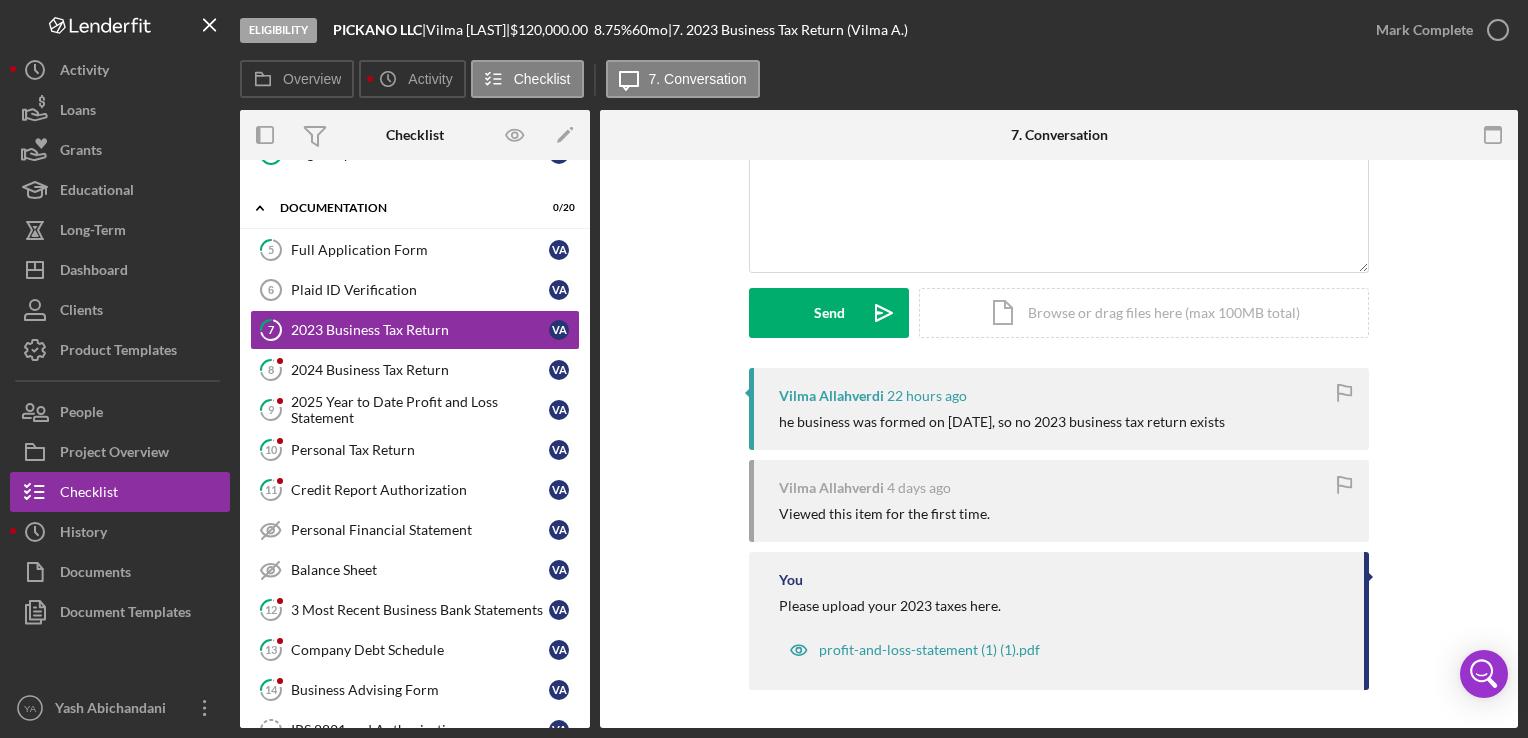 drag, startPoint x: 780, startPoint y: 425, endPoint x: 1247, endPoint y: 424, distance: 467.00107 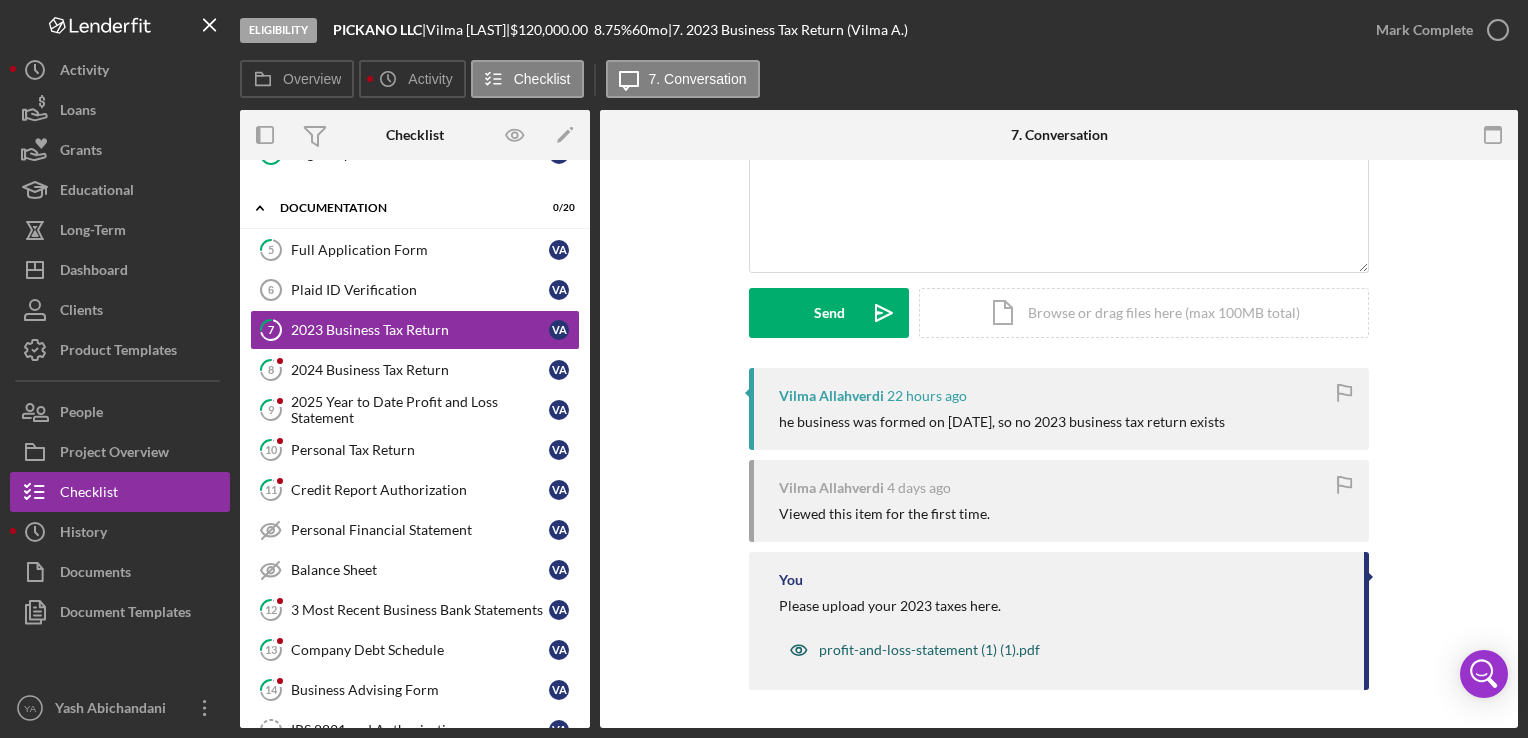 click on "profit-and-loss-statement (1) (1).pdf" at bounding box center [929, 650] 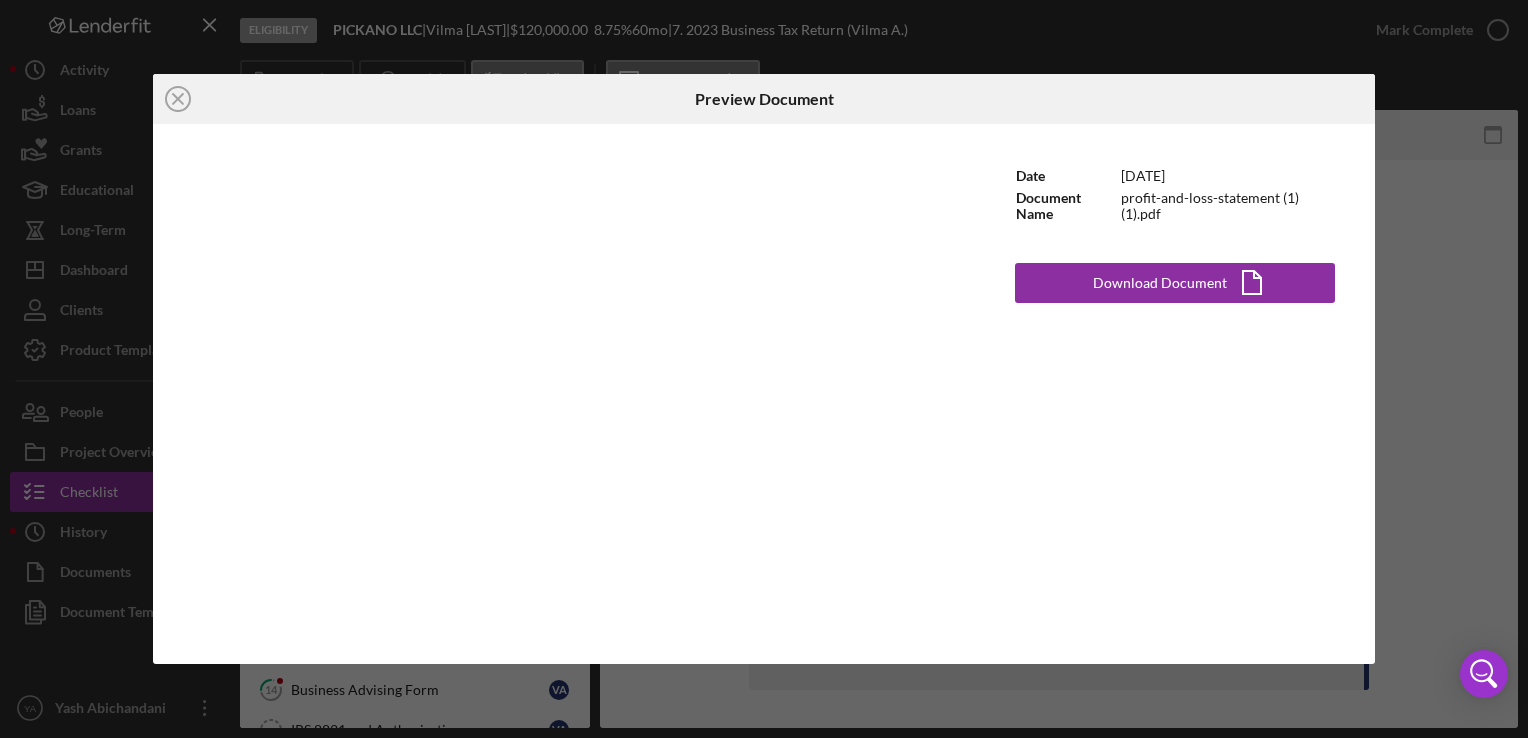 click on "Icon/Close Preview Document Date 5/16/2022 Document Name profit-and-loss-statement (1) (1).pdf    Download Document Icon/Document" at bounding box center [764, 369] 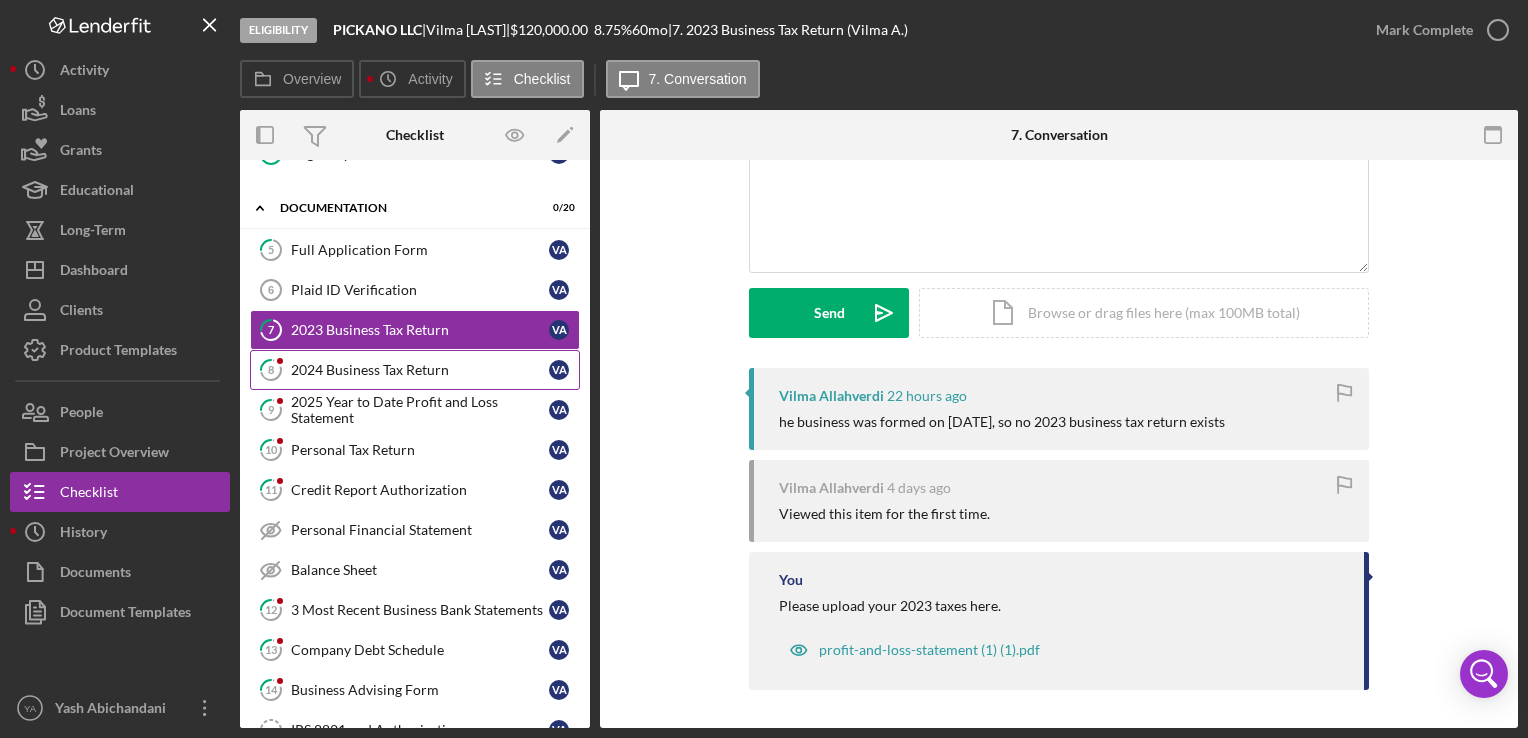 click on "2024 Business Tax Return" at bounding box center (420, 370) 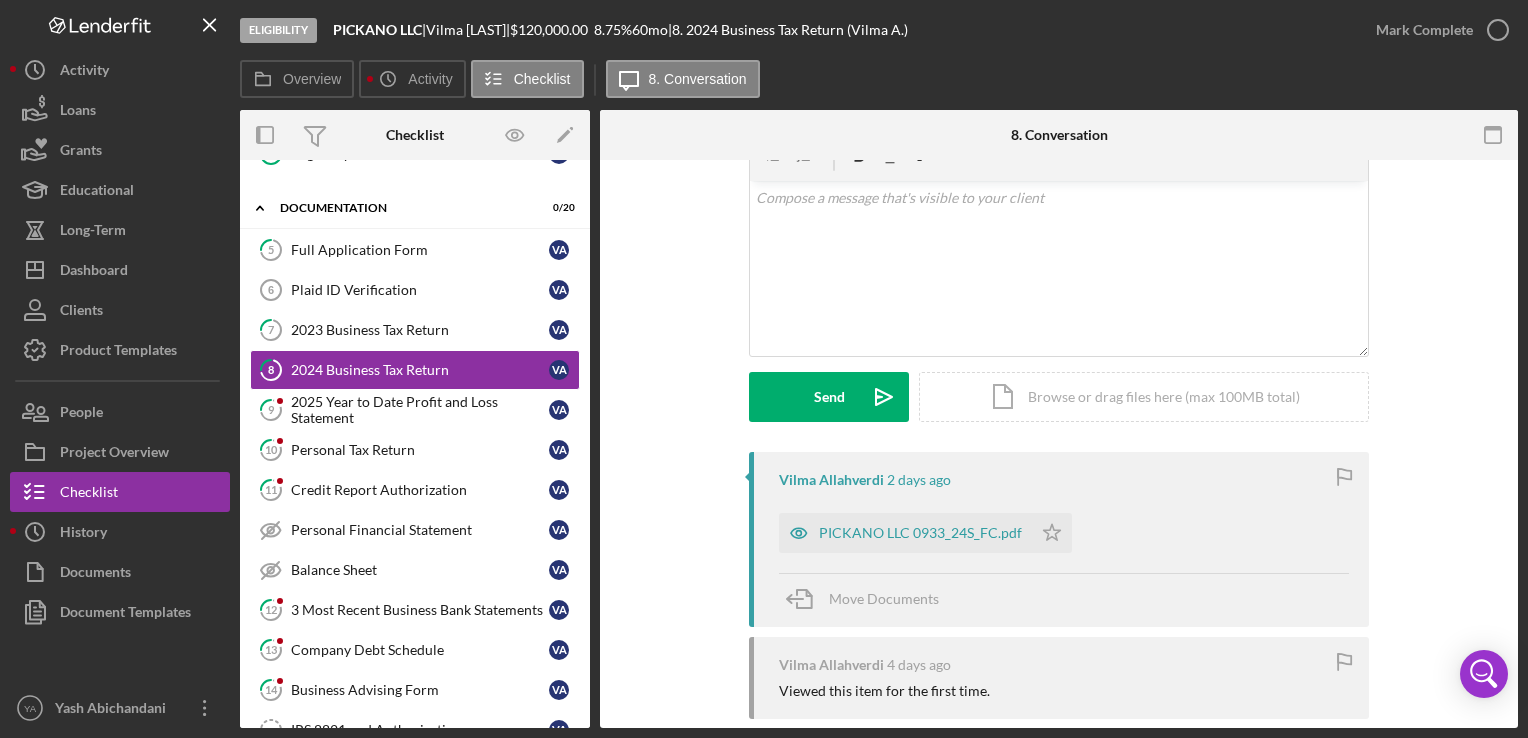 scroll, scrollTop: 22, scrollLeft: 0, axis: vertical 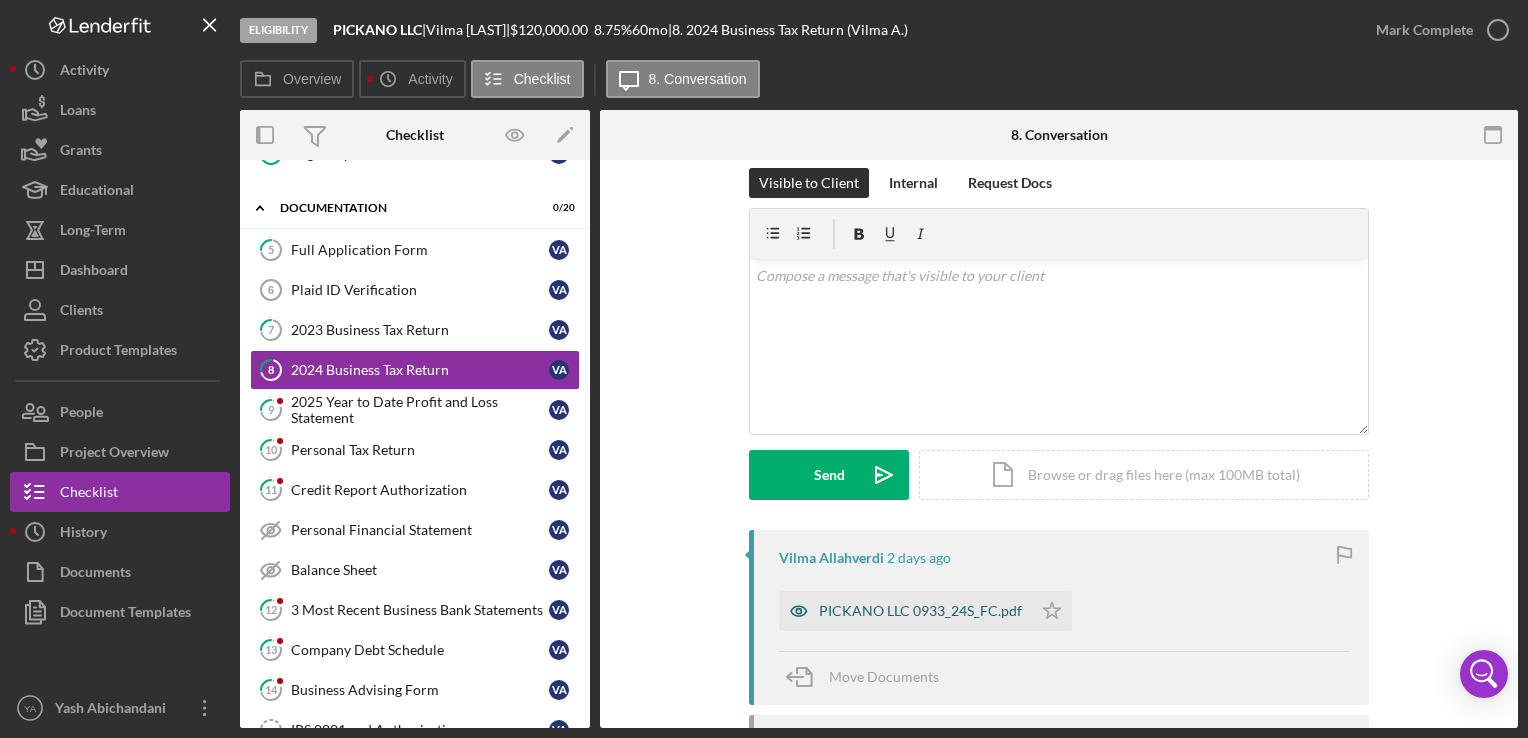click on "PICKANO LLC 0933_24S_FC.pdf" at bounding box center (920, 611) 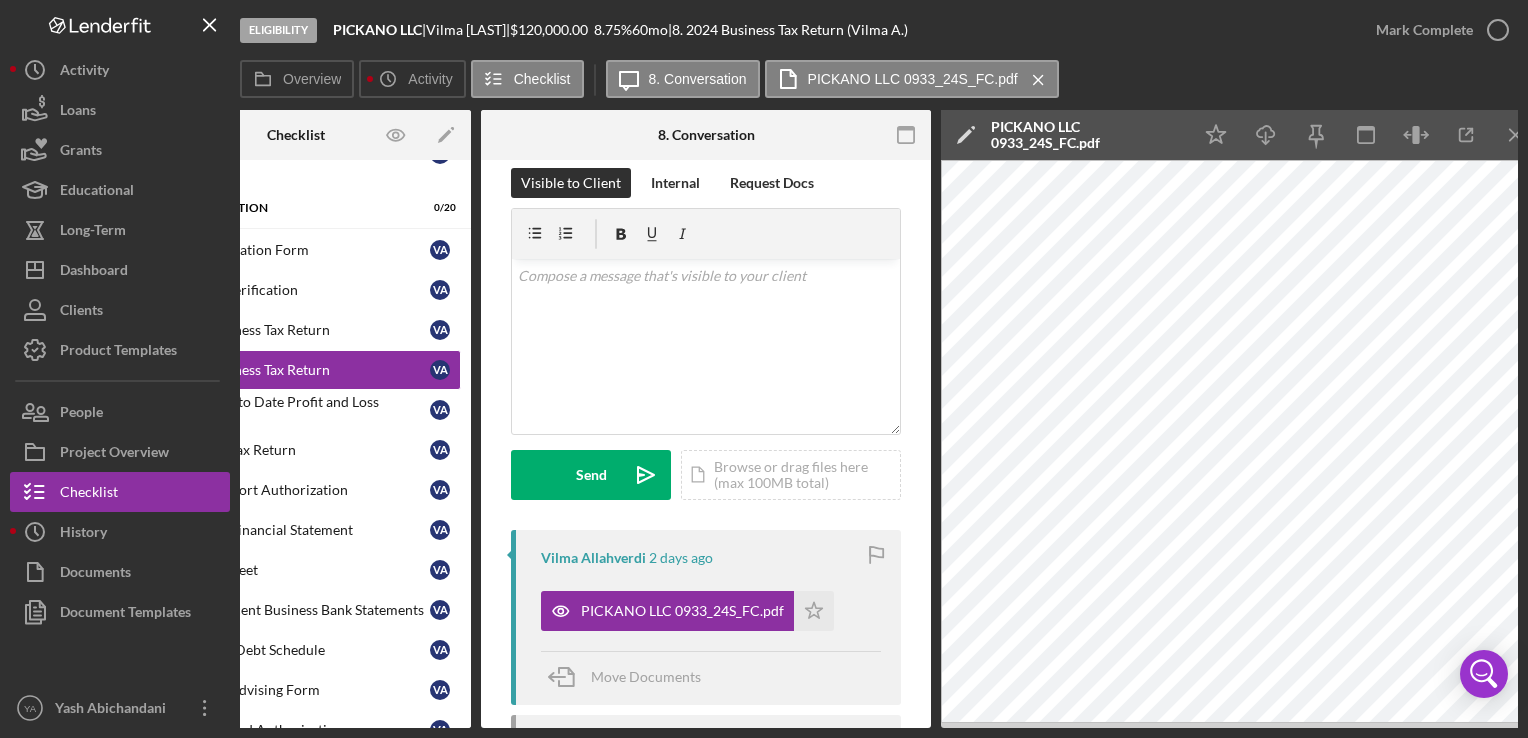 scroll, scrollTop: 0, scrollLeft: 141, axis: horizontal 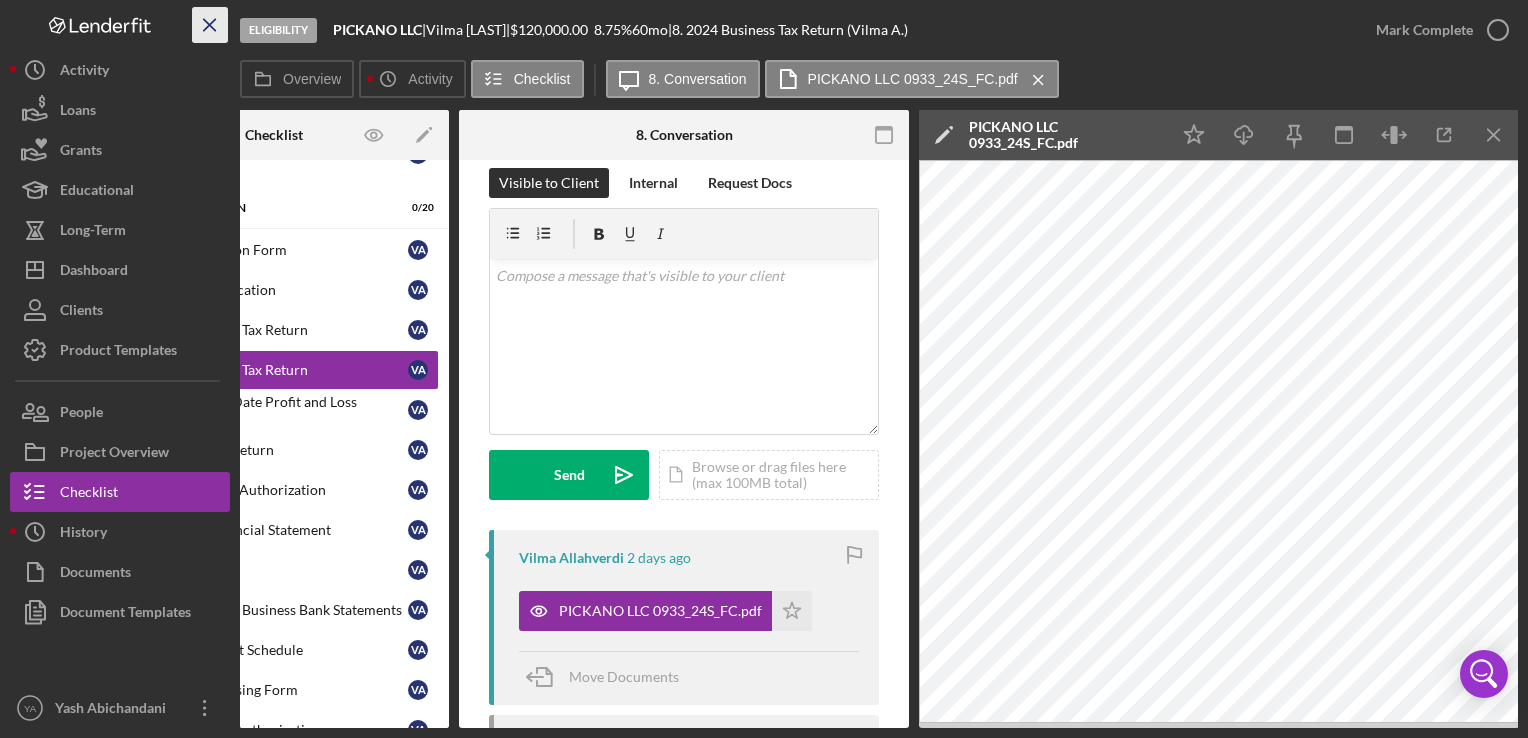 click on "Icon/Menu Close" 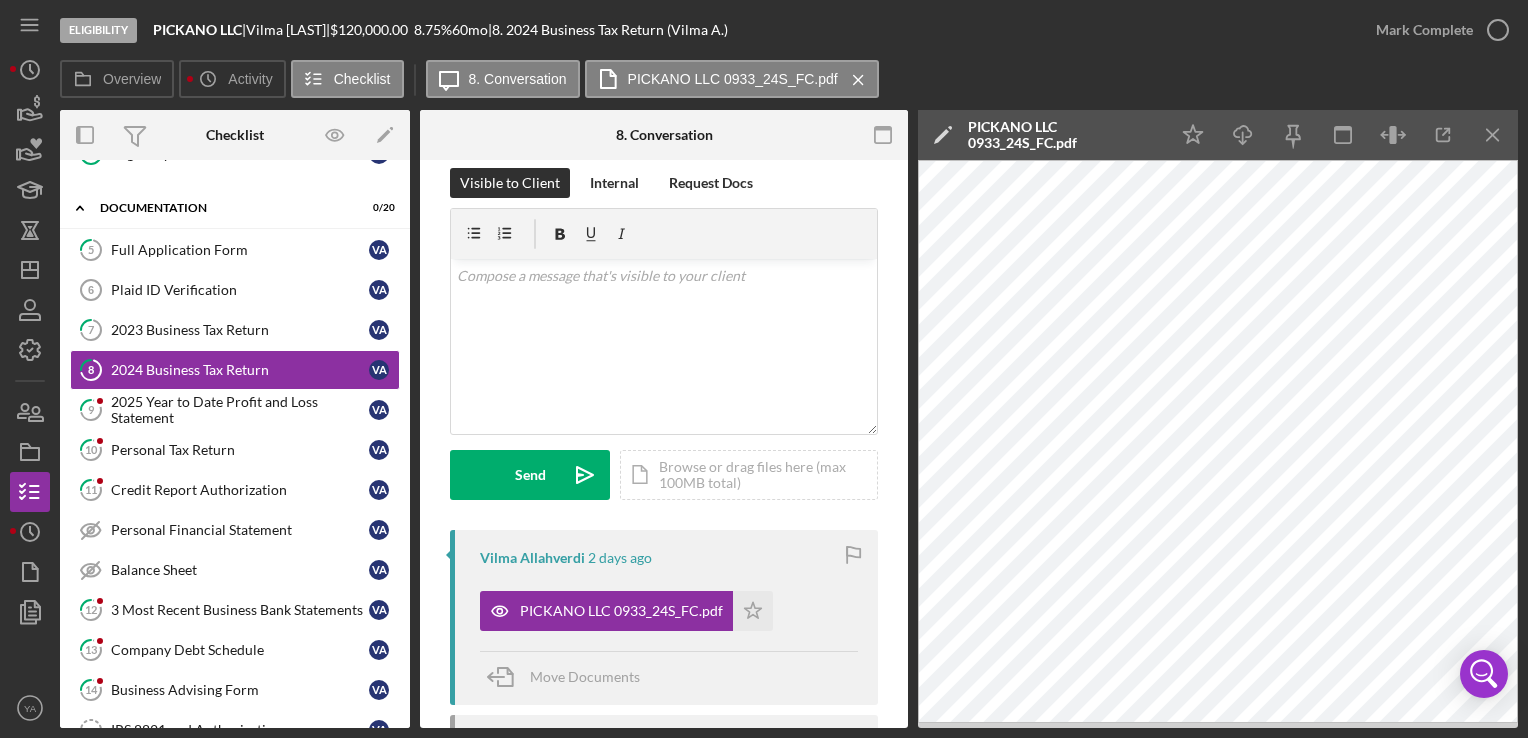 scroll, scrollTop: 0, scrollLeft: 0, axis: both 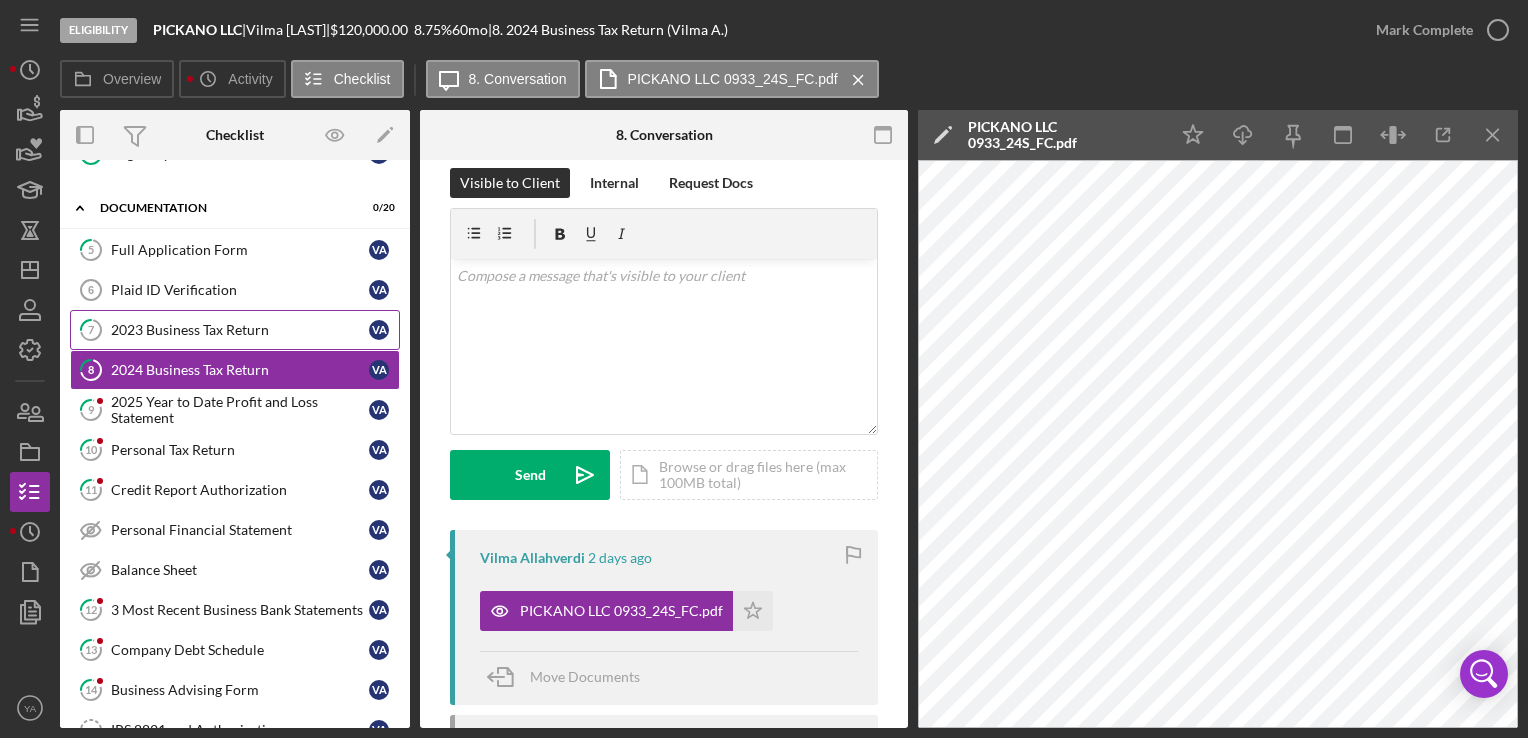 click on "2023 Business Tax Return" at bounding box center [240, 330] 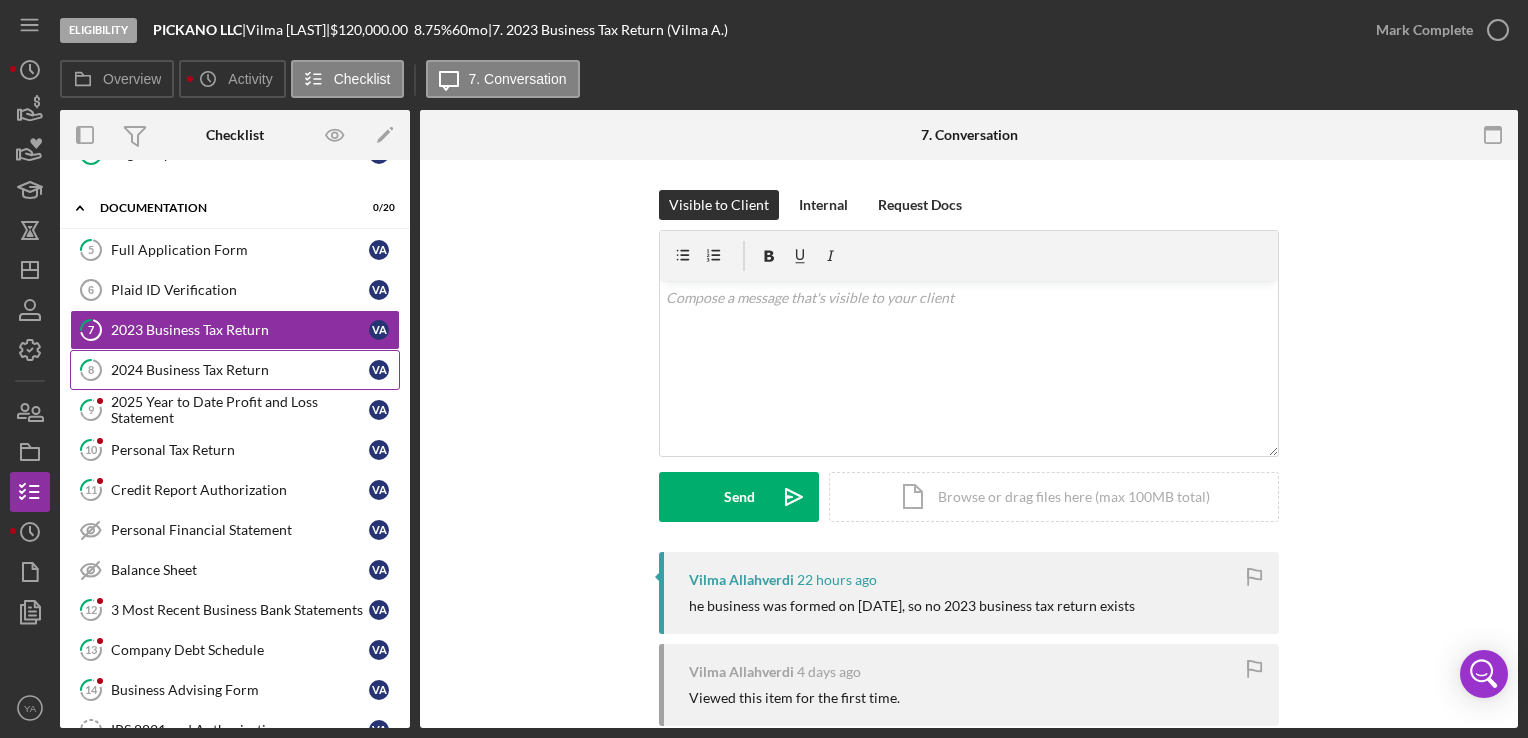 click on "2024 Business Tax Return" at bounding box center [240, 370] 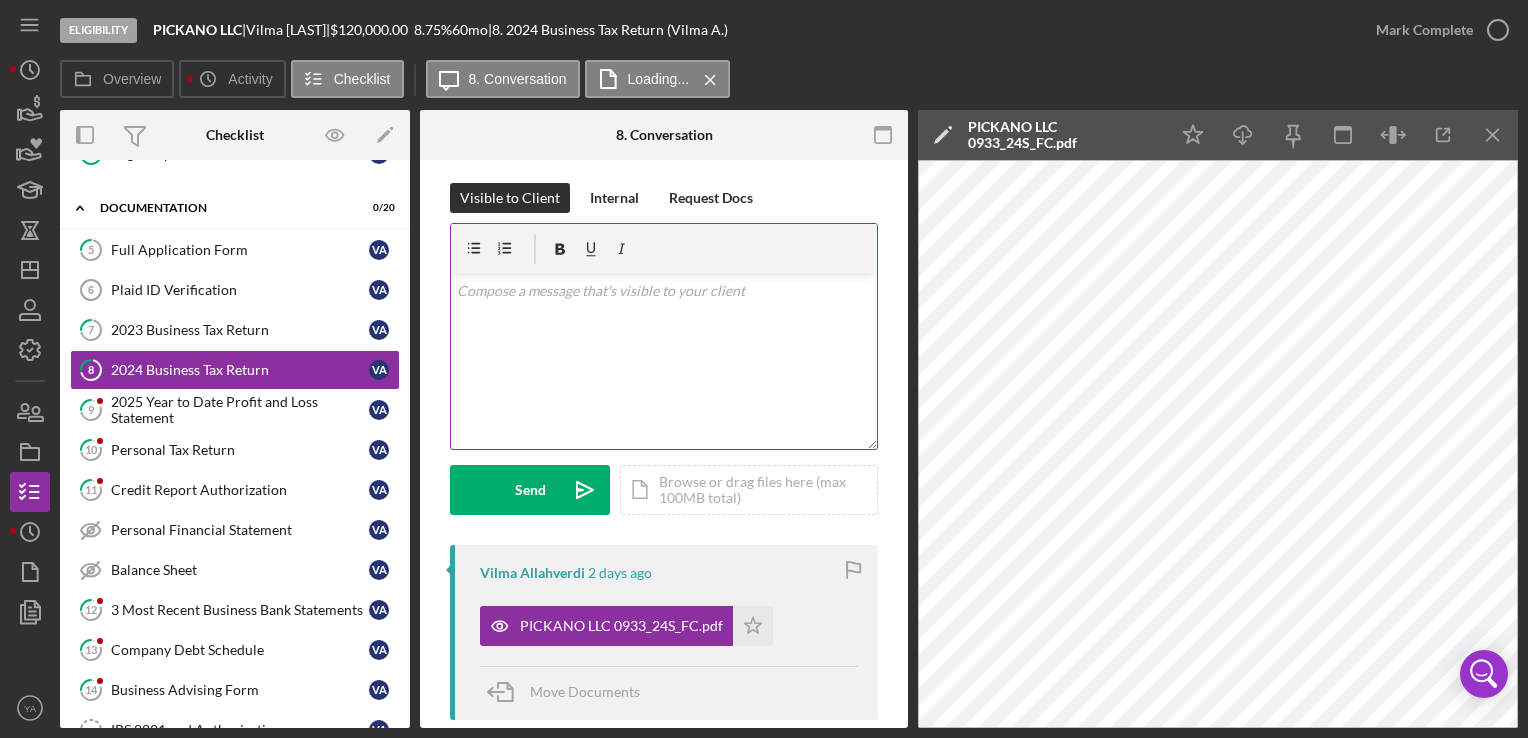 scroll, scrollTop: 0, scrollLeft: 0, axis: both 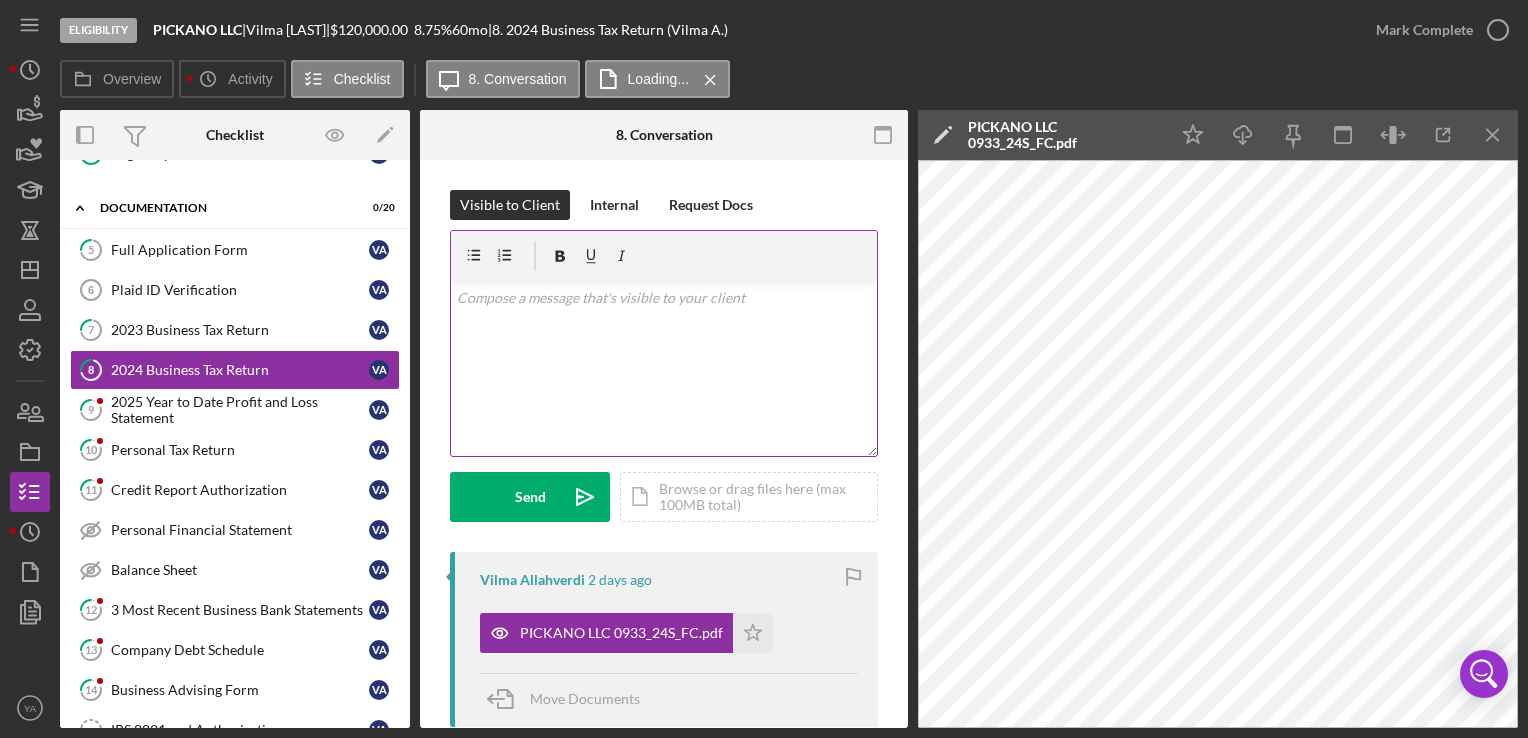 click on "v Color teal Color pink Remove color Add row above Add row below Add column before Add column after Merge cells Split cells Remove column Remove row Remove table" at bounding box center (664, 368) 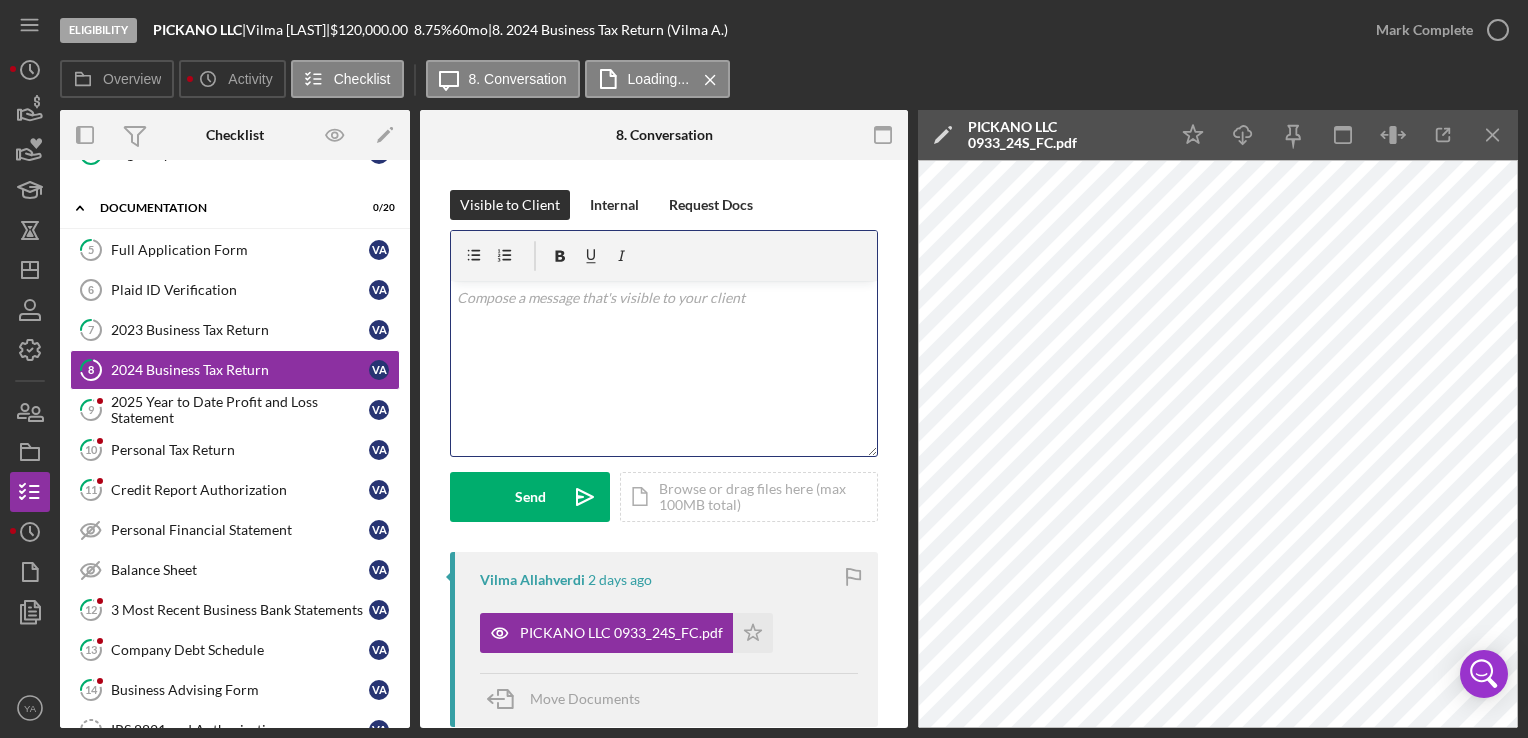 type 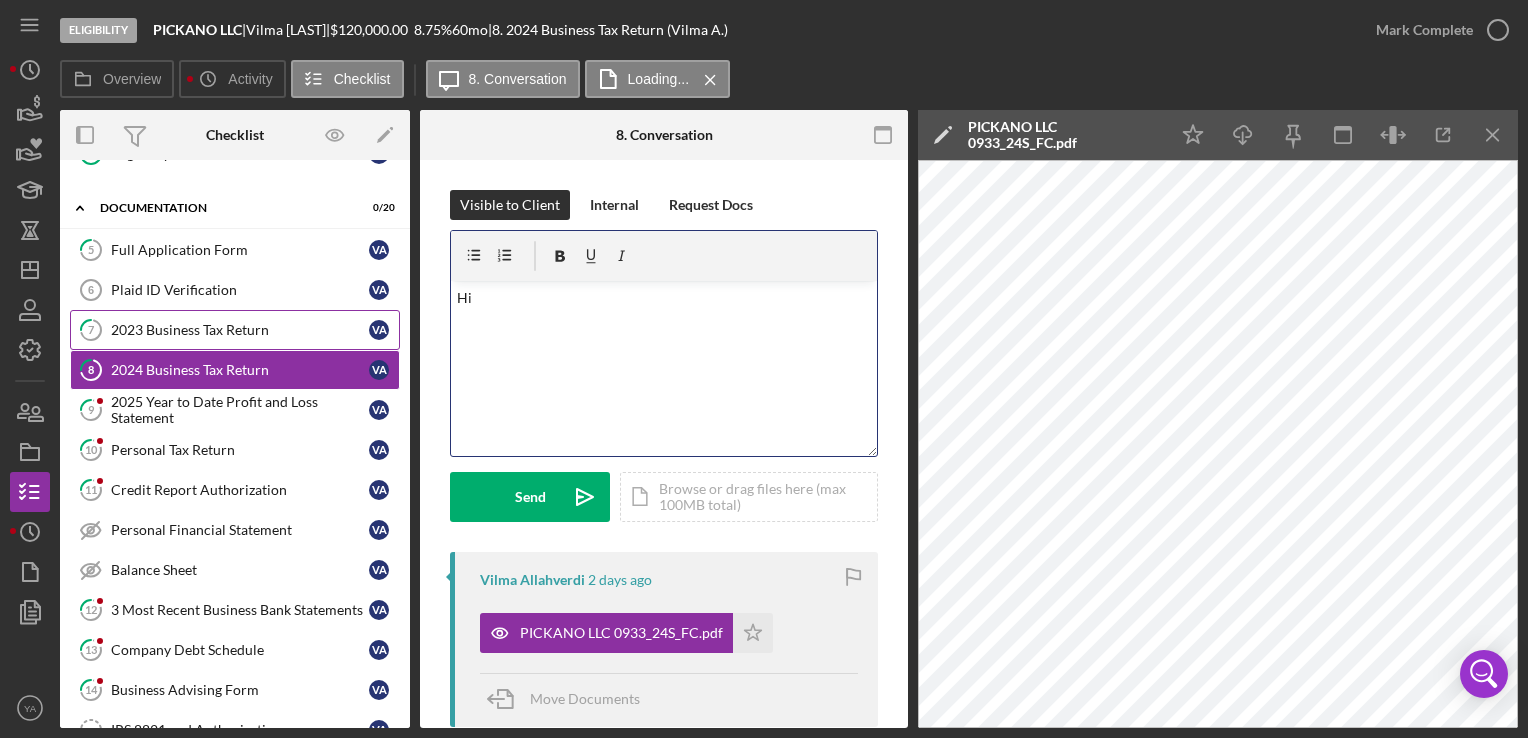 click on "2023 Business Tax Return" at bounding box center (240, 330) 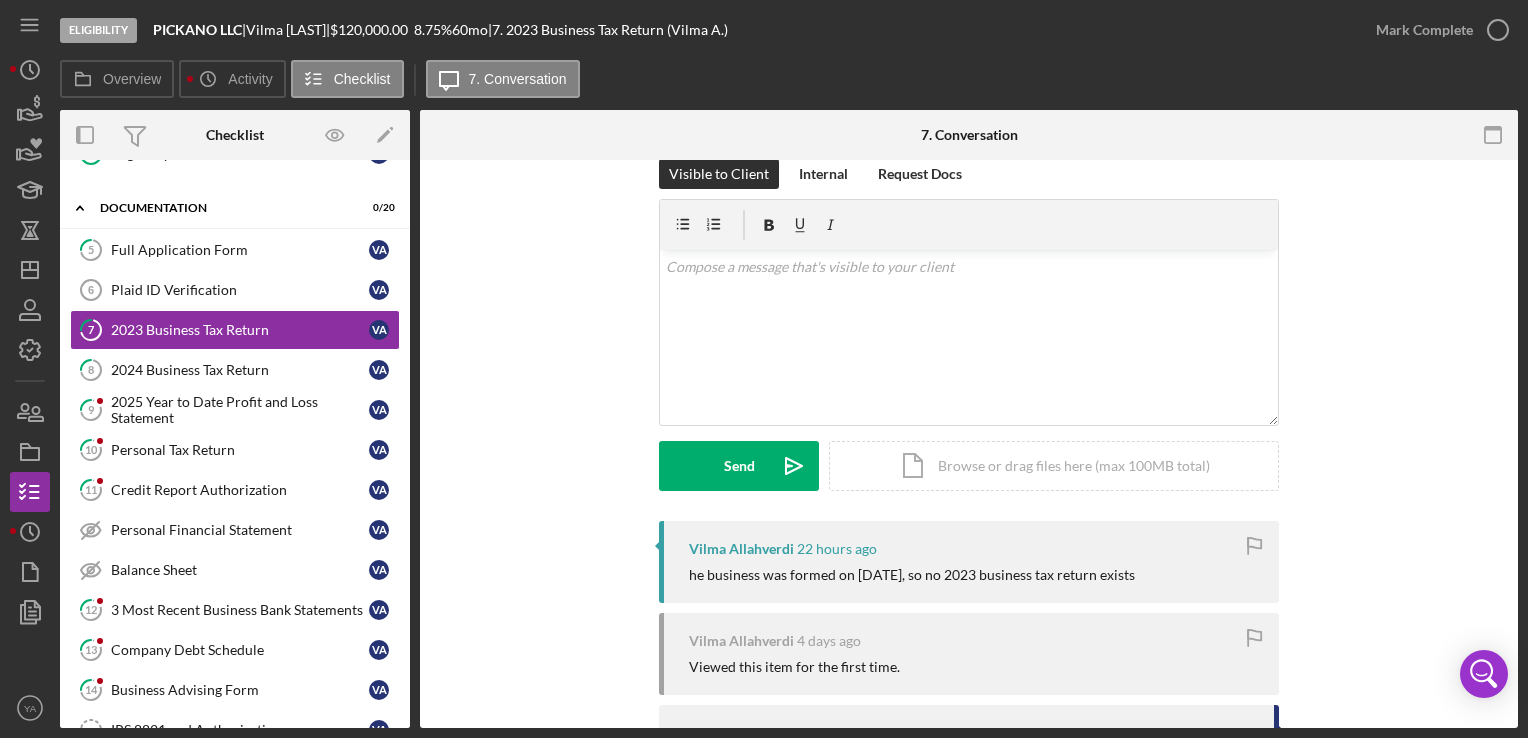 scroll, scrollTop: 0, scrollLeft: 0, axis: both 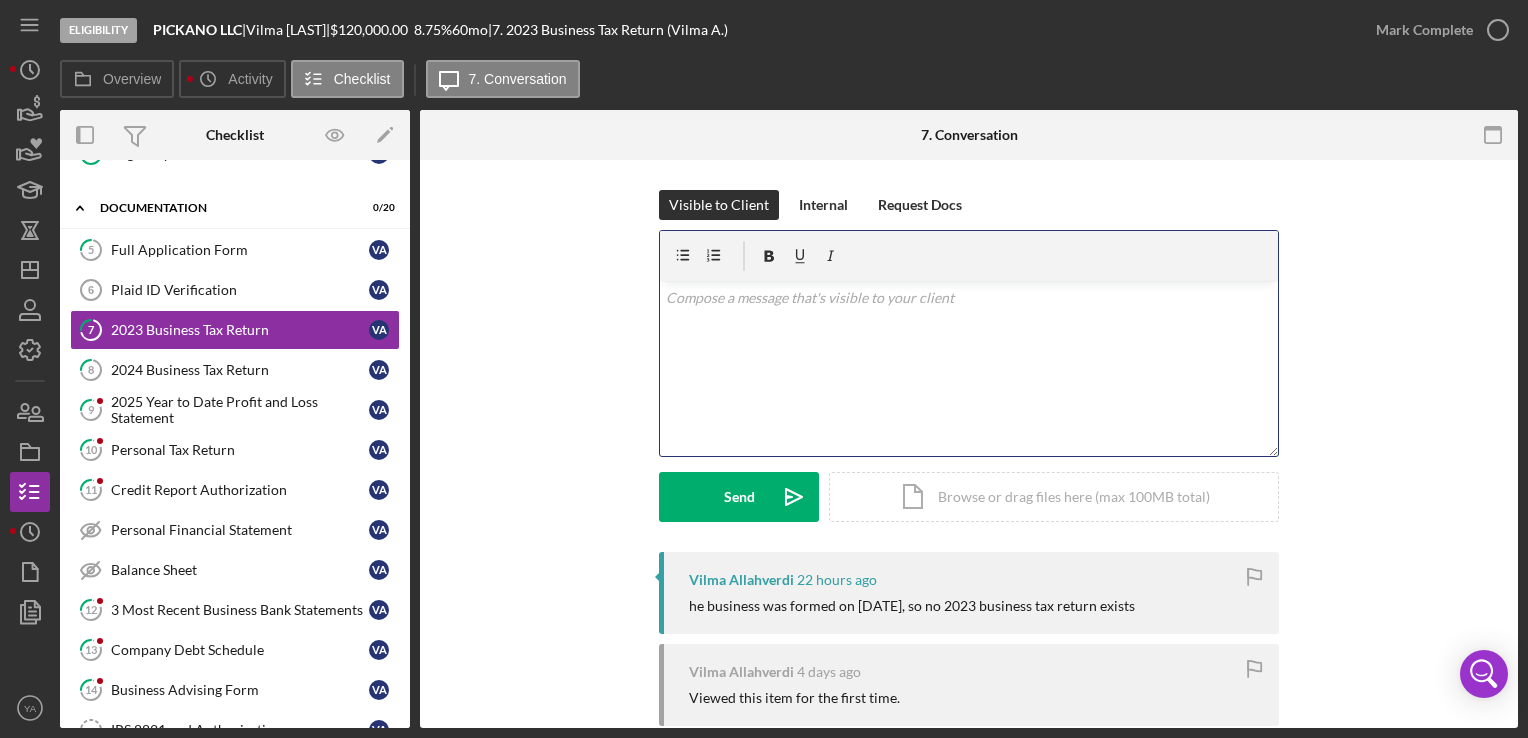click on "v Color teal Color pink Remove color Add row above Add row below Add column before Add column after Merge cells Split cells Remove column Remove row Remove table" at bounding box center [969, 368] 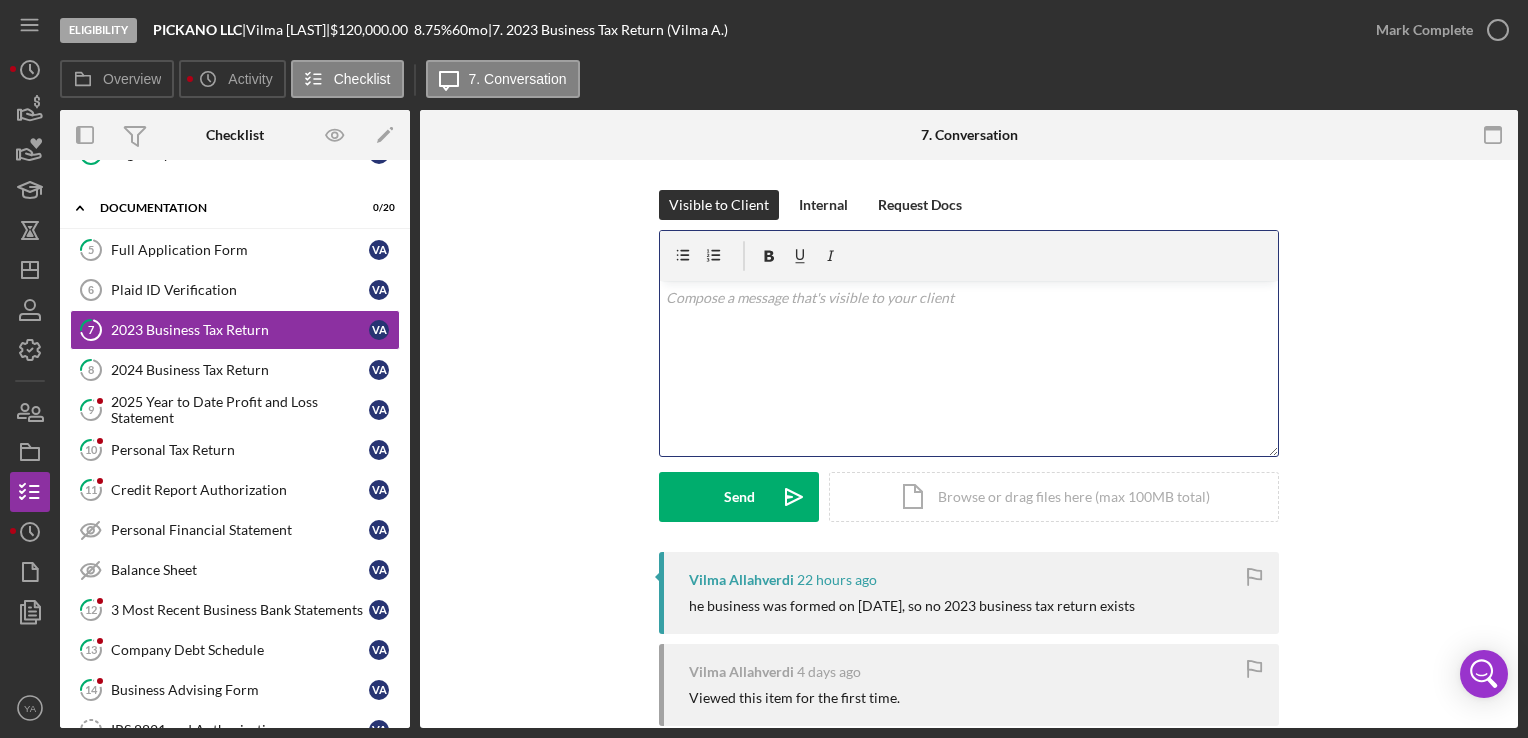 type 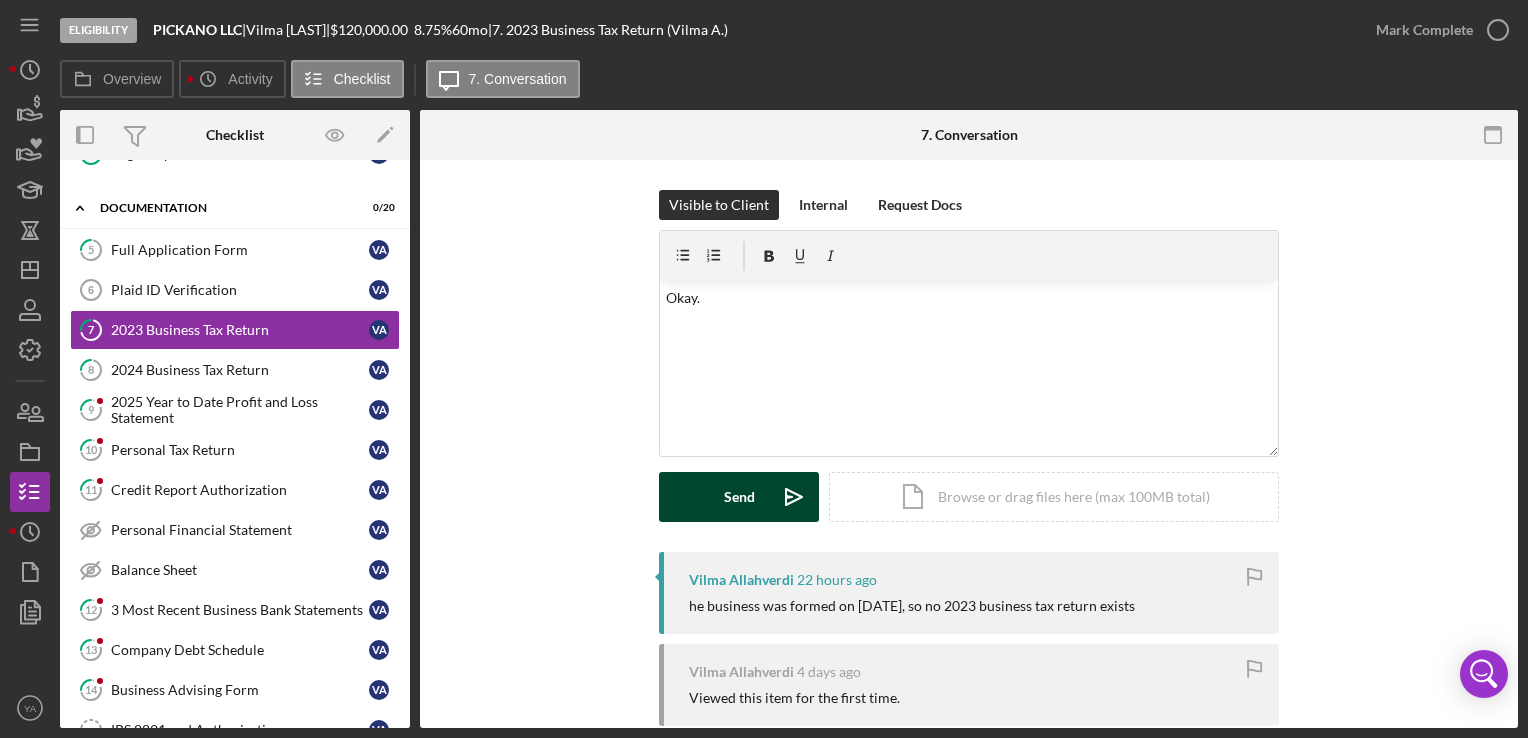 click on "Send" at bounding box center [739, 497] 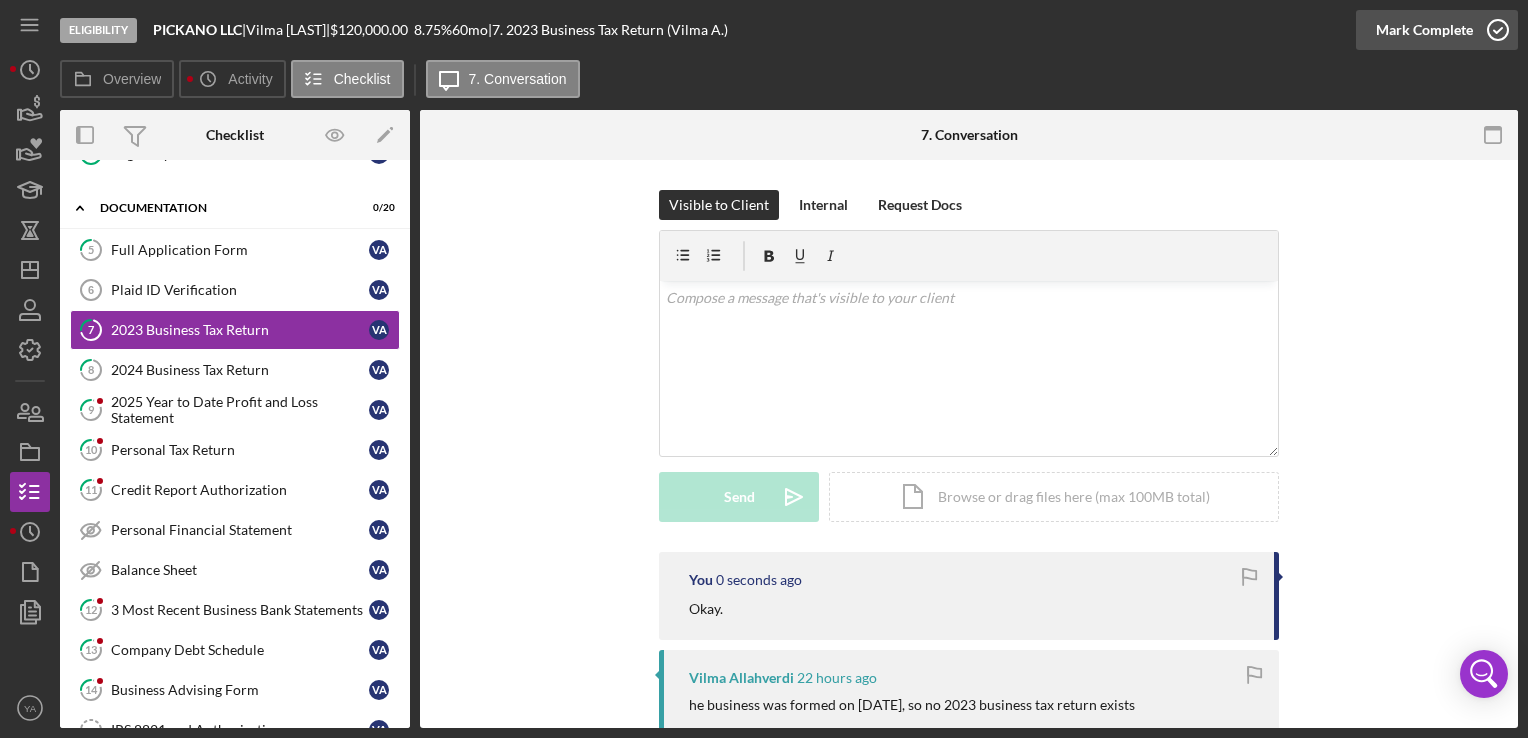 click 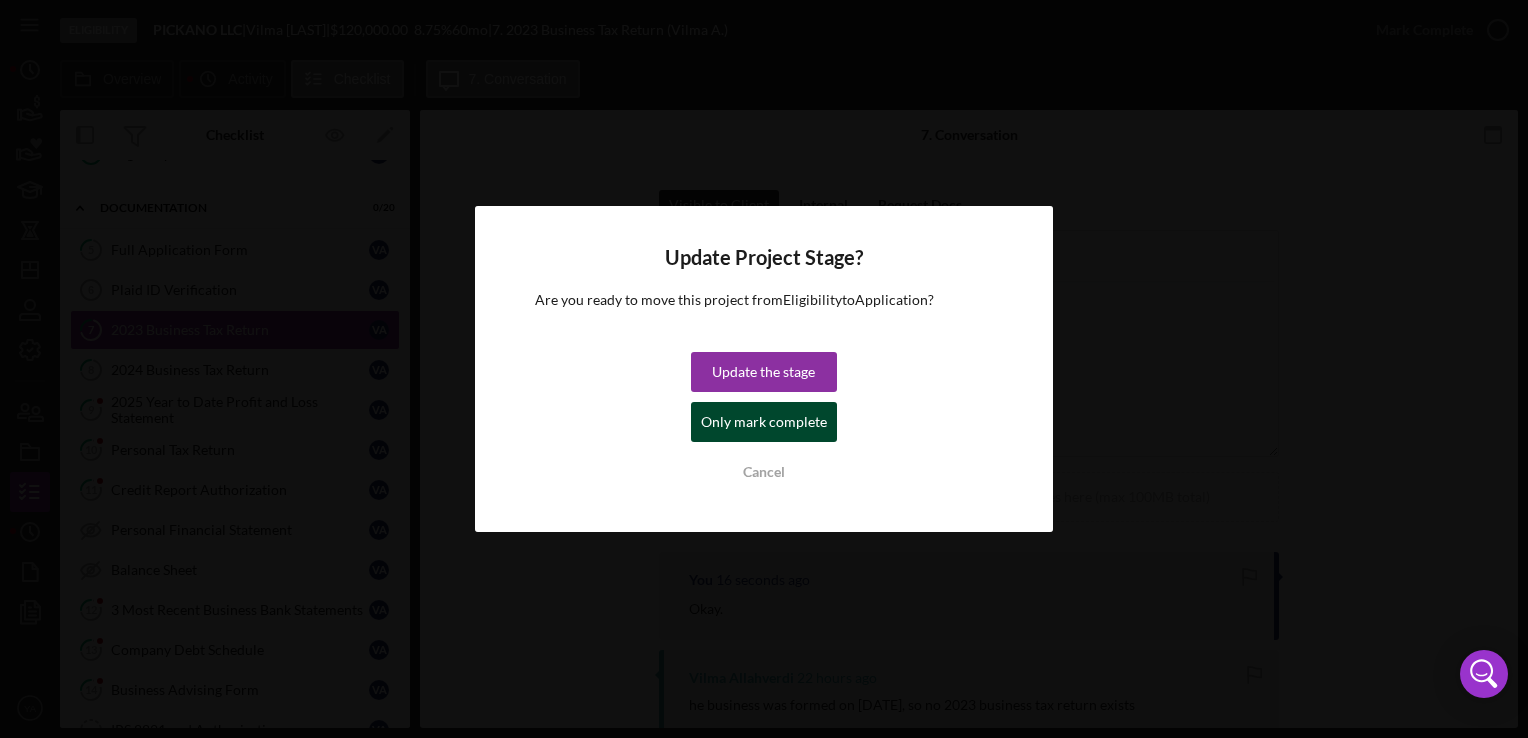click on "Only mark complete" at bounding box center (764, 422) 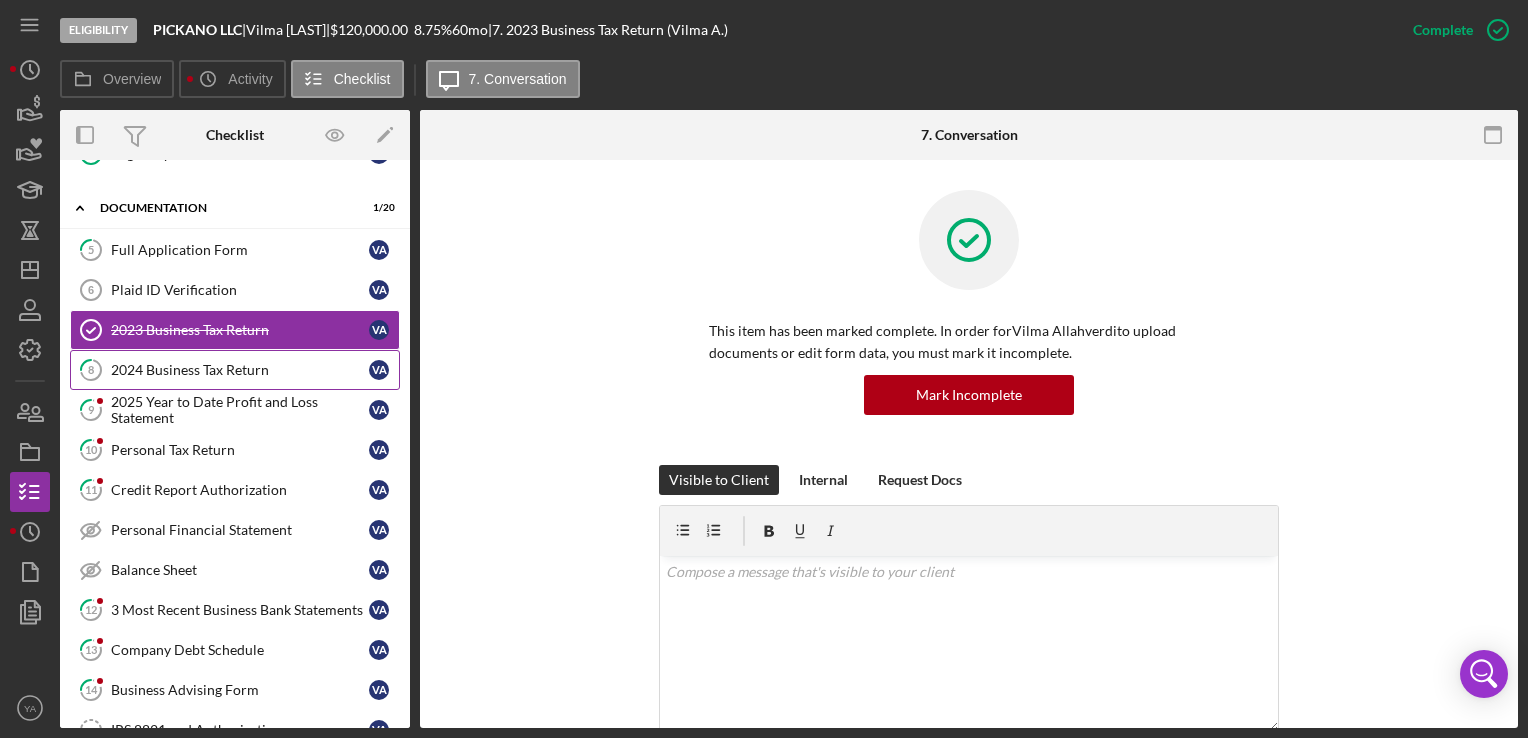 click on "2024 Business Tax Return" at bounding box center (240, 370) 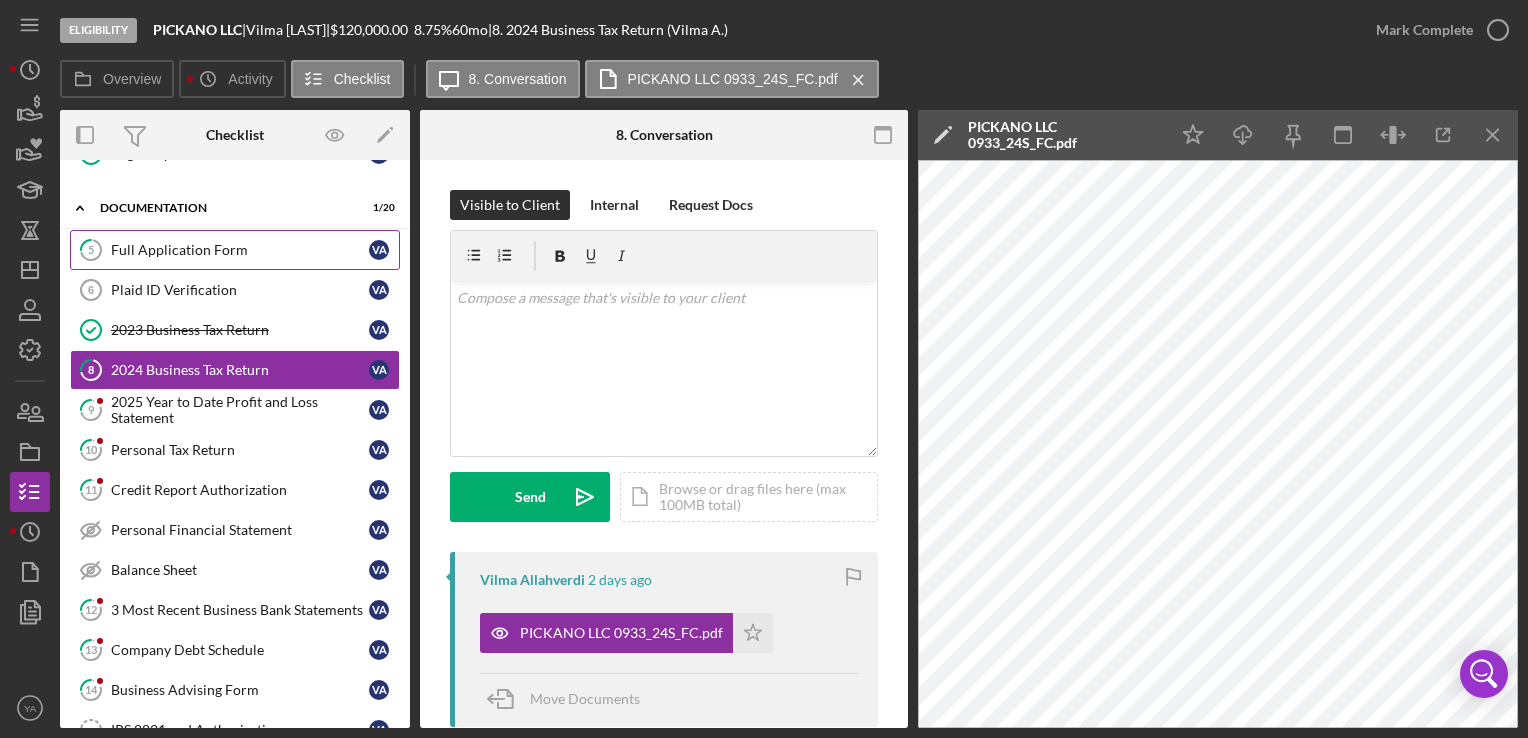 click on "5 Full Application Form V A" at bounding box center (235, 250) 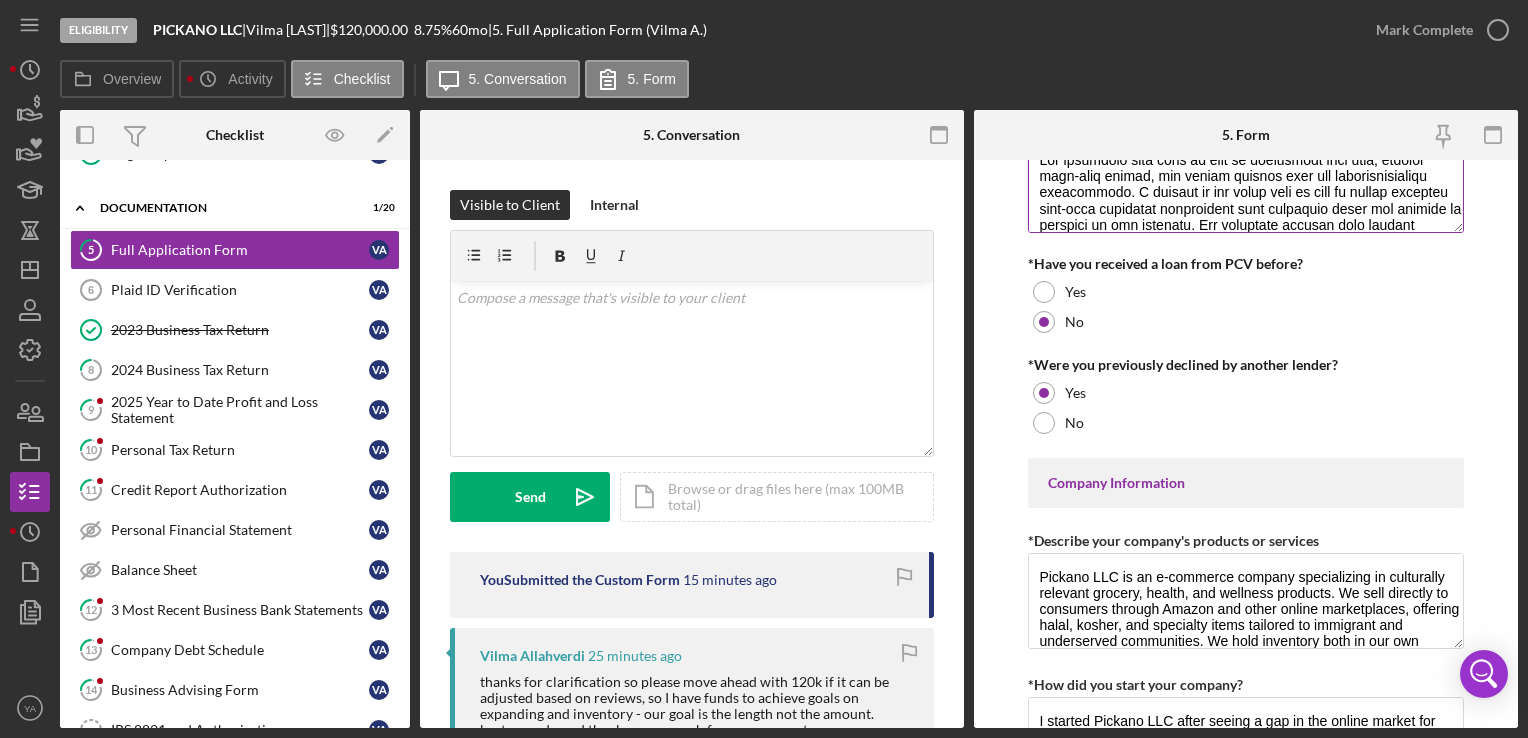 scroll, scrollTop: 500, scrollLeft: 0, axis: vertical 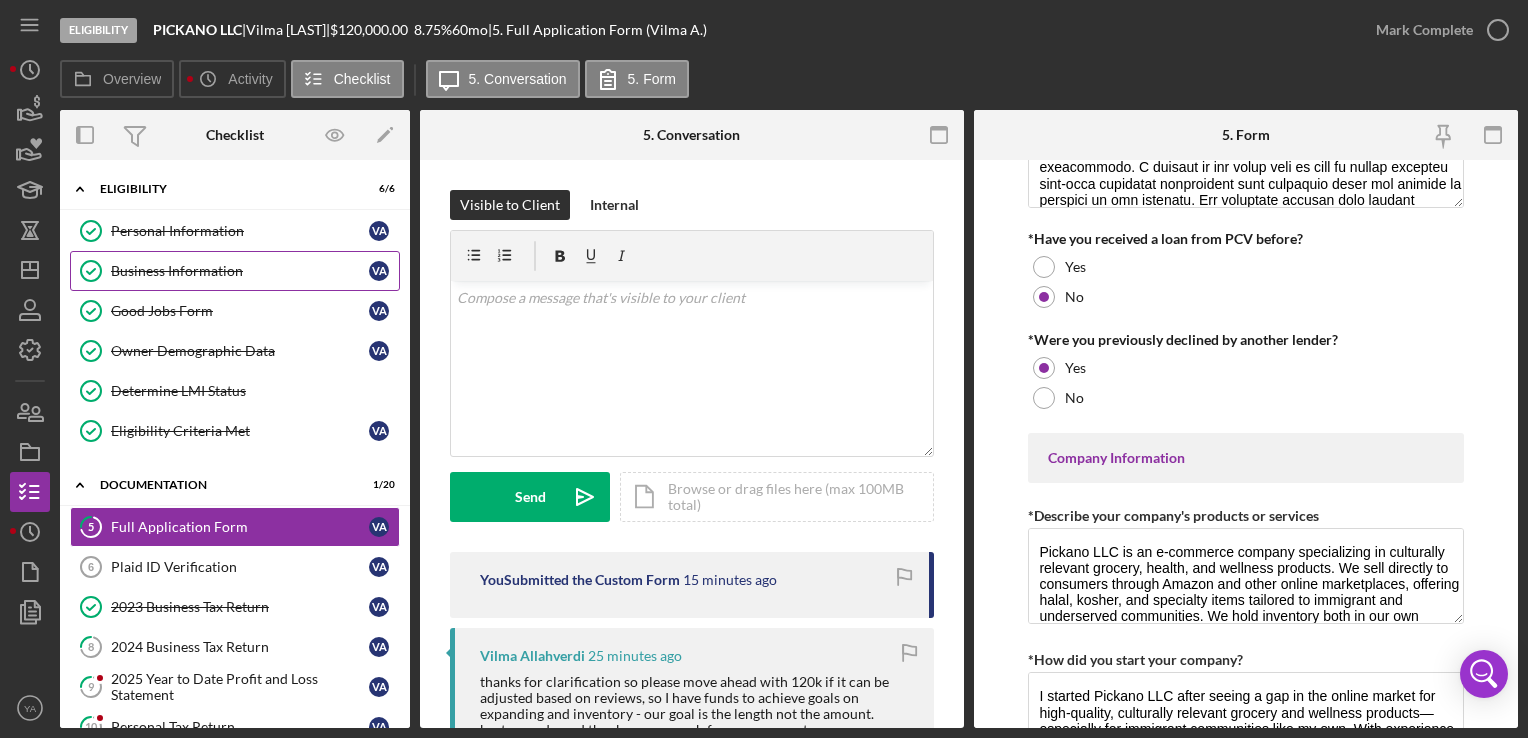 click on "Business Information Business Information V A" at bounding box center (235, 271) 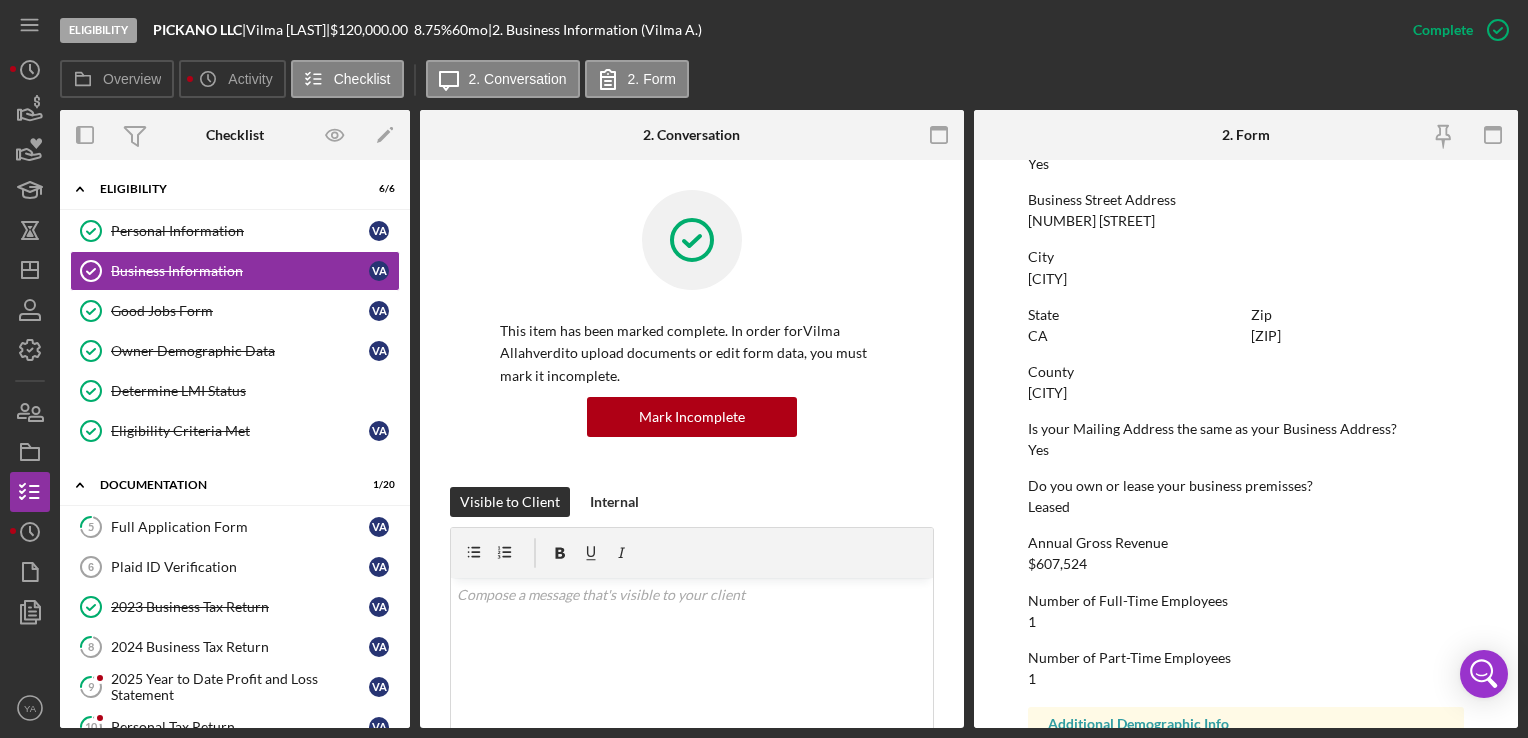 scroll, scrollTop: 940, scrollLeft: 0, axis: vertical 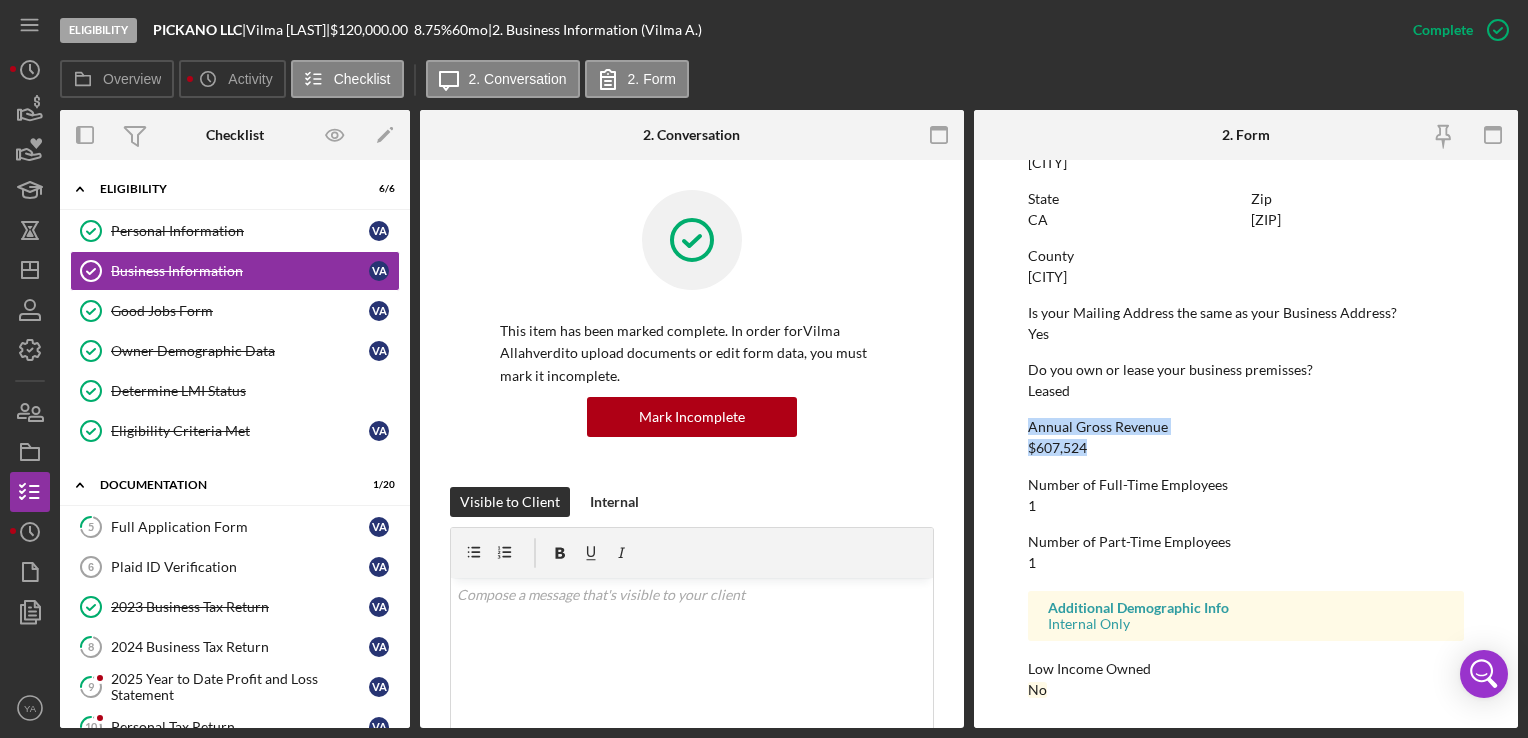 drag, startPoint x: 1030, startPoint y: 424, endPoint x: 1101, endPoint y: 456, distance: 77.87811 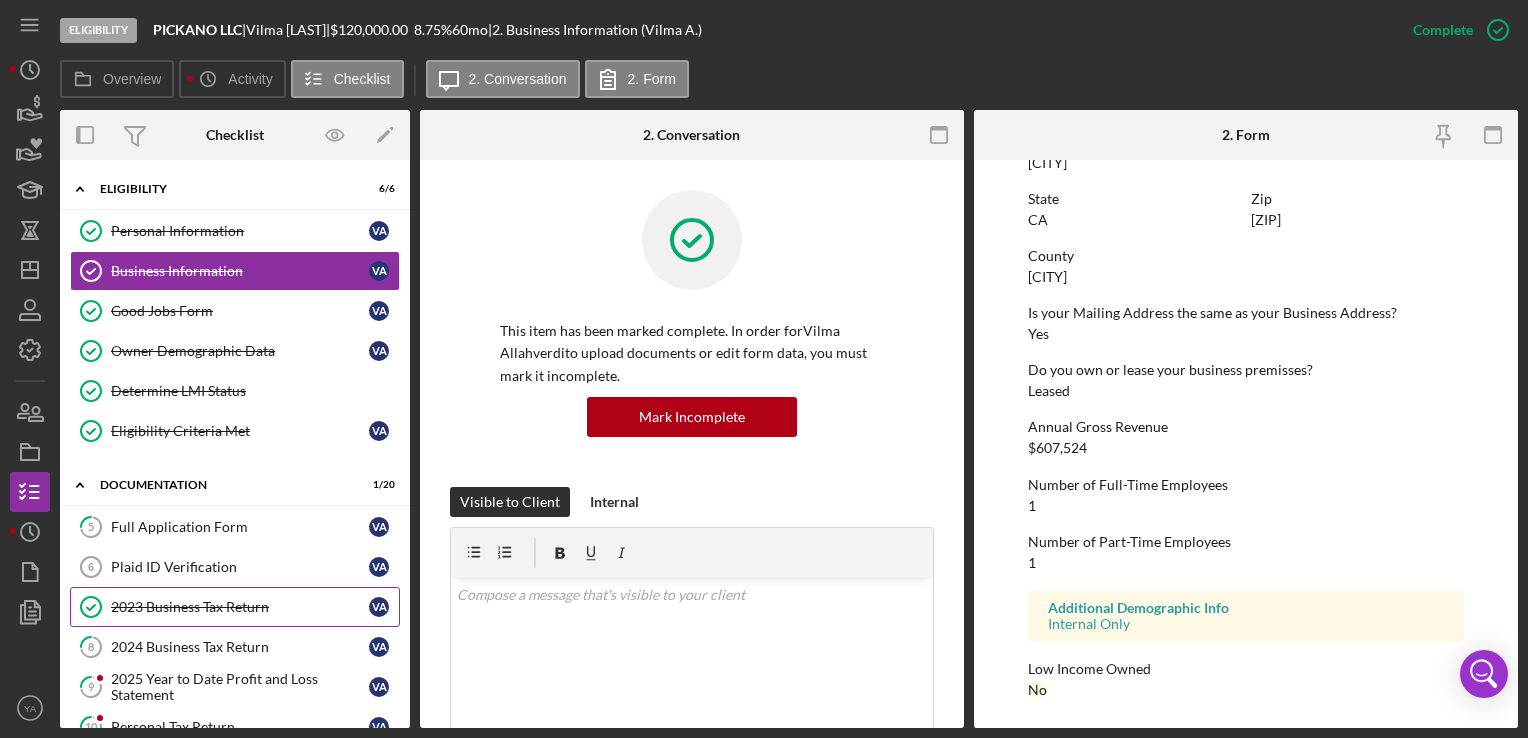 scroll, scrollTop: 200, scrollLeft: 0, axis: vertical 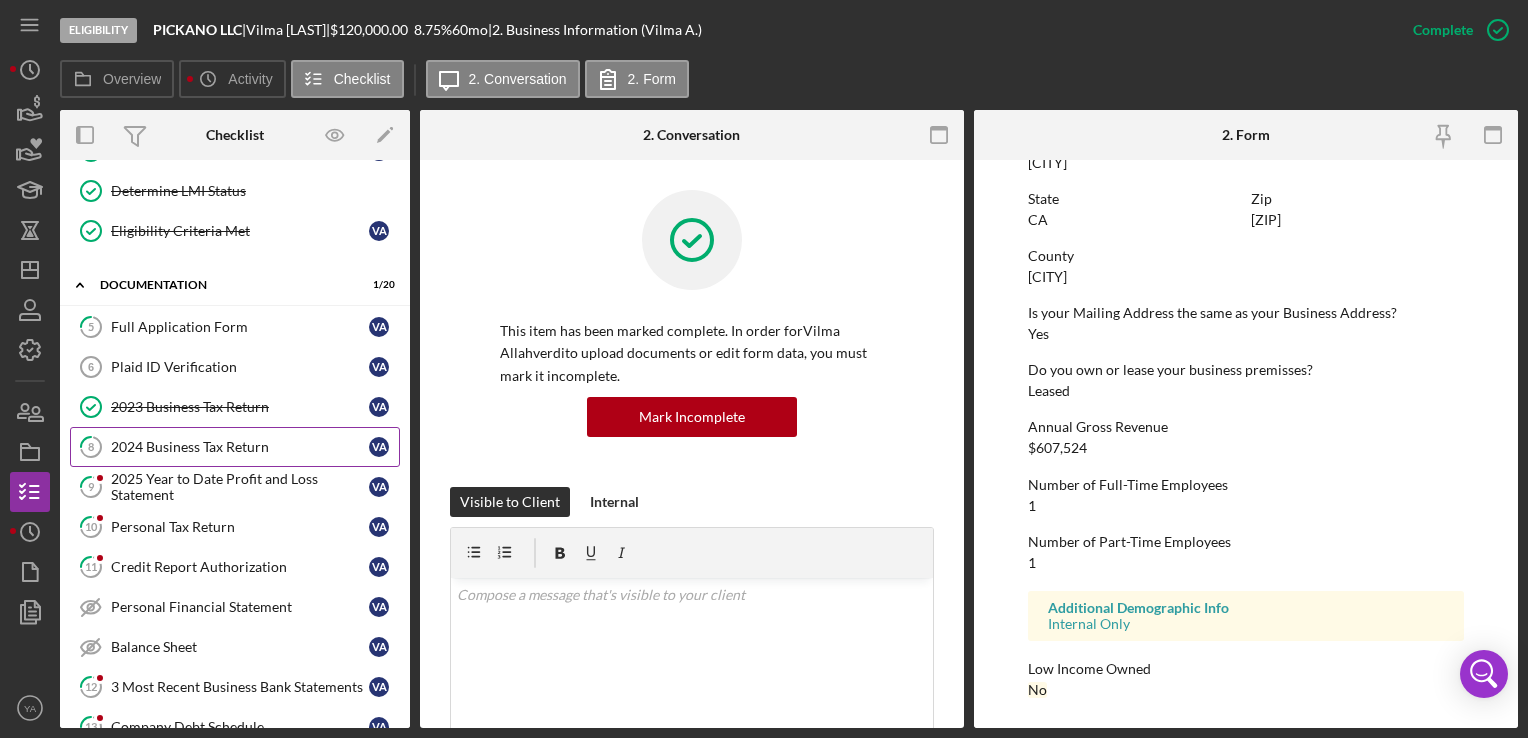 click on "2024 Business Tax Return" at bounding box center [240, 447] 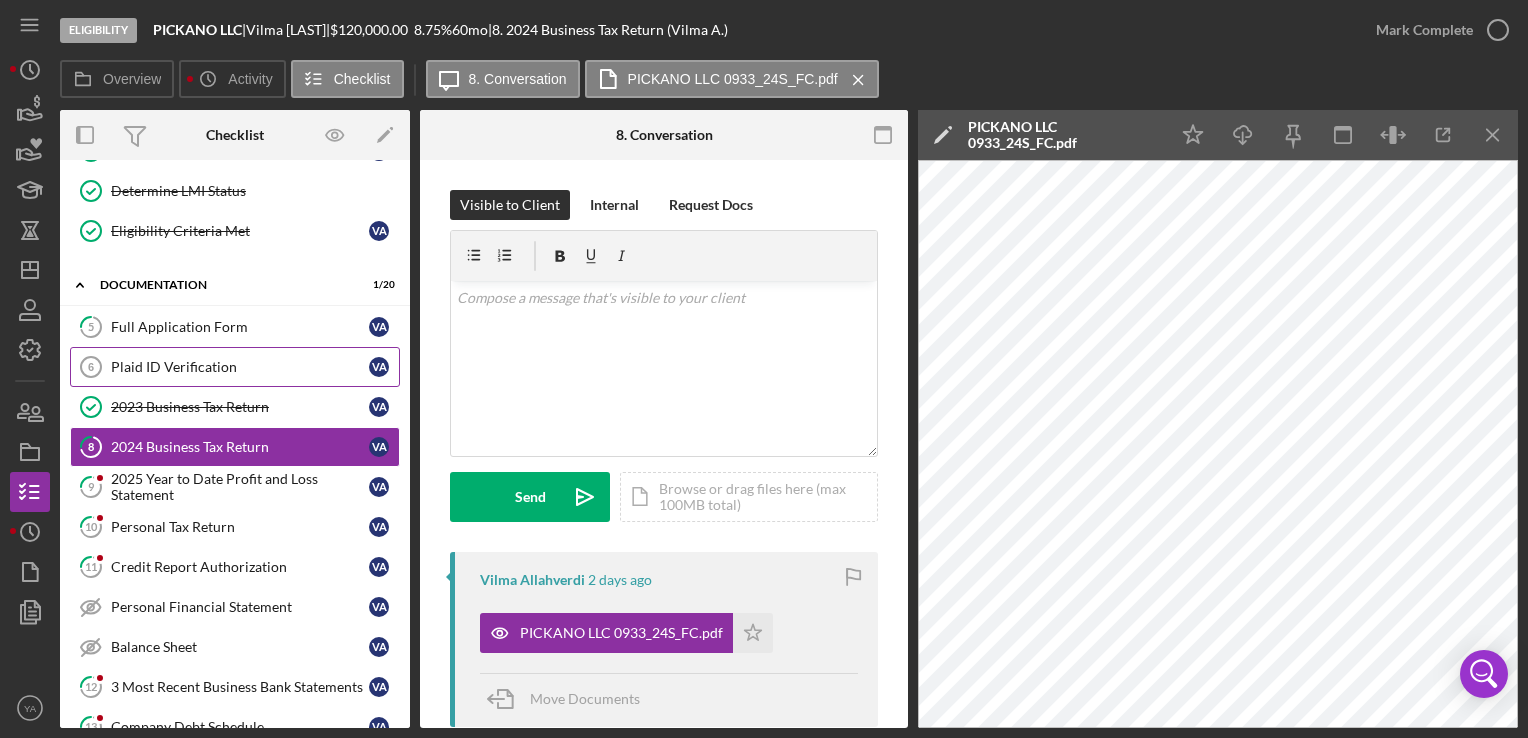 click on "Plaid ID Verification" at bounding box center (240, 367) 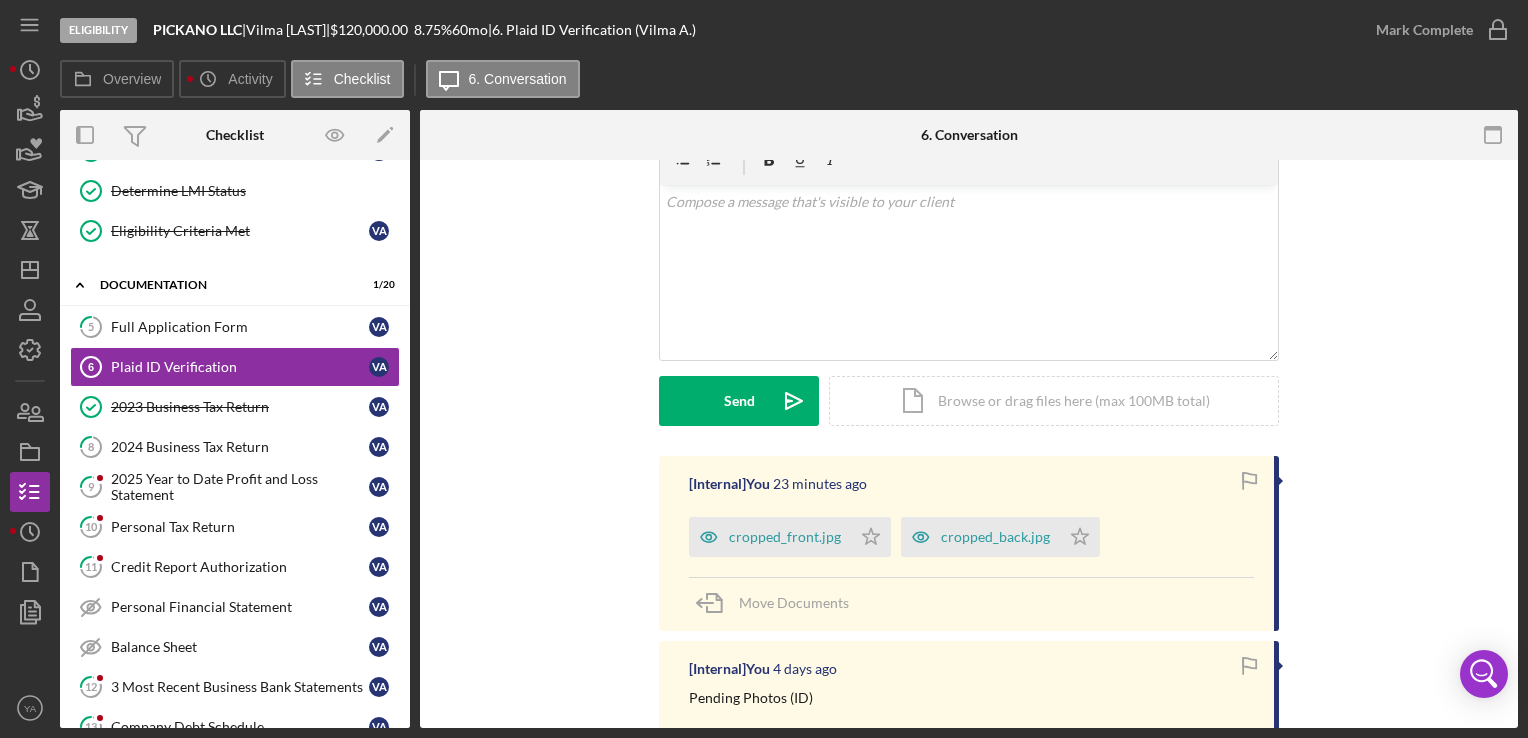 scroll, scrollTop: 0, scrollLeft: 0, axis: both 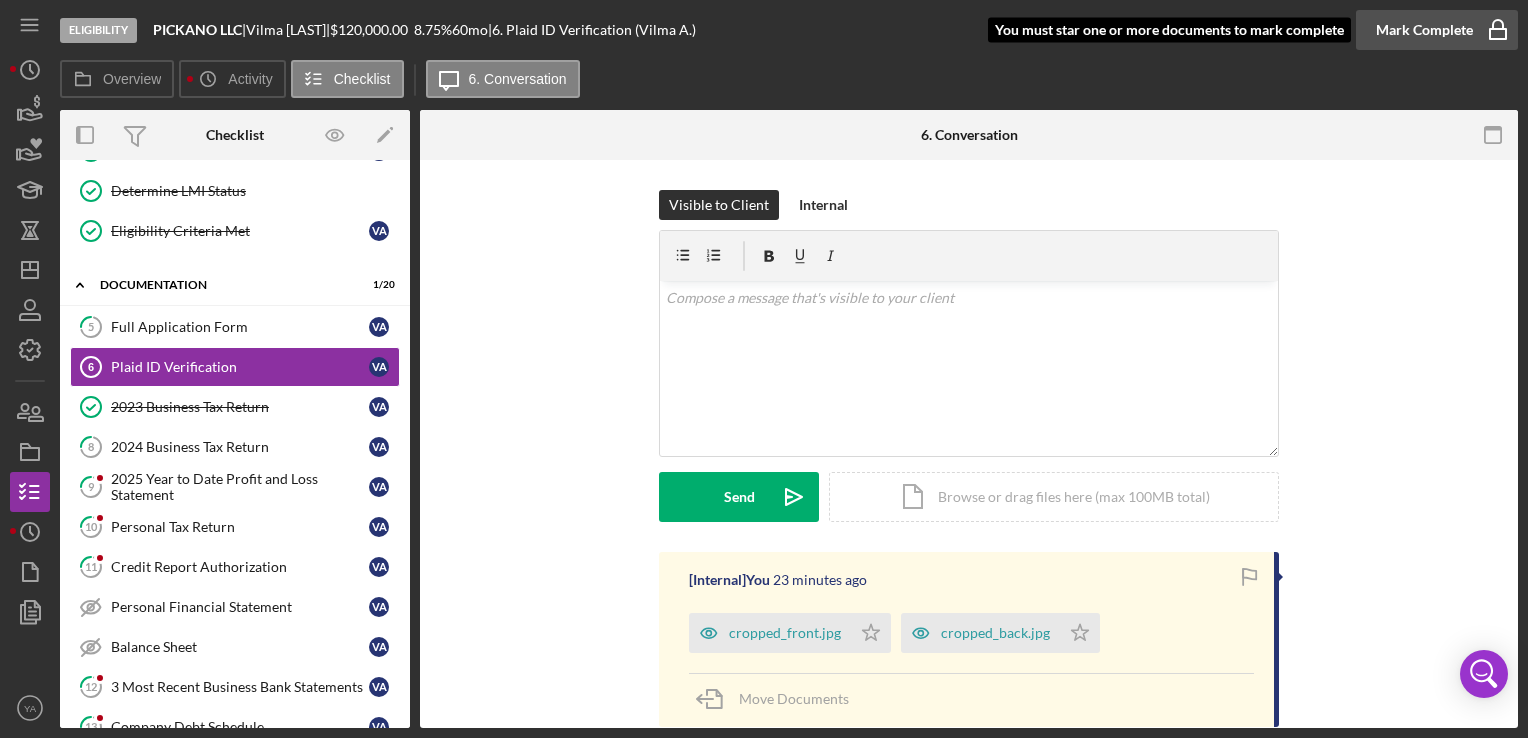 click 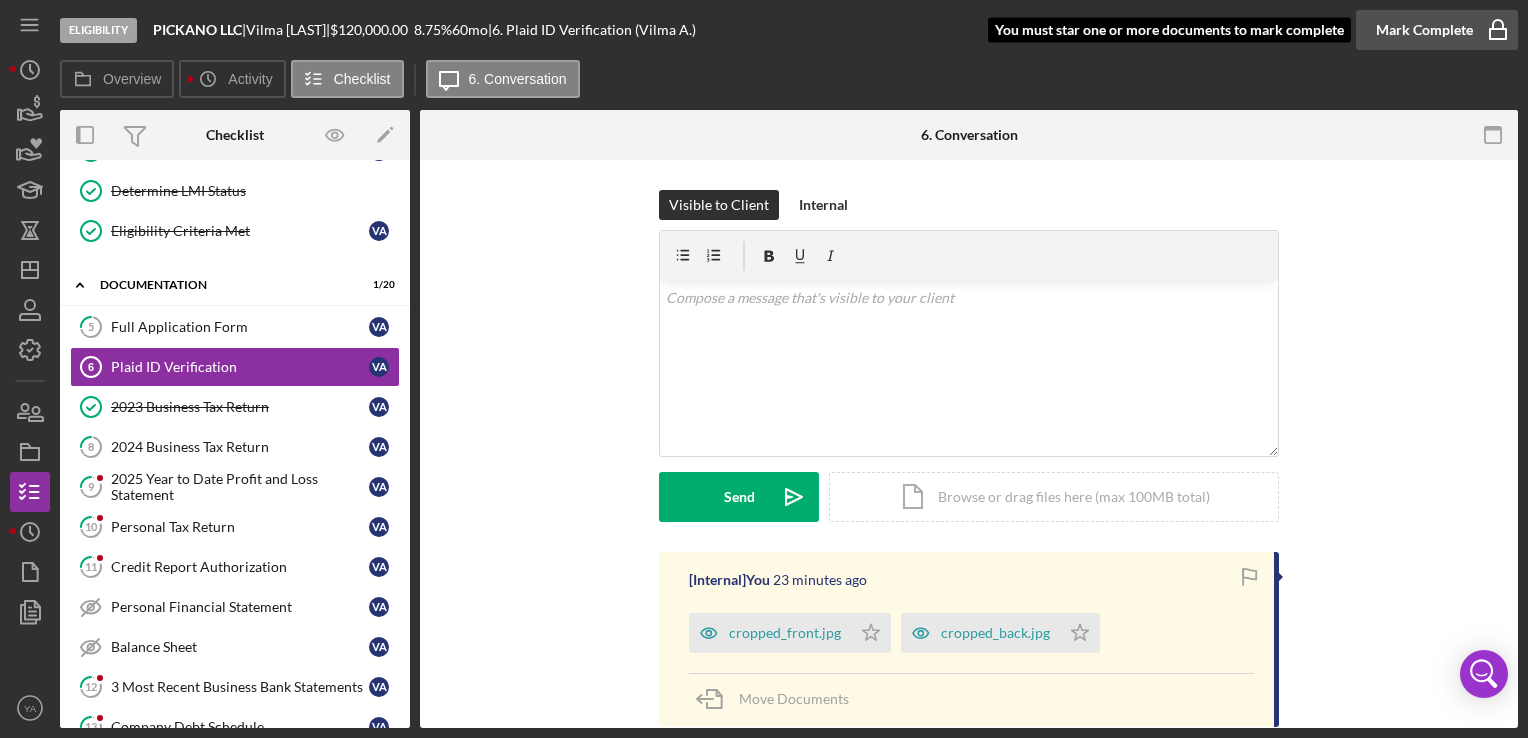 click on "Mark Complete" at bounding box center [1424, 30] 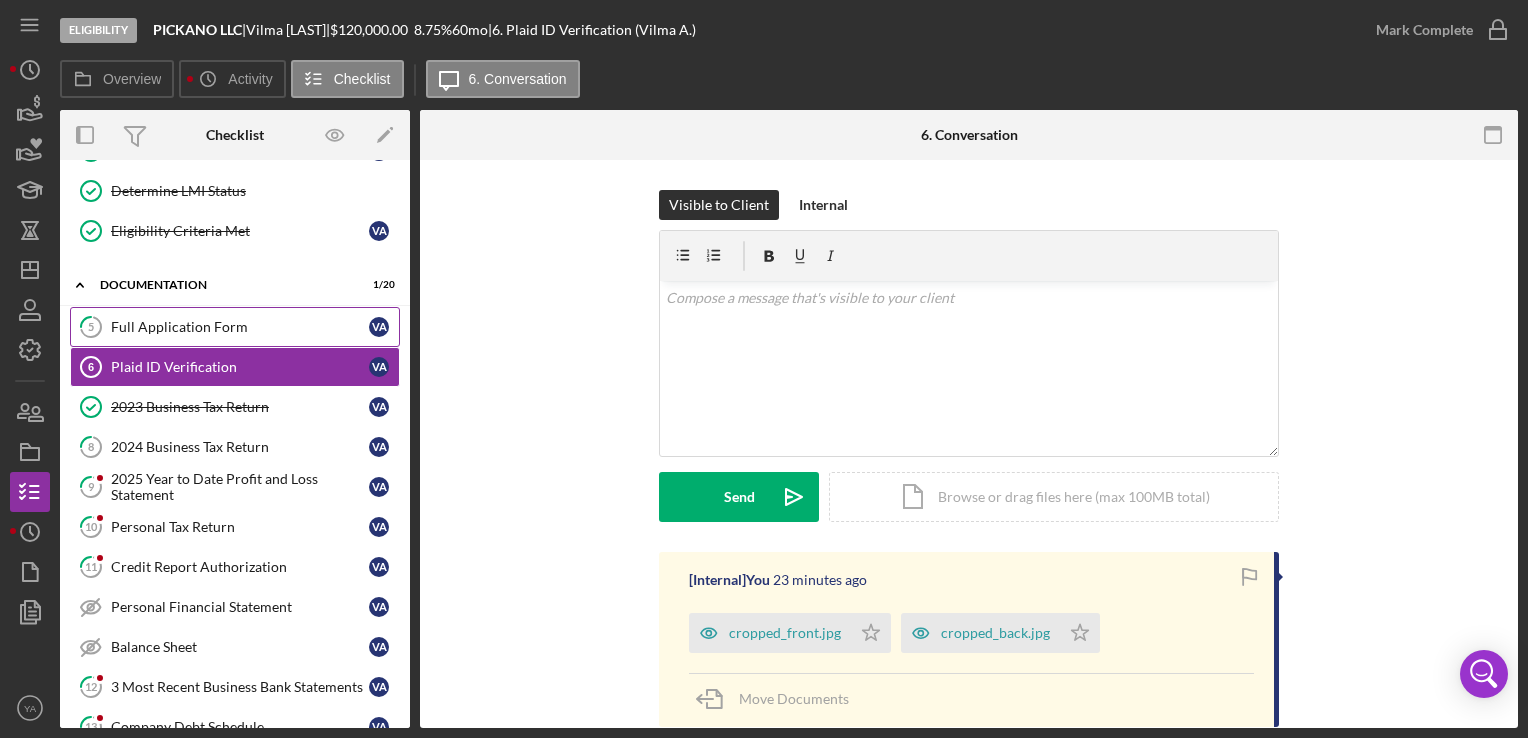 click on "Full Application Form" at bounding box center [240, 327] 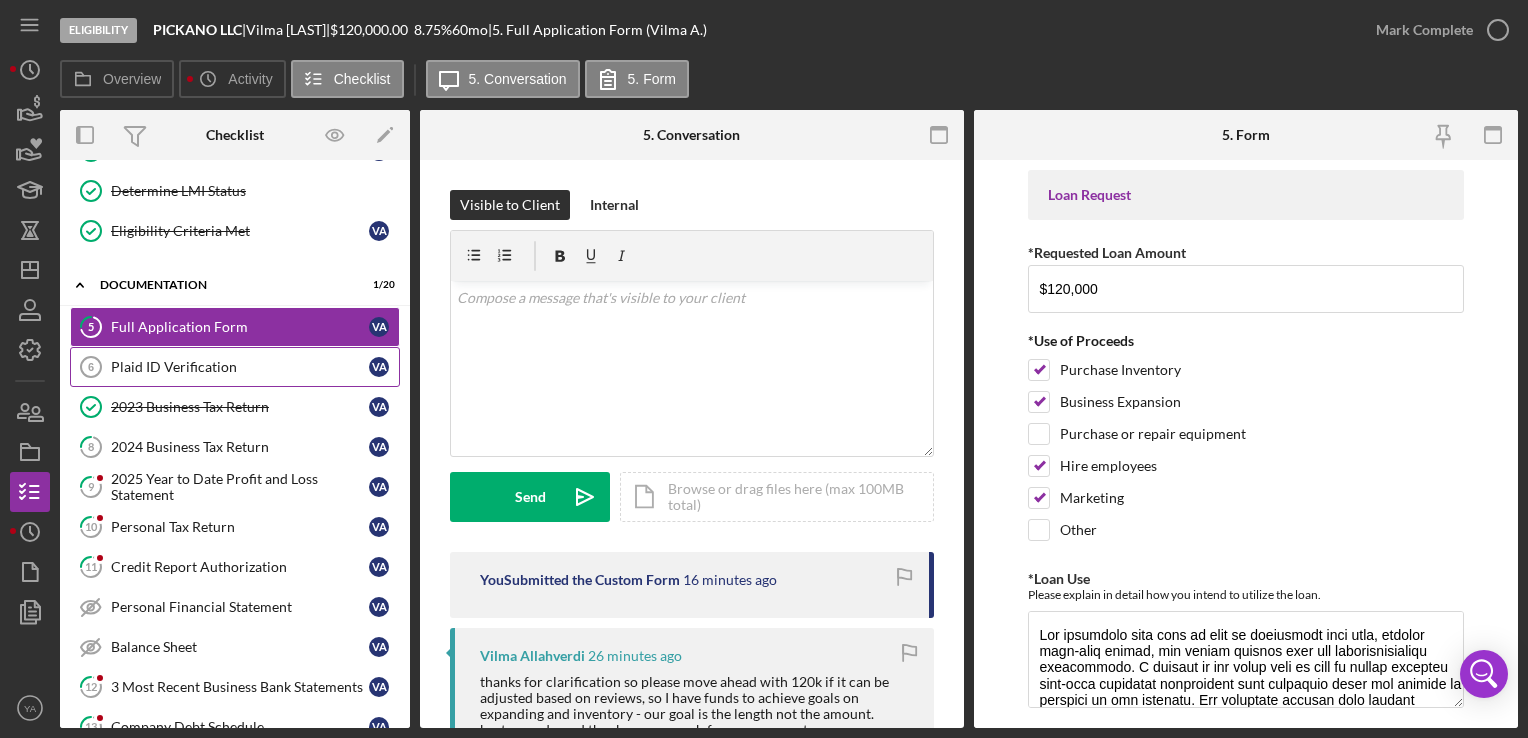 click on "Plaid ID Verification 6 Plaid ID Verification V A" at bounding box center (235, 367) 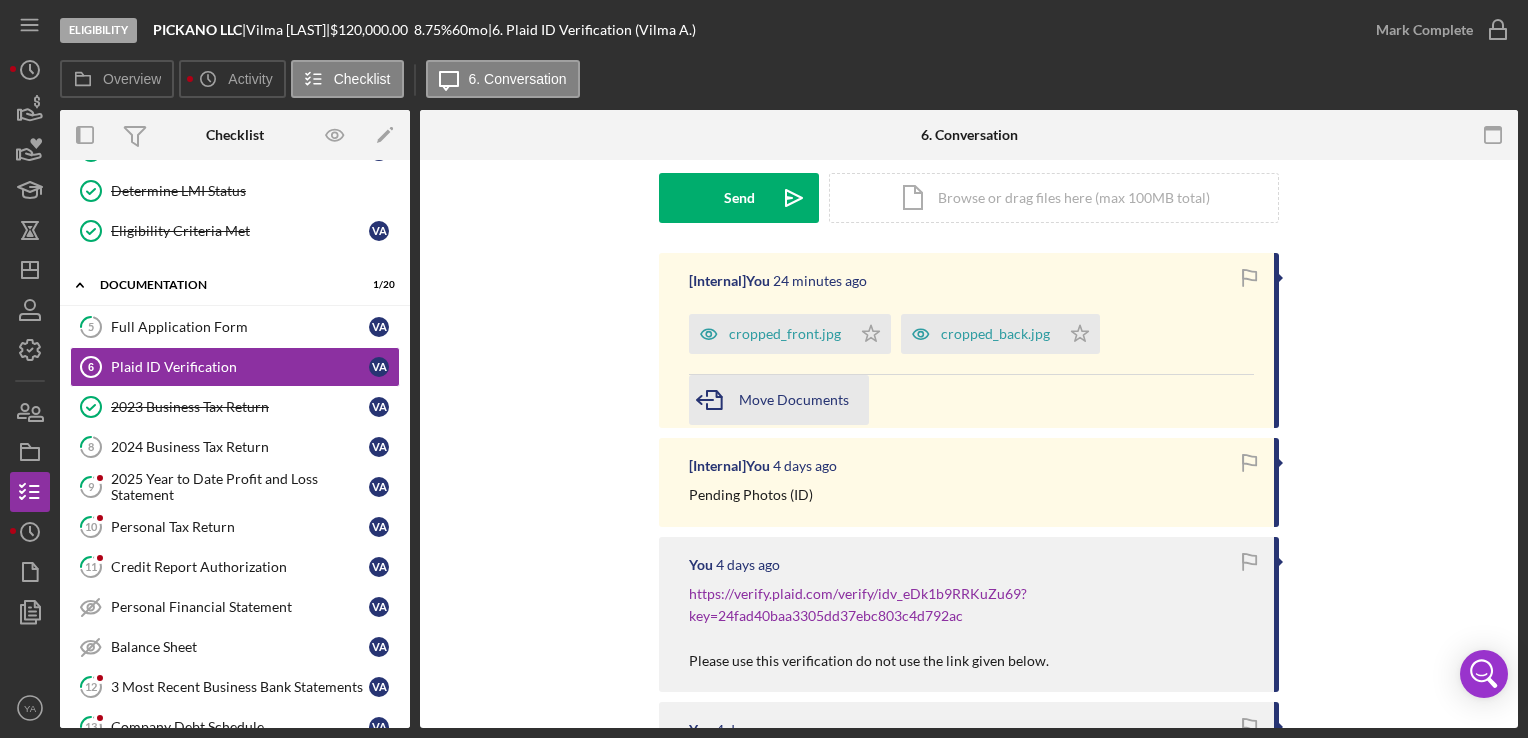 scroll, scrollTop: 300, scrollLeft: 0, axis: vertical 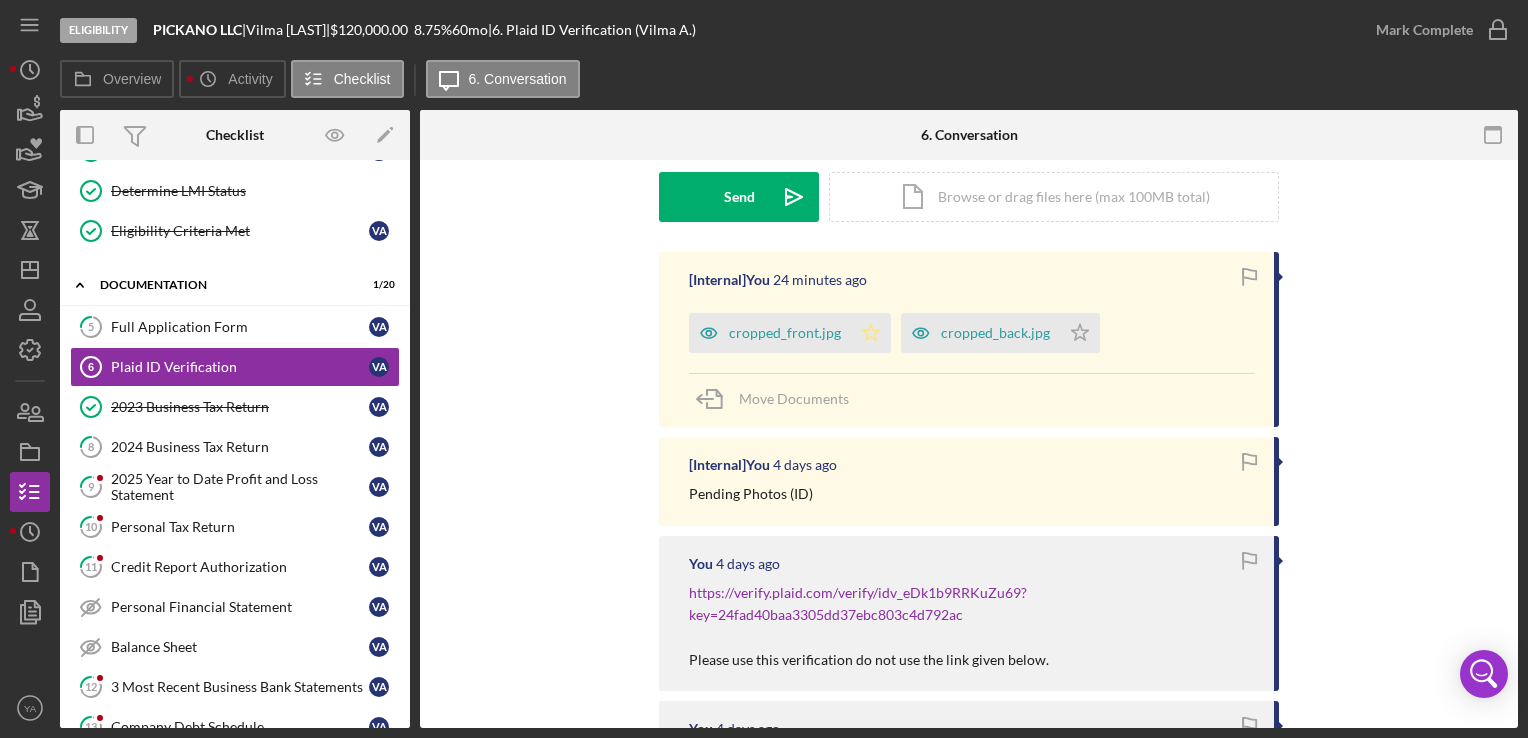 click on "Icon/Star" 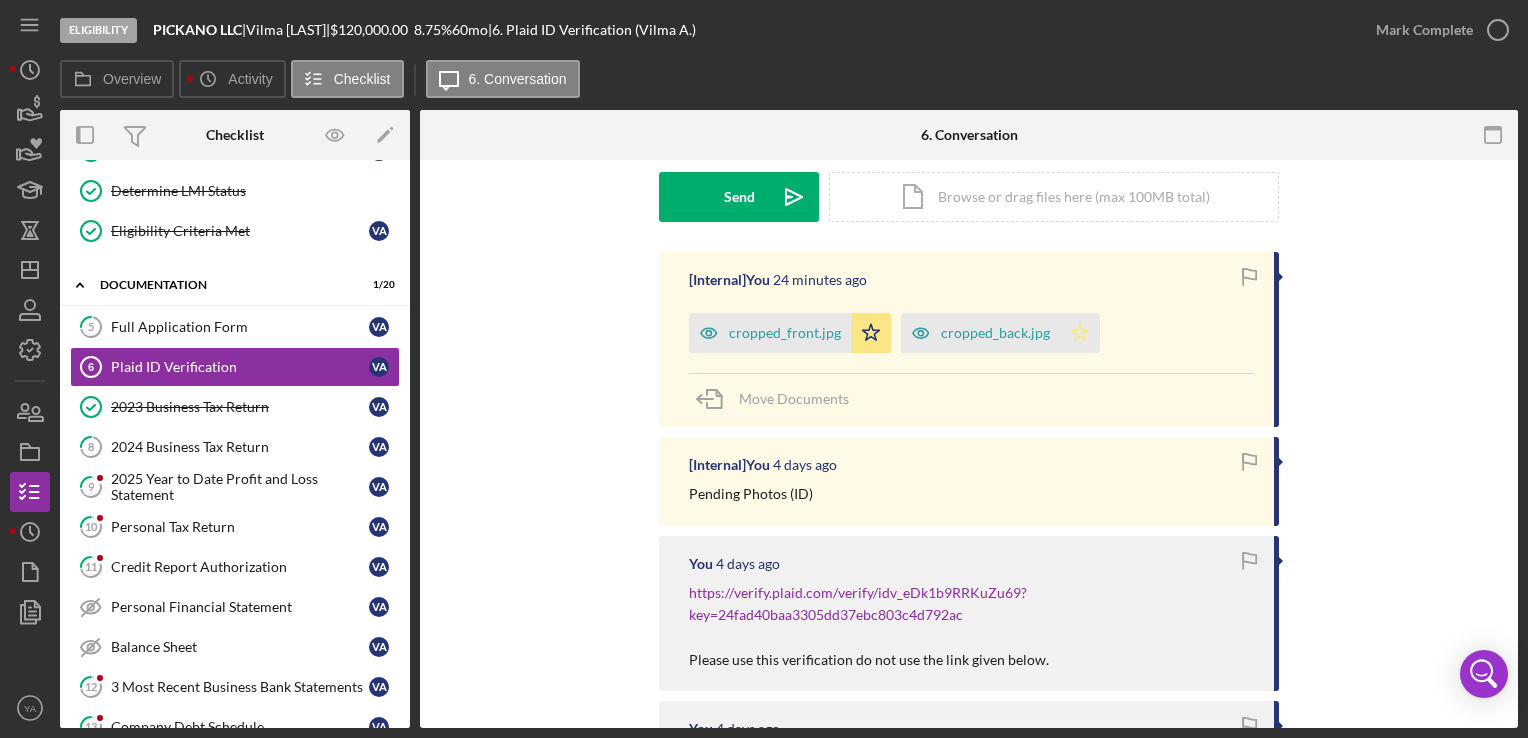 click 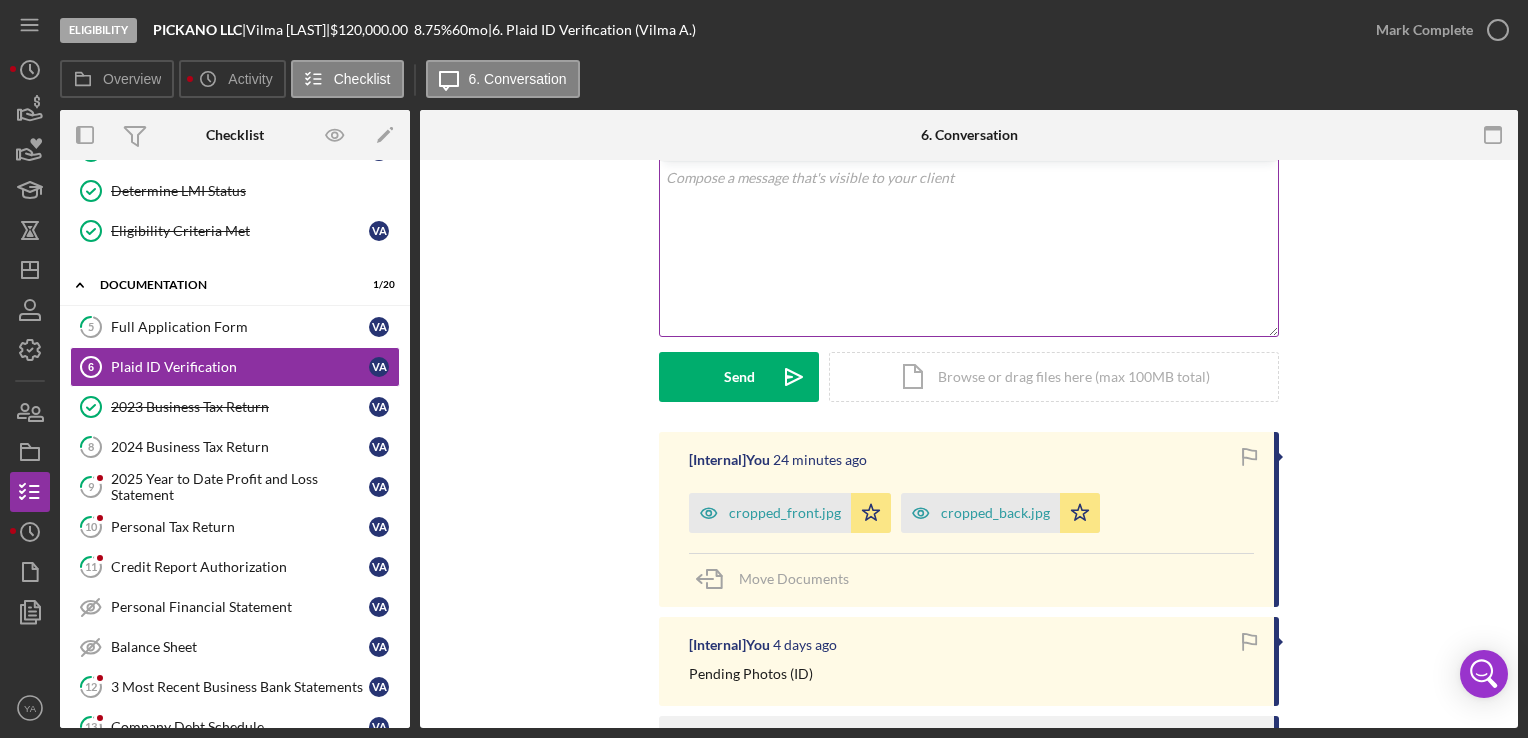 scroll, scrollTop: 0, scrollLeft: 0, axis: both 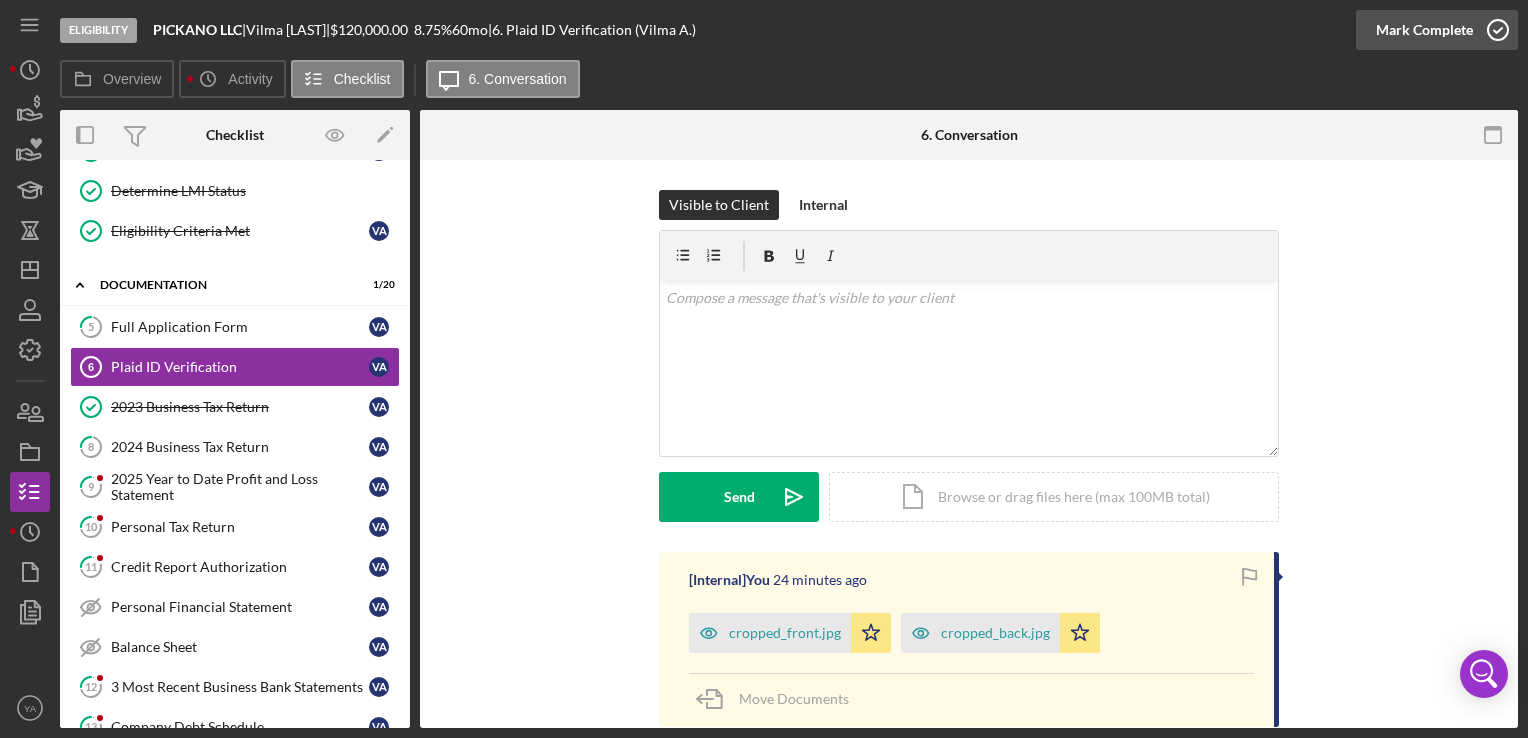 click 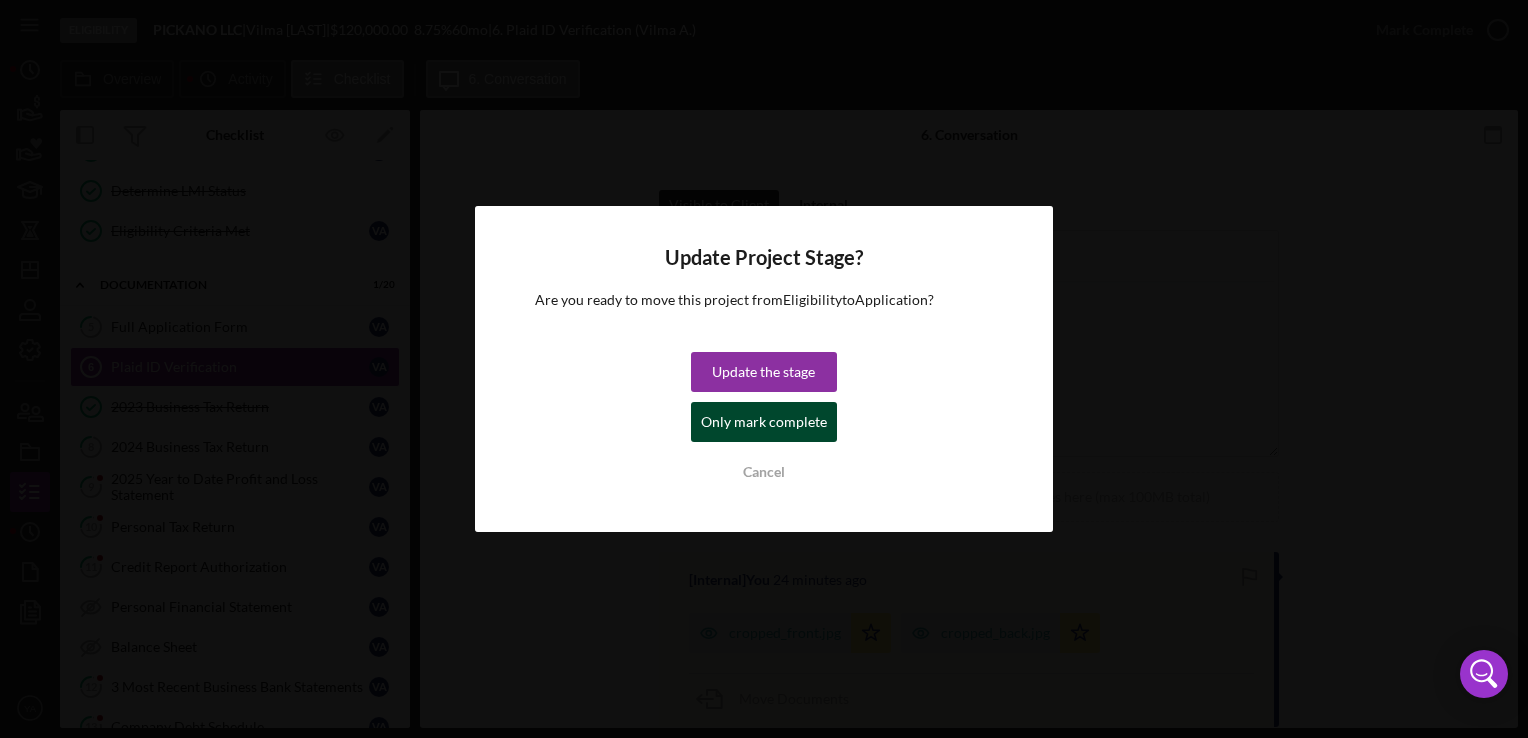 click on "Only mark complete" at bounding box center (764, 422) 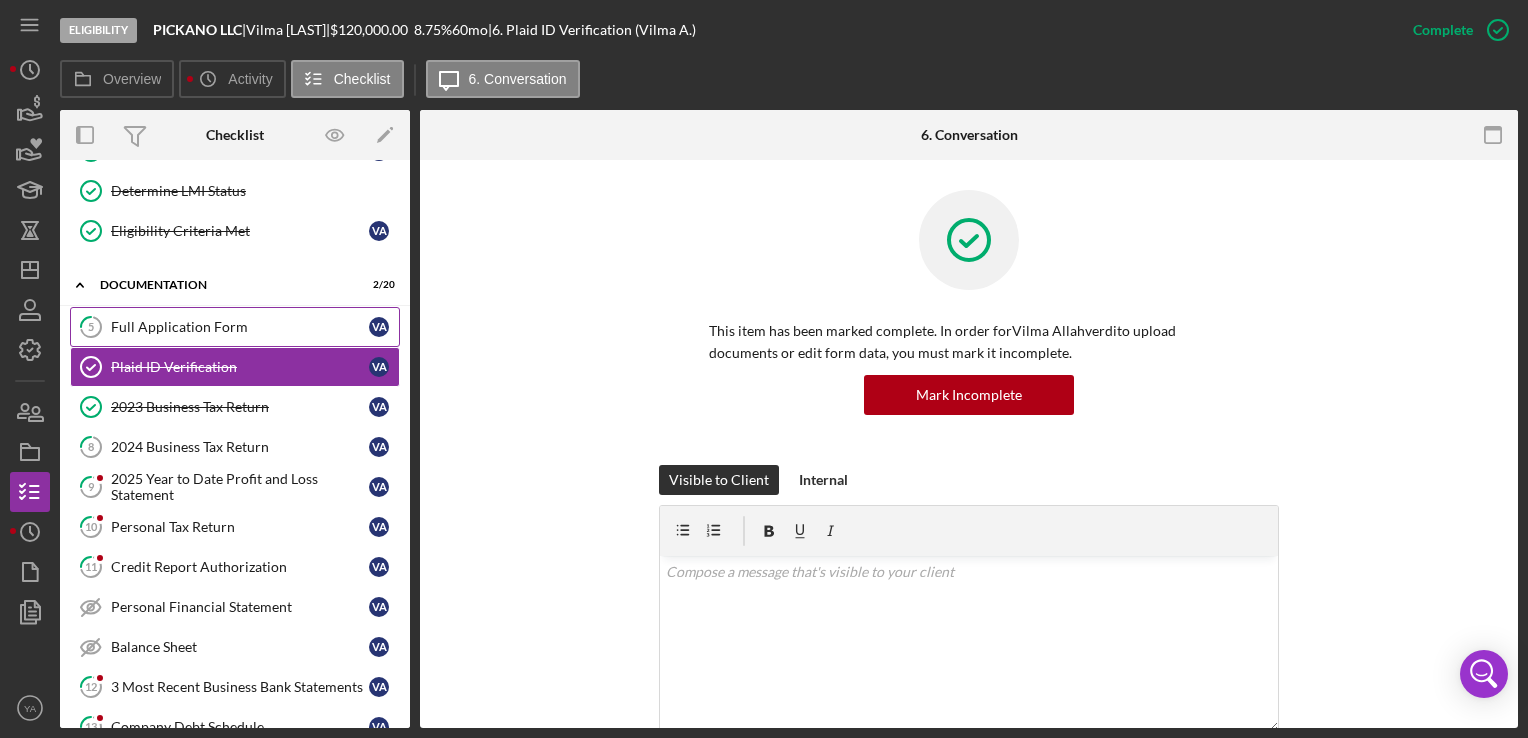 click on "Full Application Form" at bounding box center (240, 327) 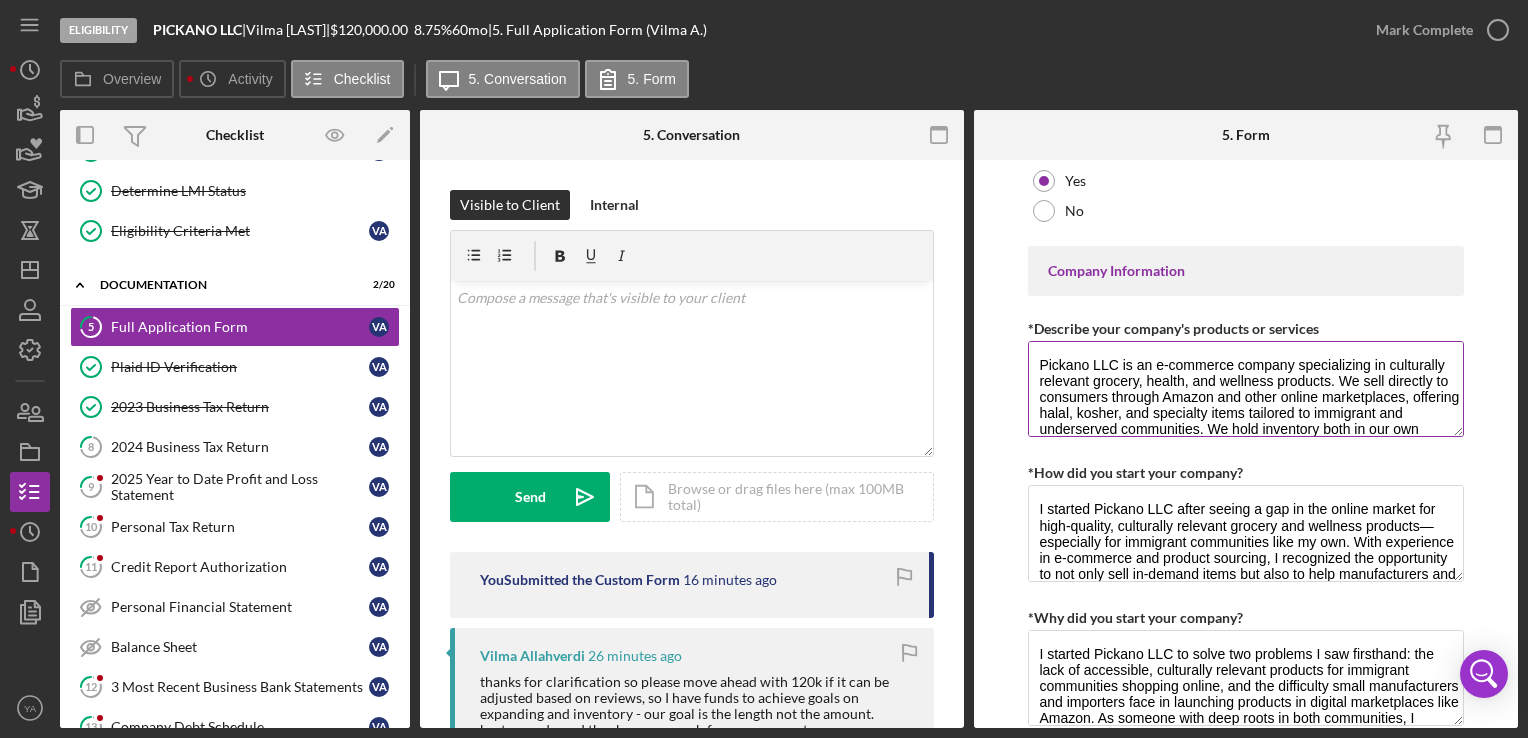 scroll, scrollTop: 700, scrollLeft: 0, axis: vertical 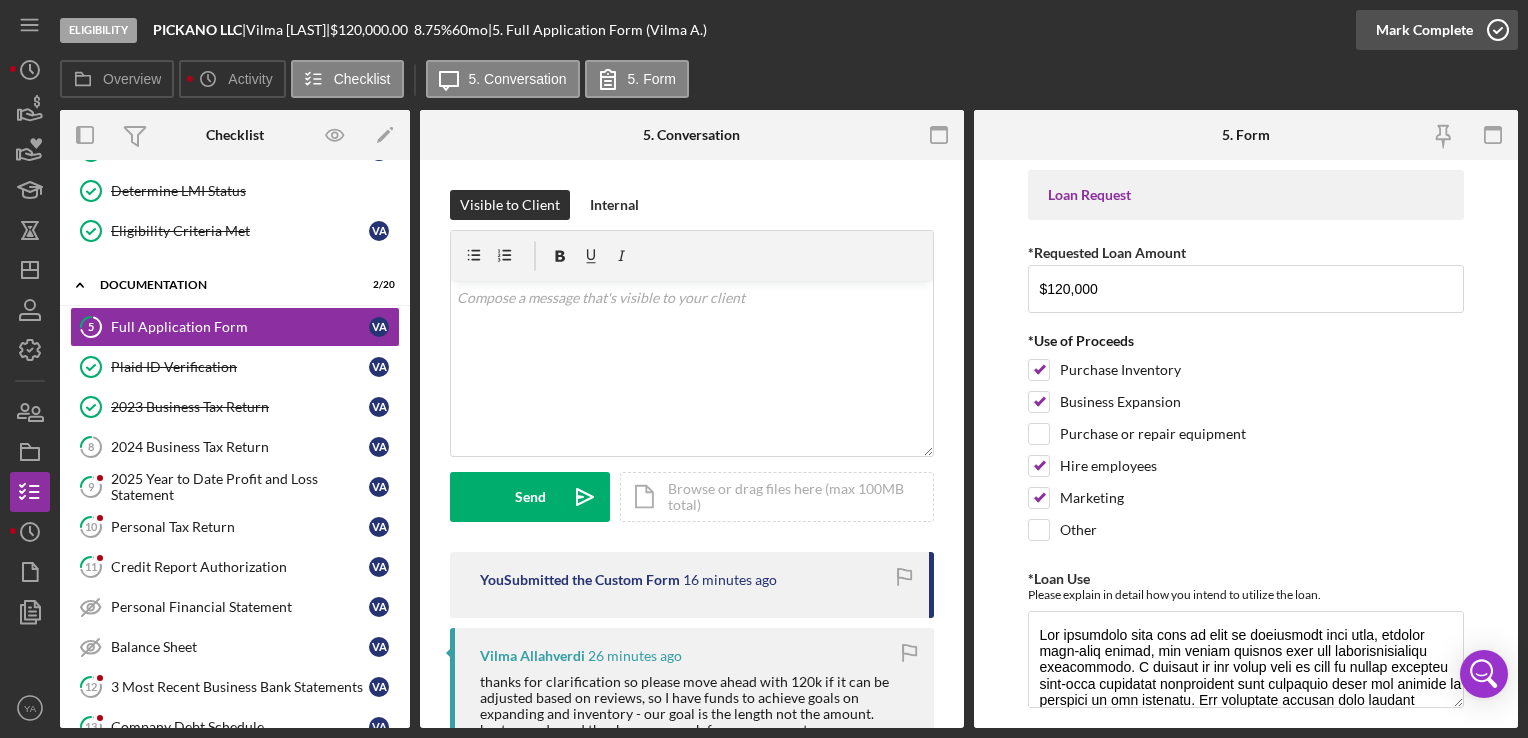 click 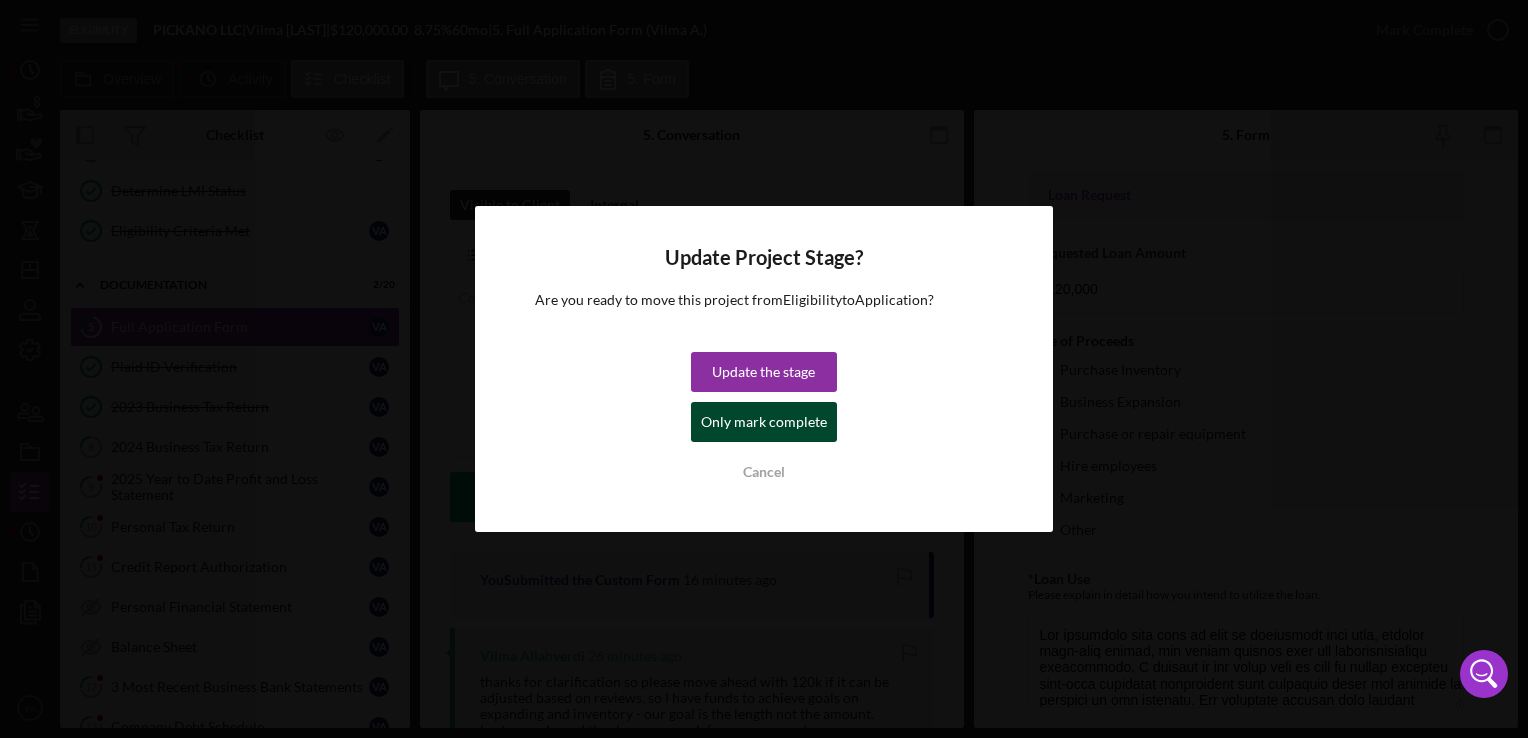 click on "Only mark complete" at bounding box center (764, 422) 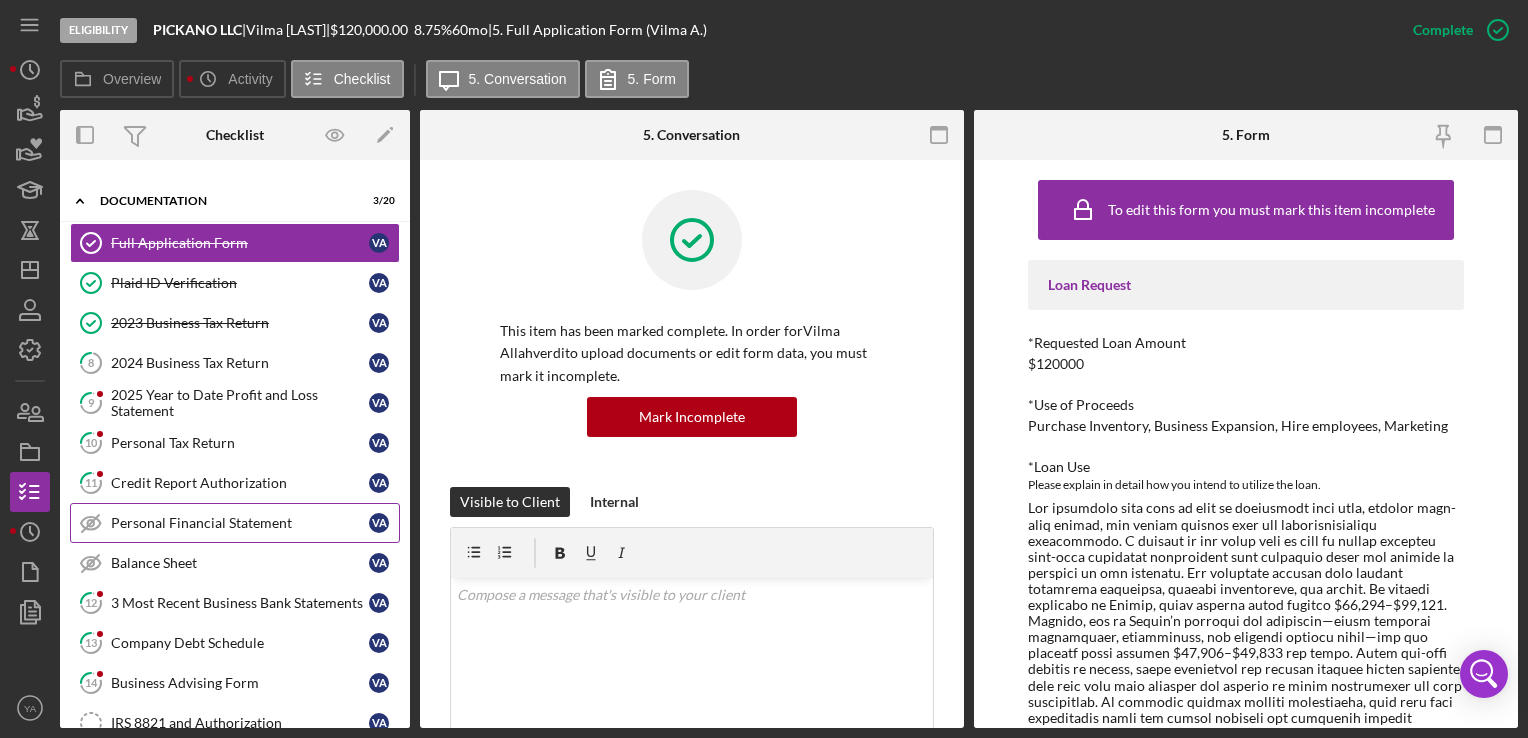 scroll, scrollTop: 300, scrollLeft: 0, axis: vertical 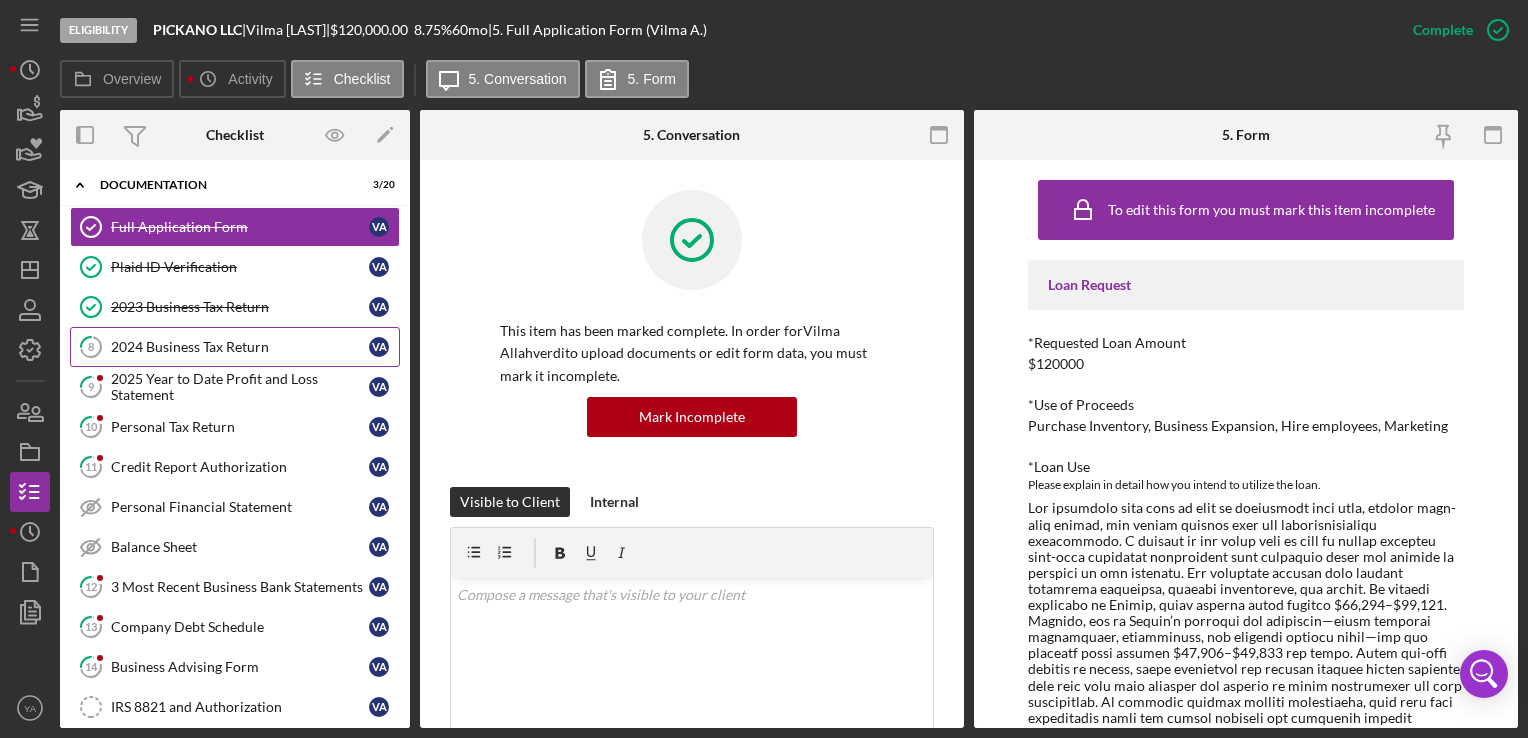 click on "8 2024 Business Tax Return V A" at bounding box center [235, 347] 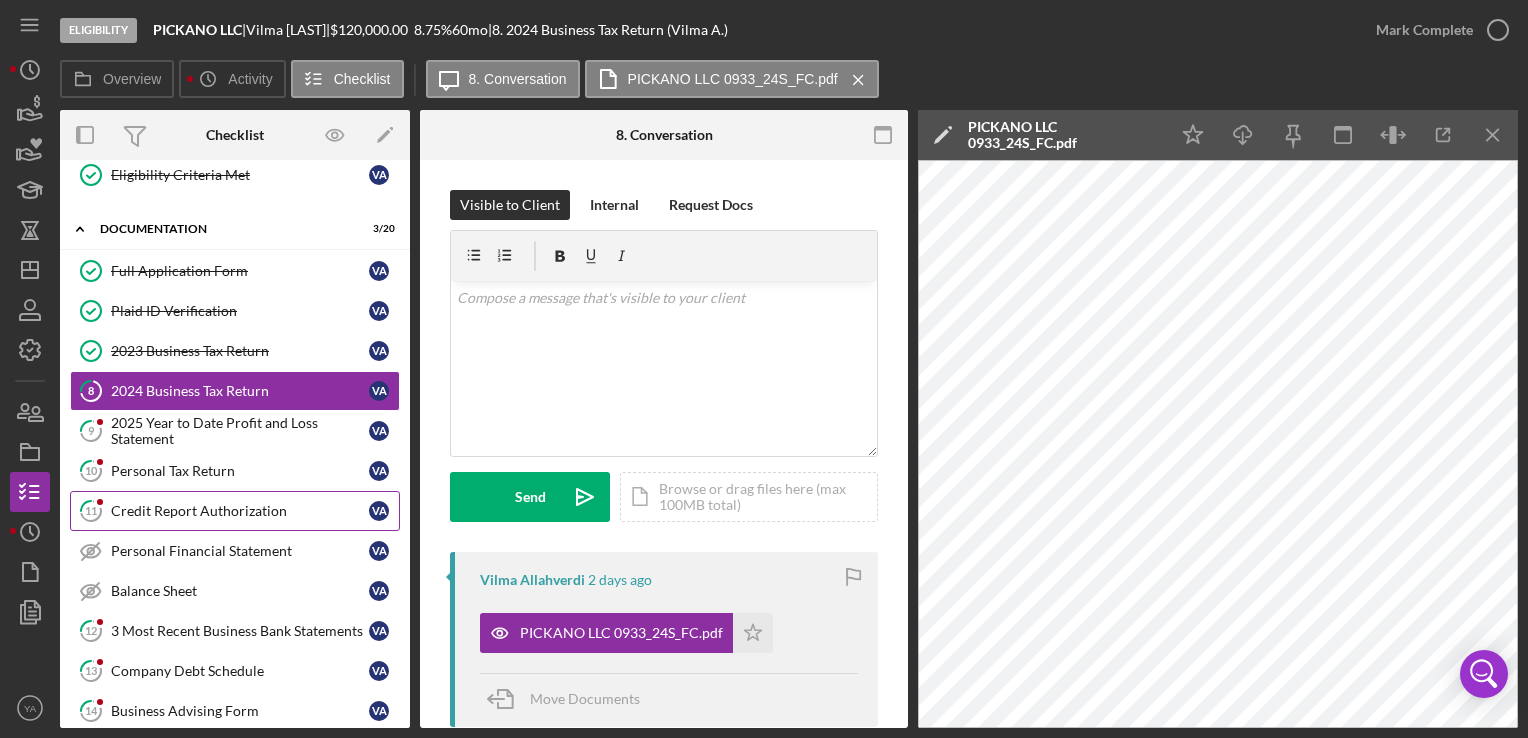 scroll, scrollTop: 300, scrollLeft: 0, axis: vertical 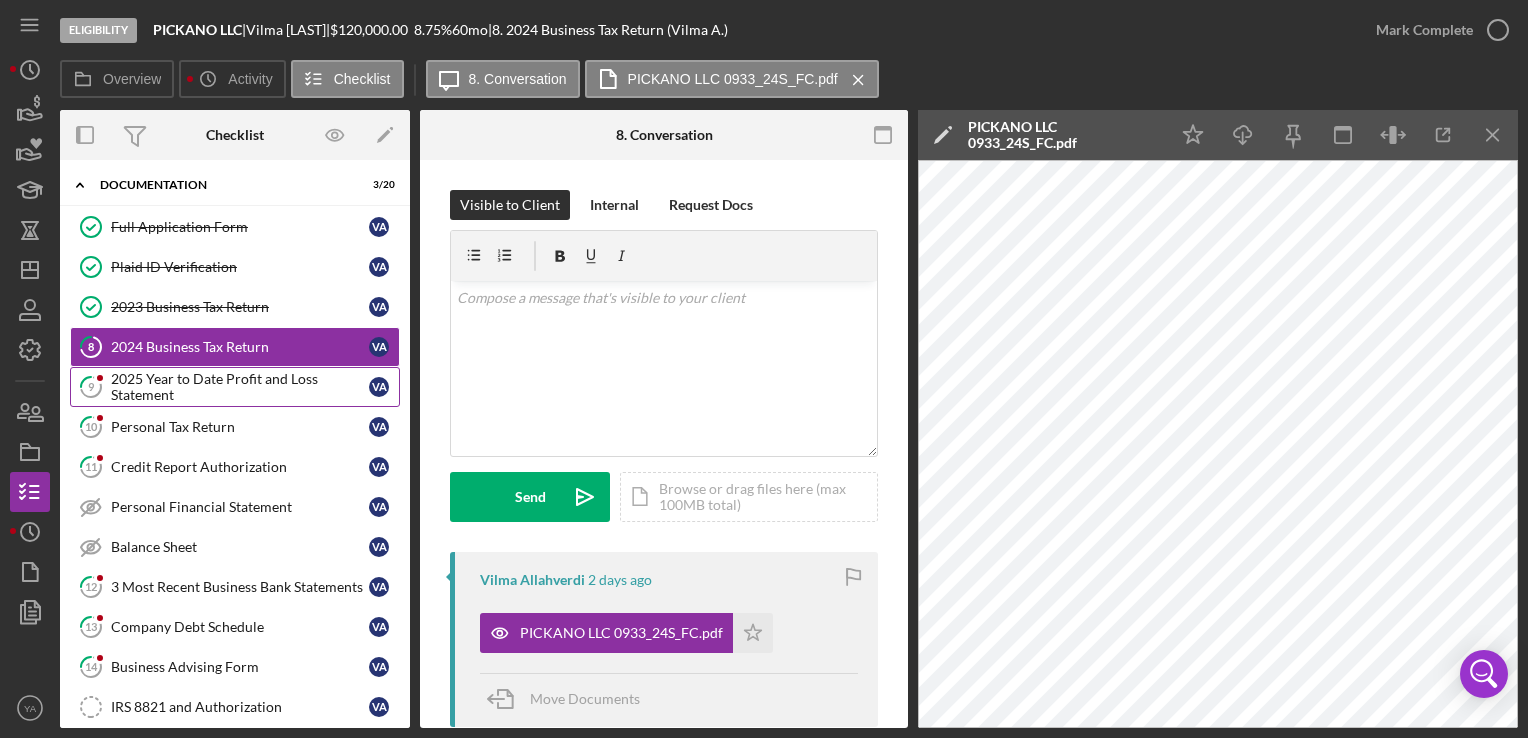 click on "2025 Year to Date Profit and Loss Statement" at bounding box center [240, 387] 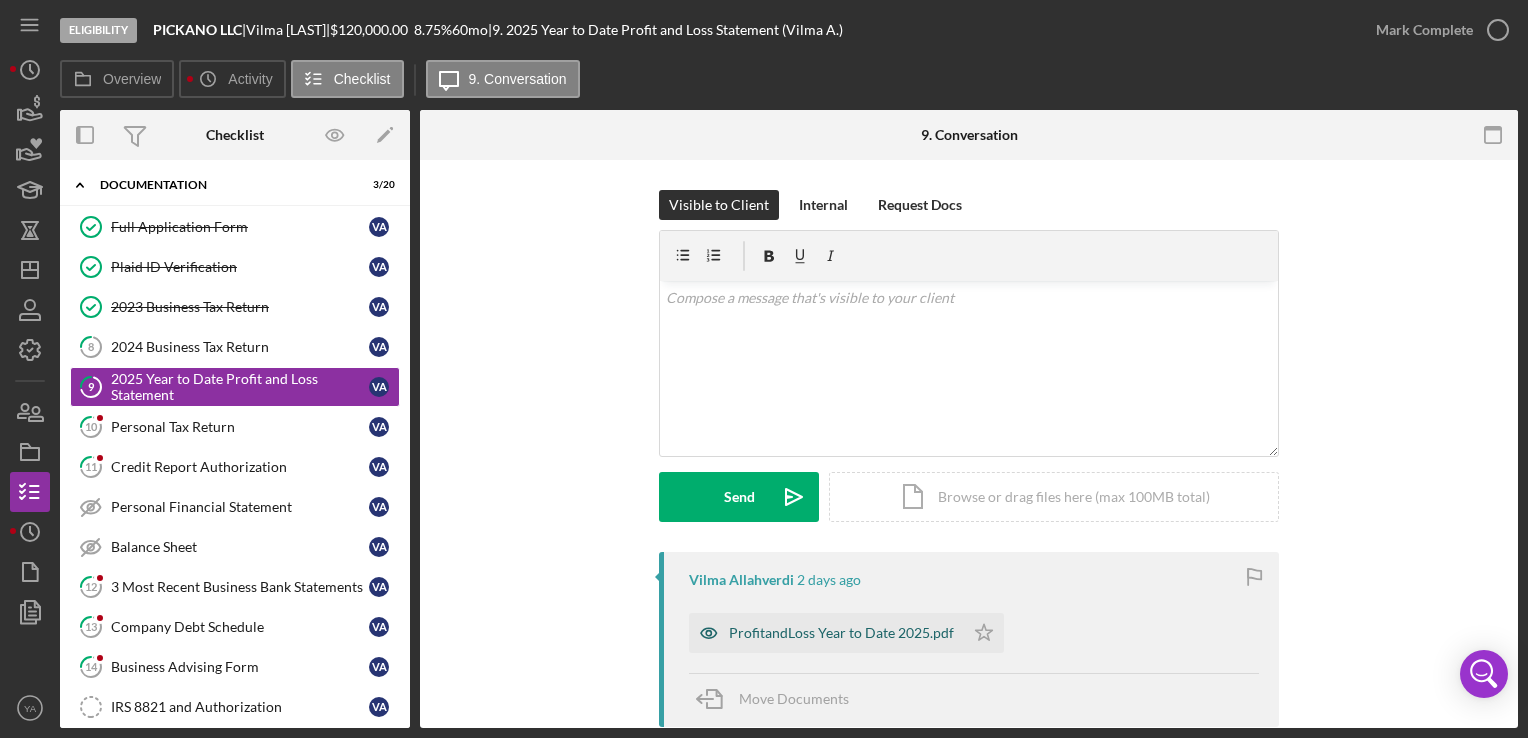 click on "ProfitandLoss Year to Date 2025.pdf" at bounding box center [841, 633] 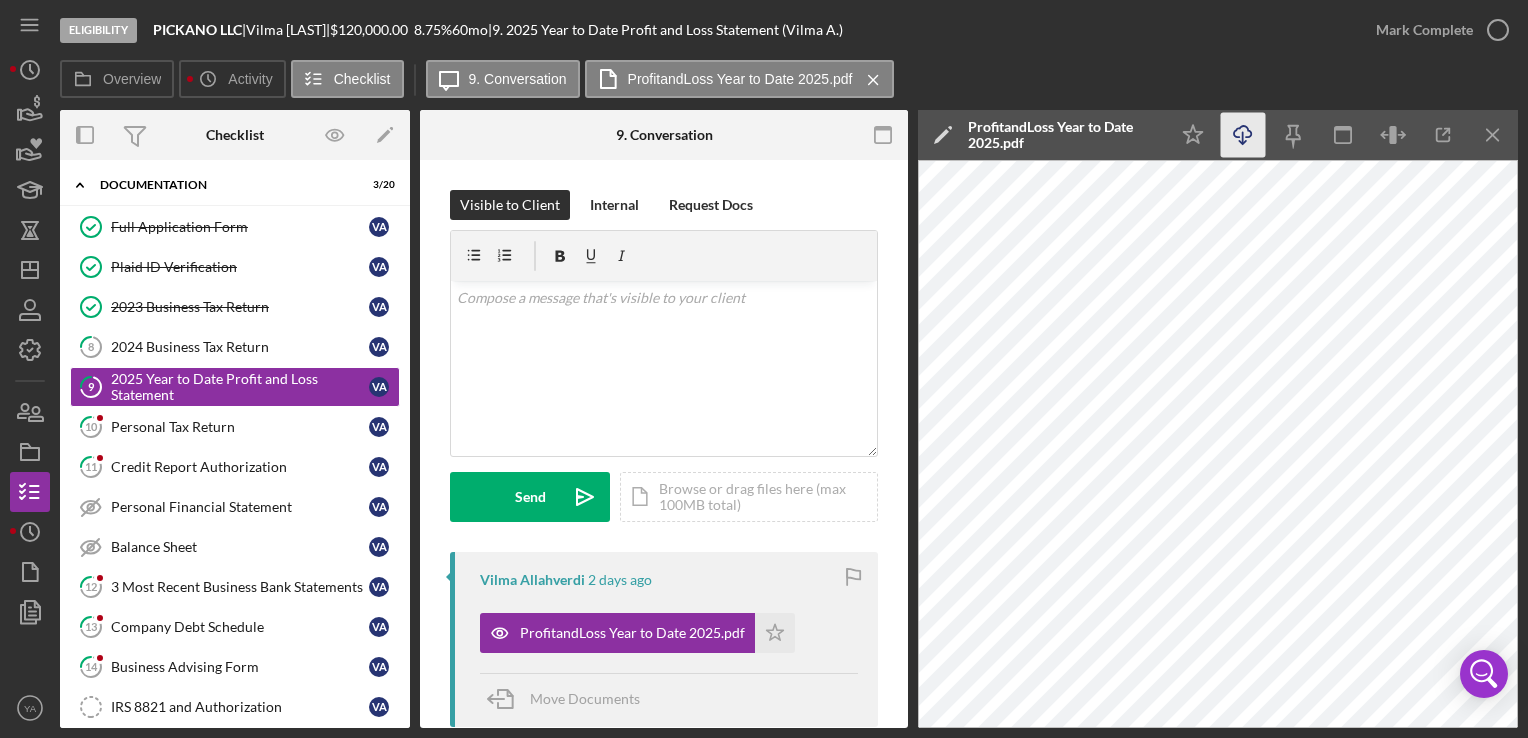 click on "Icon/Download" 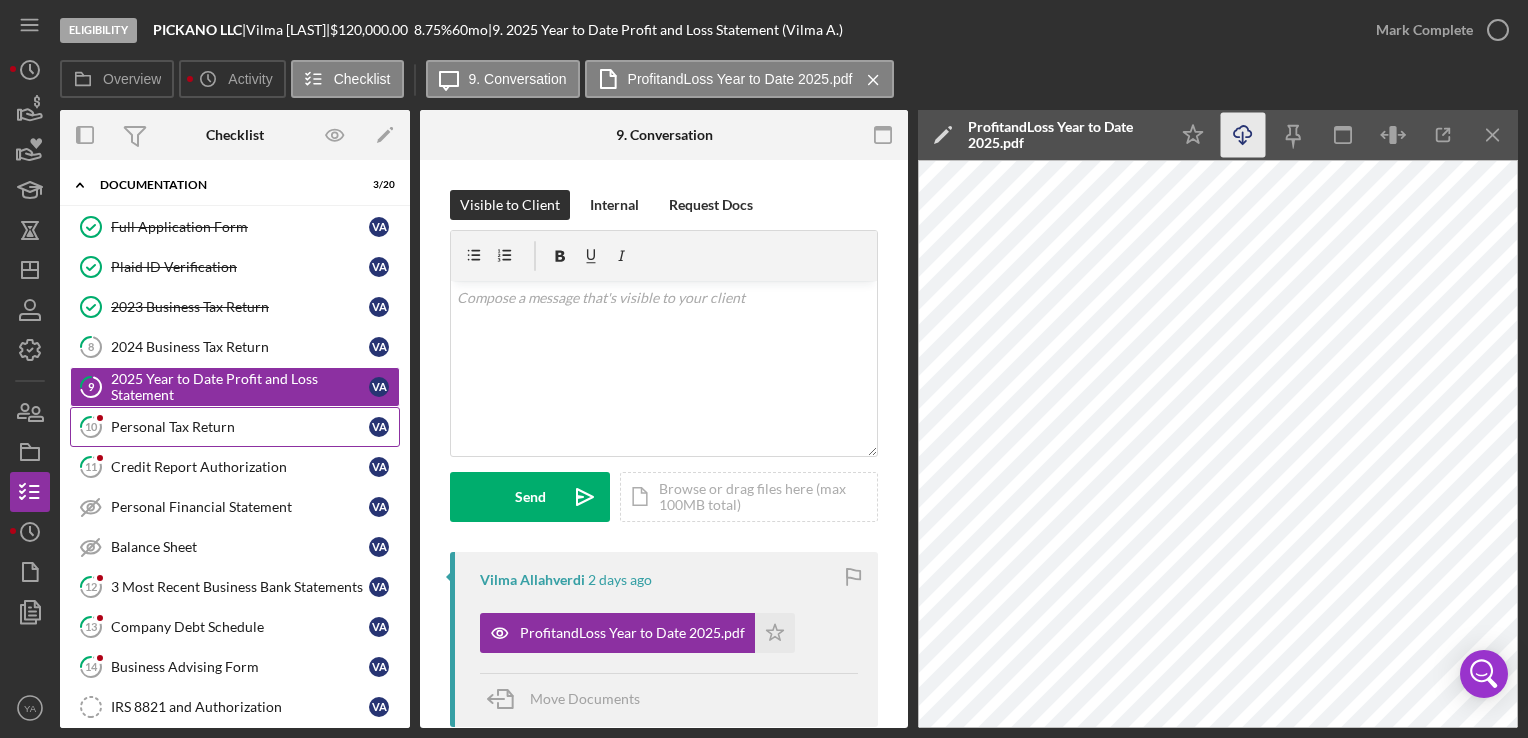 click on "Personal Tax Return" at bounding box center [240, 427] 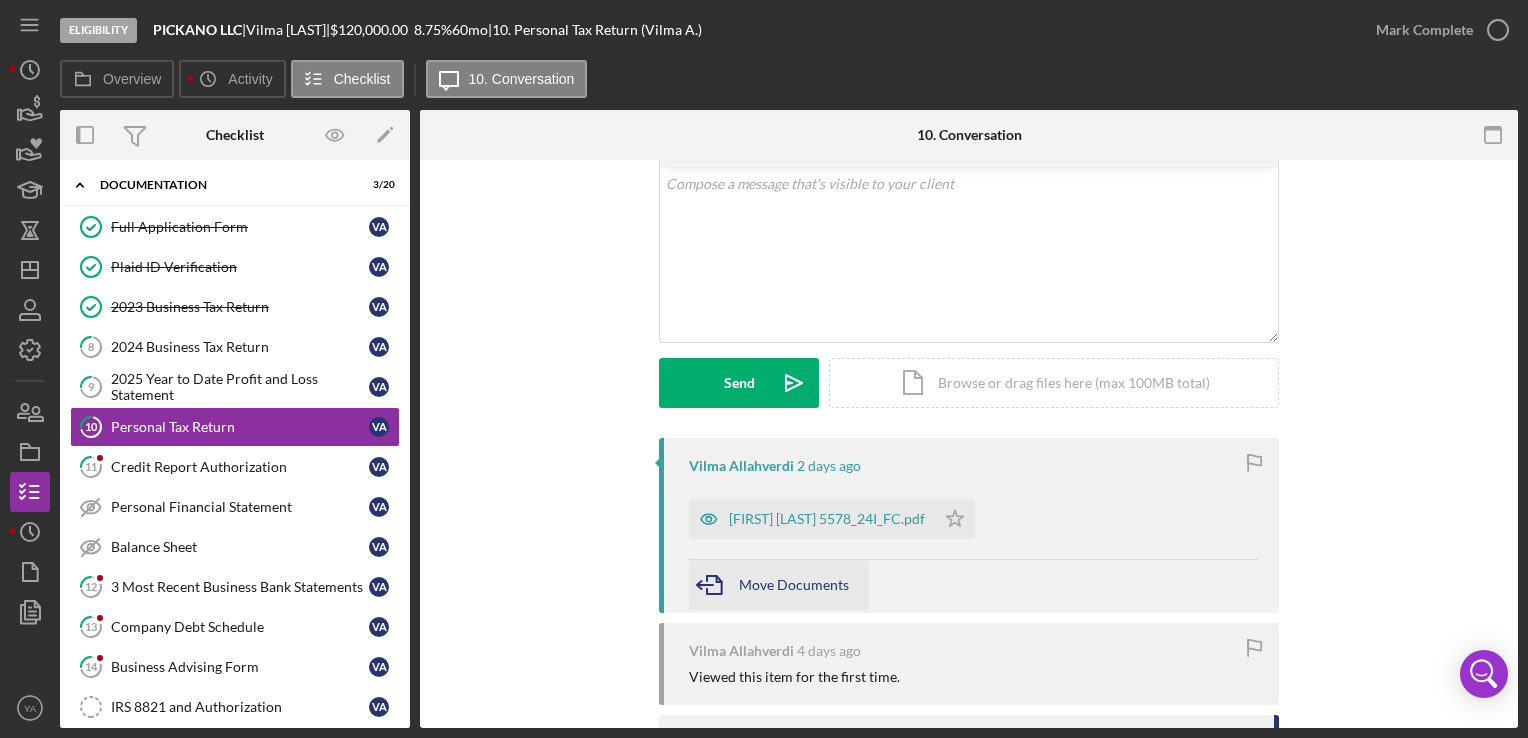 scroll, scrollTop: 200, scrollLeft: 0, axis: vertical 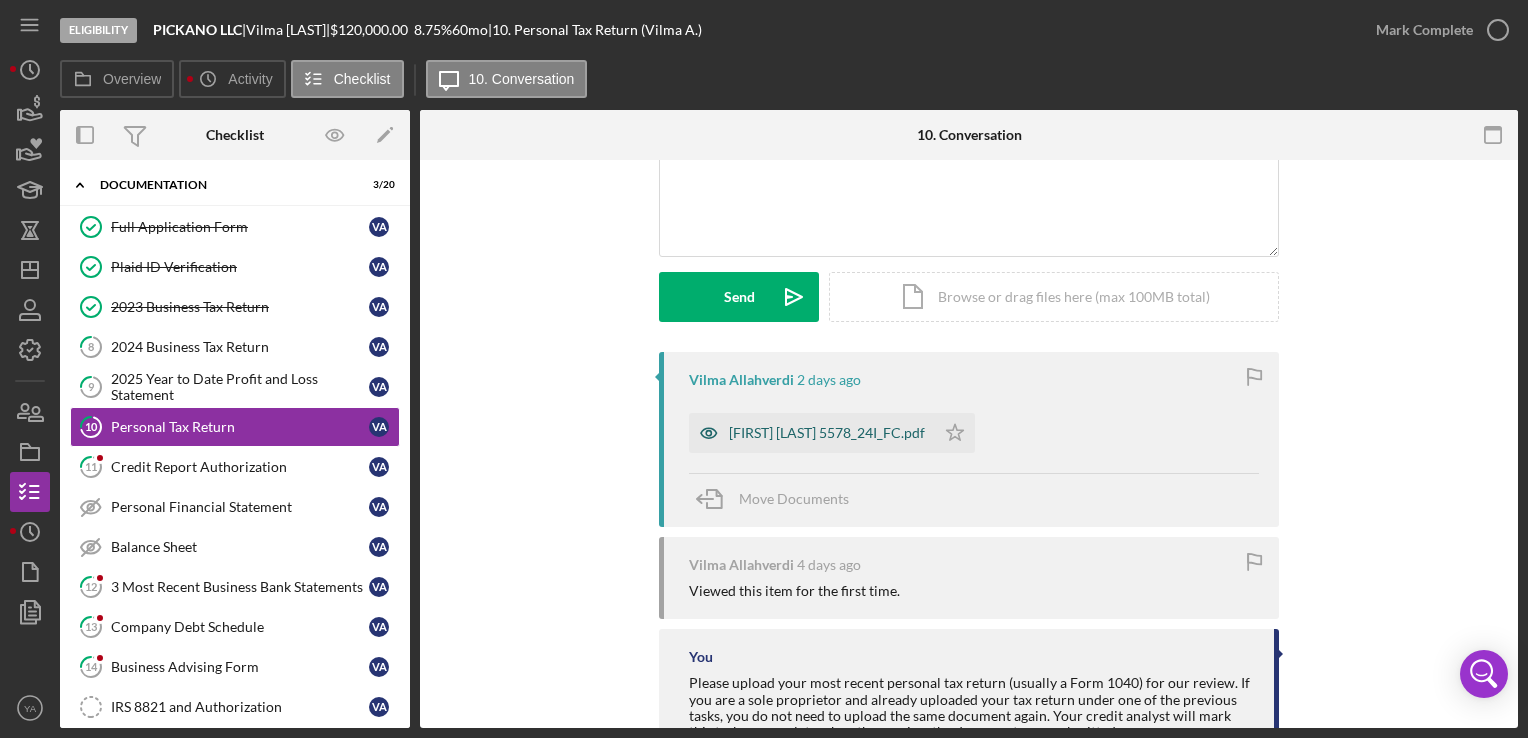 click on "[FIRST] [LAST] [NUMBER].pdf" at bounding box center (827, 433) 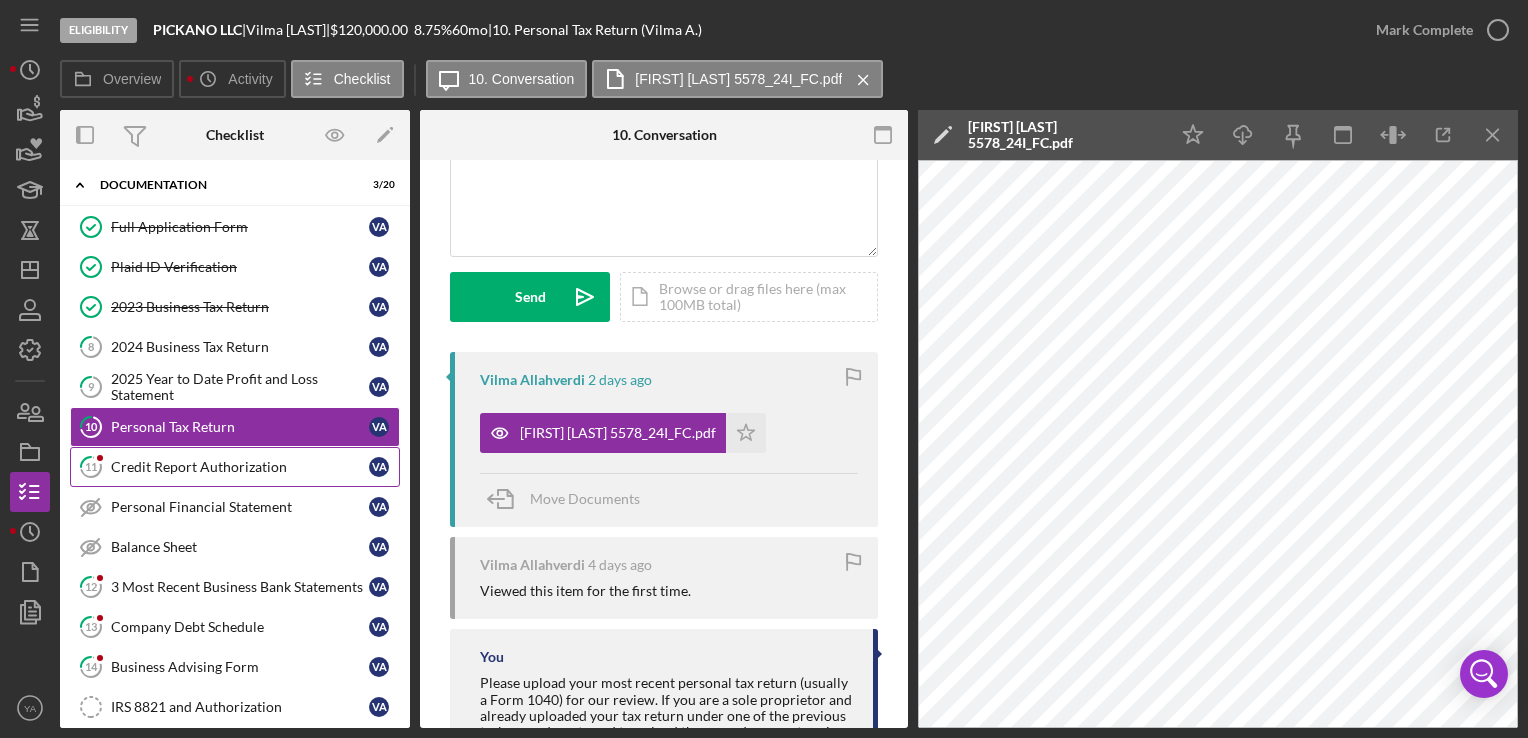 click on "11 Credit Report Authorization V A" at bounding box center (235, 467) 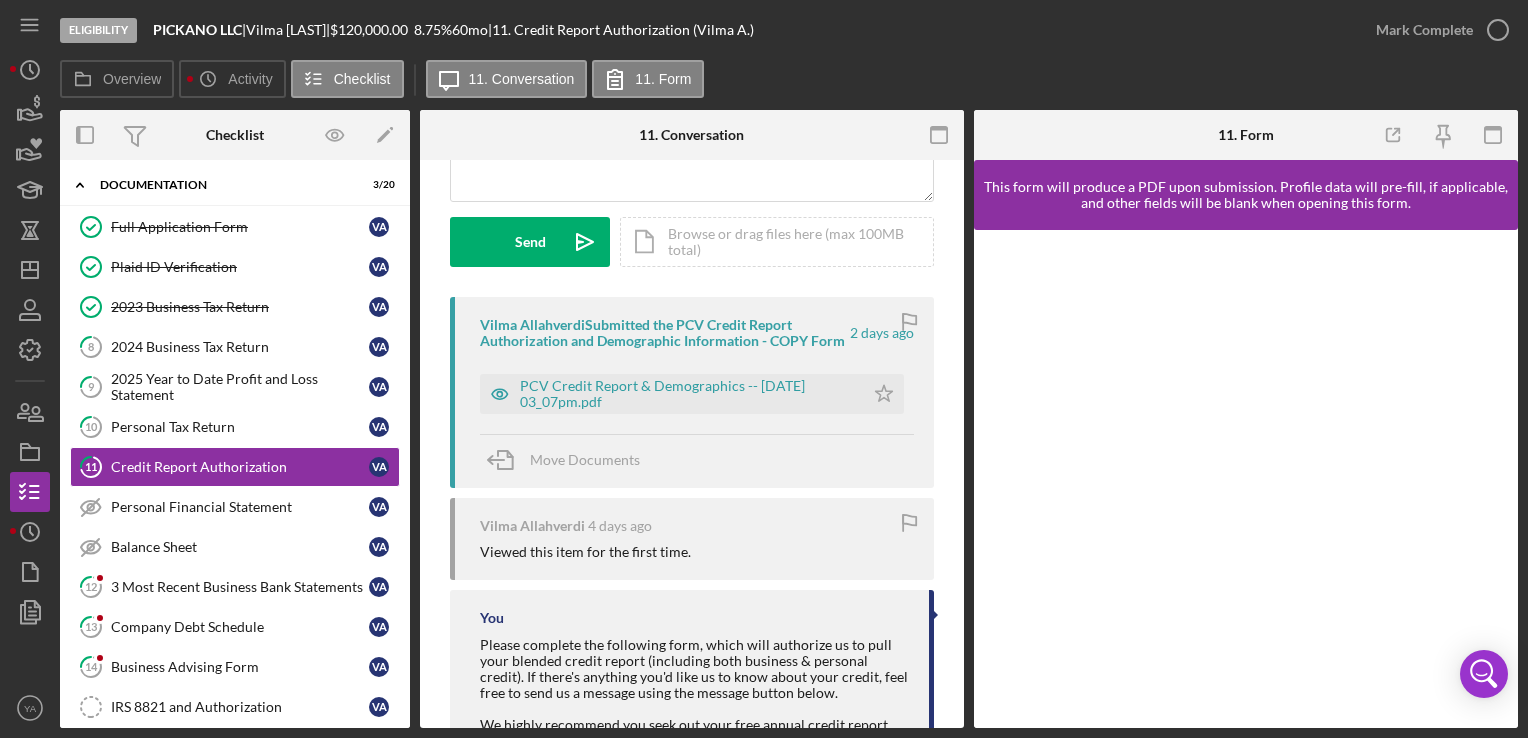 scroll, scrollTop: 300, scrollLeft: 0, axis: vertical 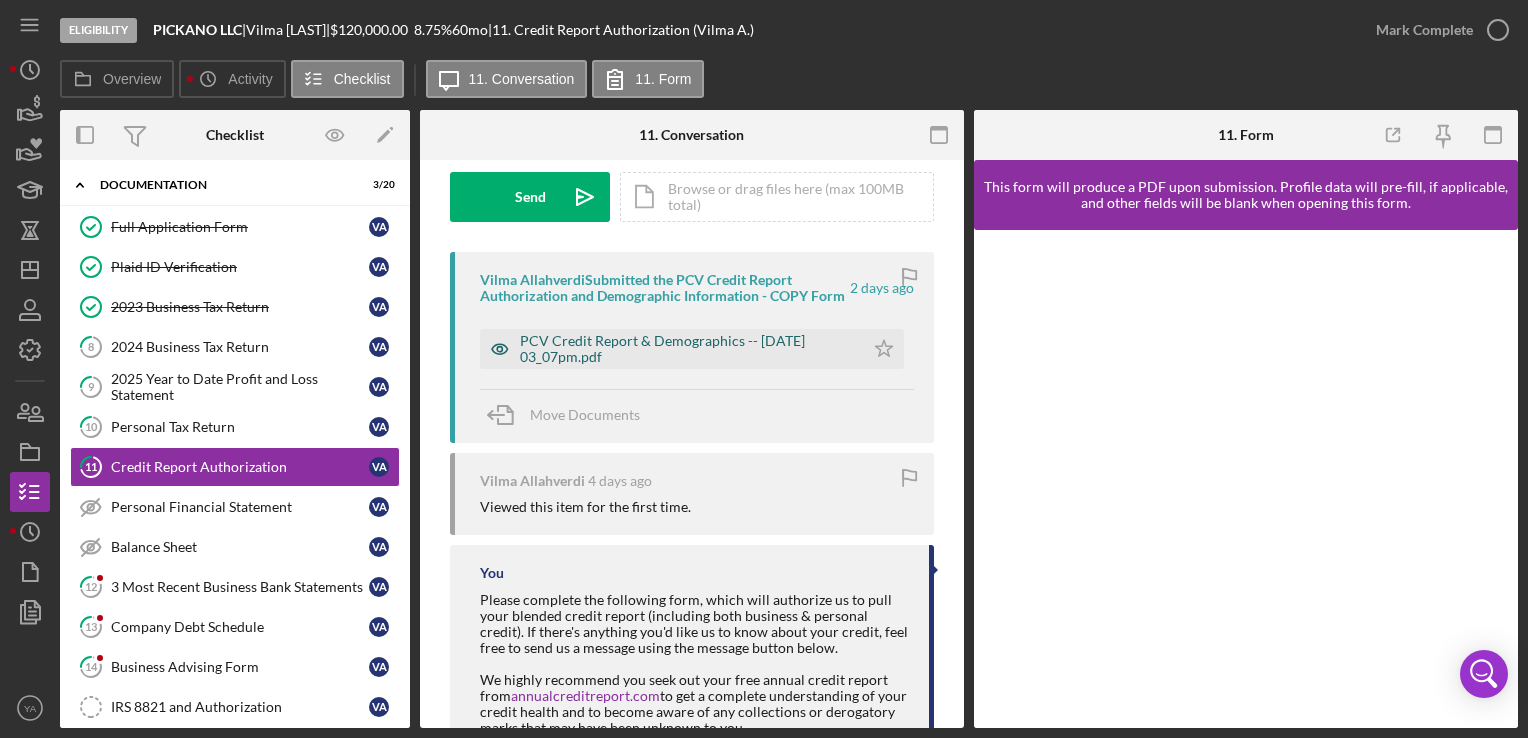 click on "PCV Credit Report & Demographics -- [YEAR]-[MONTH]-[DAY] [TIME].pdf" at bounding box center [687, 349] 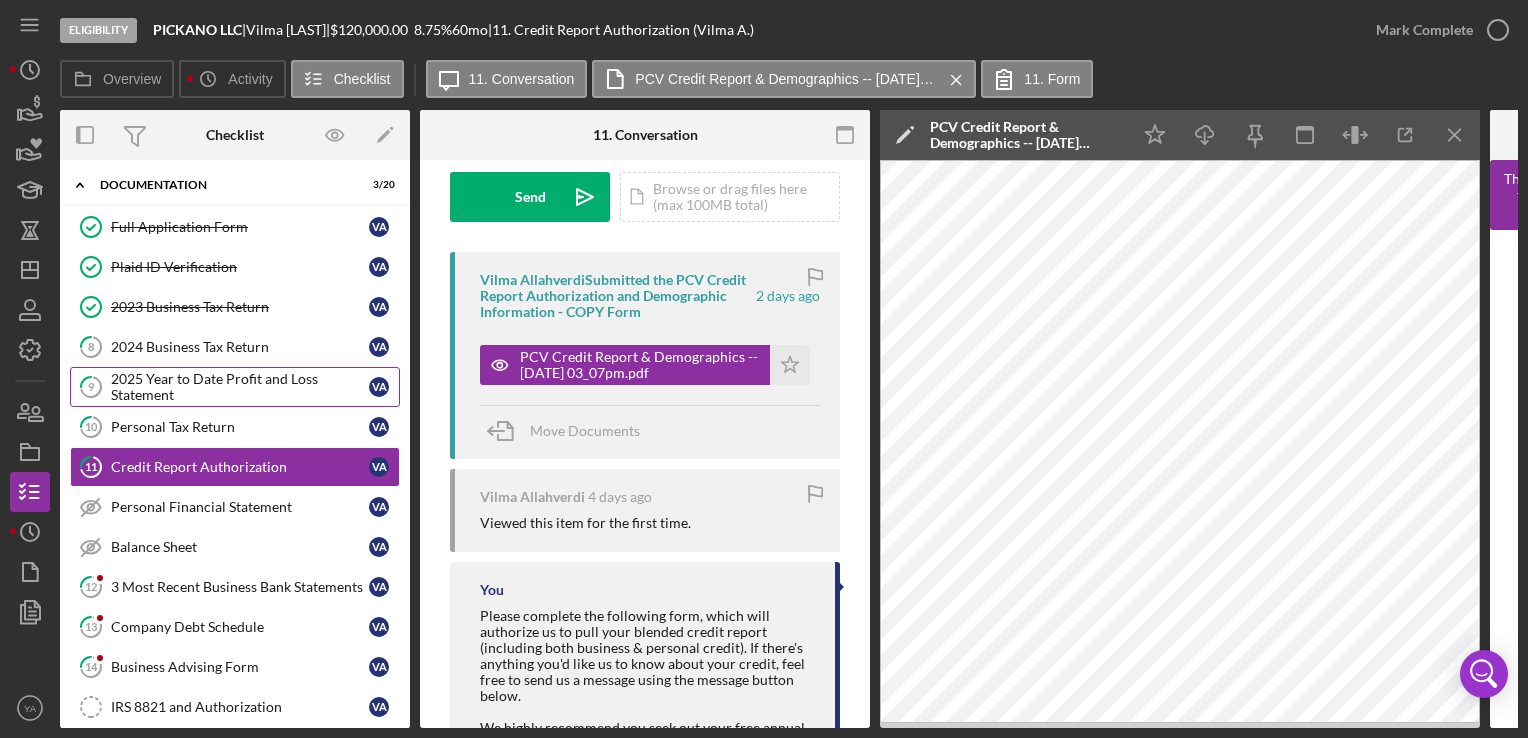scroll, scrollTop: 200, scrollLeft: 0, axis: vertical 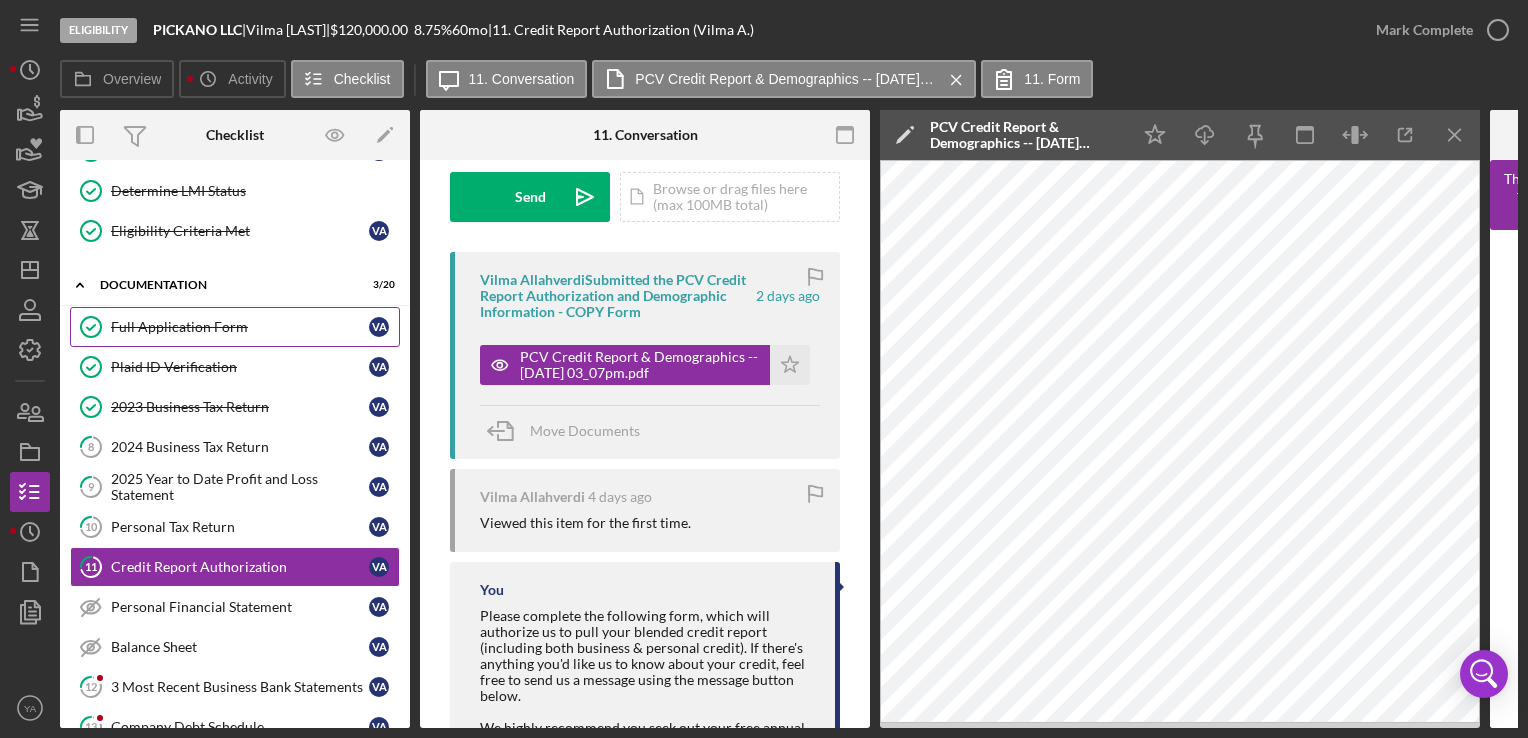 click on "Full Application Form" at bounding box center [240, 327] 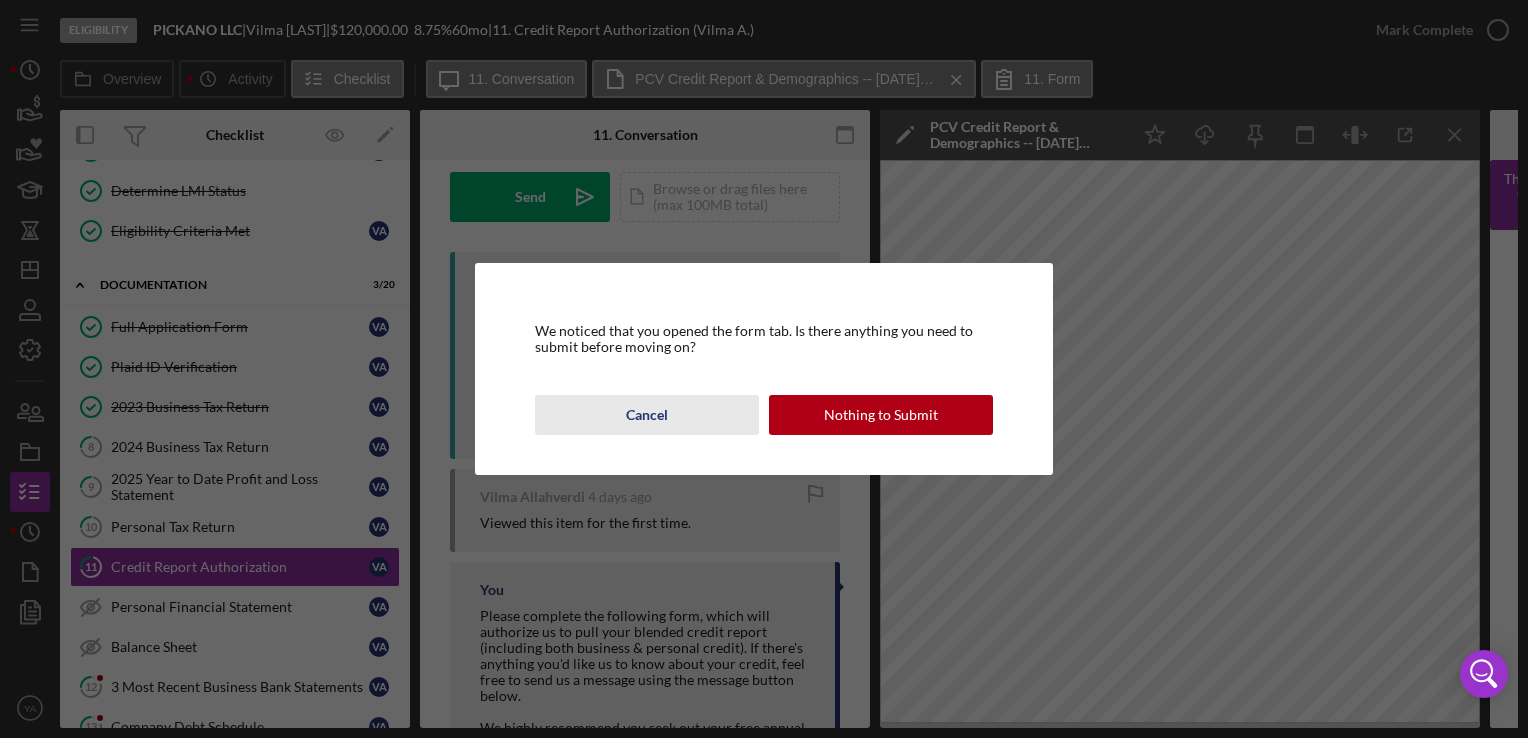 click on "Cancel" at bounding box center (647, 415) 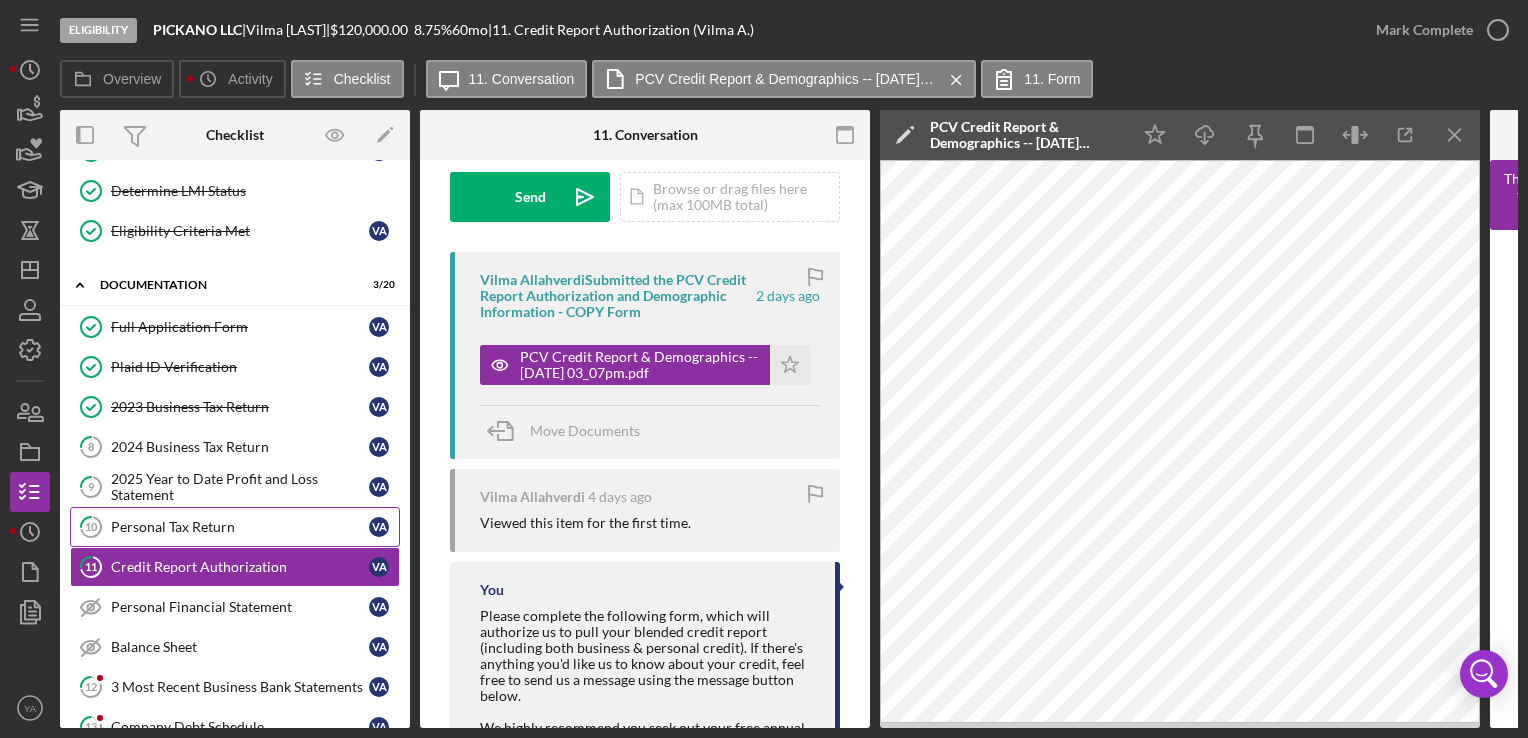 click on "Personal Tax Return" at bounding box center [240, 527] 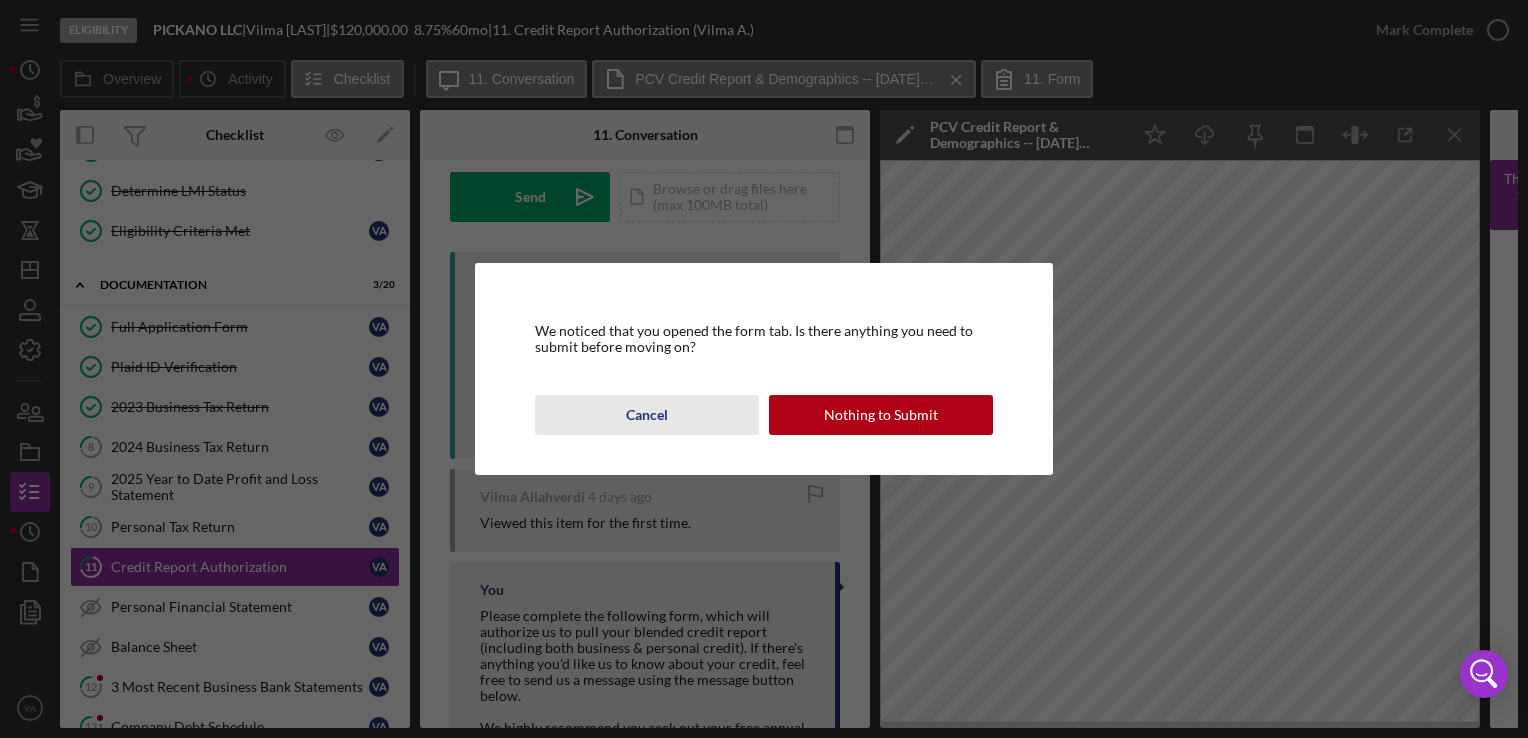 click on "Cancel" at bounding box center [647, 415] 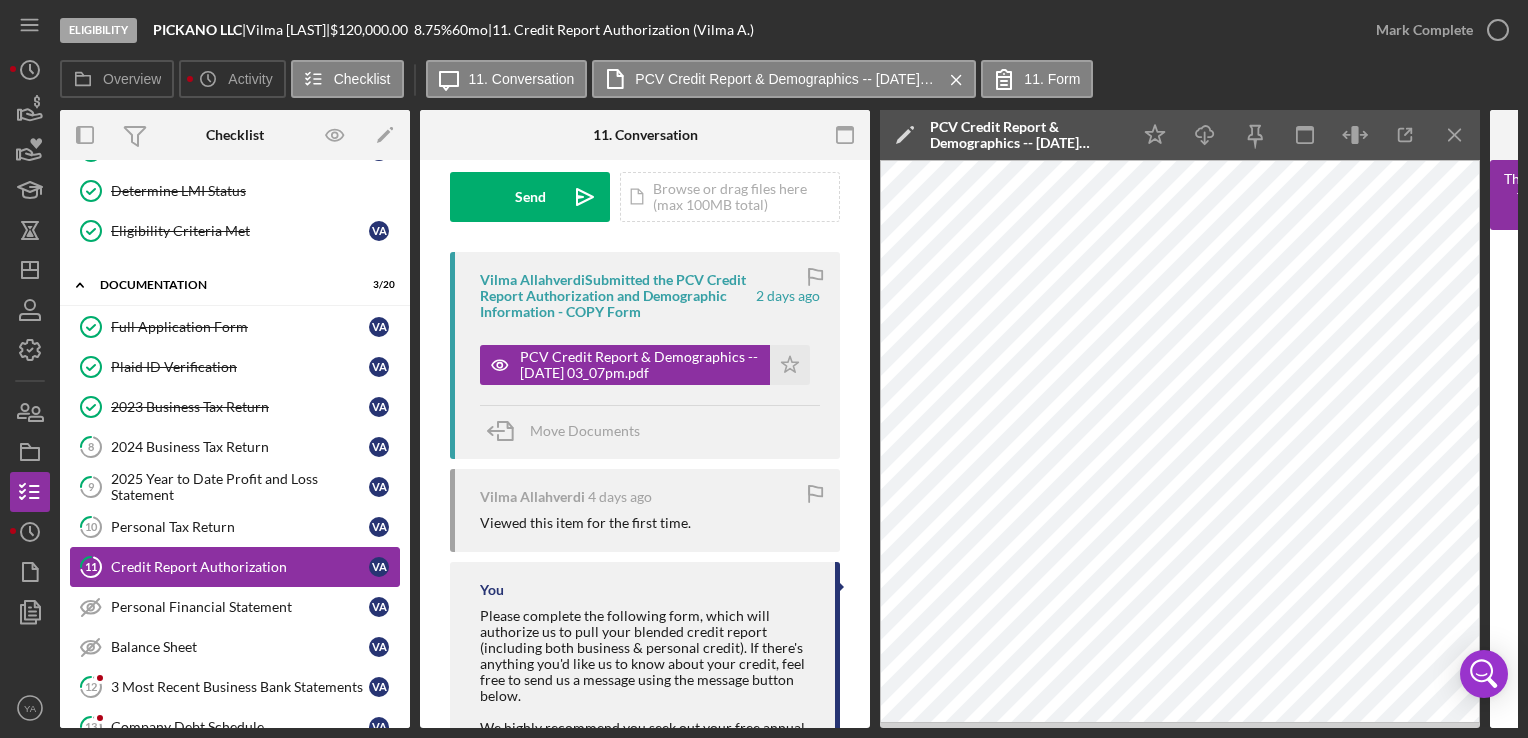 click on "11 Credit Report Authorization V A" at bounding box center [235, 567] 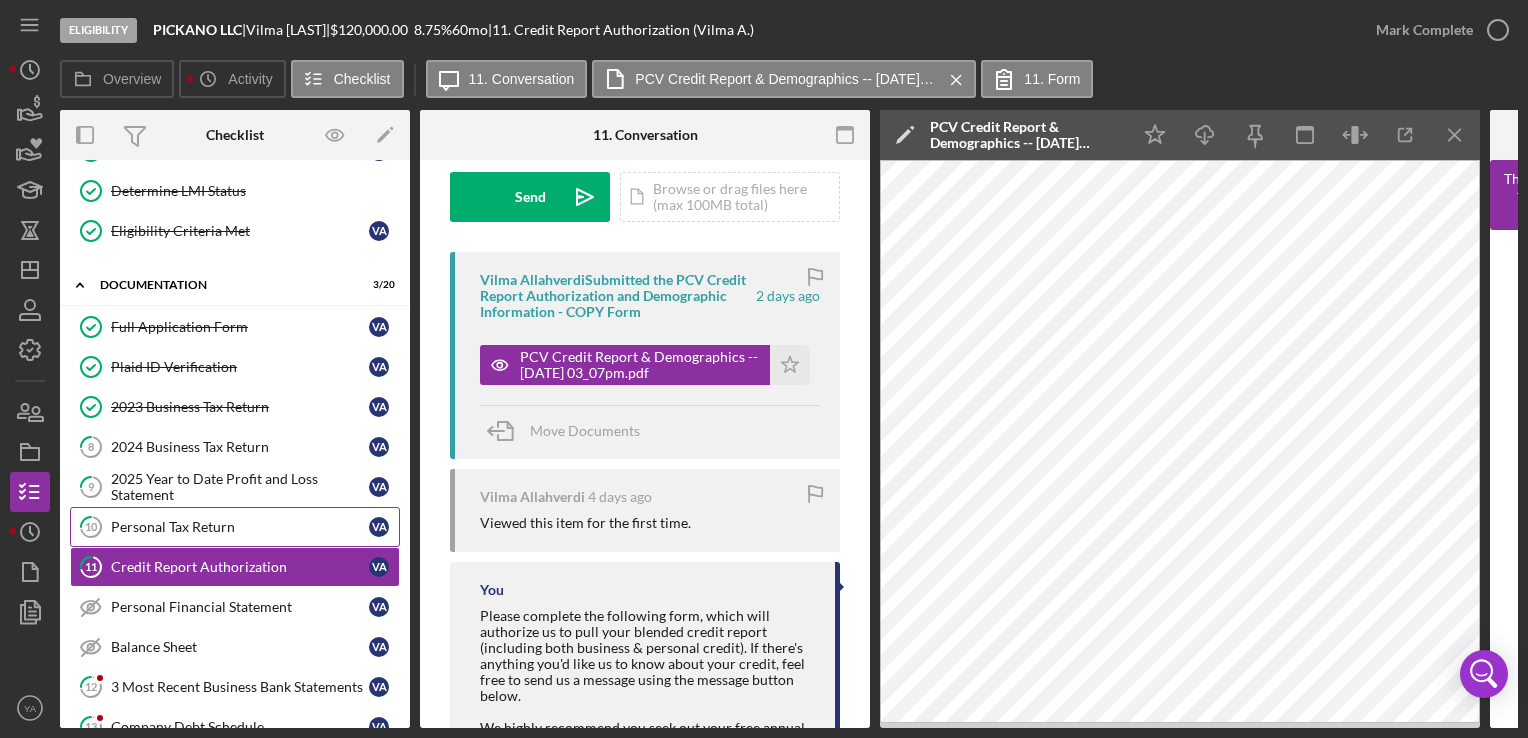 click on "Personal Tax Return" at bounding box center [240, 527] 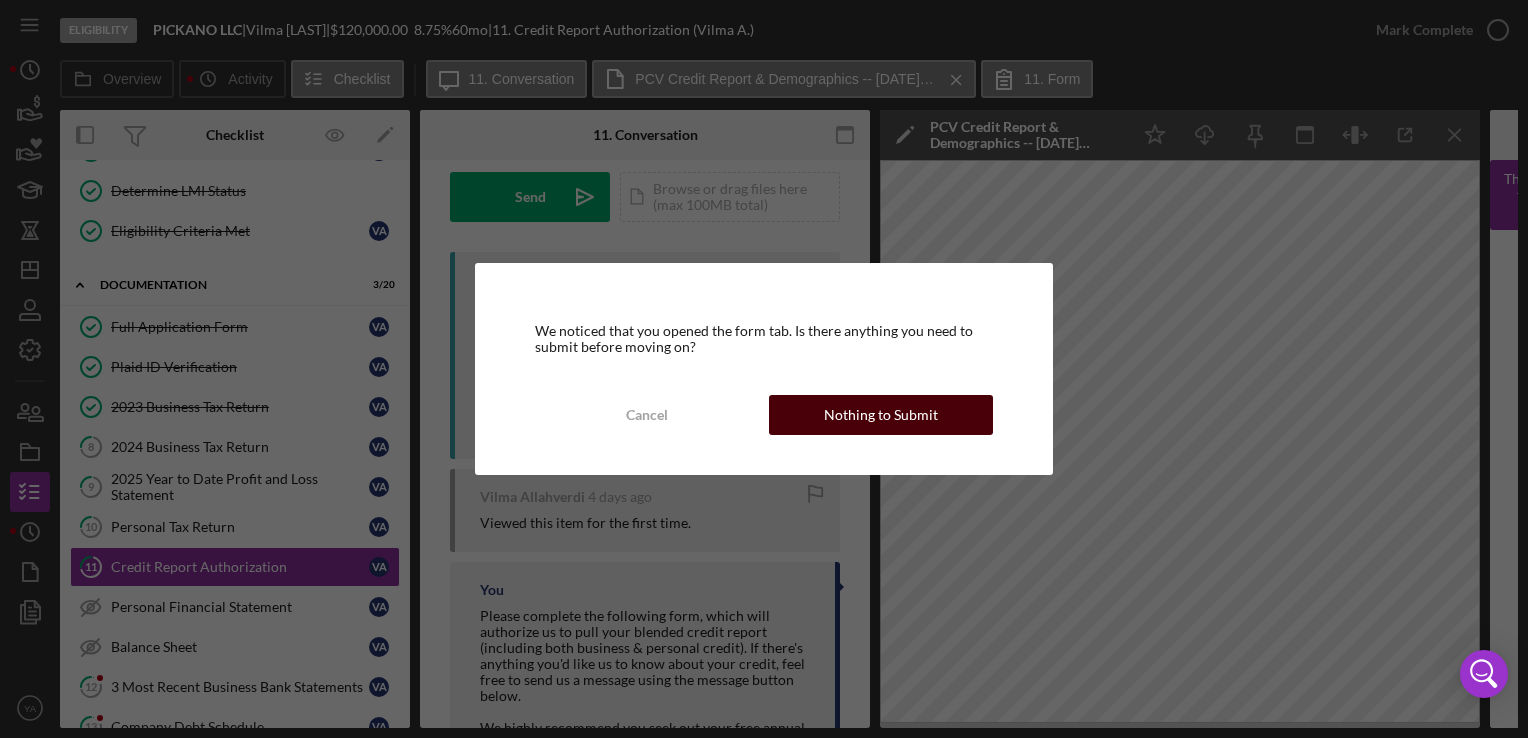 click on "Nothing to Submit" at bounding box center (881, 415) 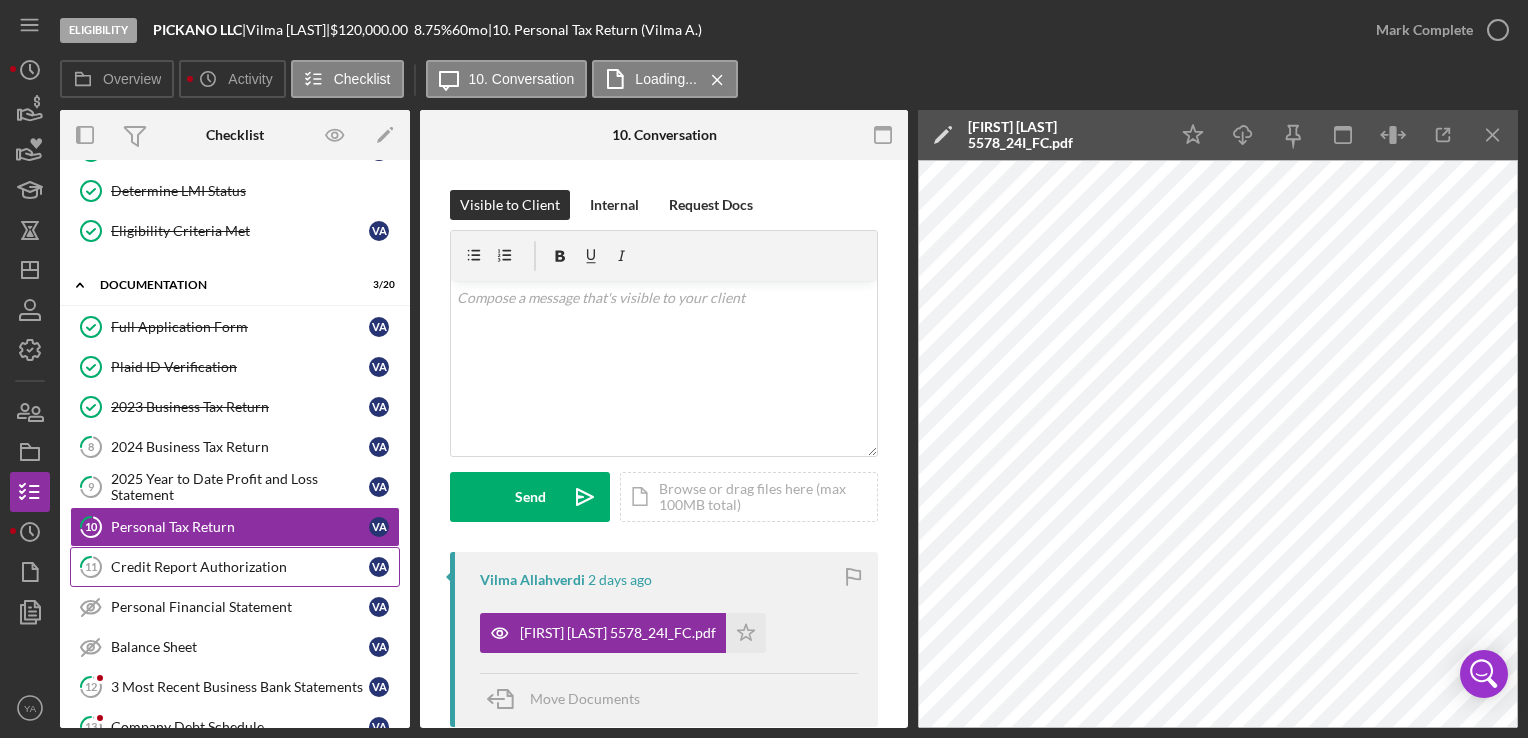 click on "Credit Report Authorization" at bounding box center [240, 567] 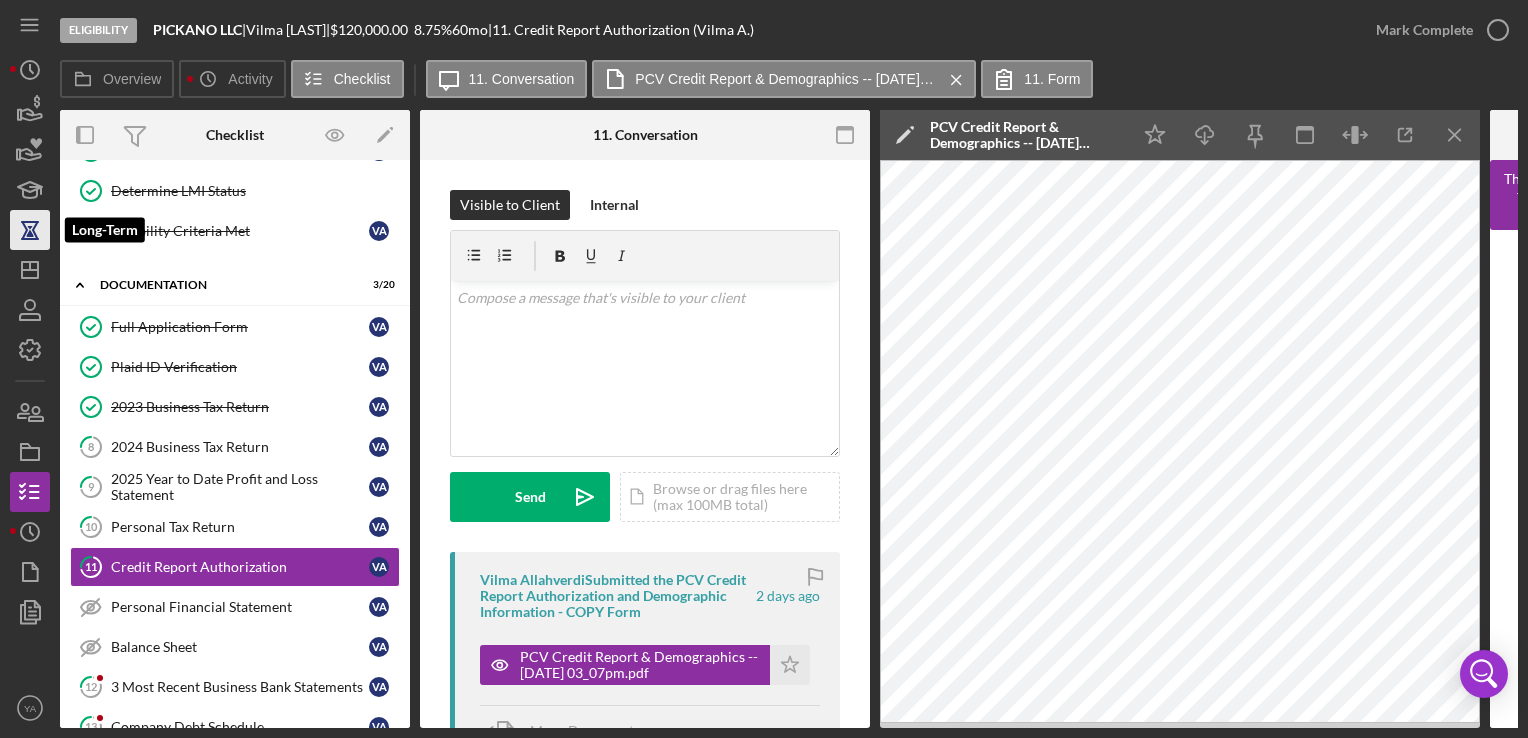 click 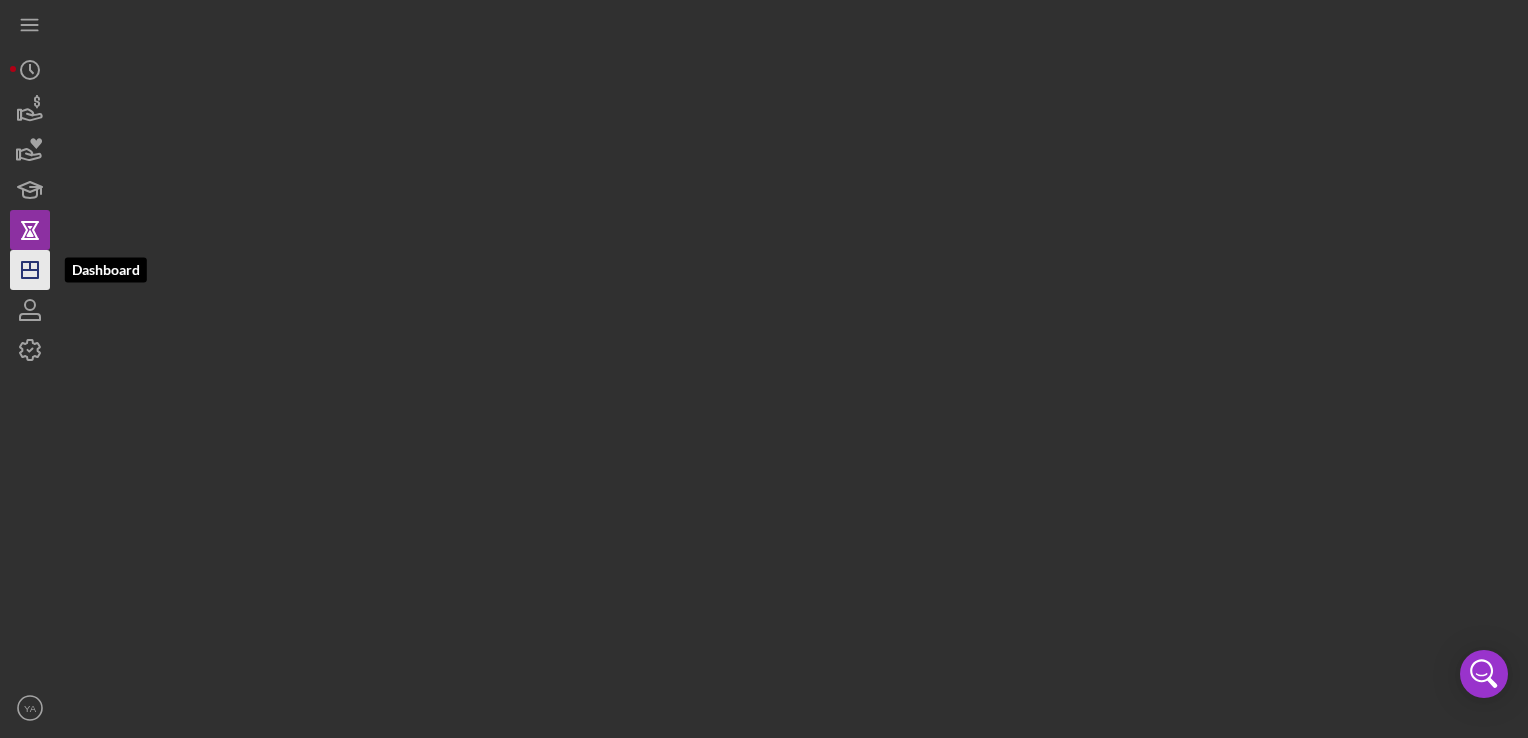 click on "Icon/Dashboard" 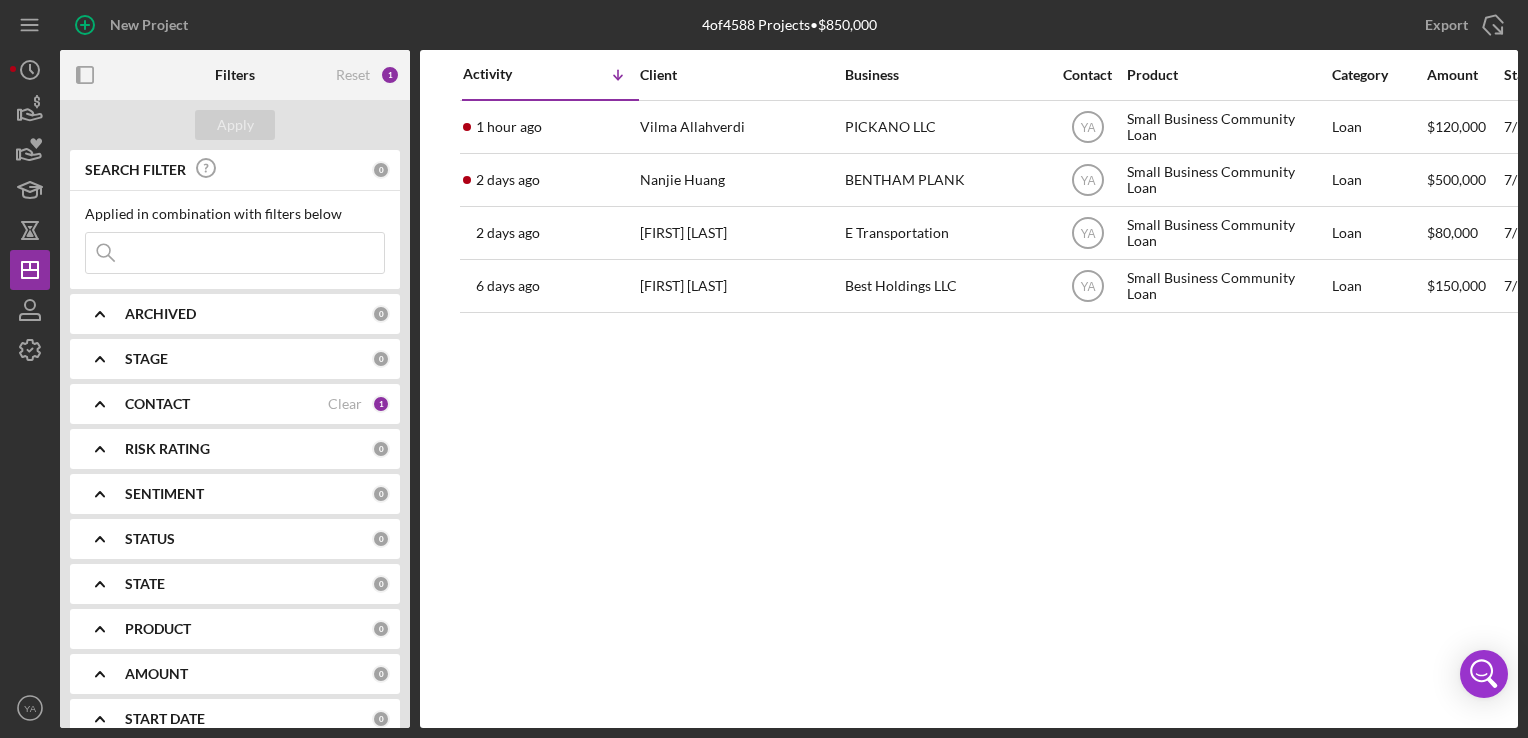 drag, startPoint x: 844, startPoint y: 134, endPoint x: 796, endPoint y: 473, distance: 342.38138 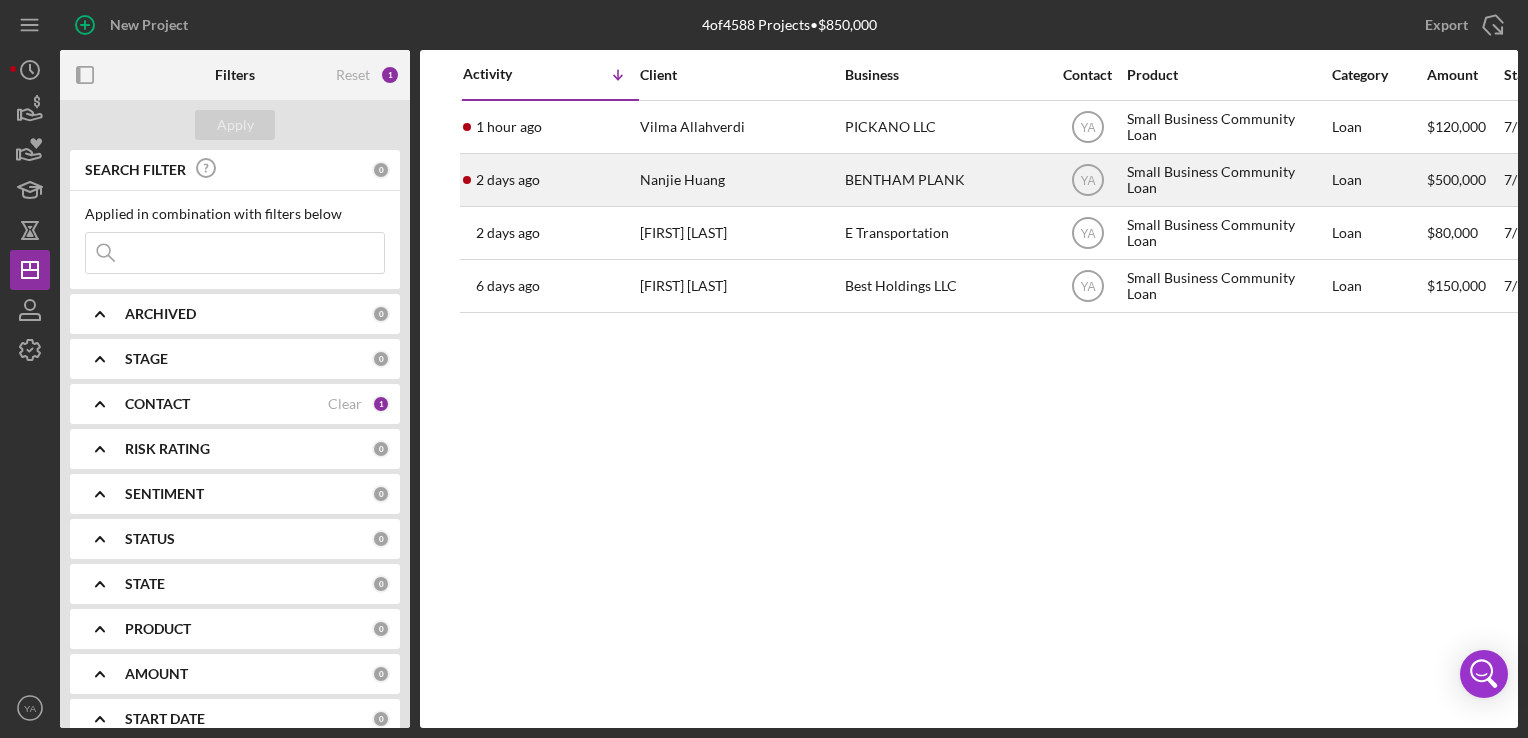 click on "Nanjie Huang" at bounding box center (740, 180) 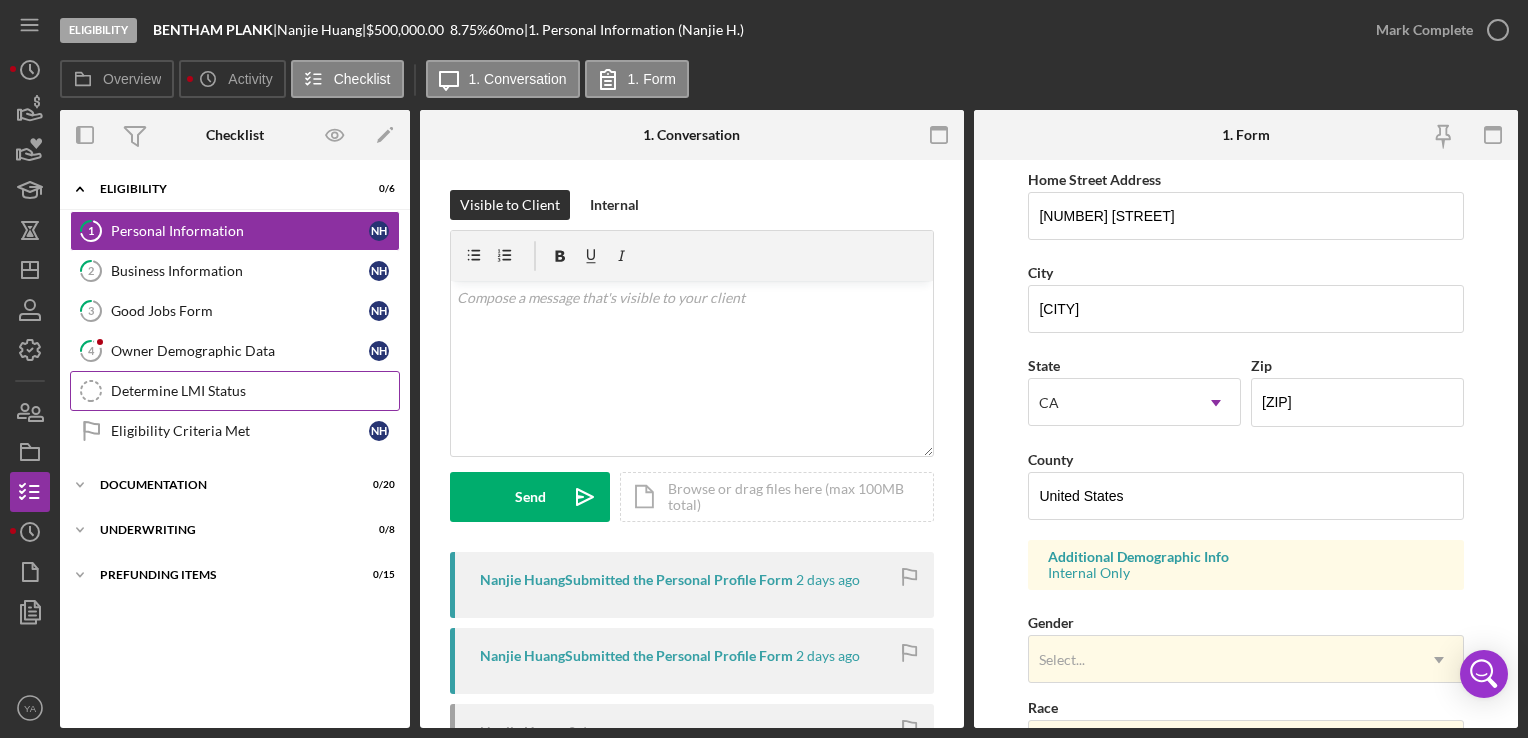 scroll, scrollTop: 363, scrollLeft: 0, axis: vertical 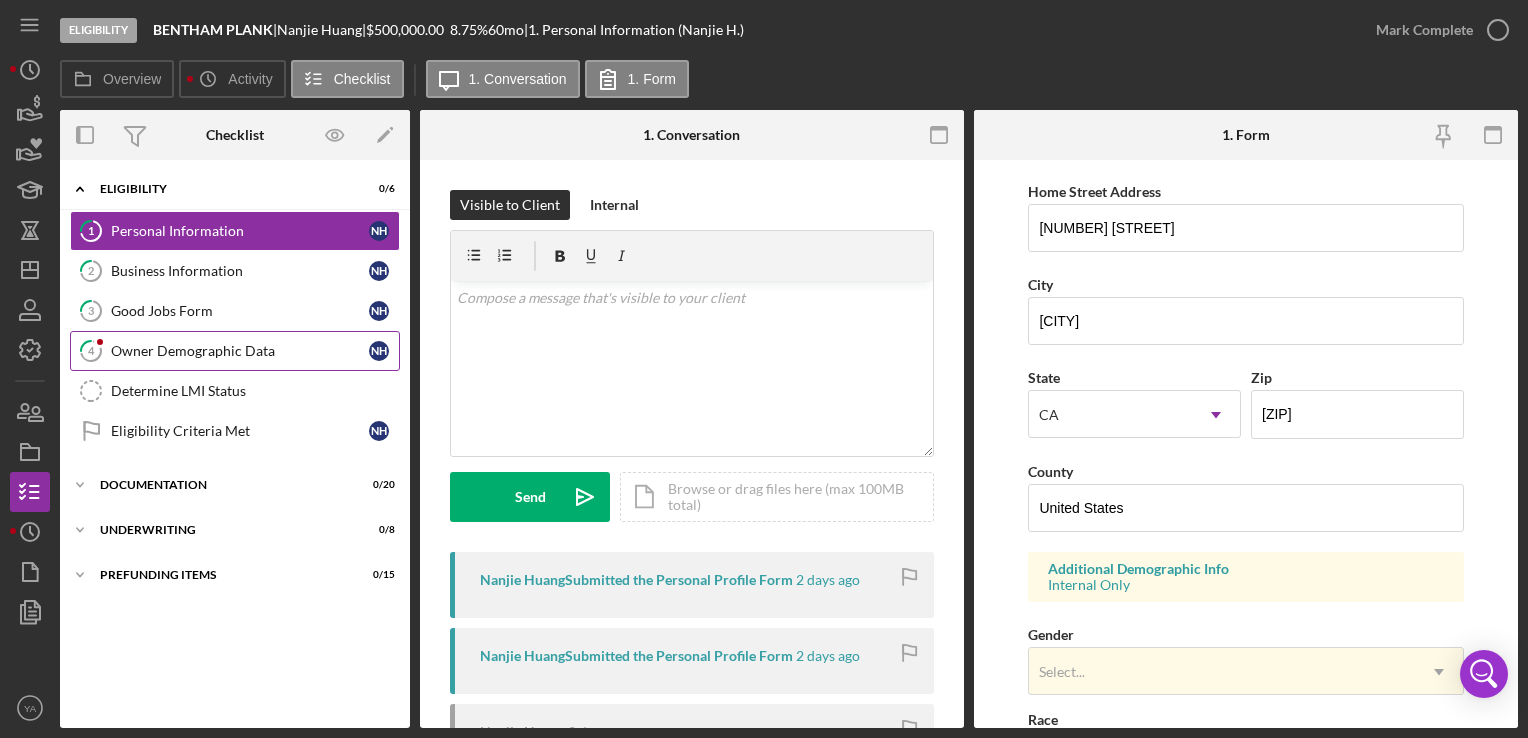 click on "4 Owner Demographic Data N H" at bounding box center (235, 351) 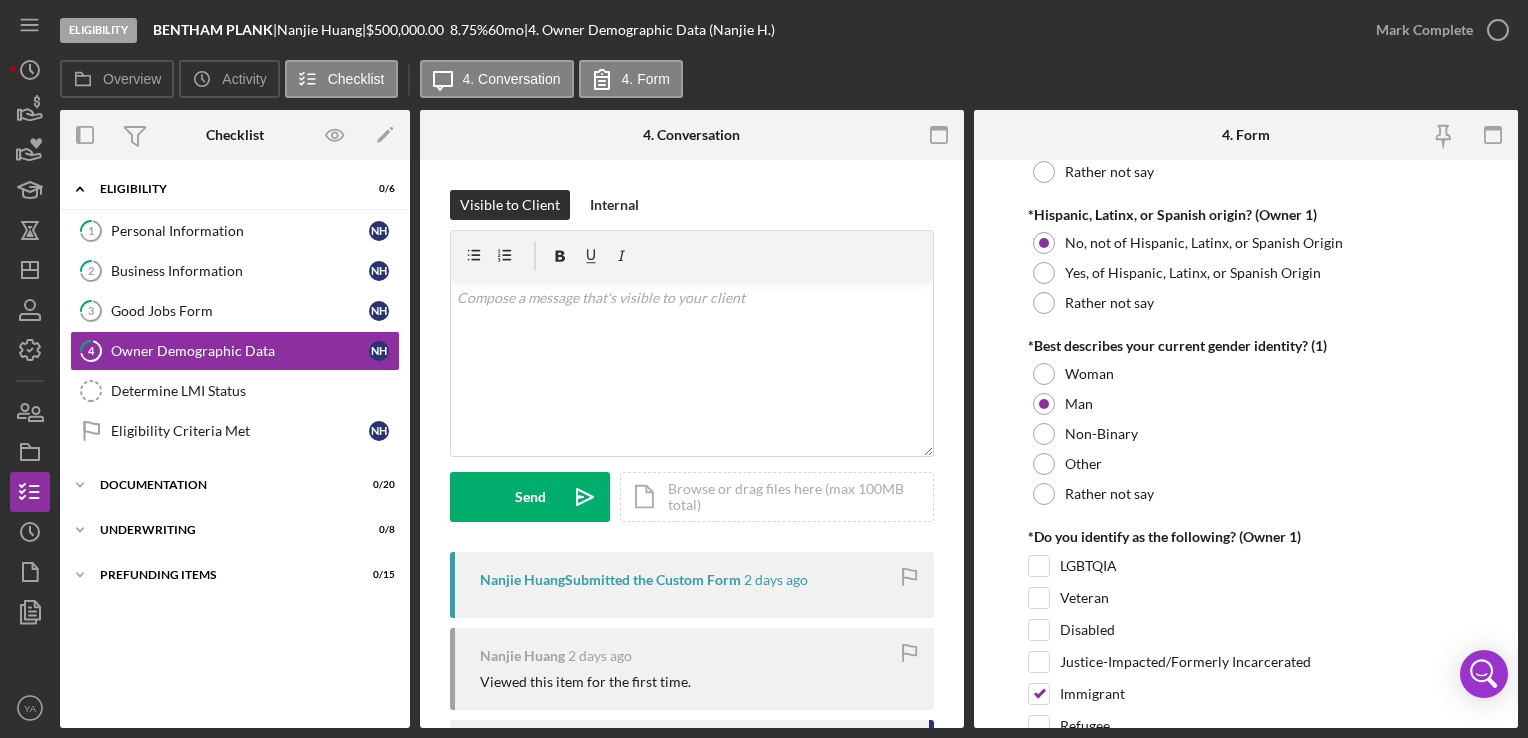 scroll, scrollTop: 1500, scrollLeft: 0, axis: vertical 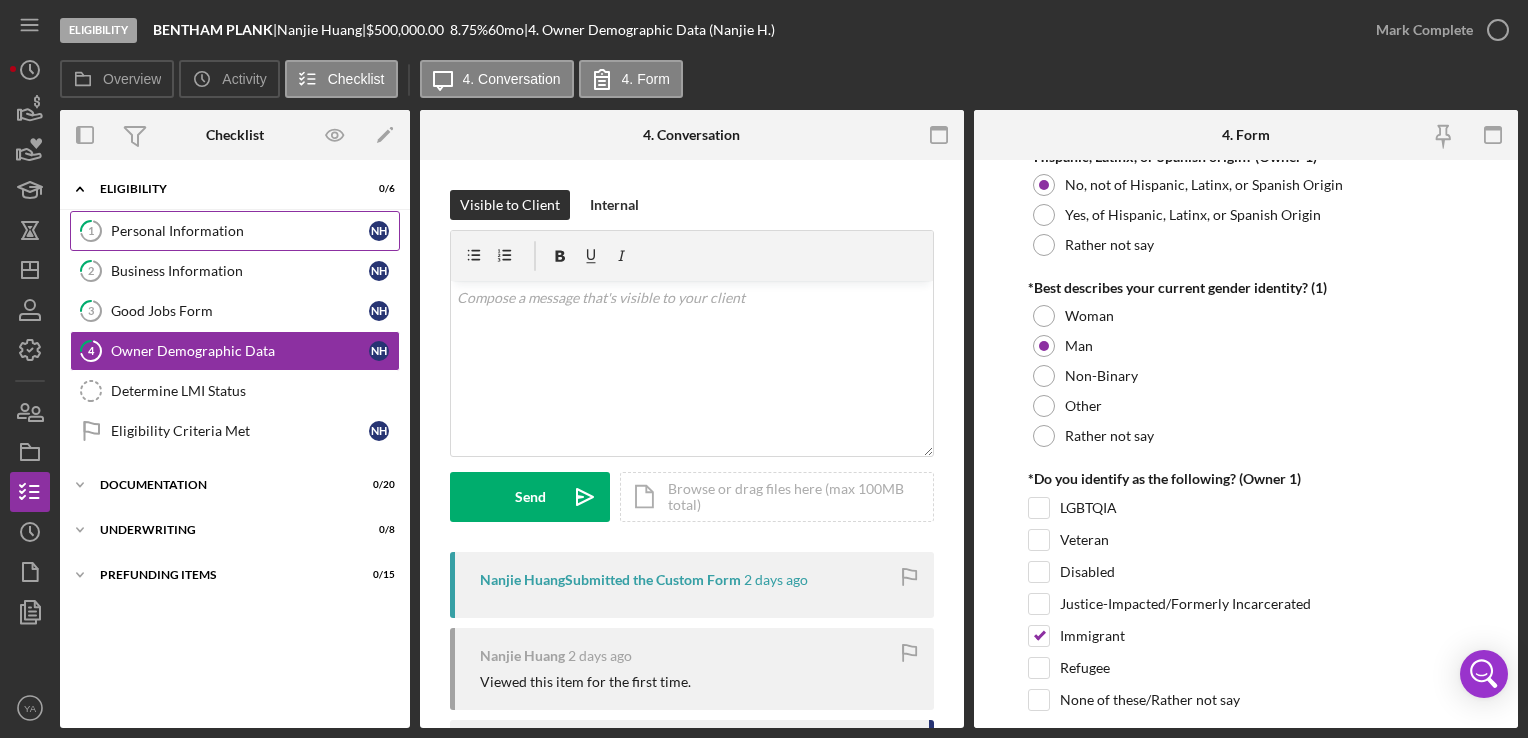 click on "Personal Information" at bounding box center (240, 231) 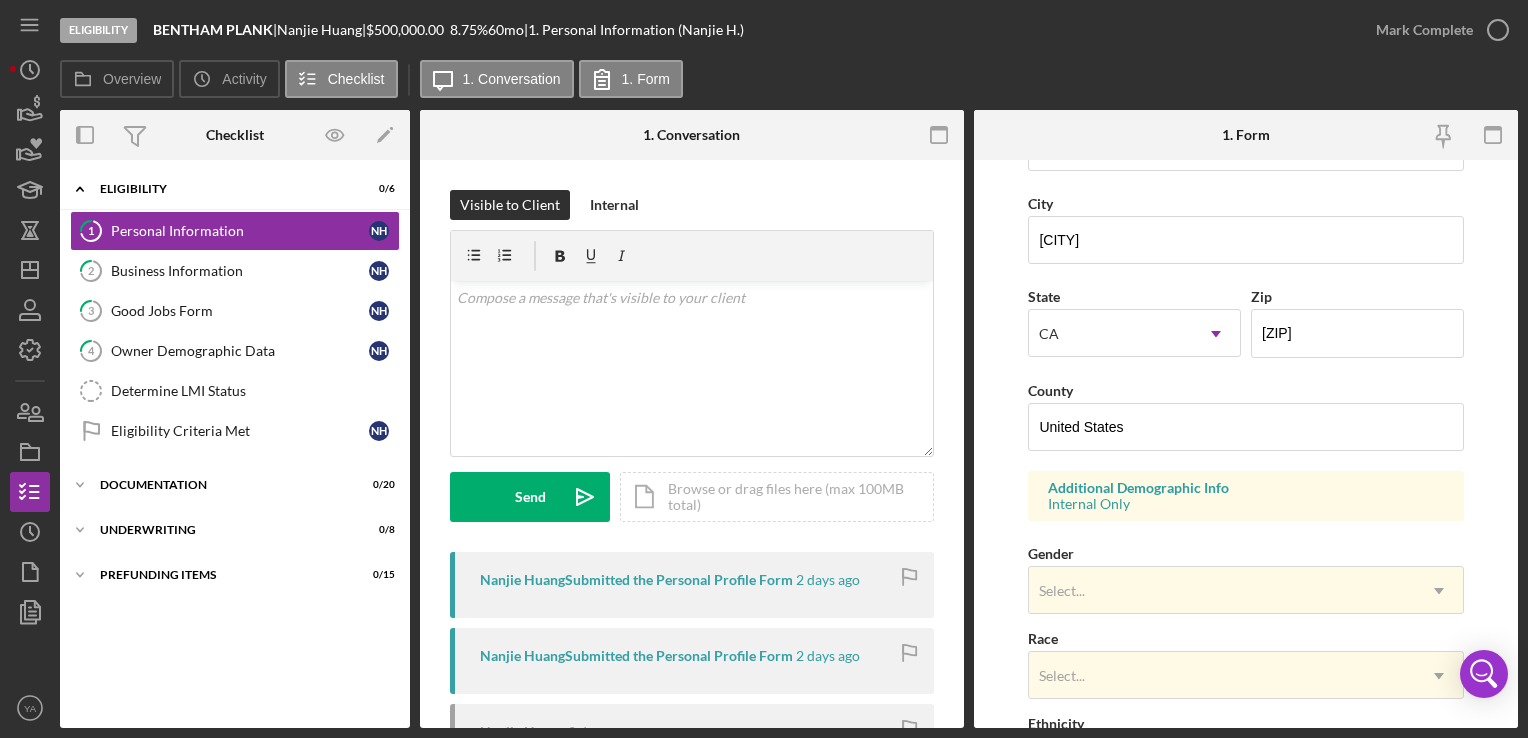 scroll, scrollTop: 700, scrollLeft: 0, axis: vertical 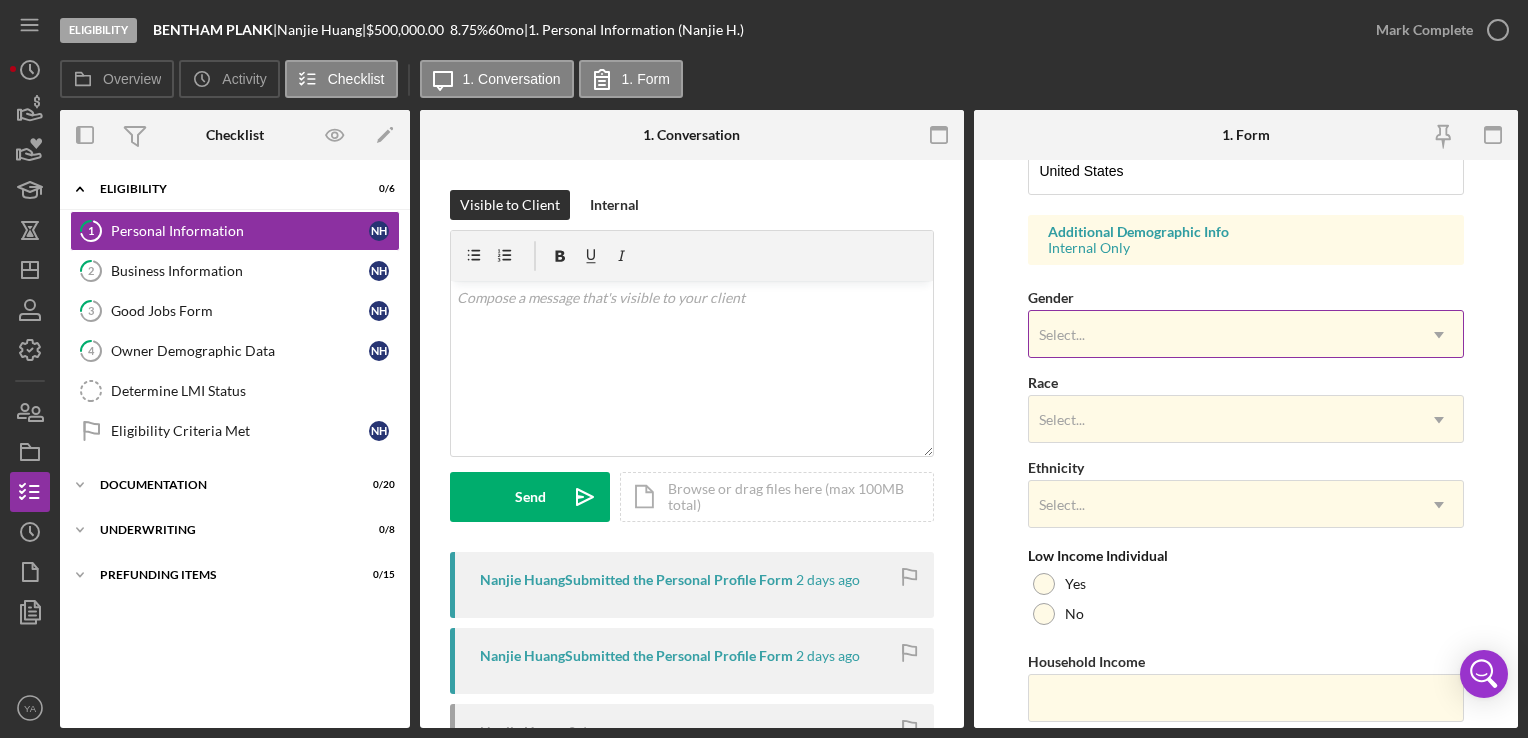 click on "Select..." at bounding box center (1221, 335) 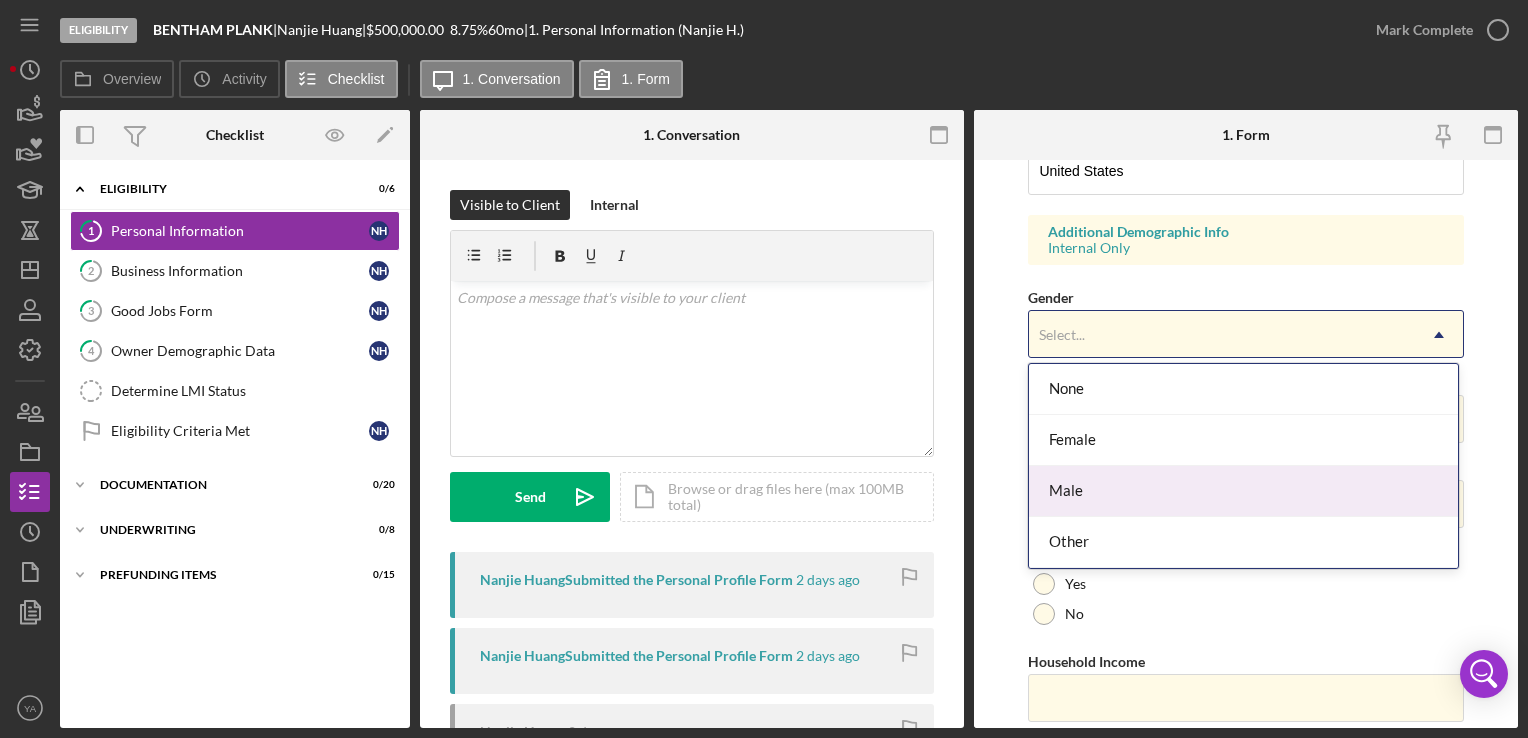 click on "Male" at bounding box center (1243, 491) 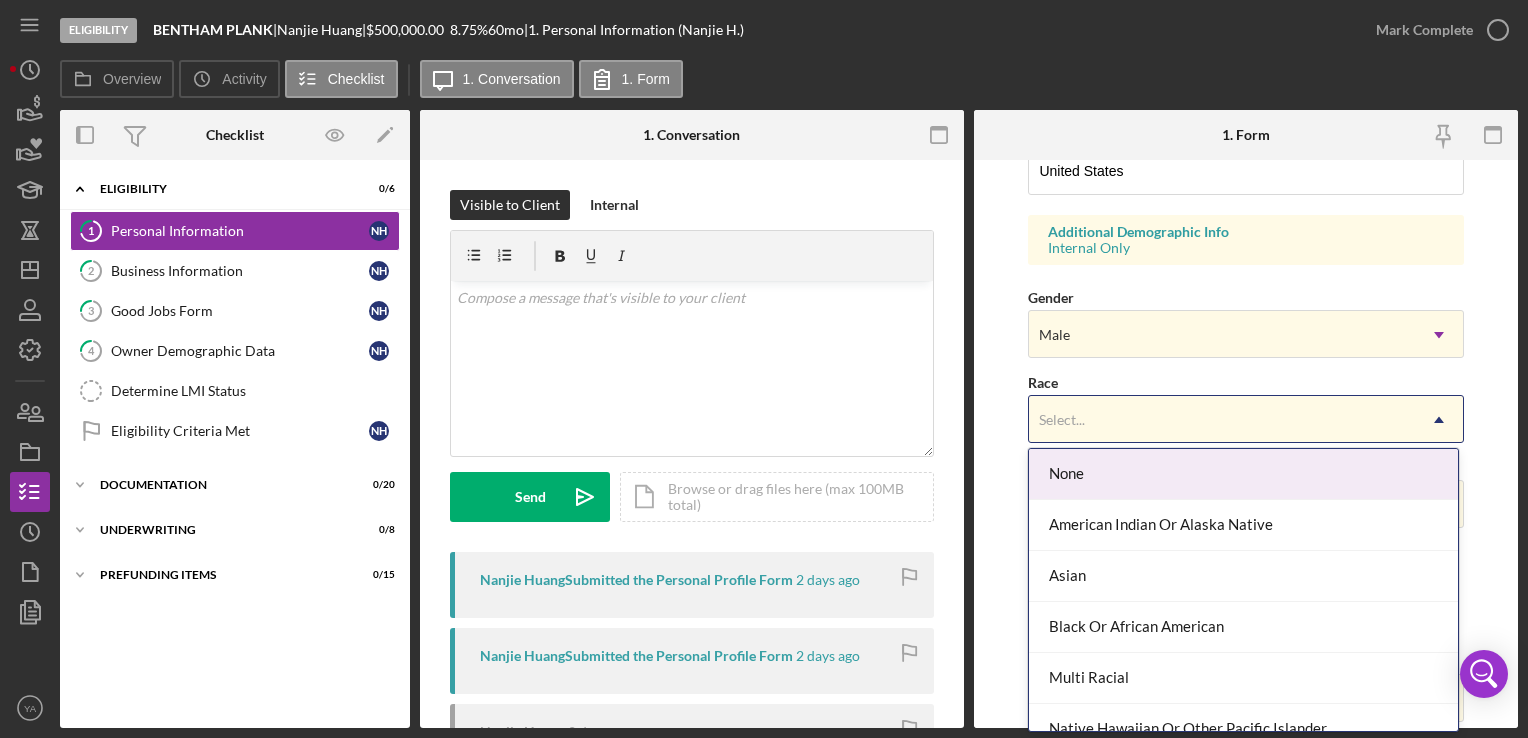 click on "Select..." at bounding box center [1221, 420] 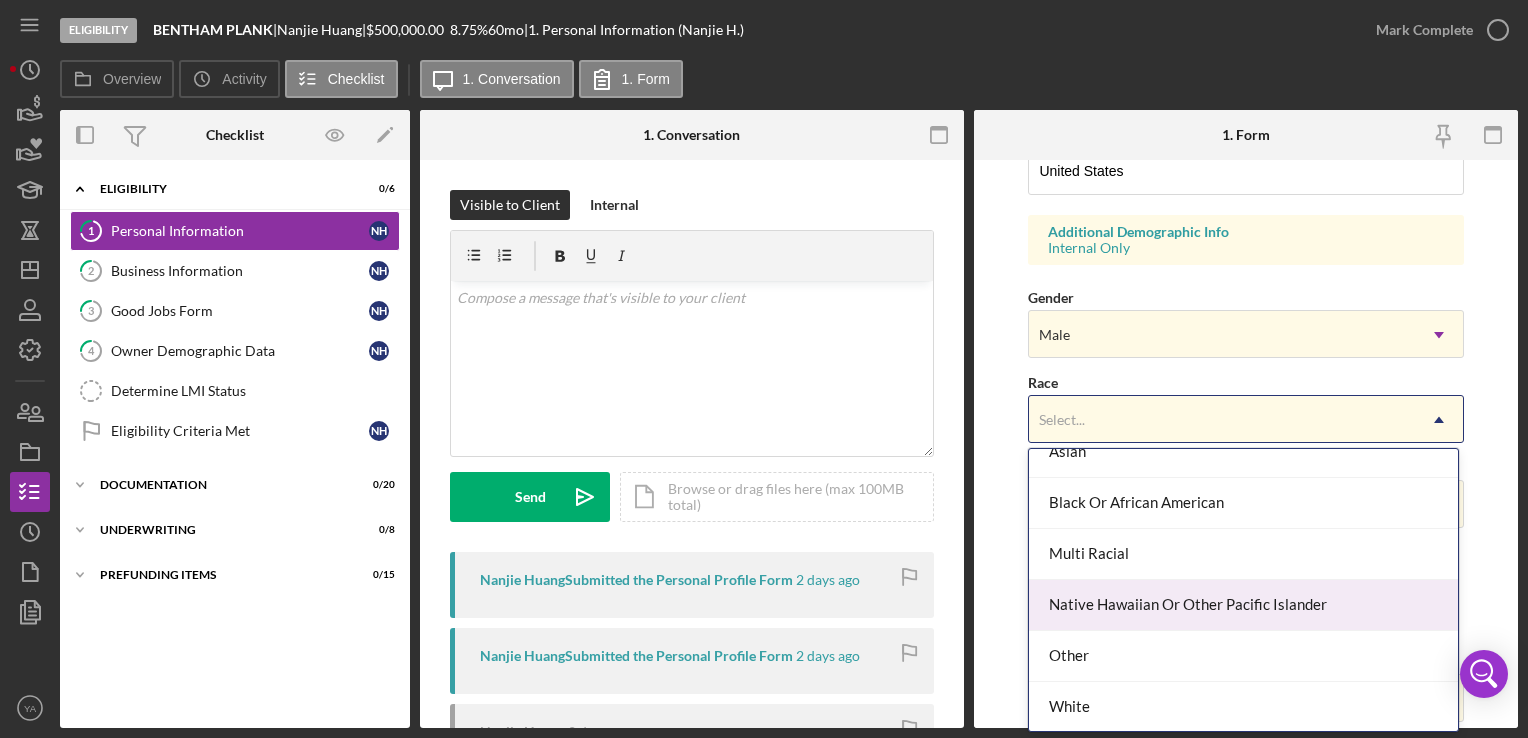 scroll, scrollTop: 0, scrollLeft: 0, axis: both 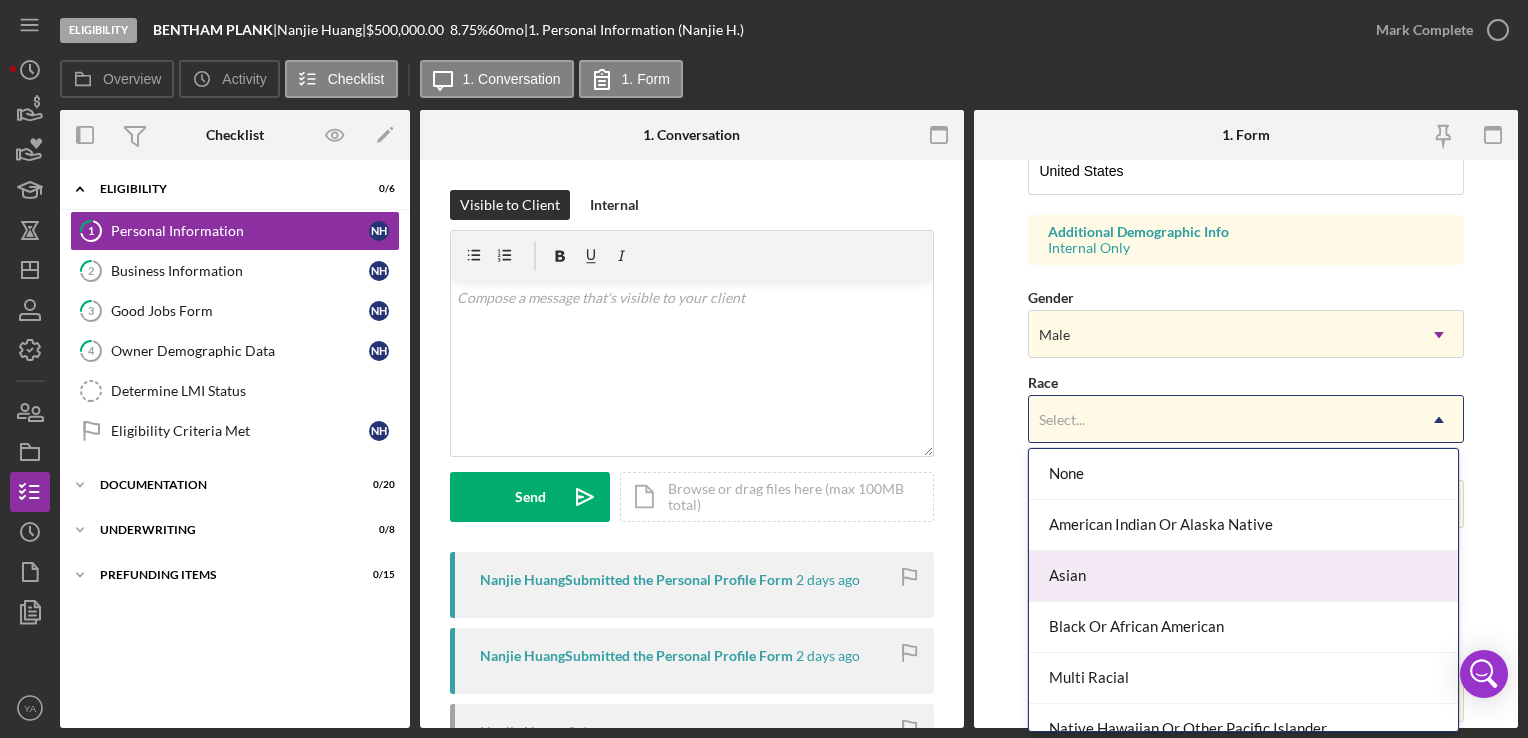 click on "Asian" at bounding box center (1243, 576) 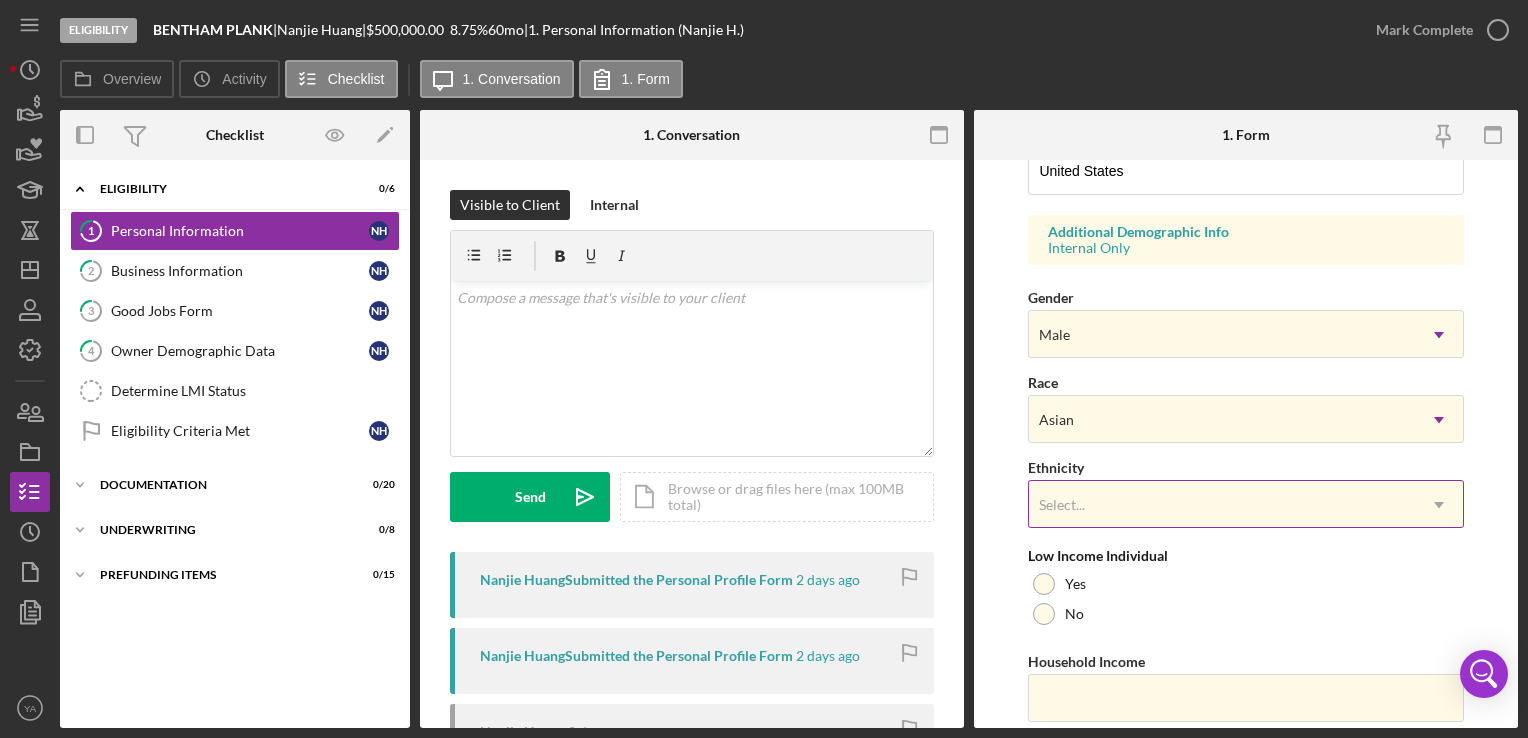 click on "Select..." at bounding box center (1221, 505) 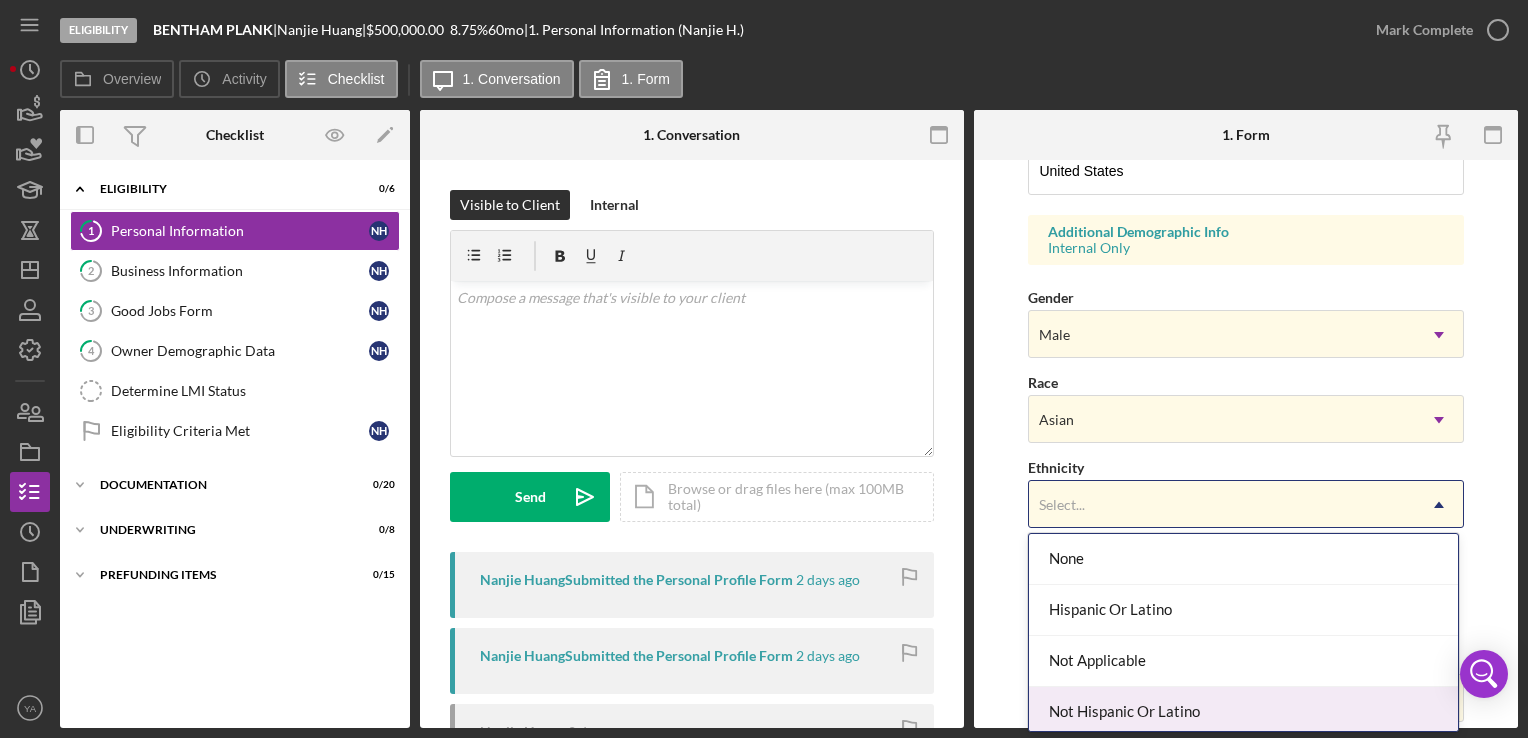 click on "Not Hispanic Or Latino" at bounding box center (1243, 712) 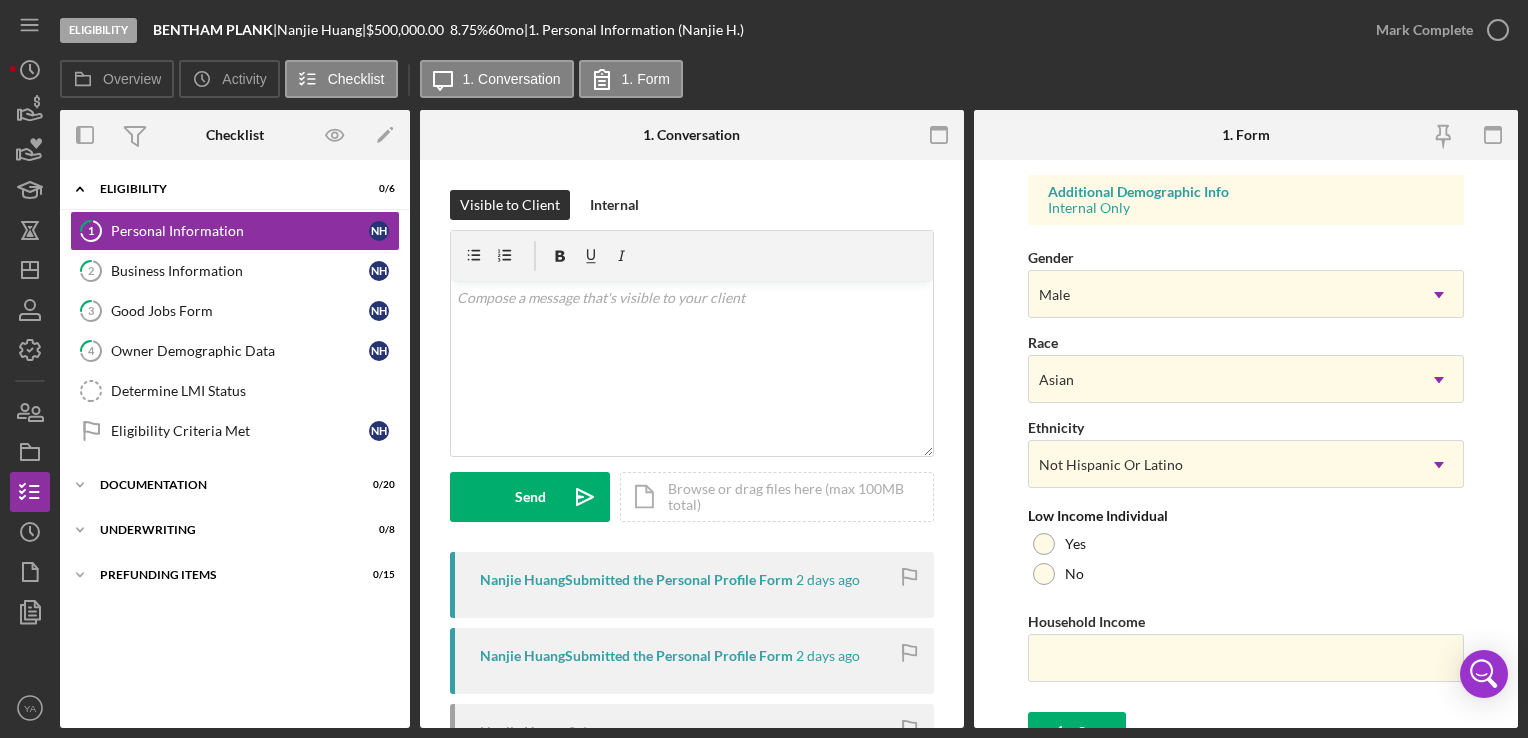 scroll, scrollTop: 763, scrollLeft: 0, axis: vertical 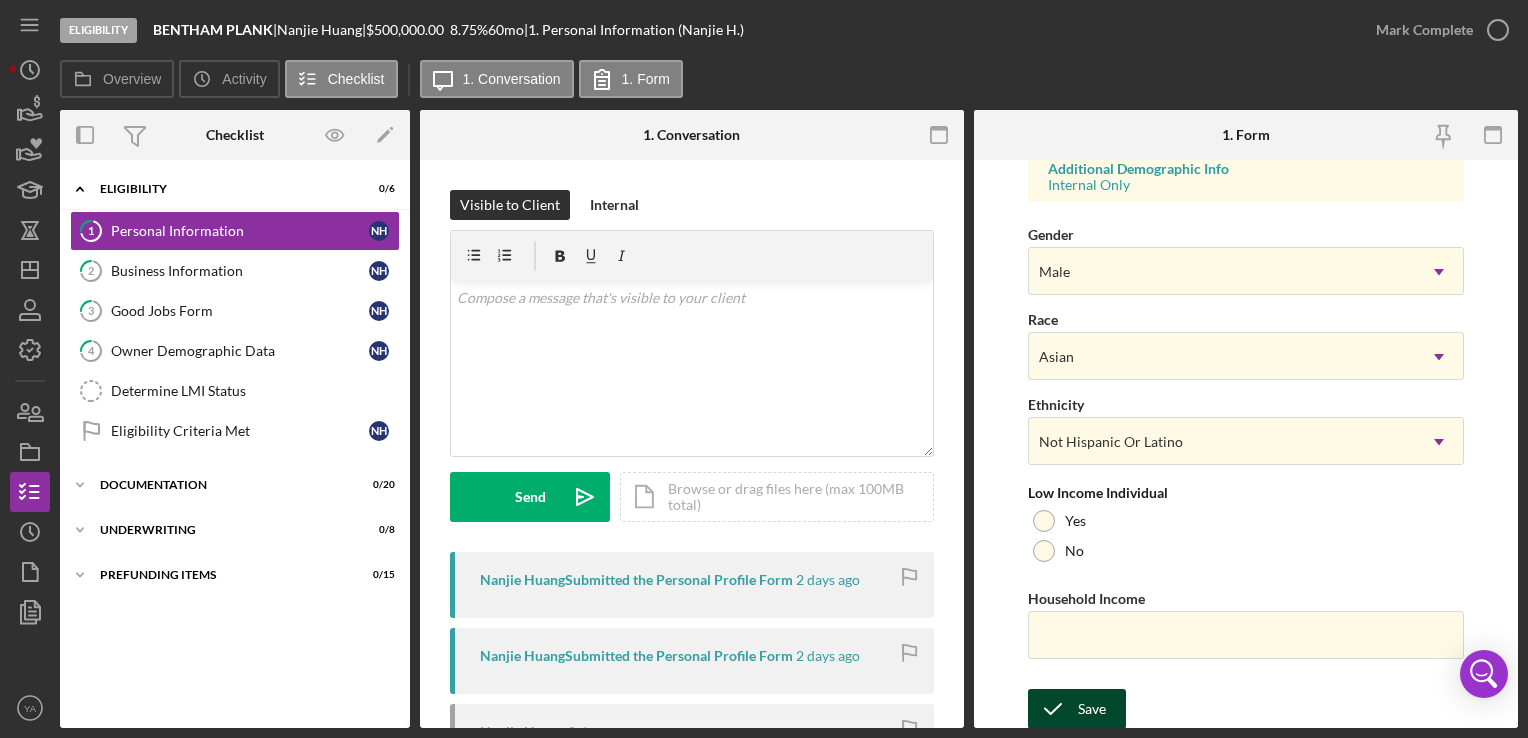 click on "Save" at bounding box center (1092, 709) 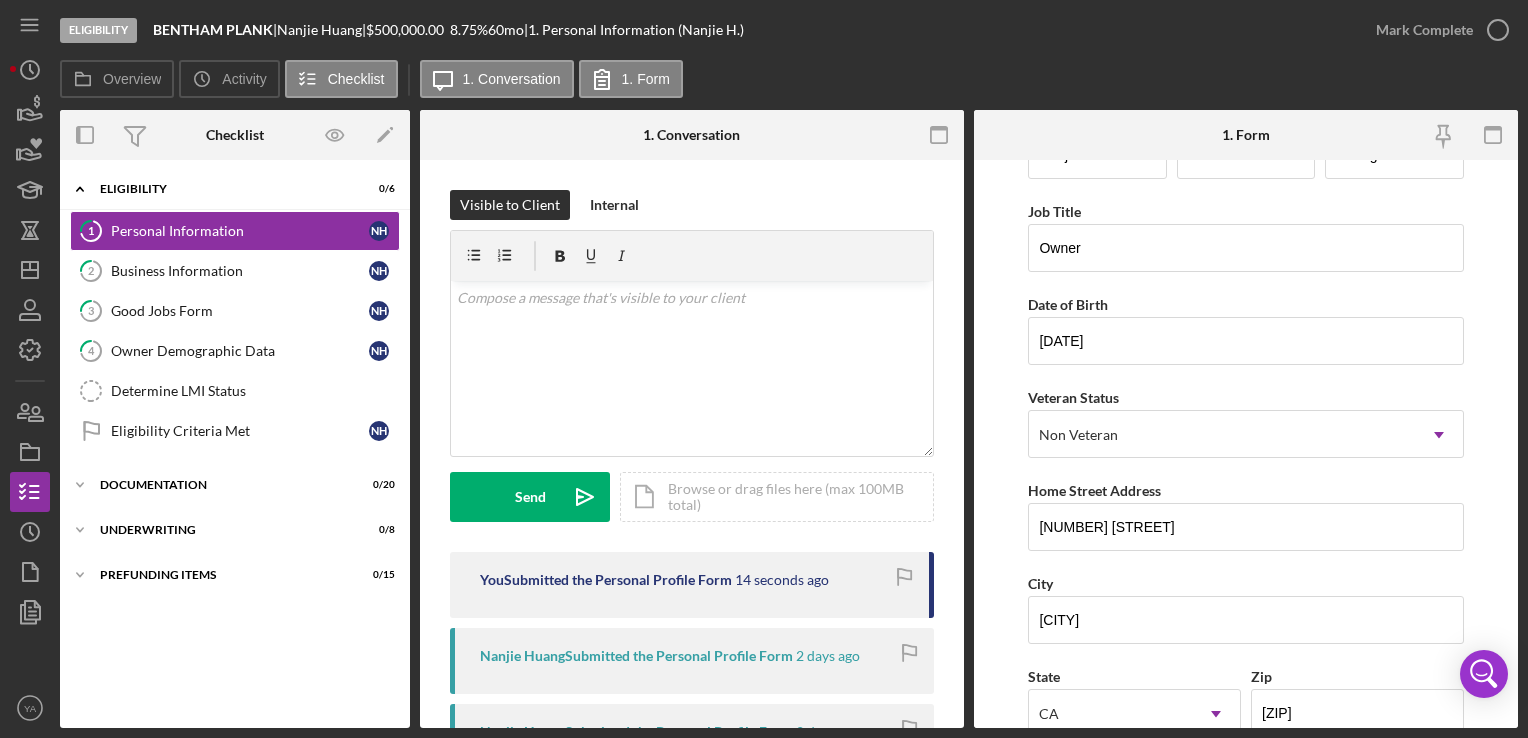 scroll, scrollTop: 63, scrollLeft: 0, axis: vertical 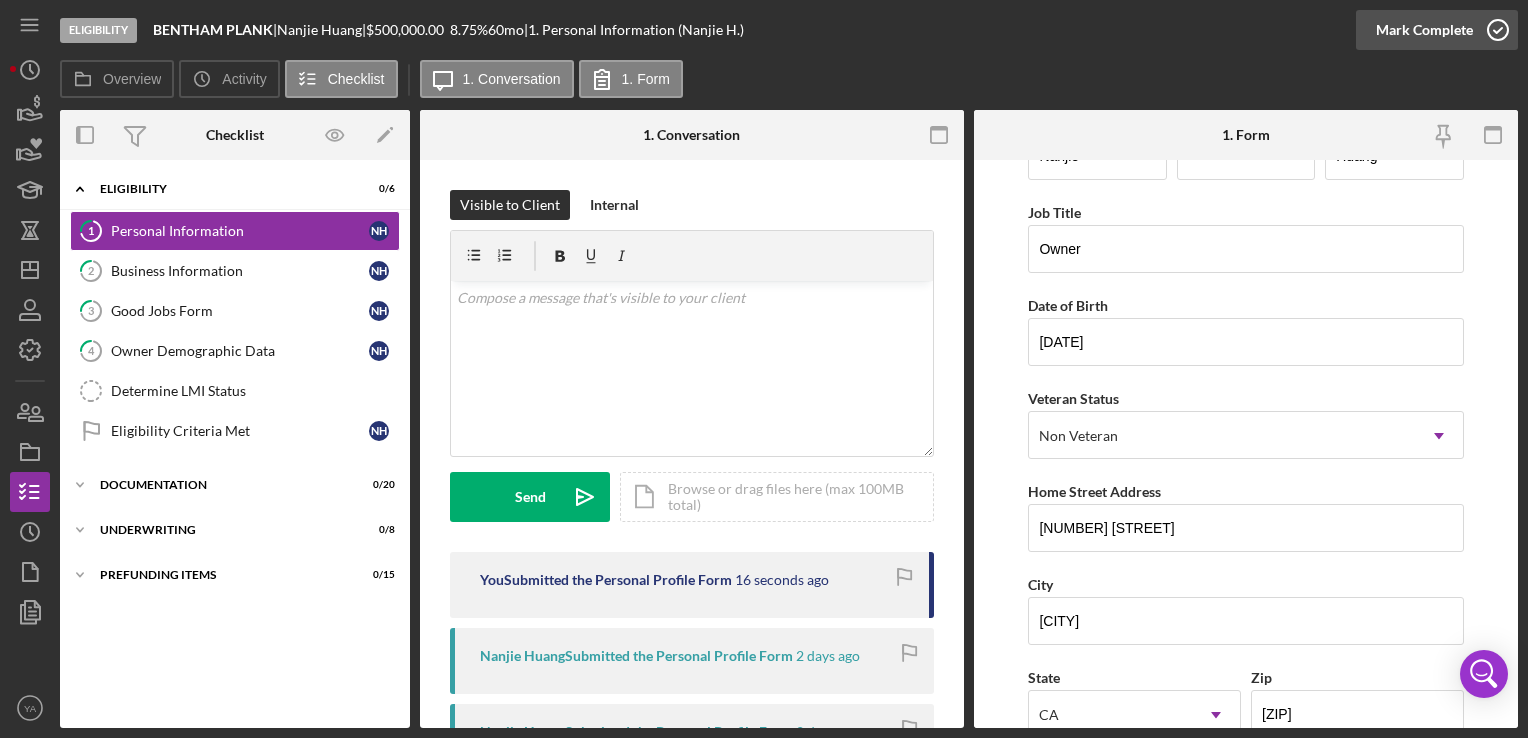 click 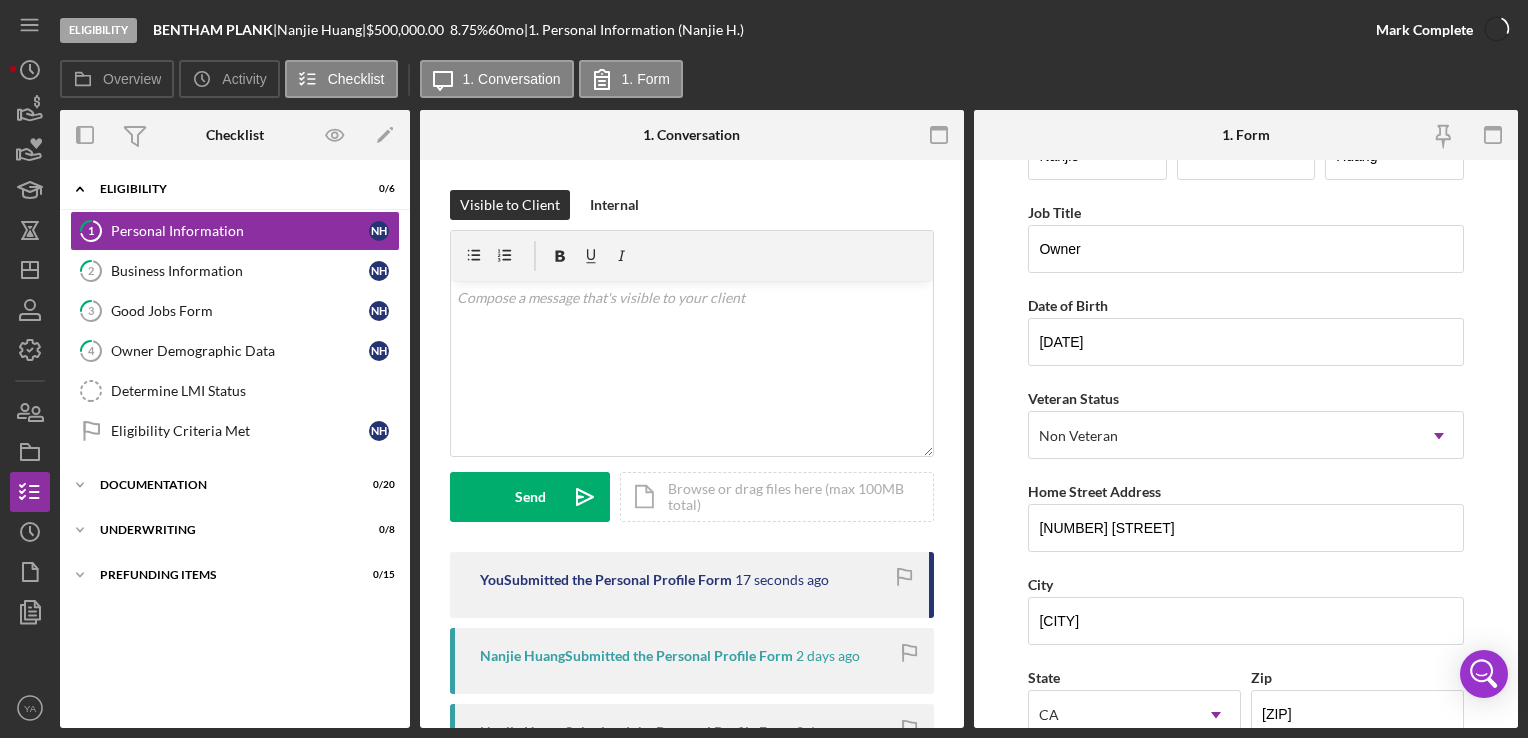 scroll, scrollTop: 143, scrollLeft: 0, axis: vertical 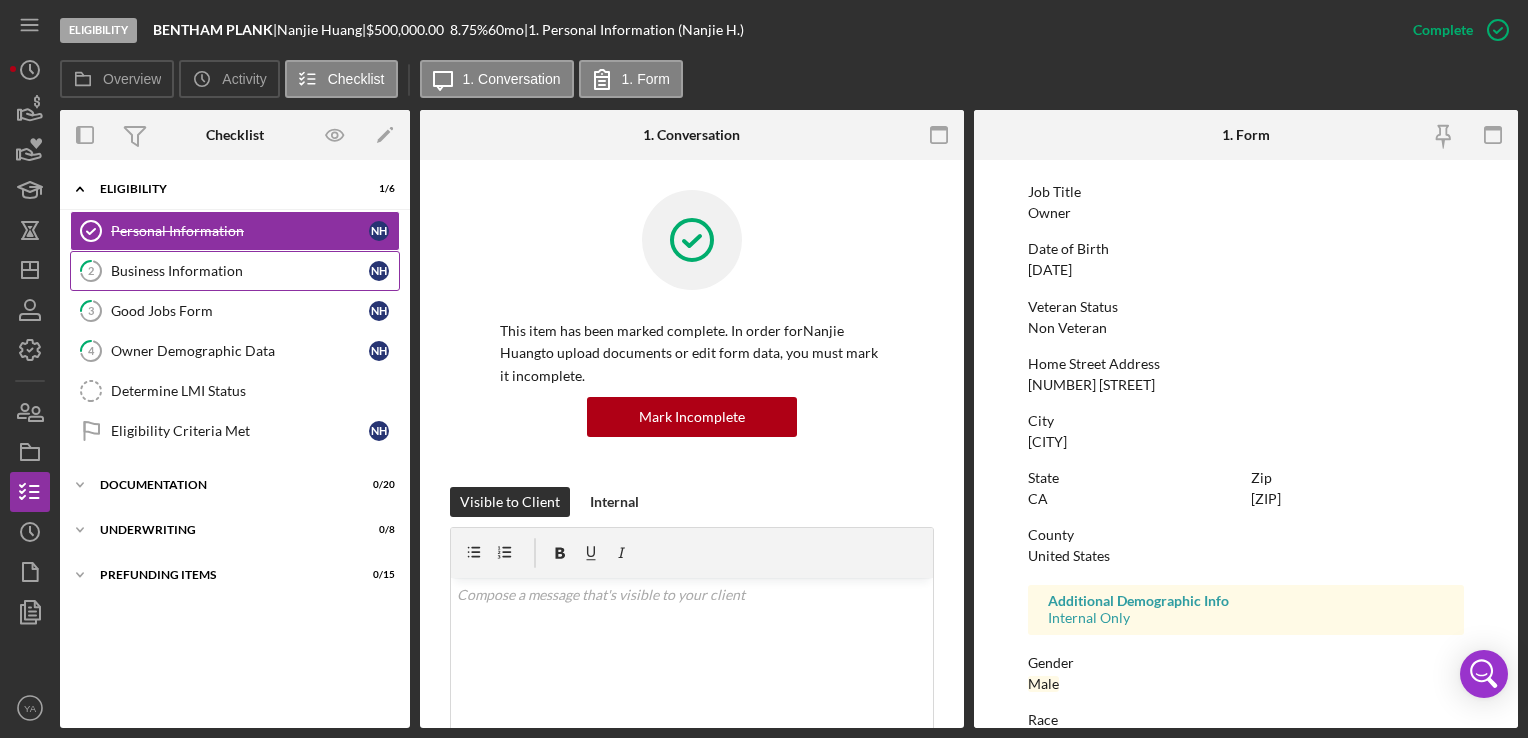 click on "Business Information" at bounding box center (240, 271) 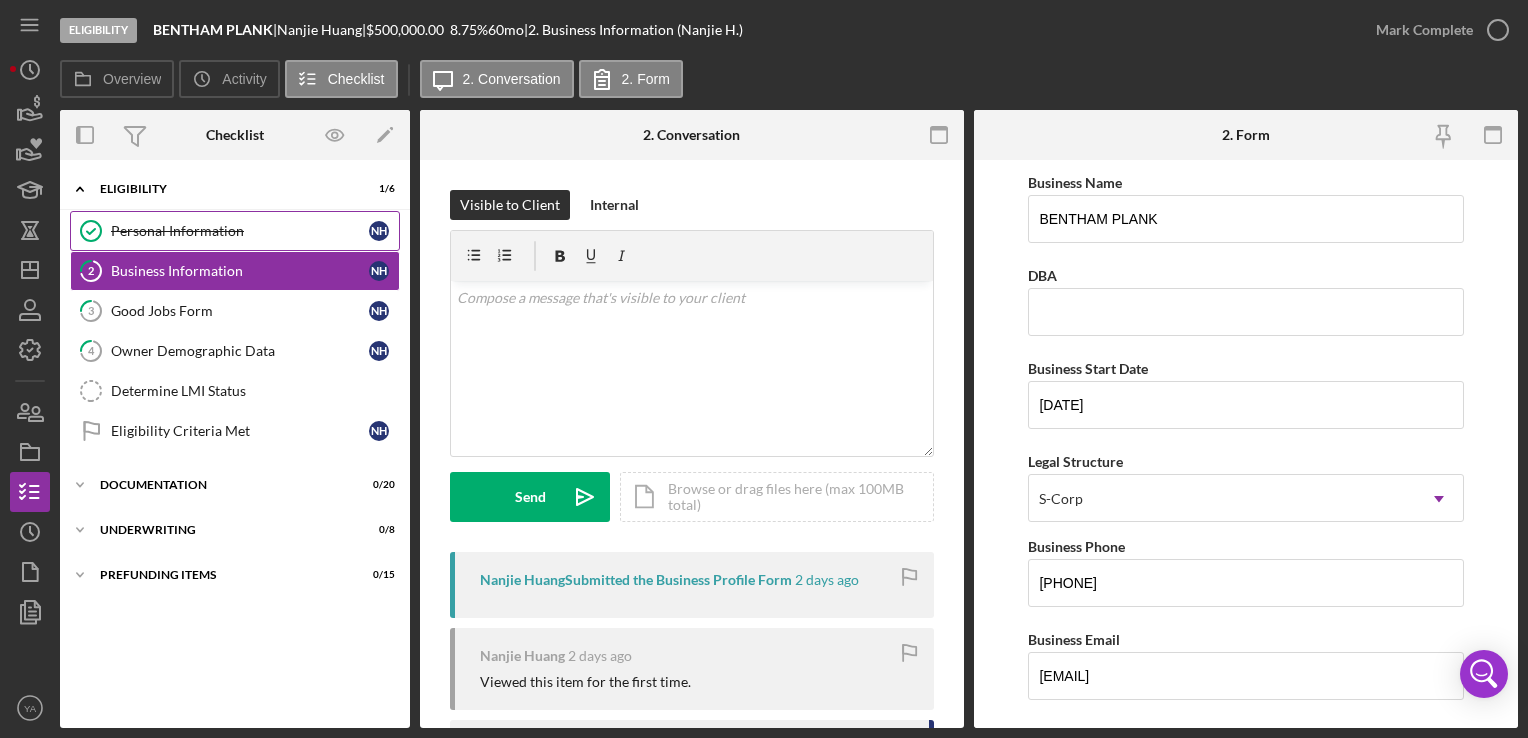 click on "Personal Information" at bounding box center (240, 231) 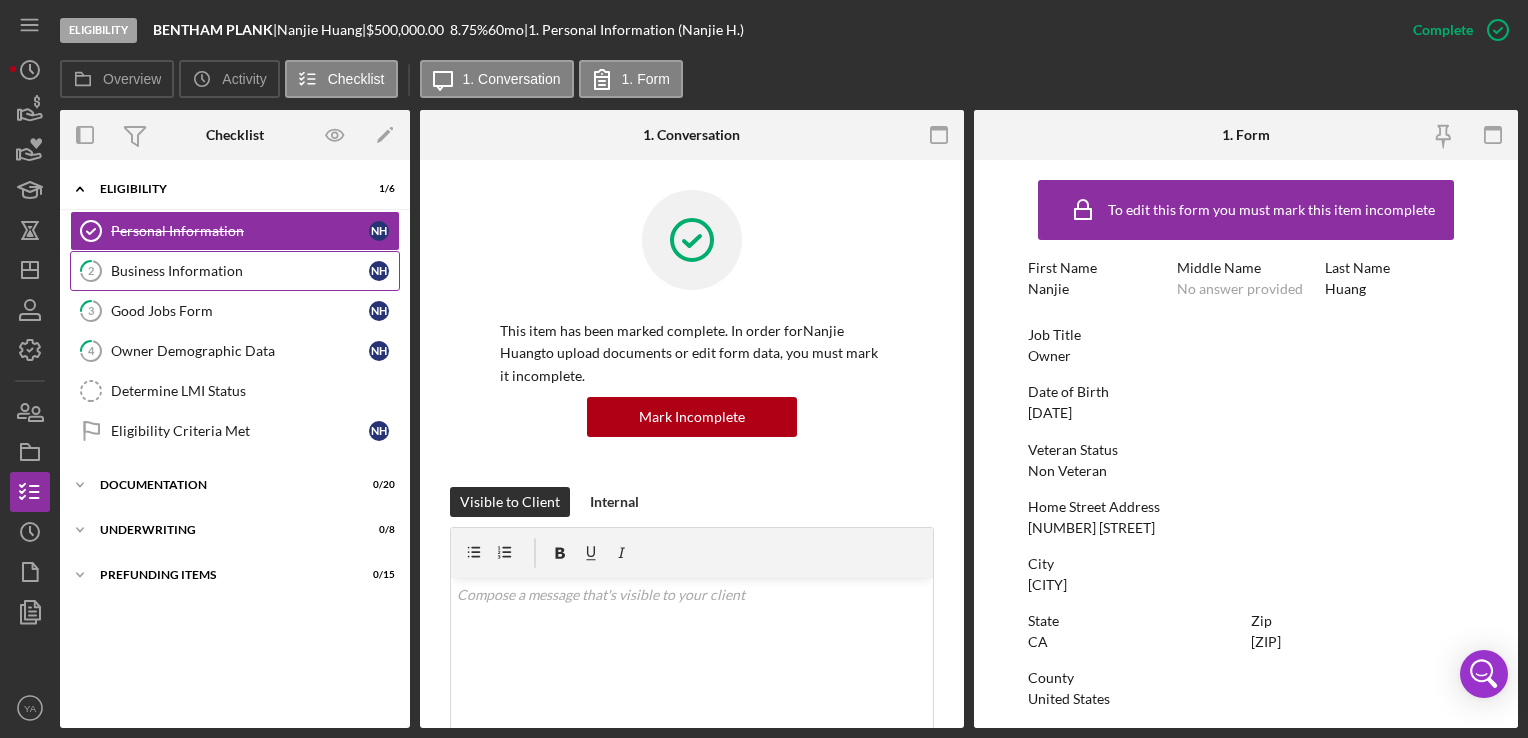 click on "2 Business Information N H" at bounding box center [235, 271] 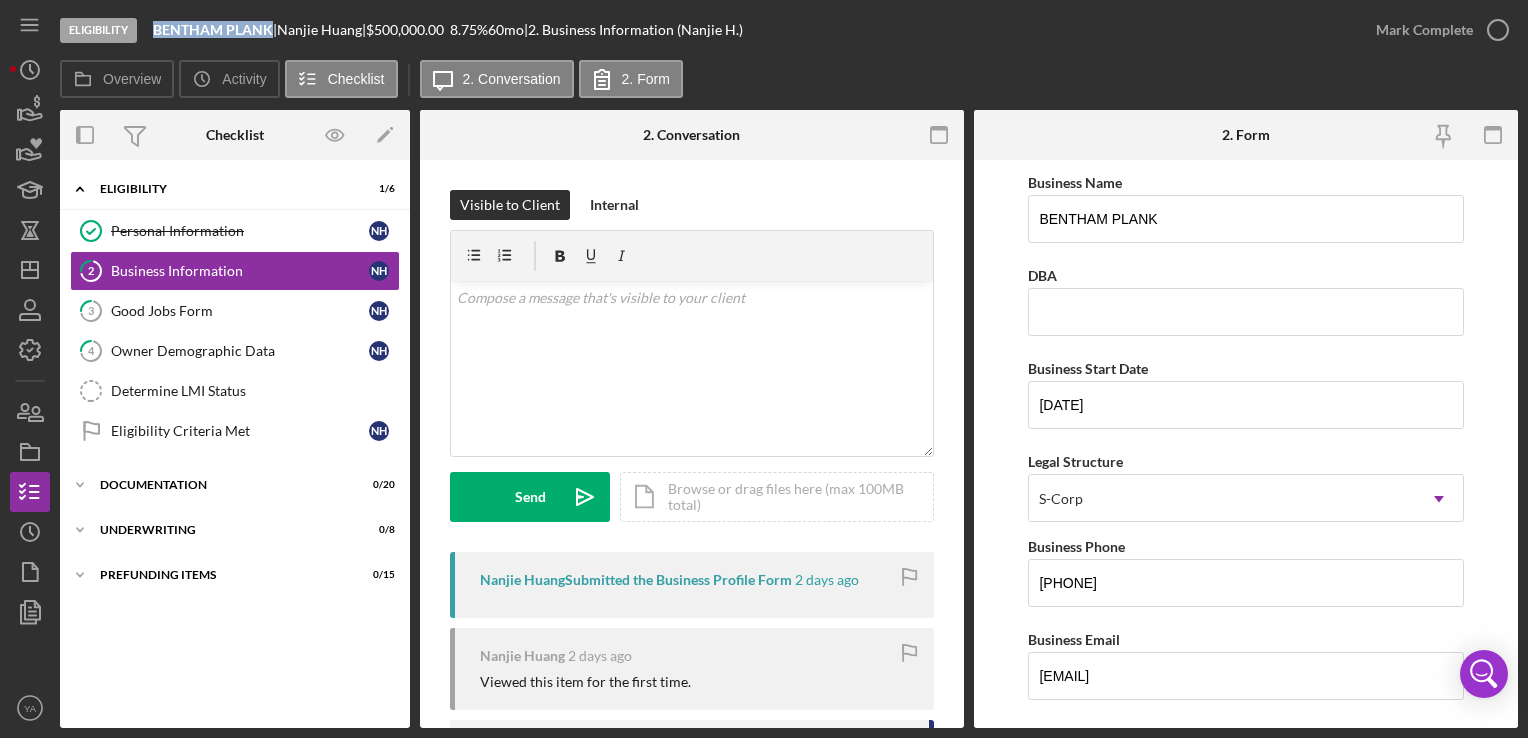 drag, startPoint x: 156, startPoint y: 35, endPoint x: 271, endPoint y: 18, distance: 116.24973 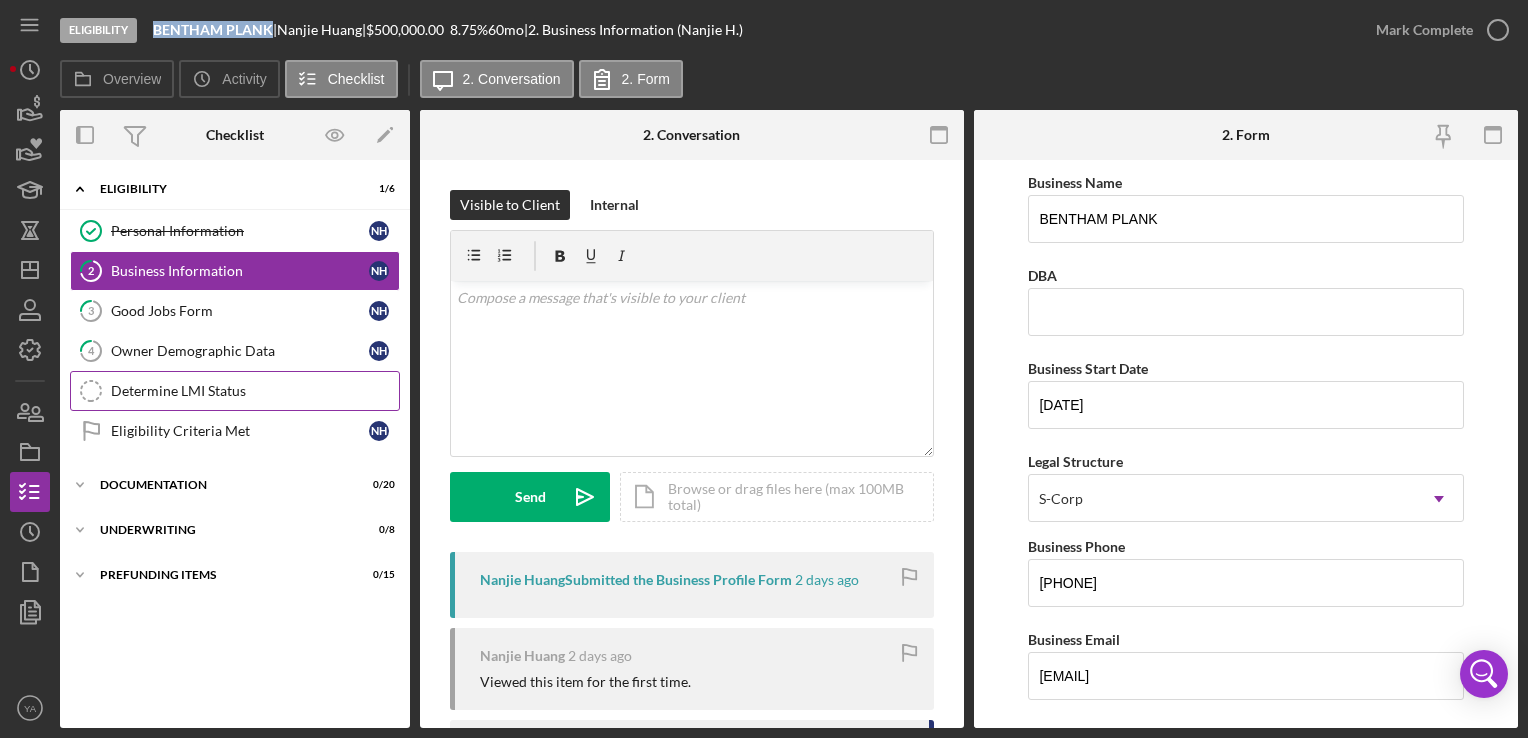 click on "Determine LMI Status" at bounding box center (255, 391) 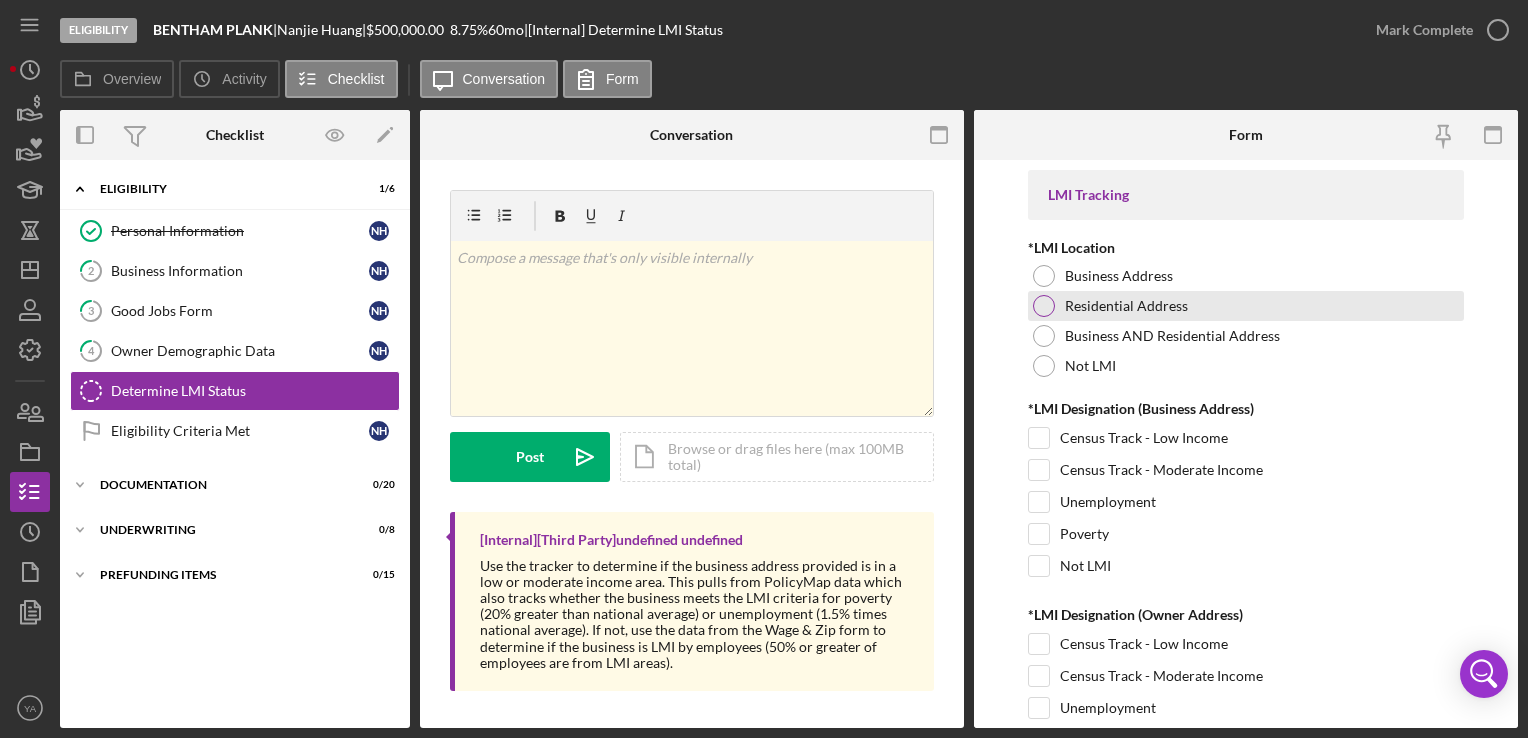 click at bounding box center (1044, 306) 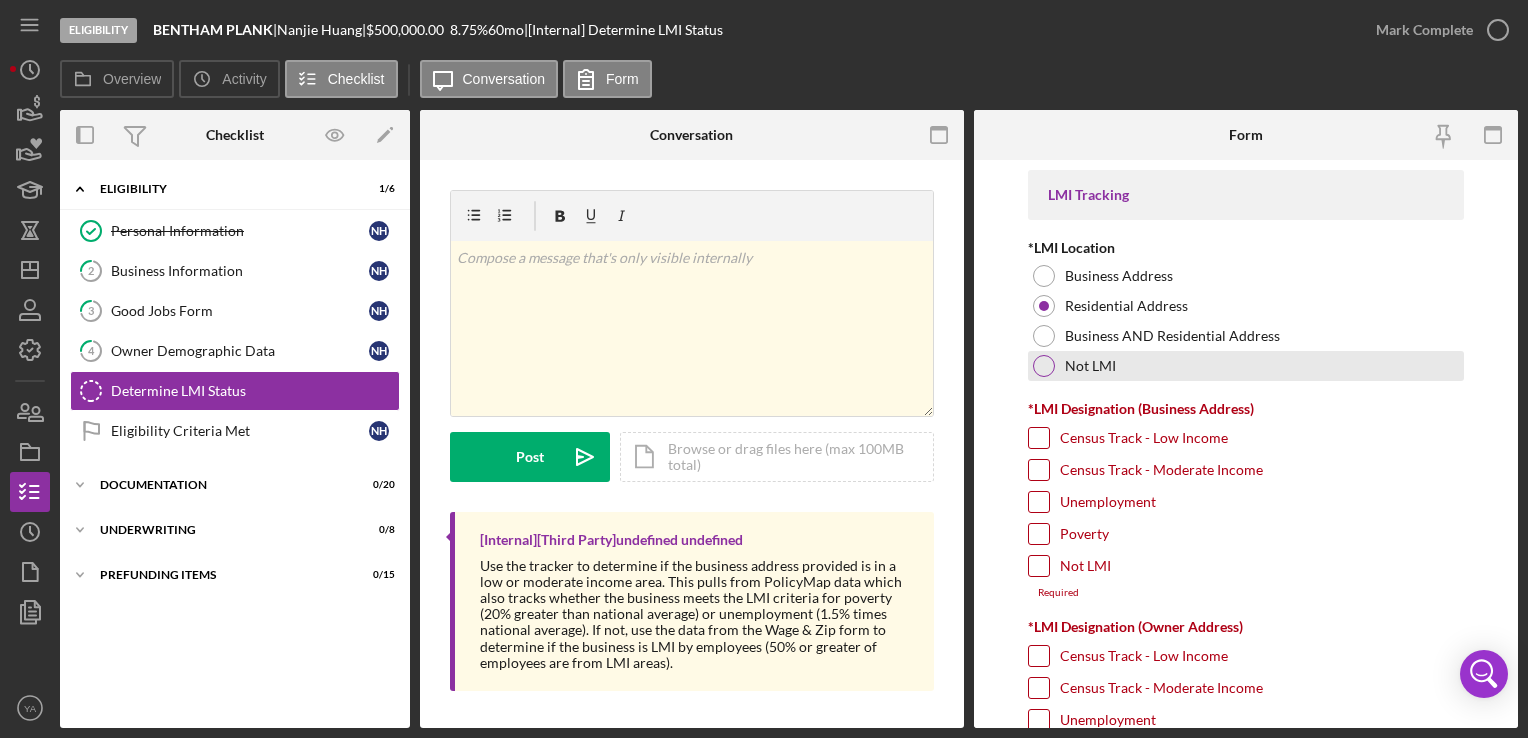 click at bounding box center (1044, 366) 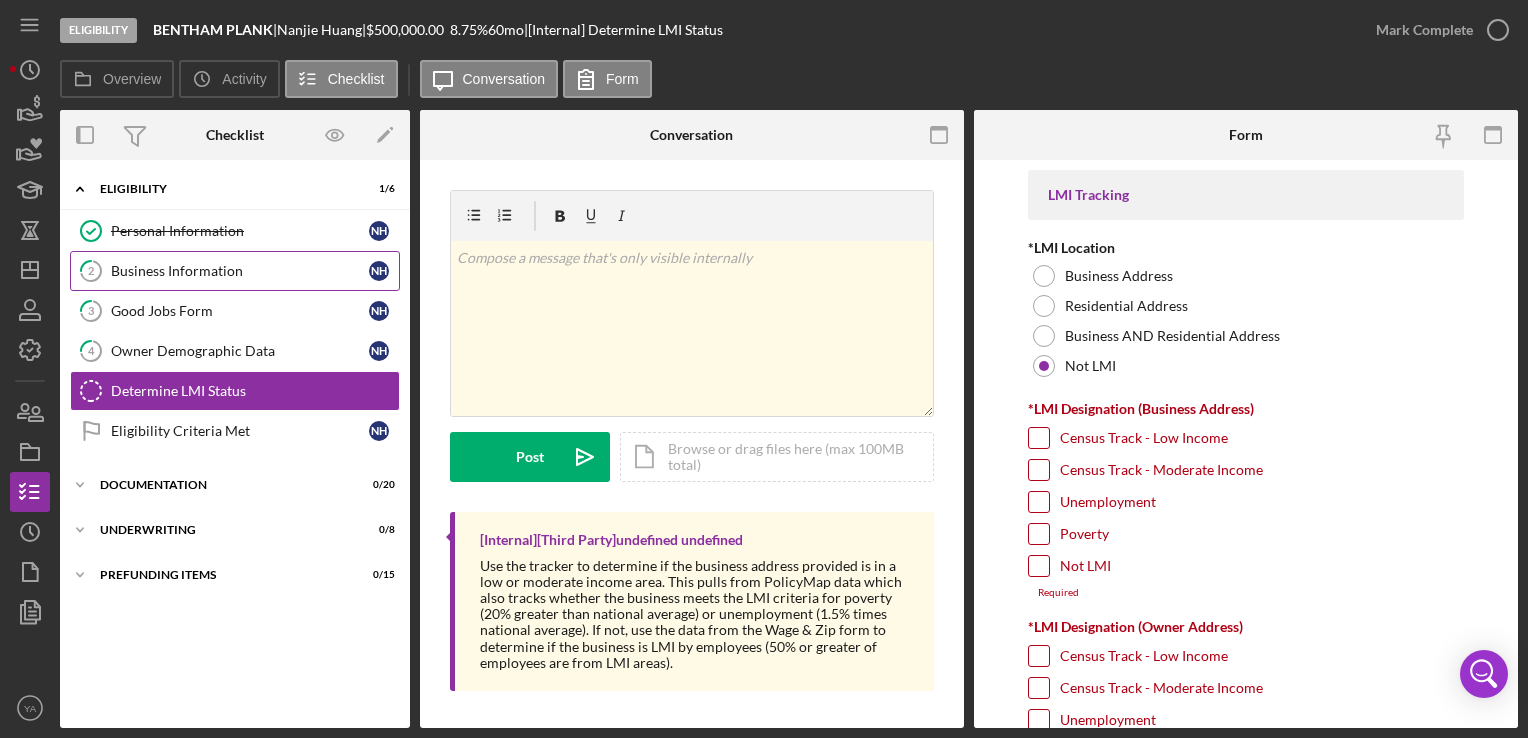 click on "2 Business Information N H" at bounding box center [235, 271] 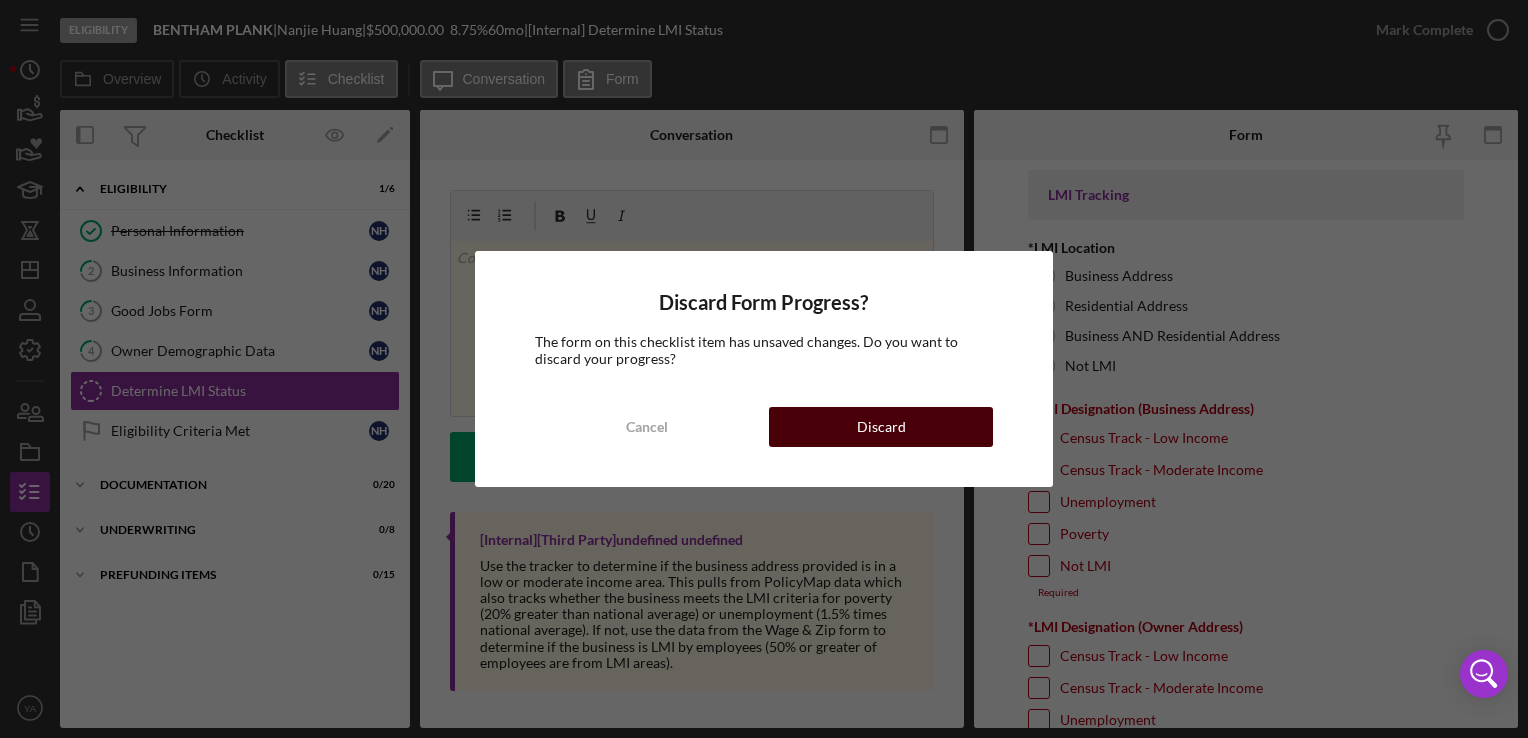 click on "Discard" at bounding box center (881, 427) 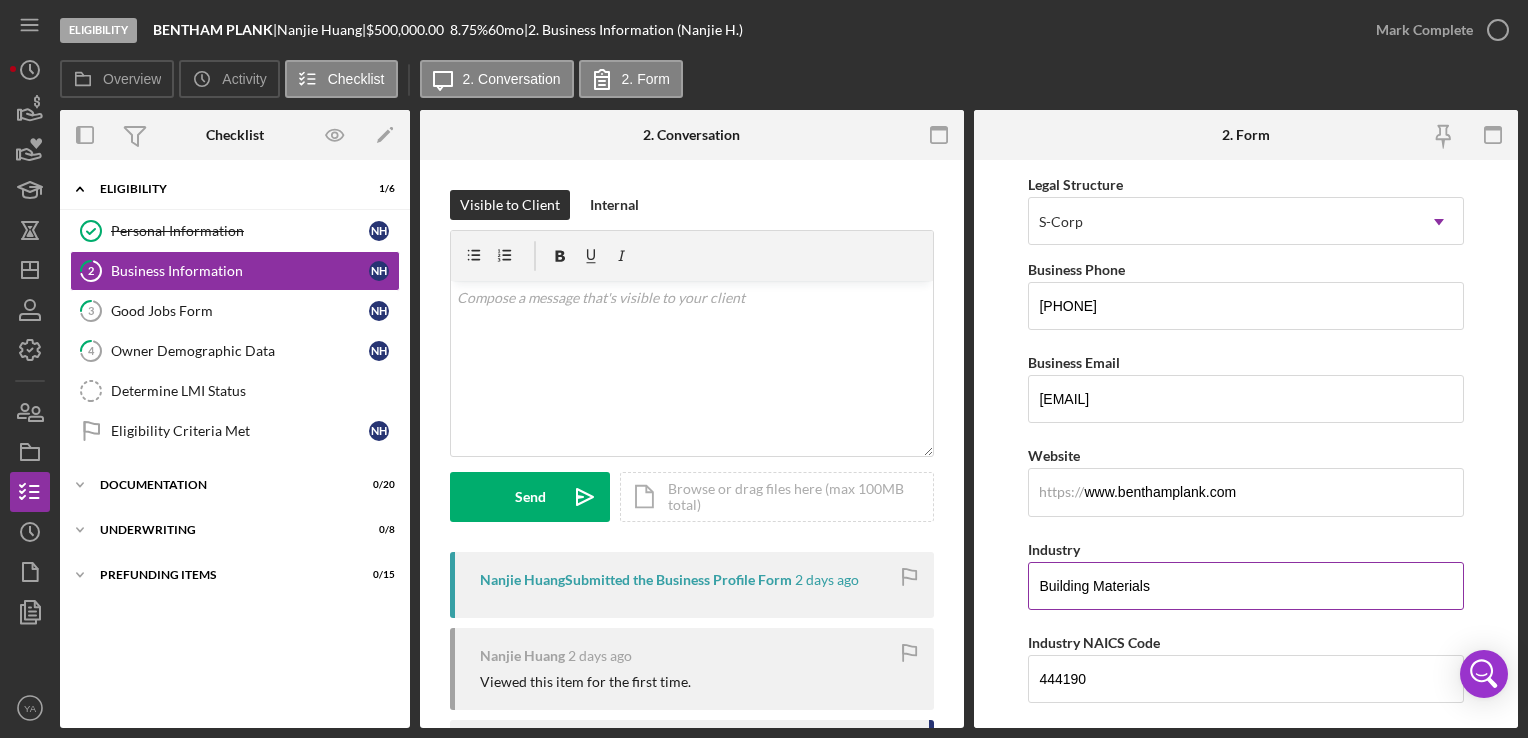 scroll, scrollTop: 400, scrollLeft: 0, axis: vertical 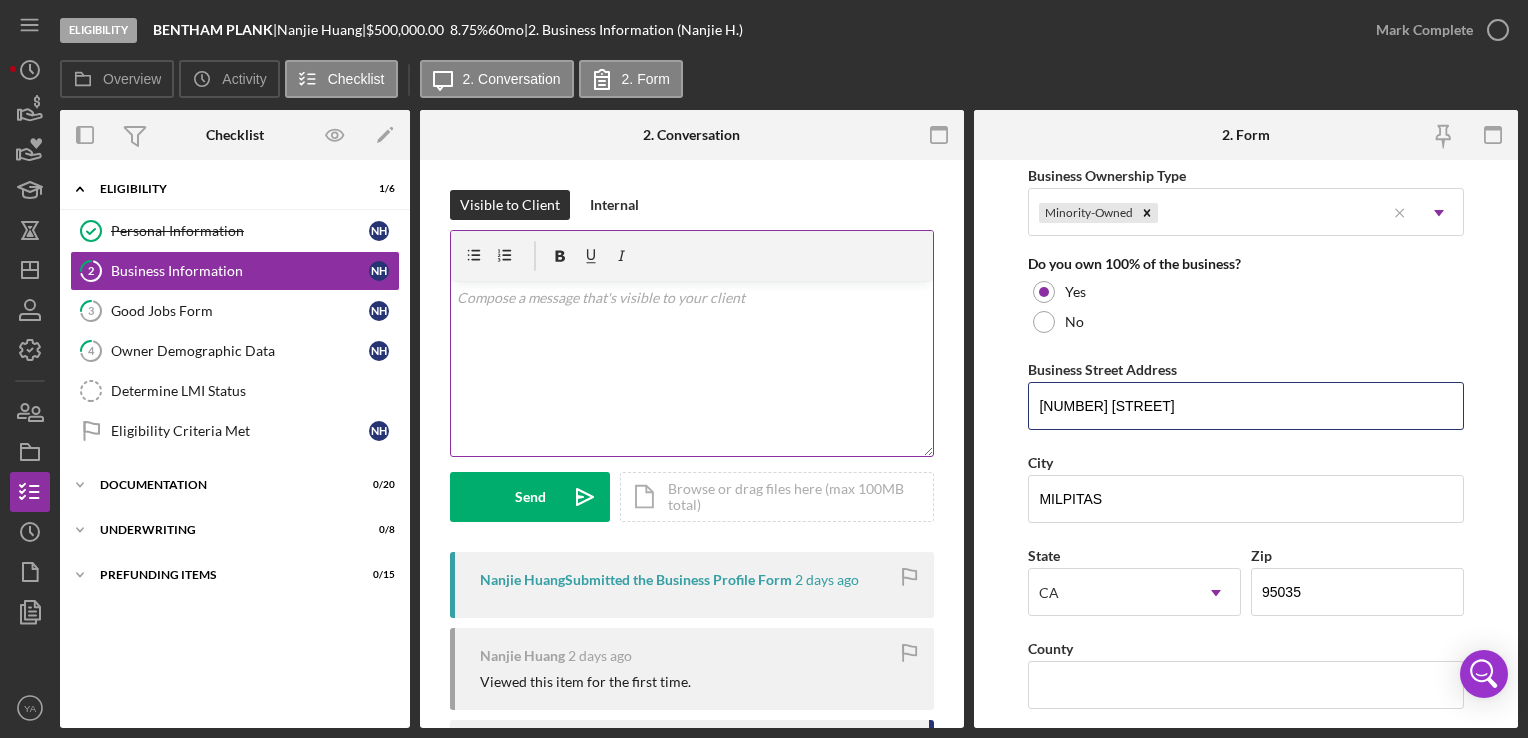 drag, startPoint x: 1188, startPoint y: 398, endPoint x: 923, endPoint y: 397, distance: 265.0019 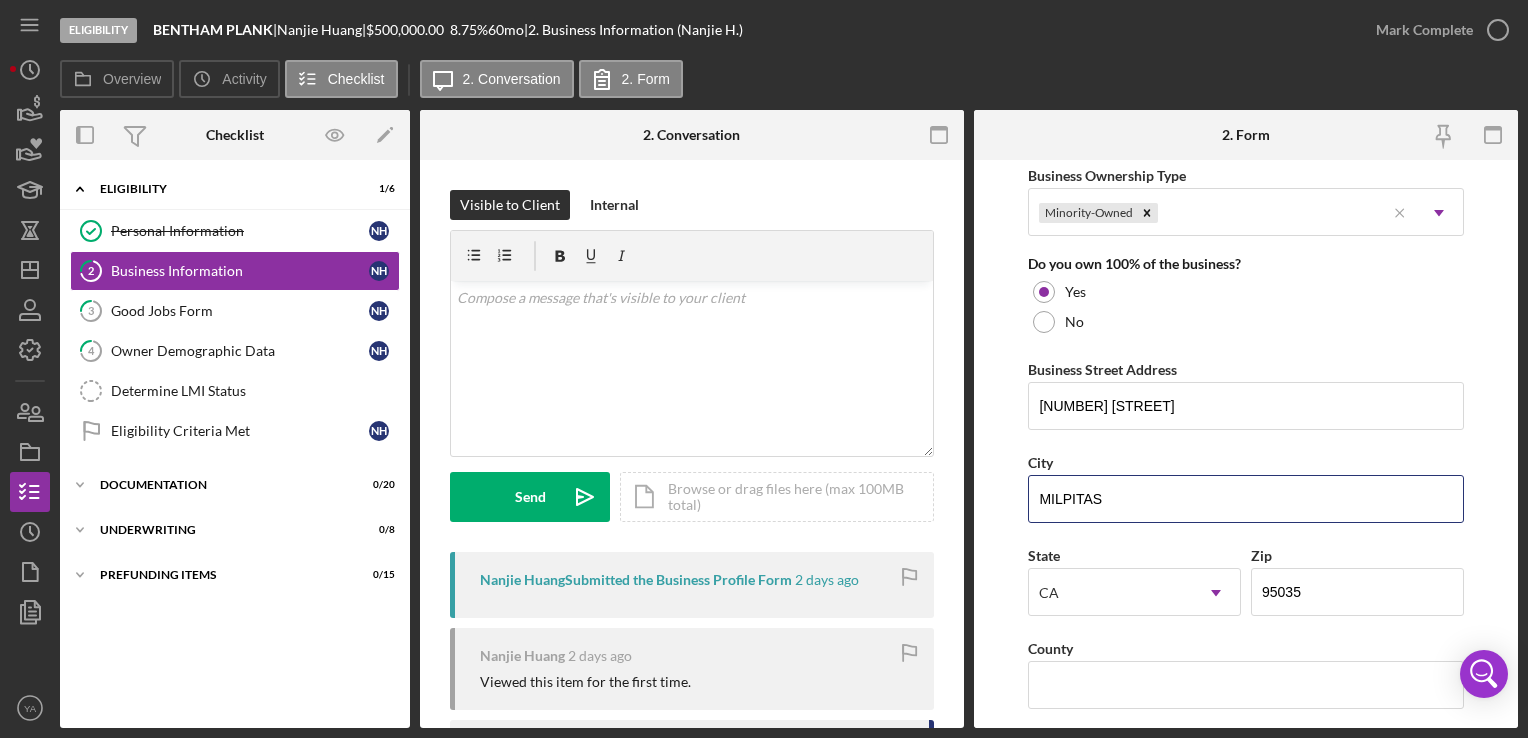 drag, startPoint x: 1139, startPoint y: 495, endPoint x: 990, endPoint y: 495, distance: 149 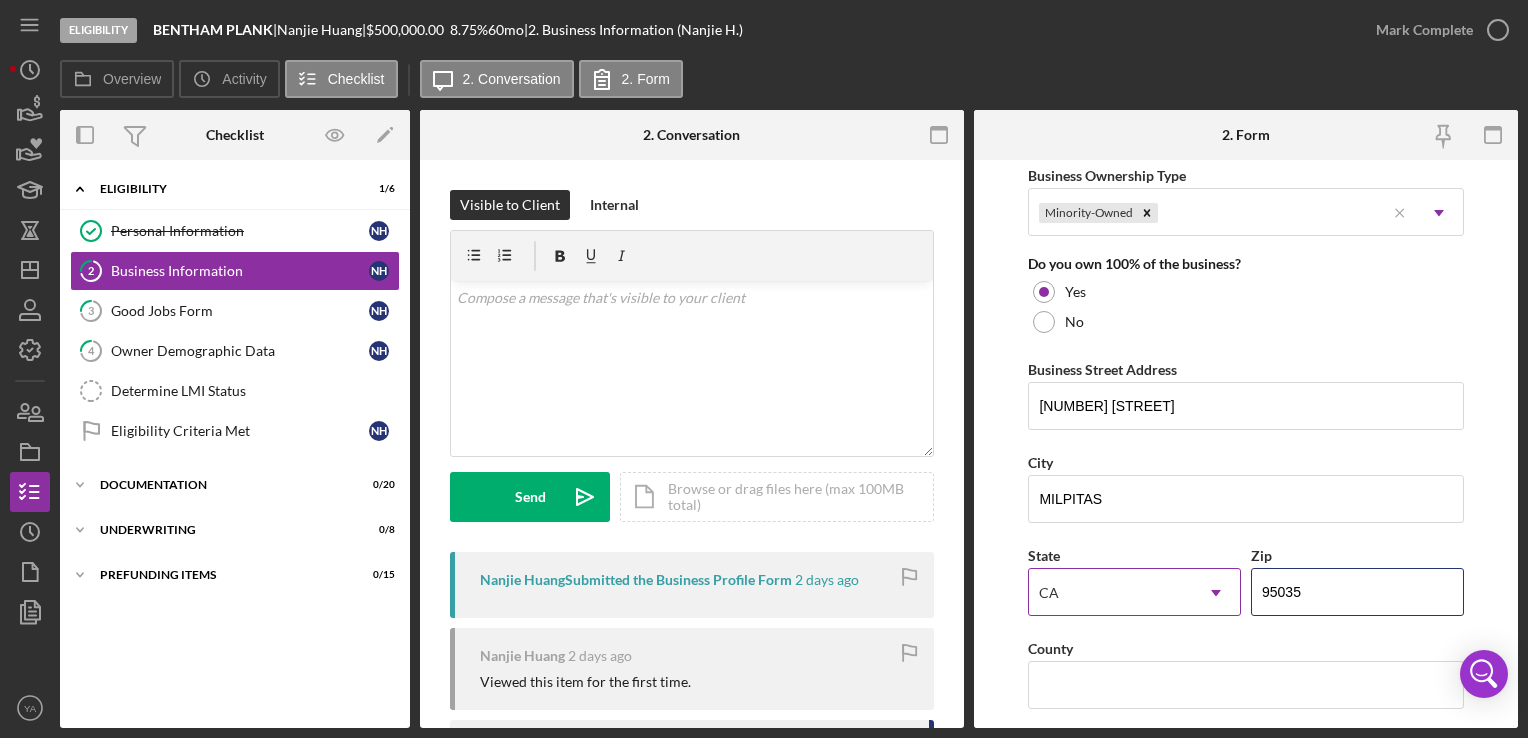 drag, startPoint x: 1349, startPoint y: 578, endPoint x: 1224, endPoint y: 589, distance: 125.48307 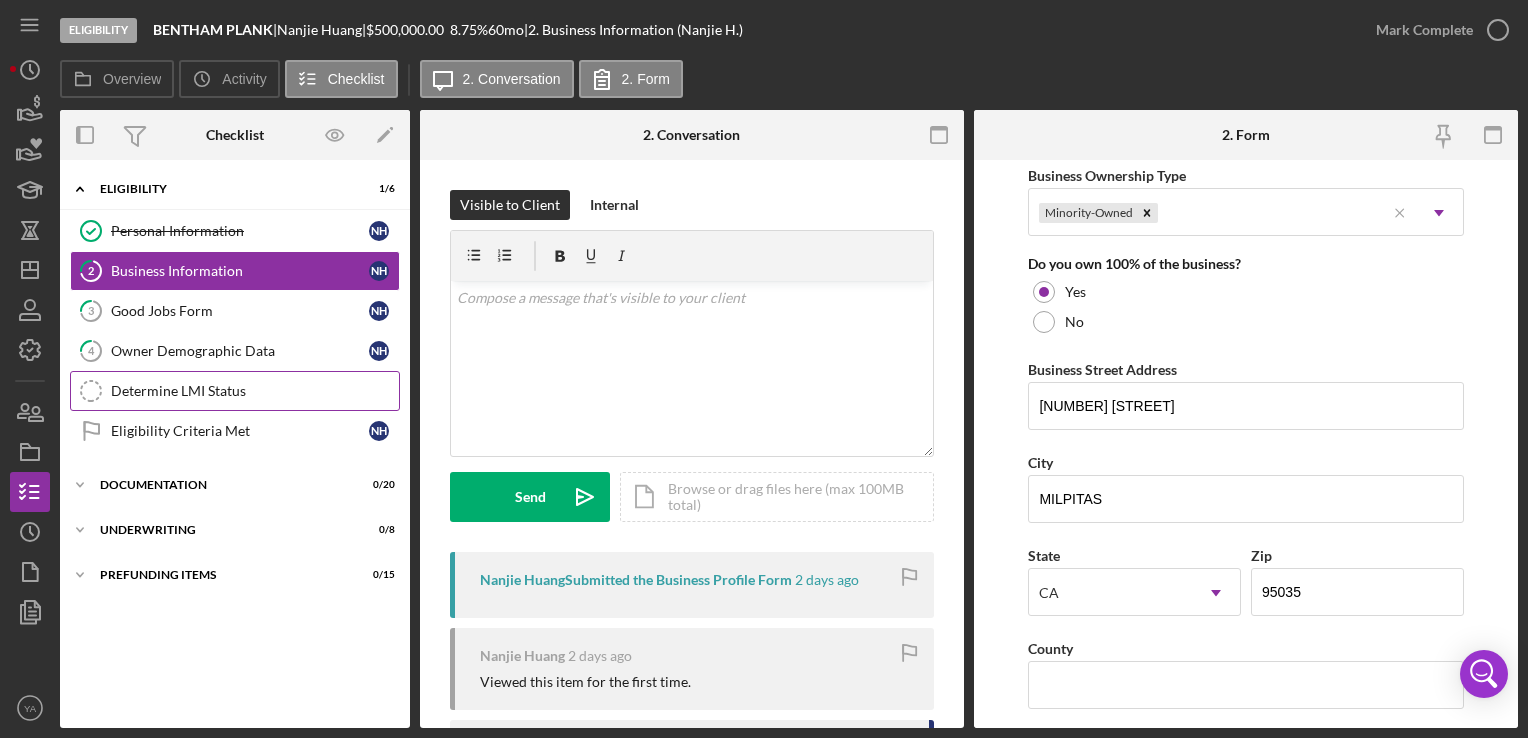click on "Determine LMI Status Determine LMI Status" at bounding box center [235, 391] 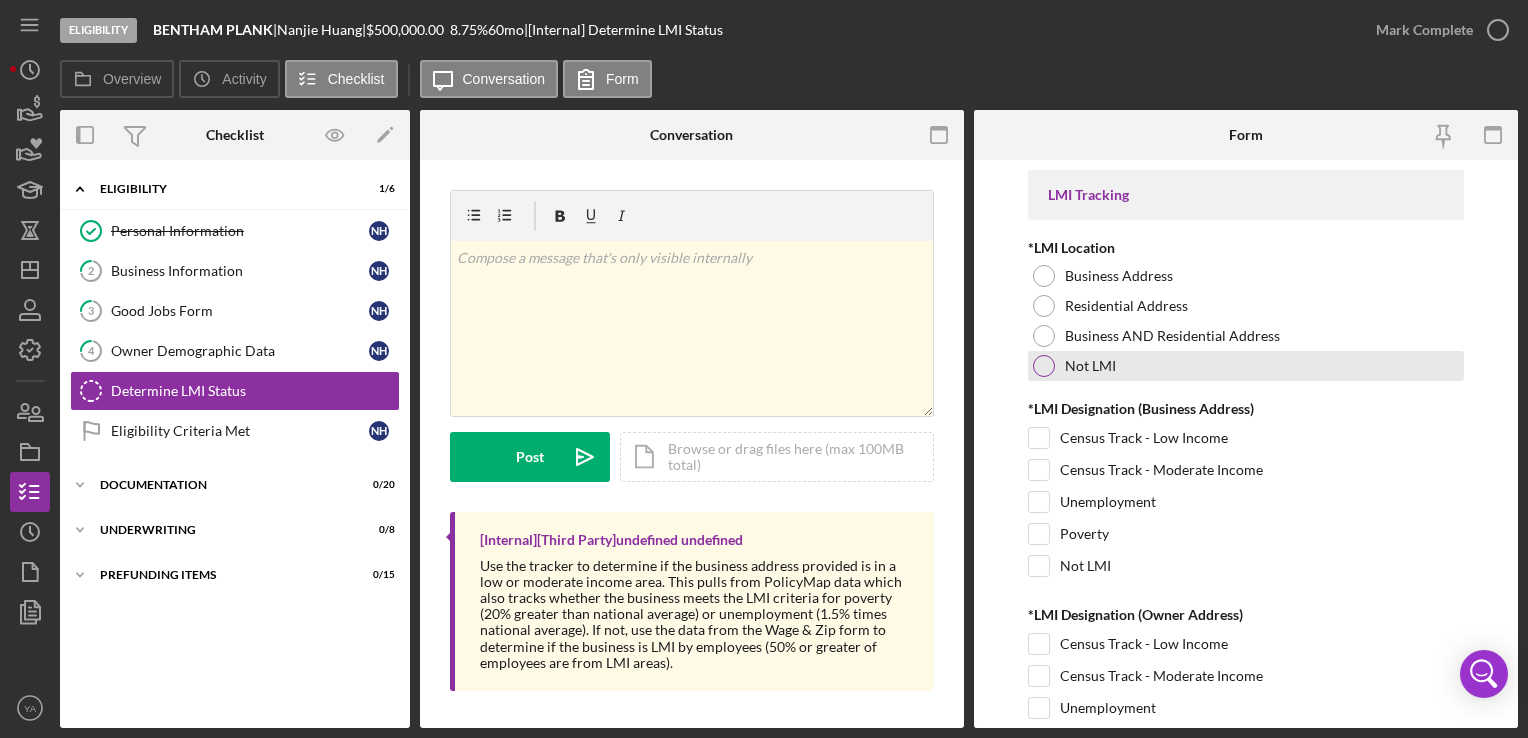click at bounding box center [1044, 366] 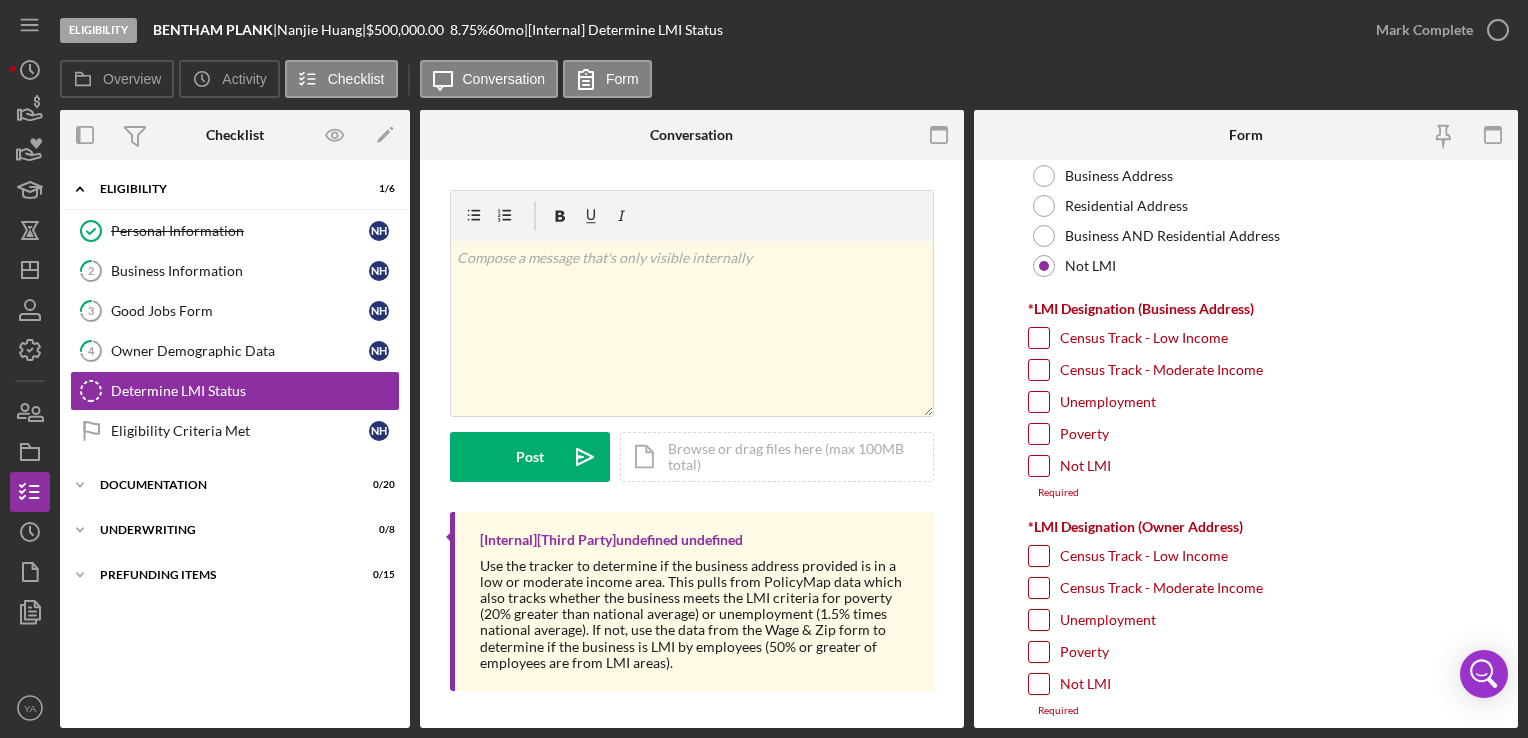 scroll, scrollTop: 200, scrollLeft: 0, axis: vertical 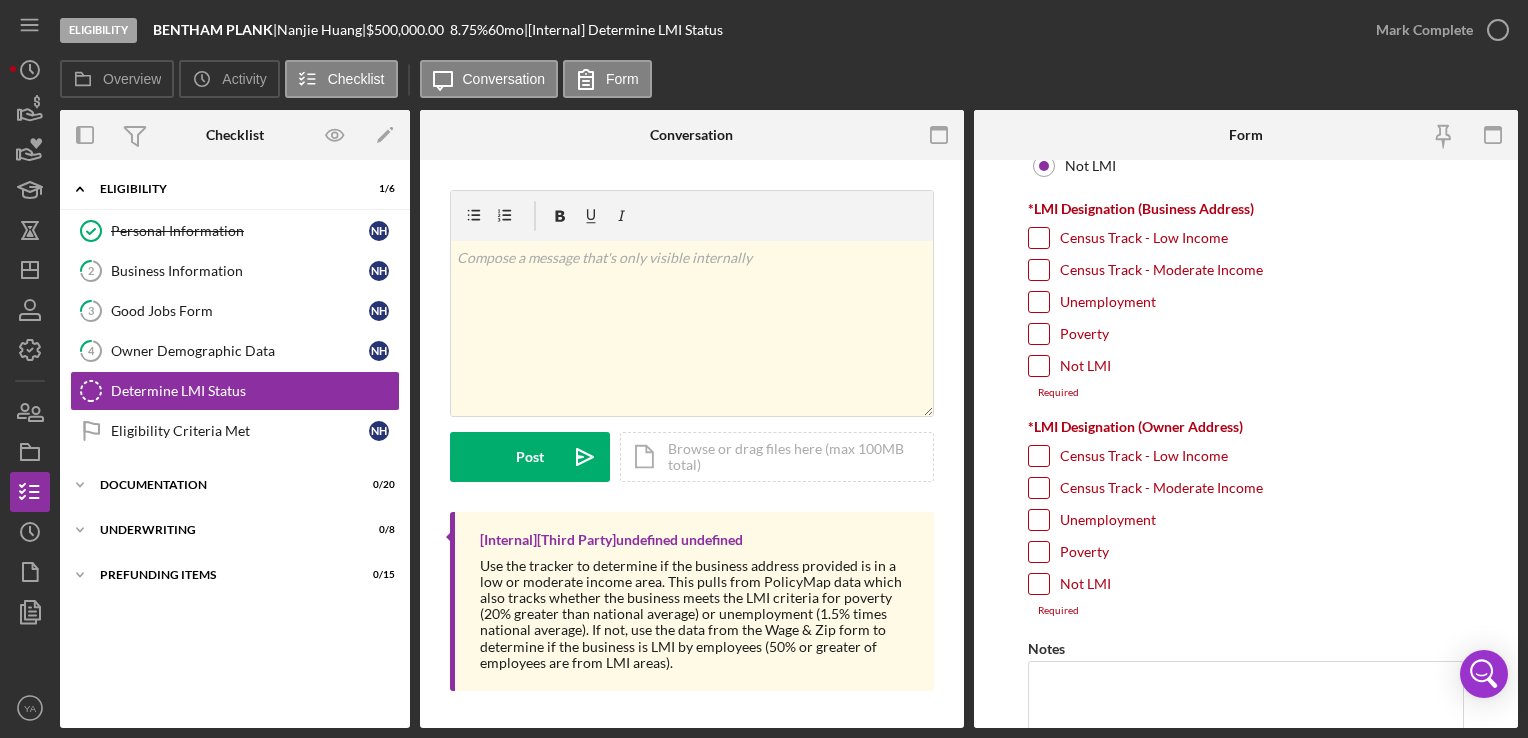 click on "Poverty" at bounding box center (1245, 339) 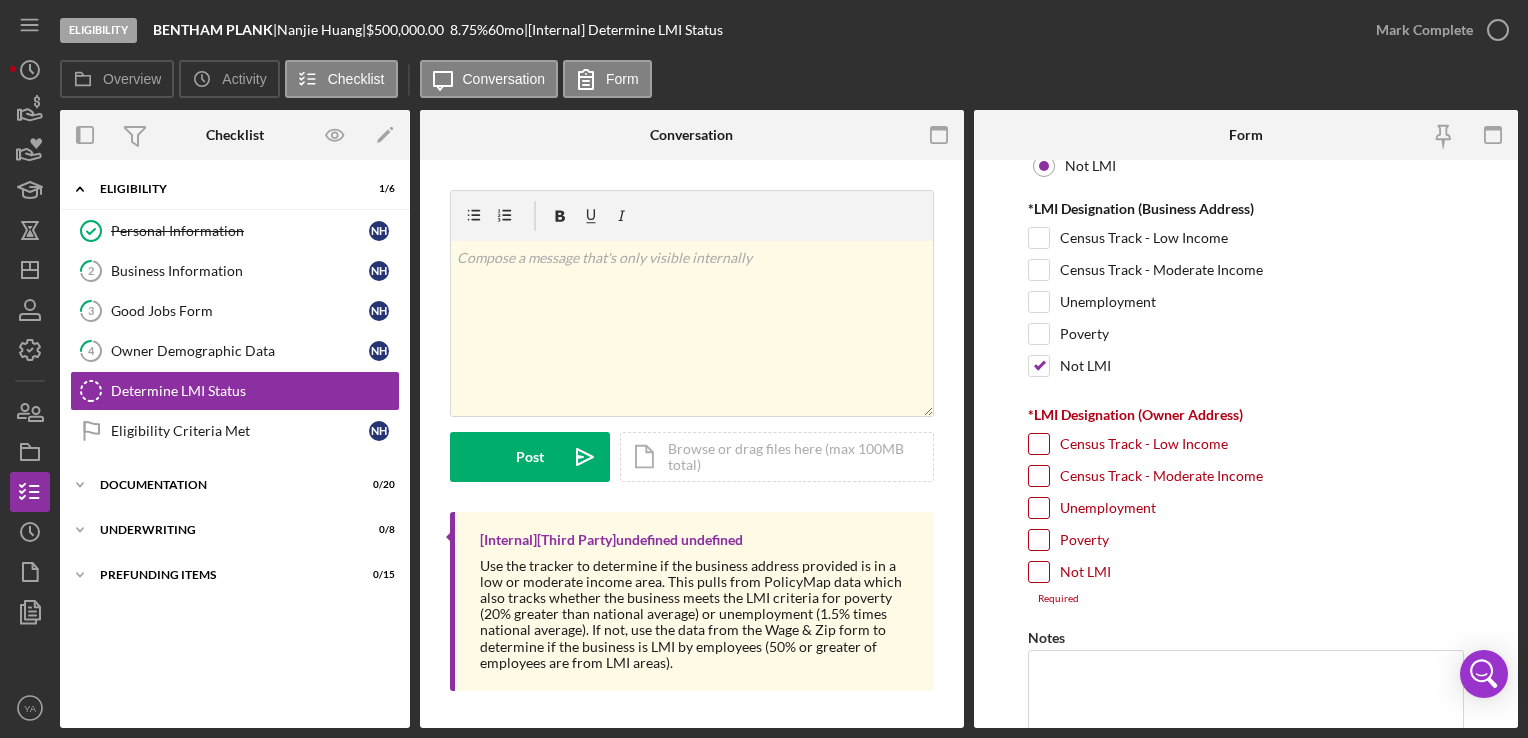 click on "Not LMI" at bounding box center (1039, 572) 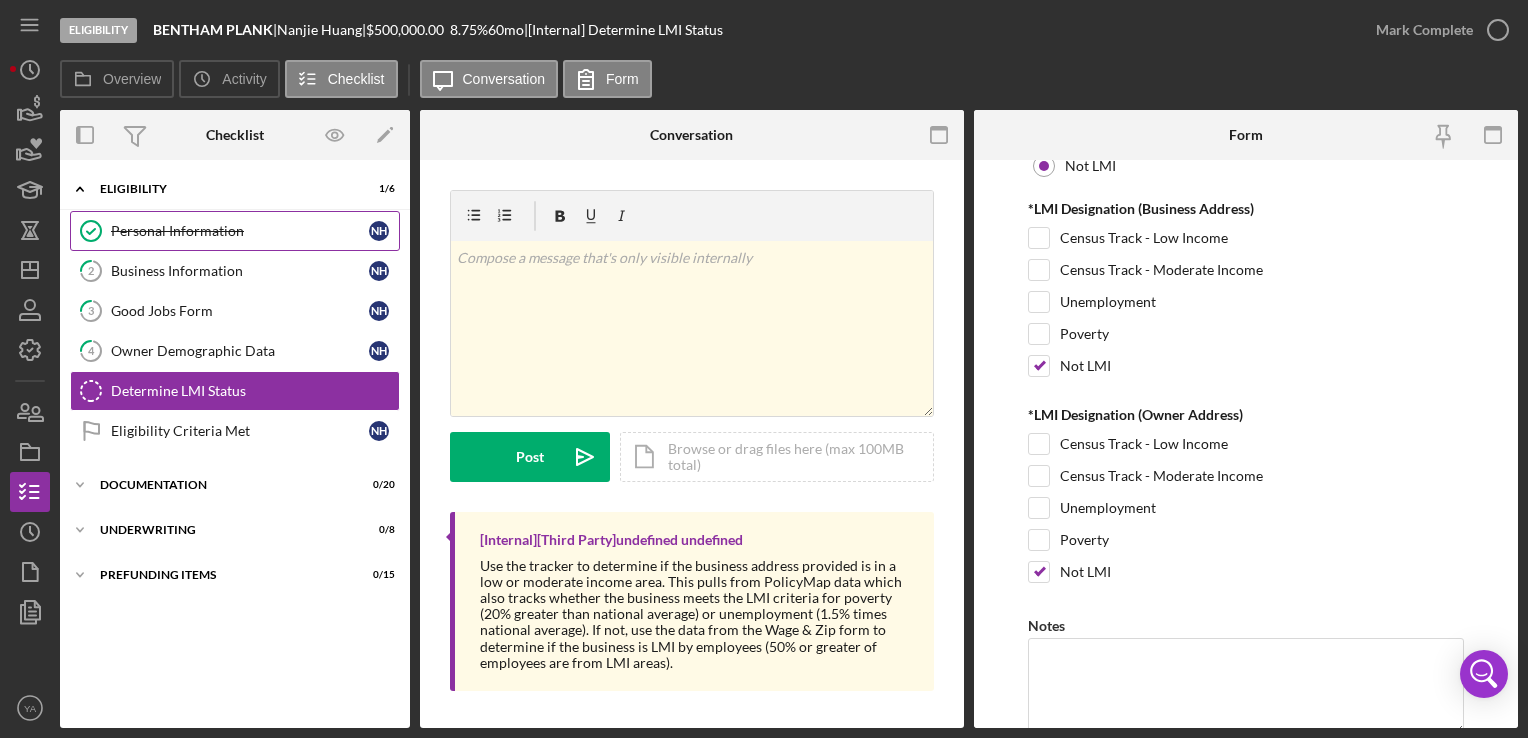 click on "Personal Information" at bounding box center (240, 231) 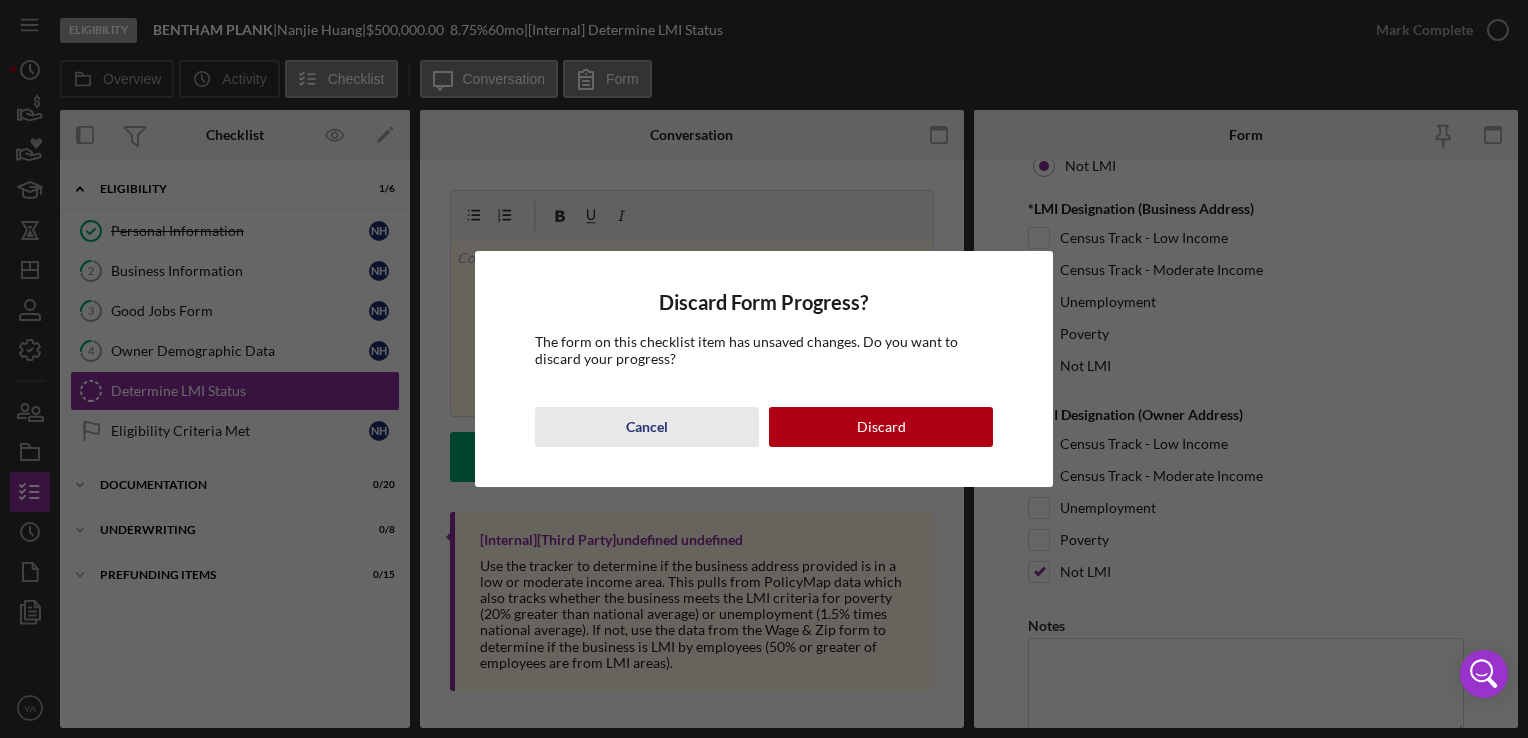 click on "Cancel" at bounding box center [647, 427] 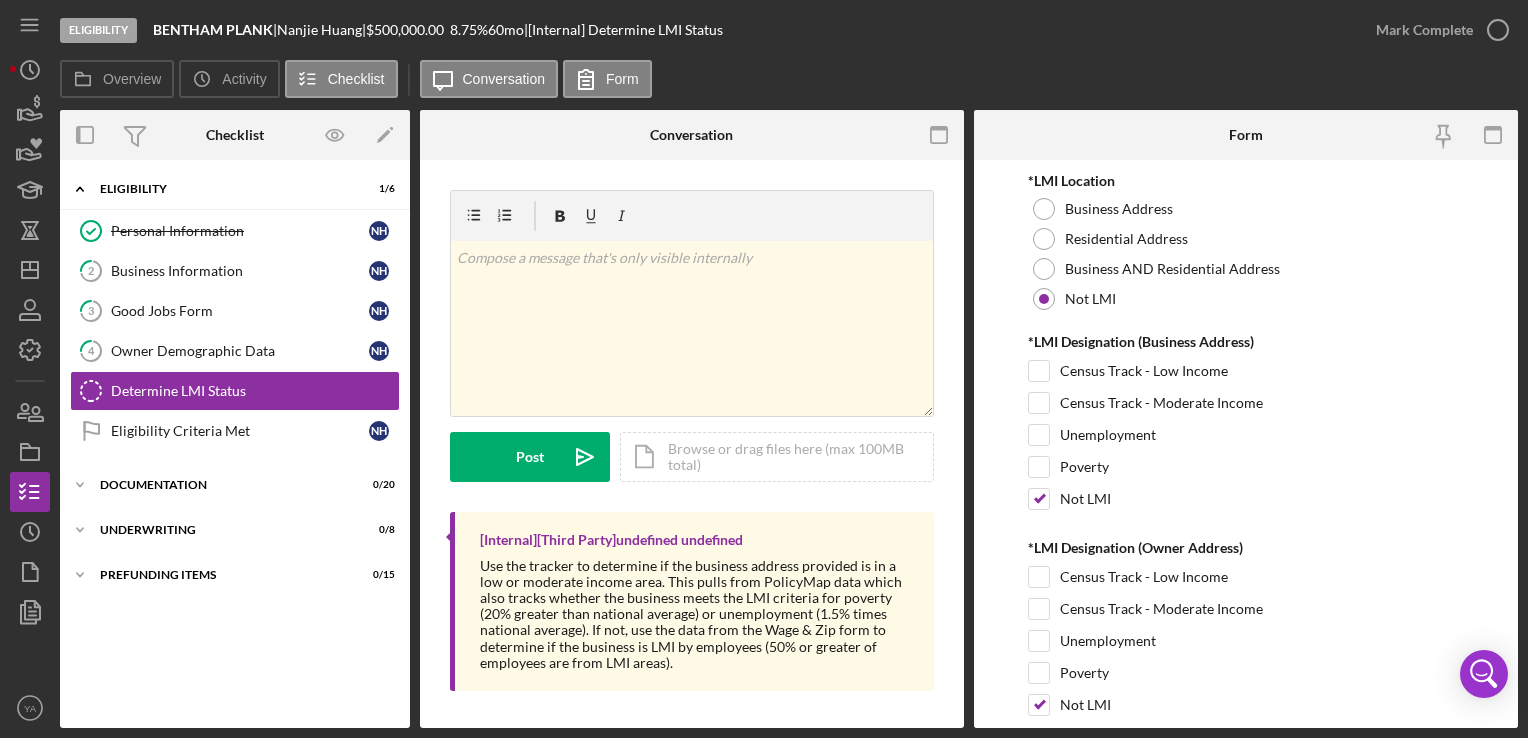 scroll, scrollTop: 0, scrollLeft: 0, axis: both 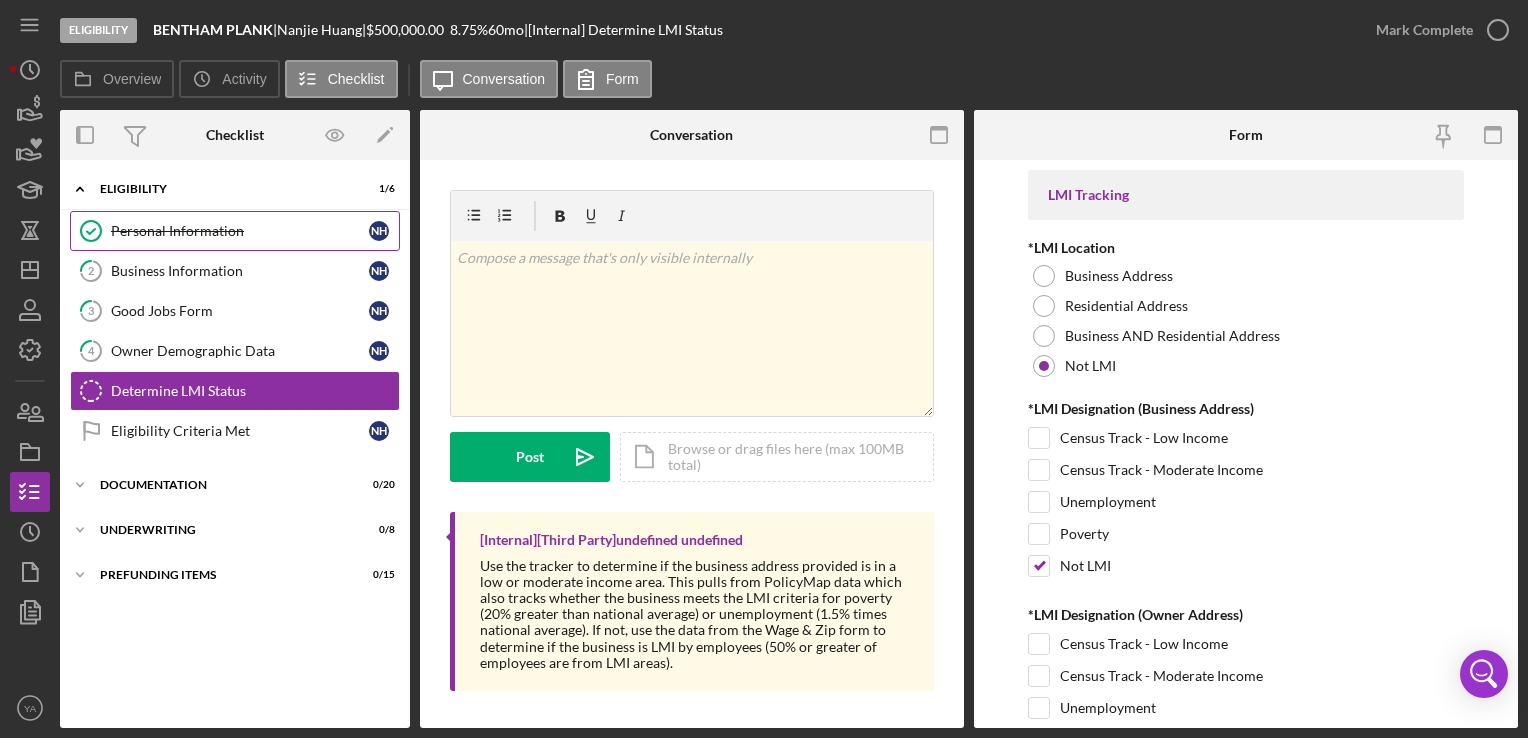 click on "Personal Information" at bounding box center [240, 231] 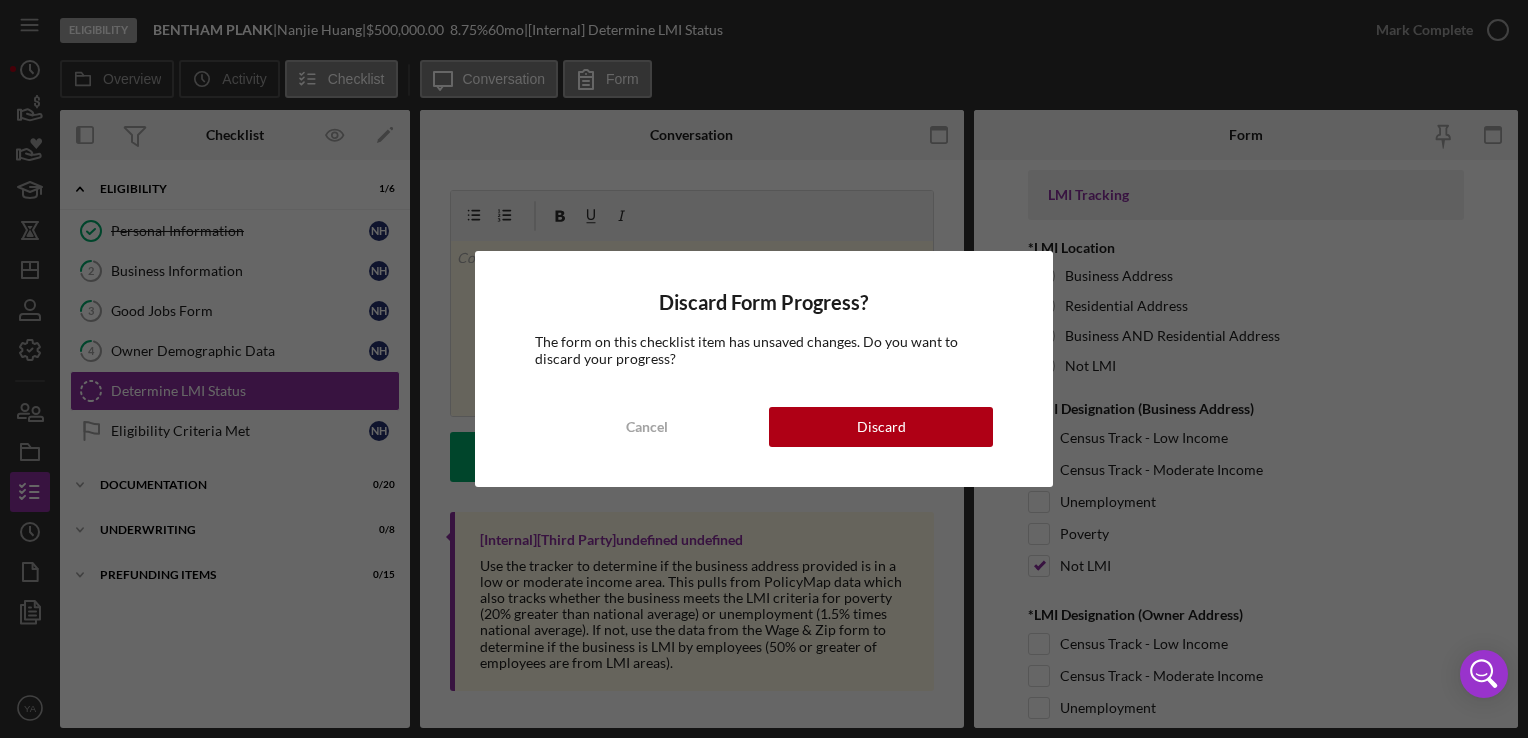 click on "Discard Form Progress? The form on this checklist item has unsaved changes. Do you want to discard your progress? Cancel Discard" at bounding box center (764, 368) 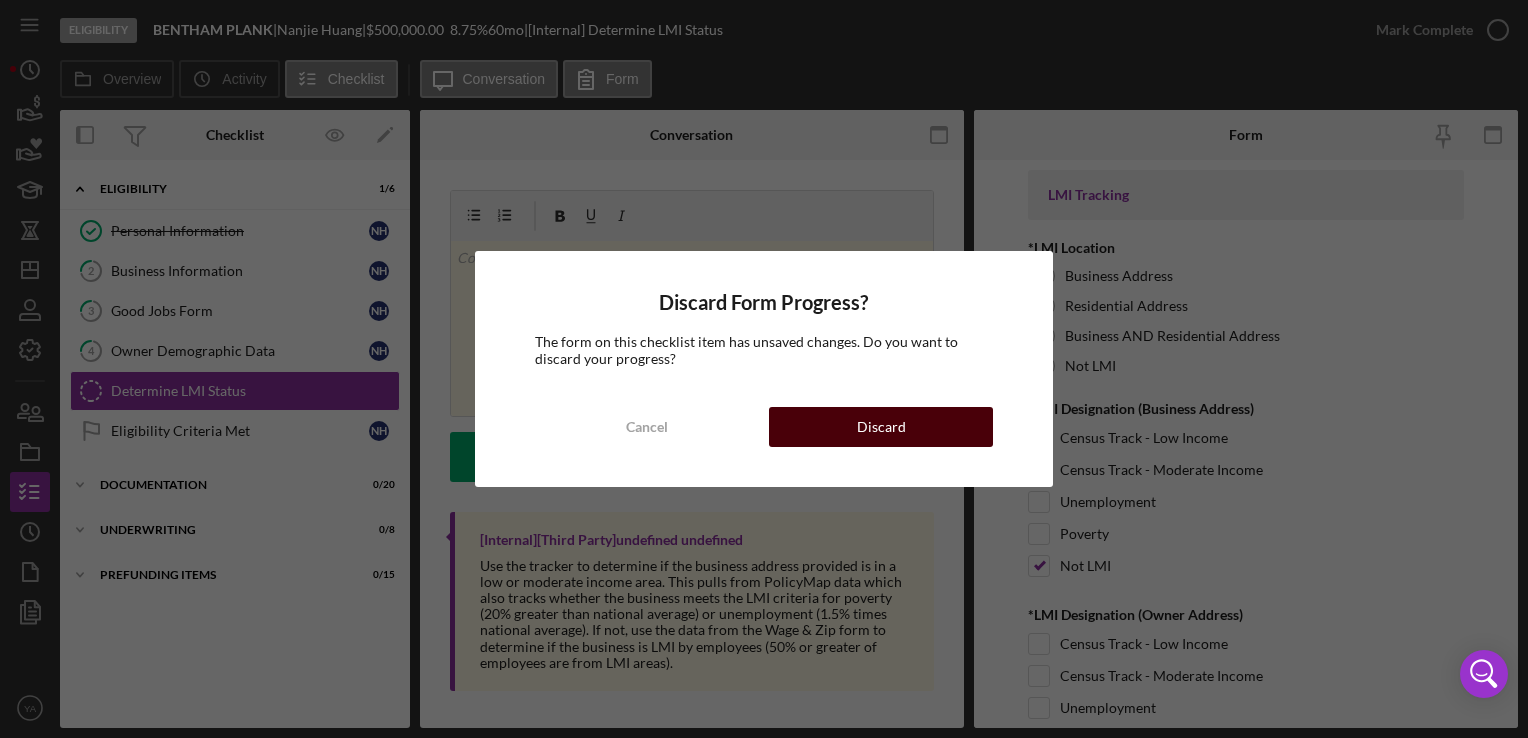 click on "Discard" at bounding box center (881, 427) 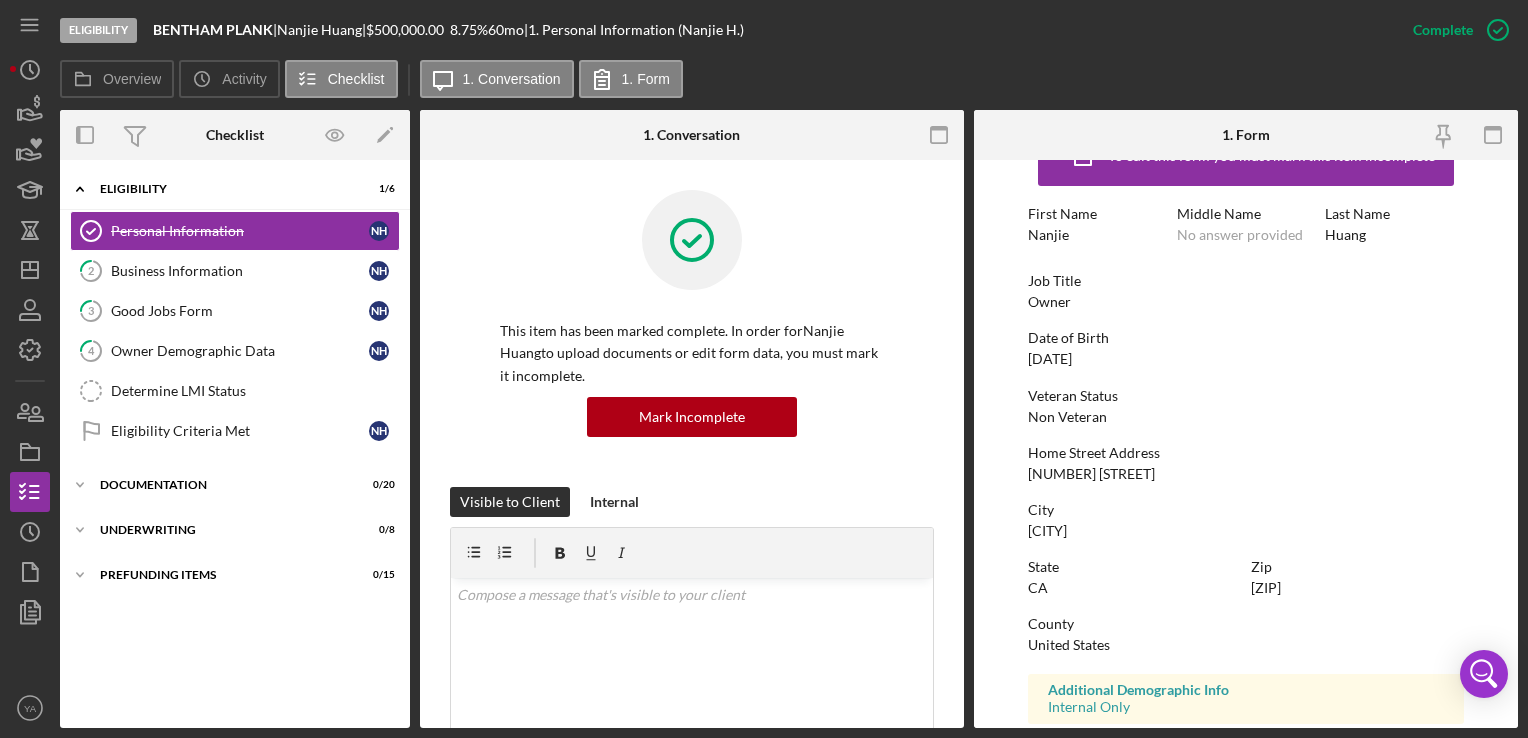 scroll, scrollTop: 100, scrollLeft: 0, axis: vertical 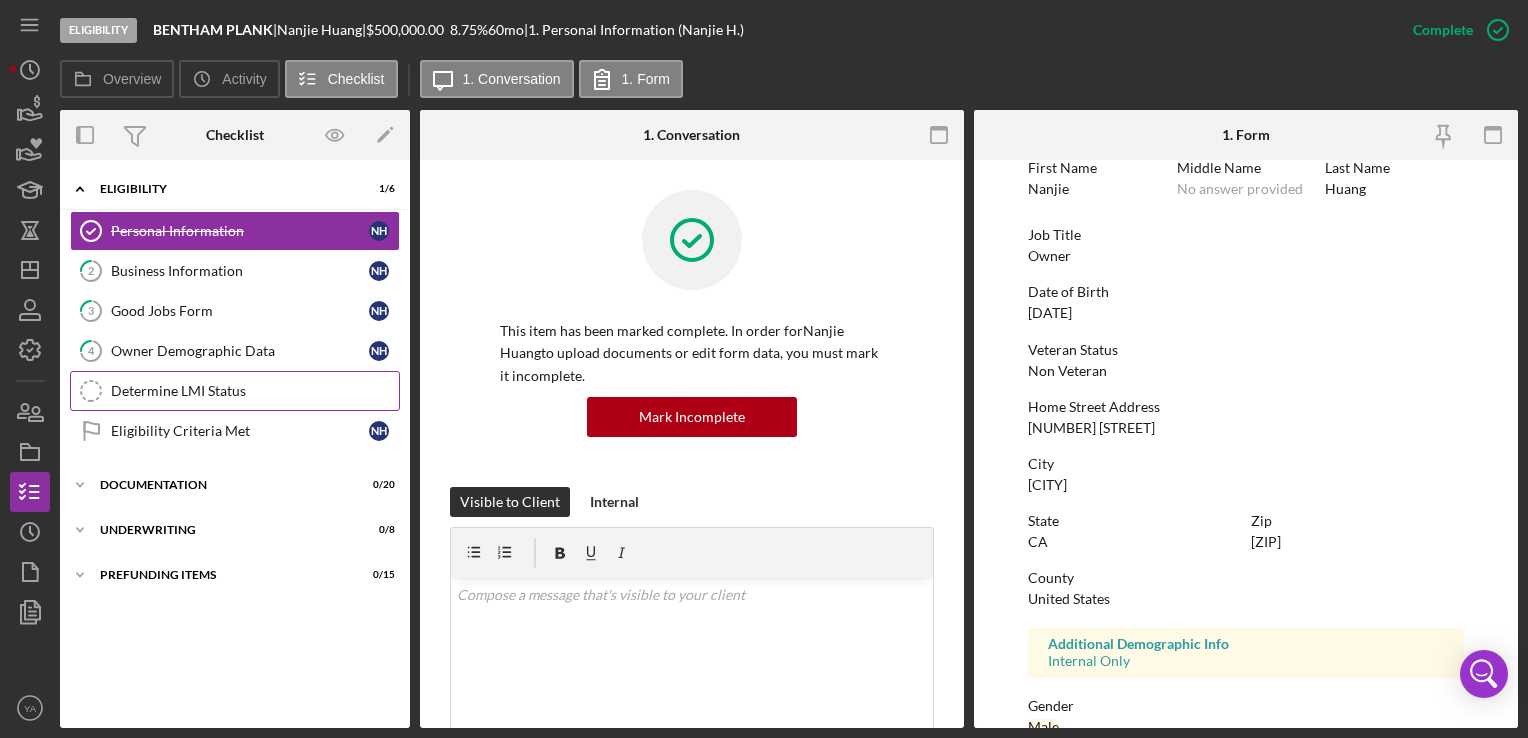 click on "Determine LMI Status Determine LMI Status" at bounding box center (235, 391) 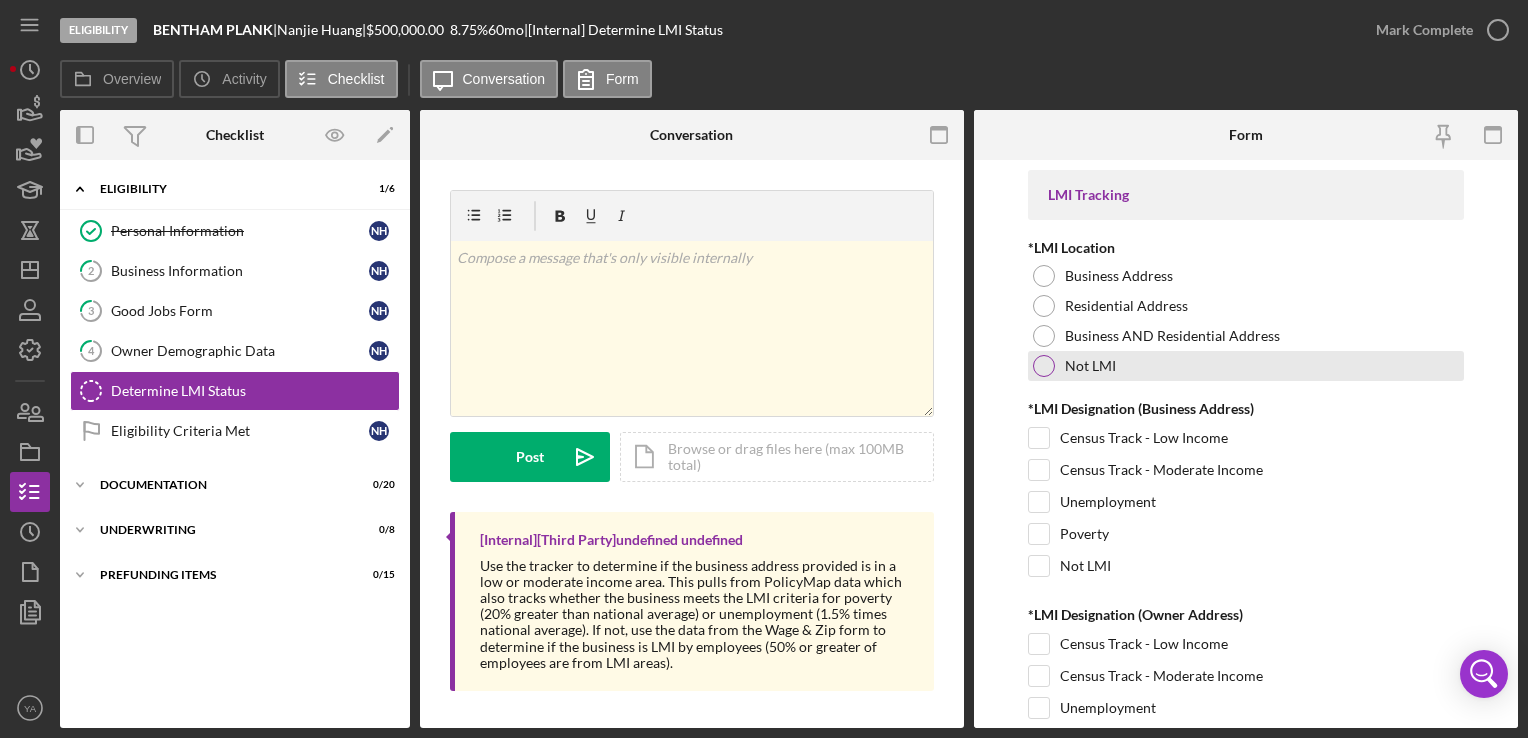 click at bounding box center (1044, 366) 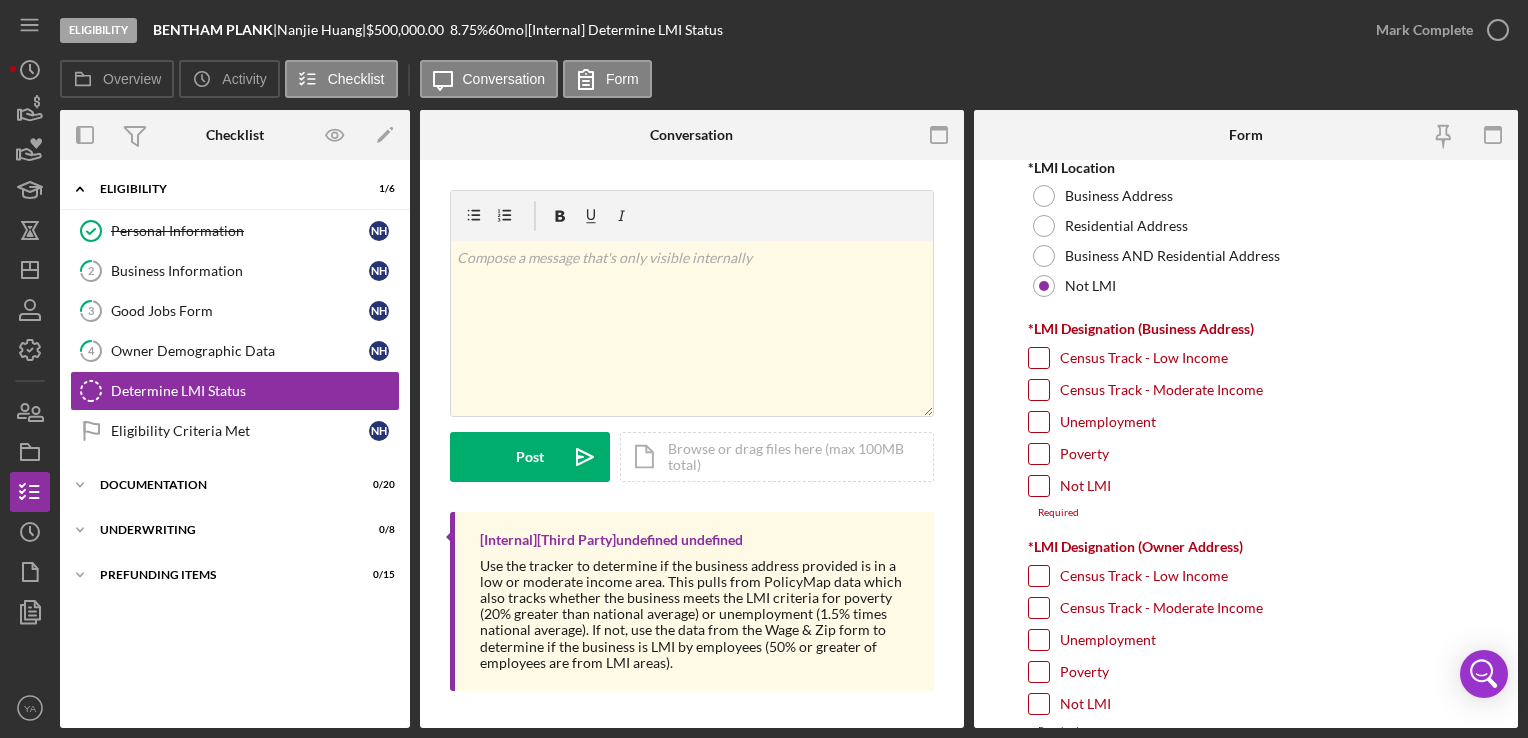 scroll, scrollTop: 200, scrollLeft: 0, axis: vertical 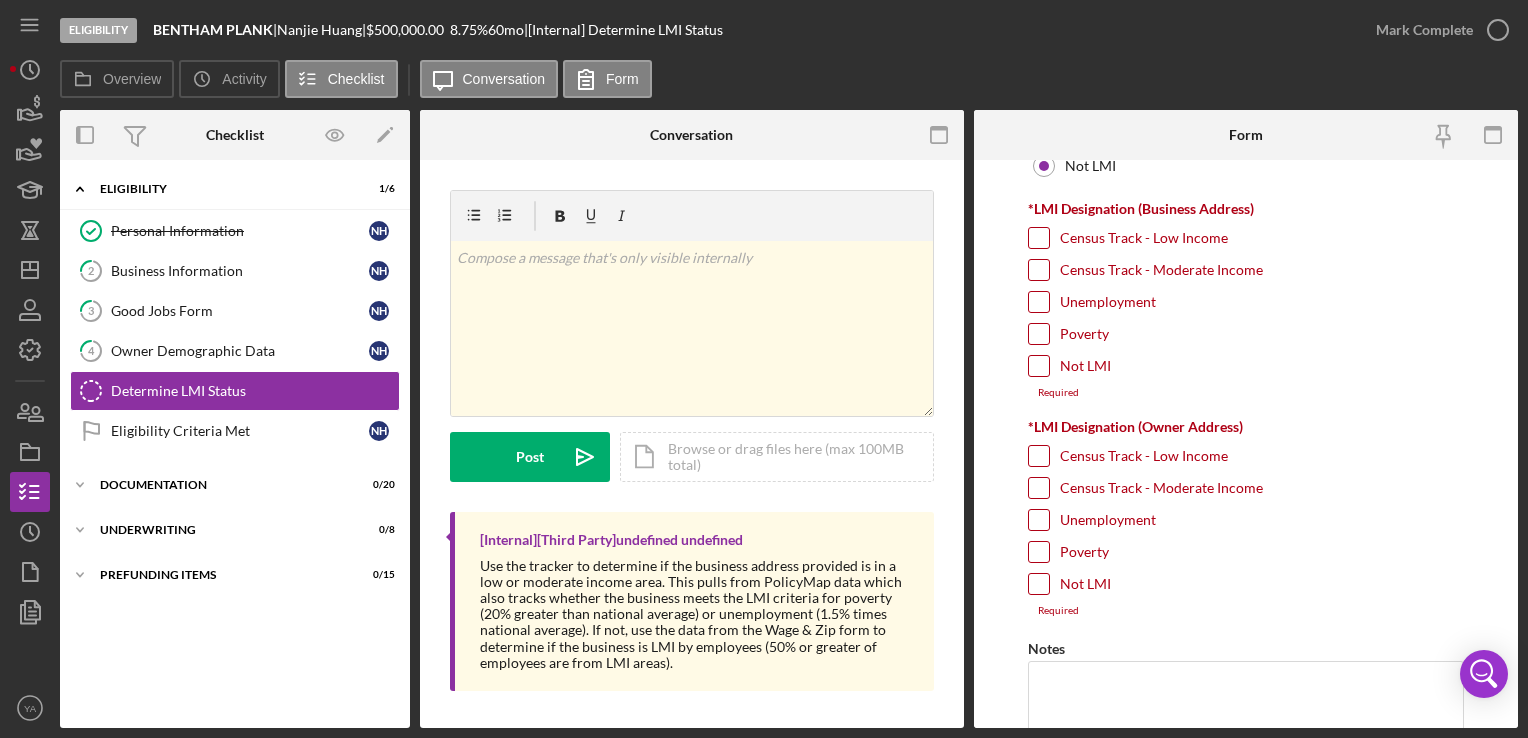 click on "Unemployment" at bounding box center (1039, 520) 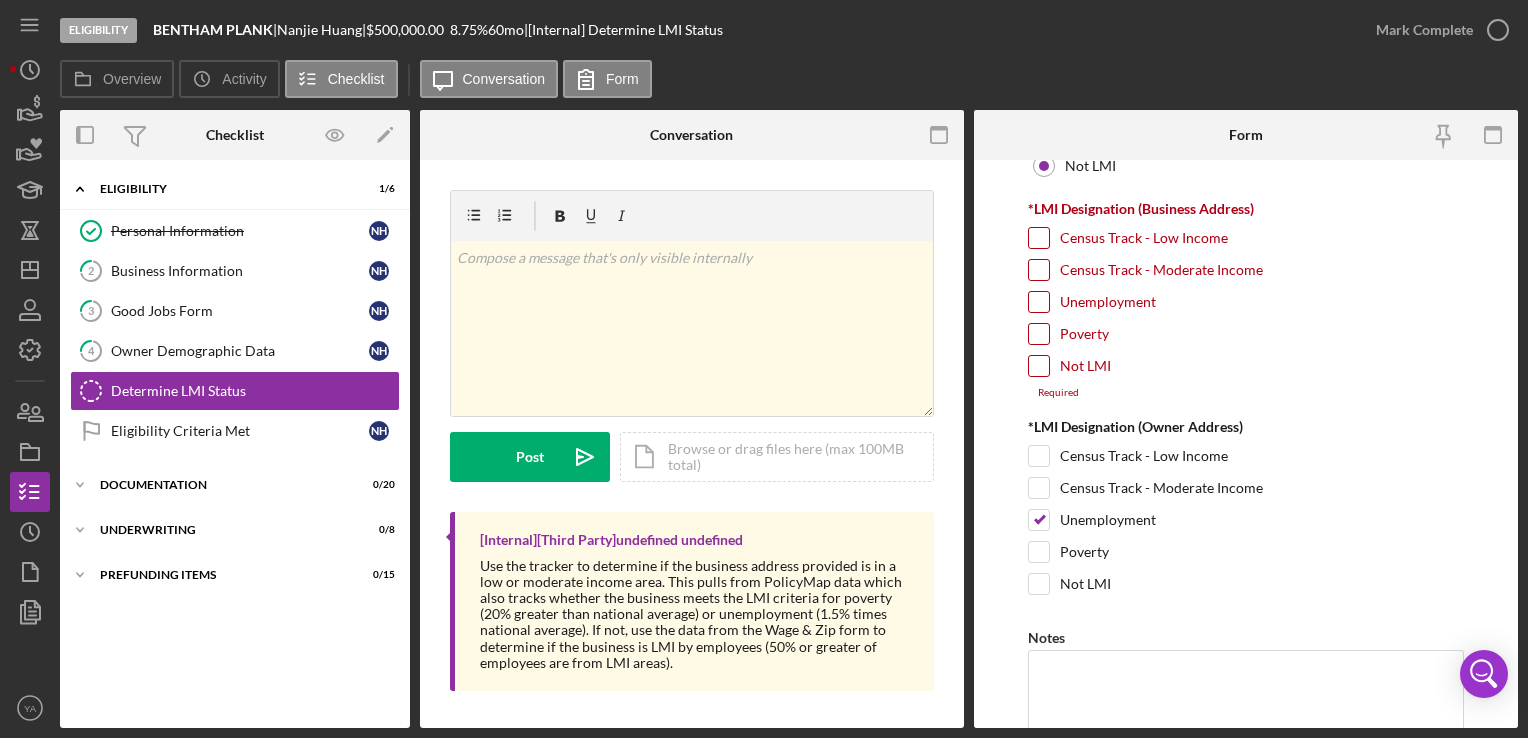 click on "Not LMI" at bounding box center [1039, 366] 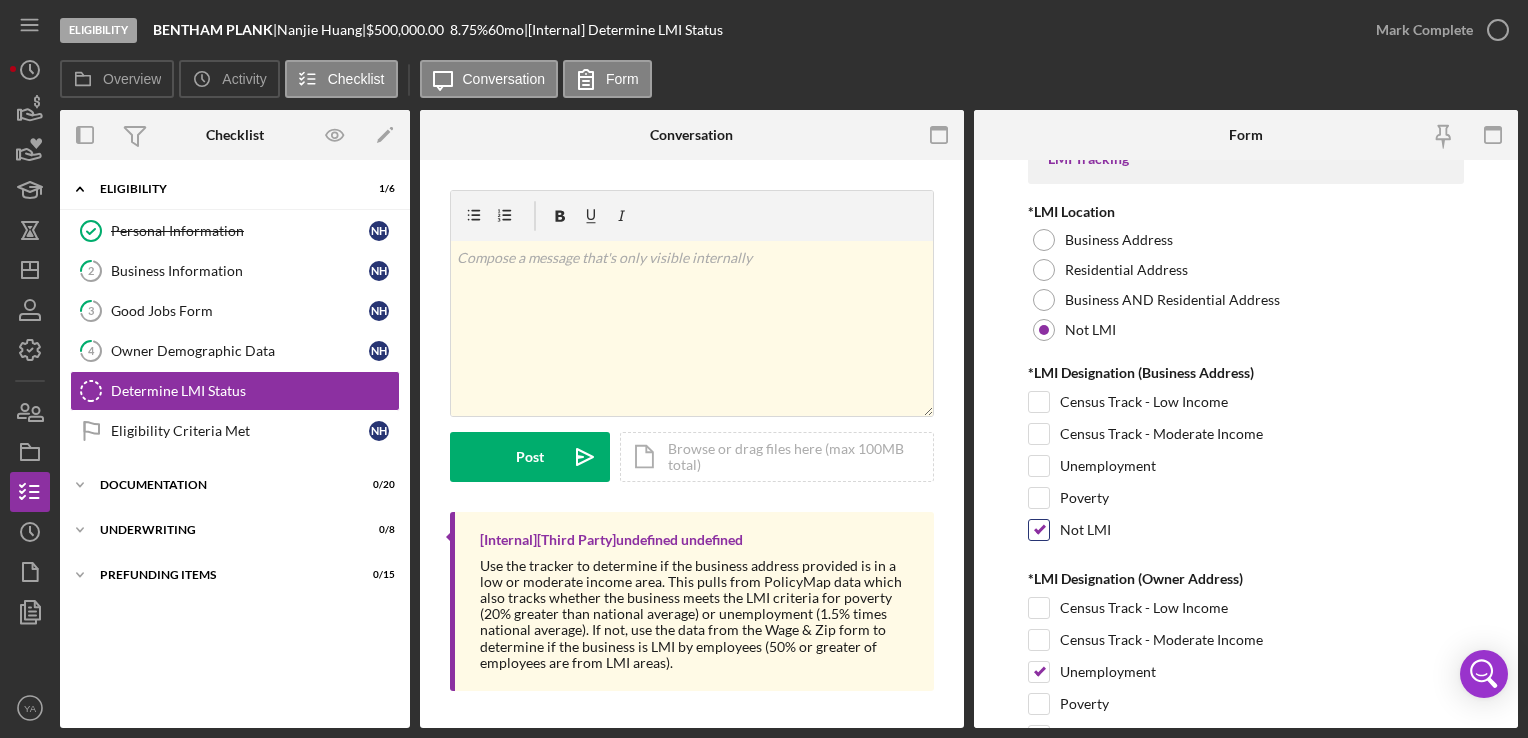 scroll, scrollTop: 439, scrollLeft: 0, axis: vertical 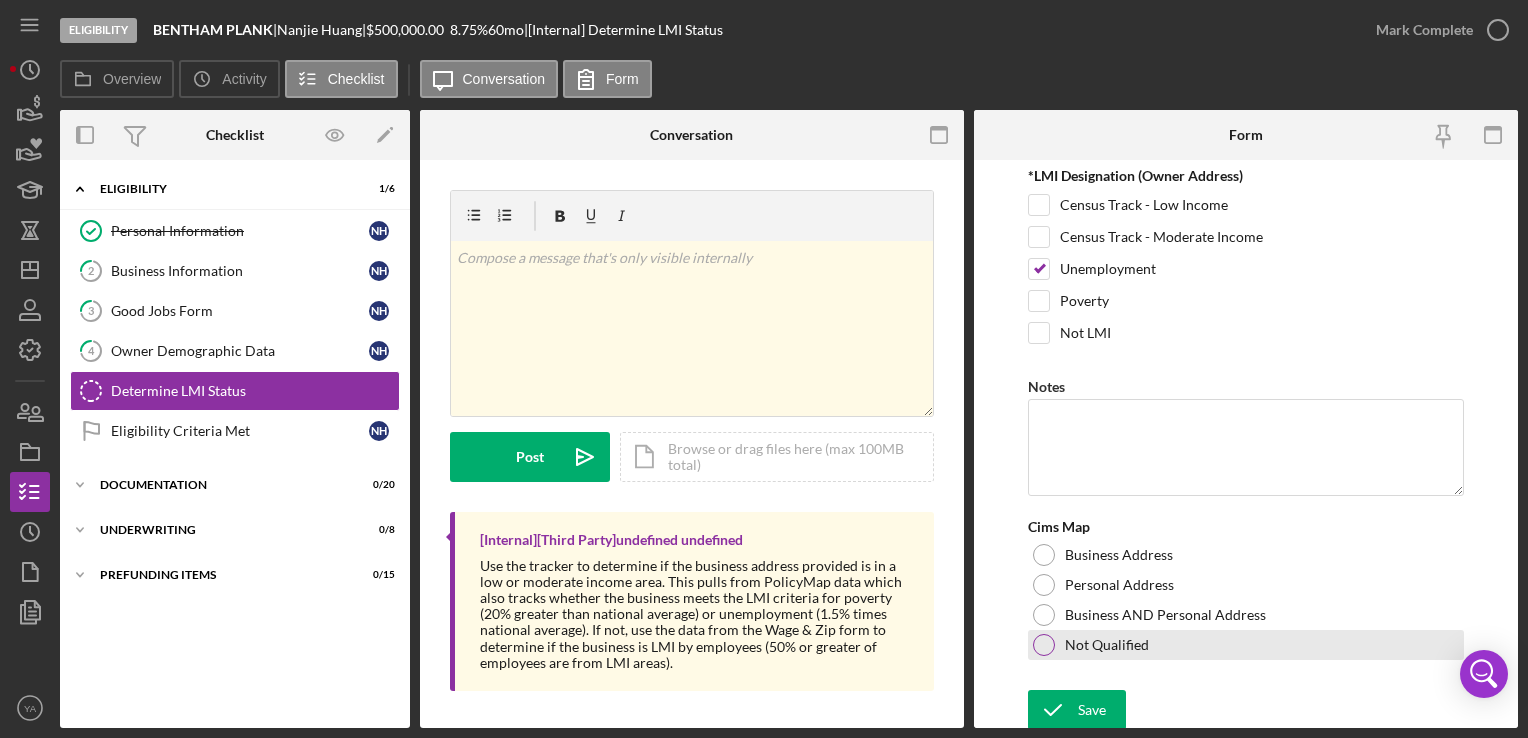 click at bounding box center (1044, 645) 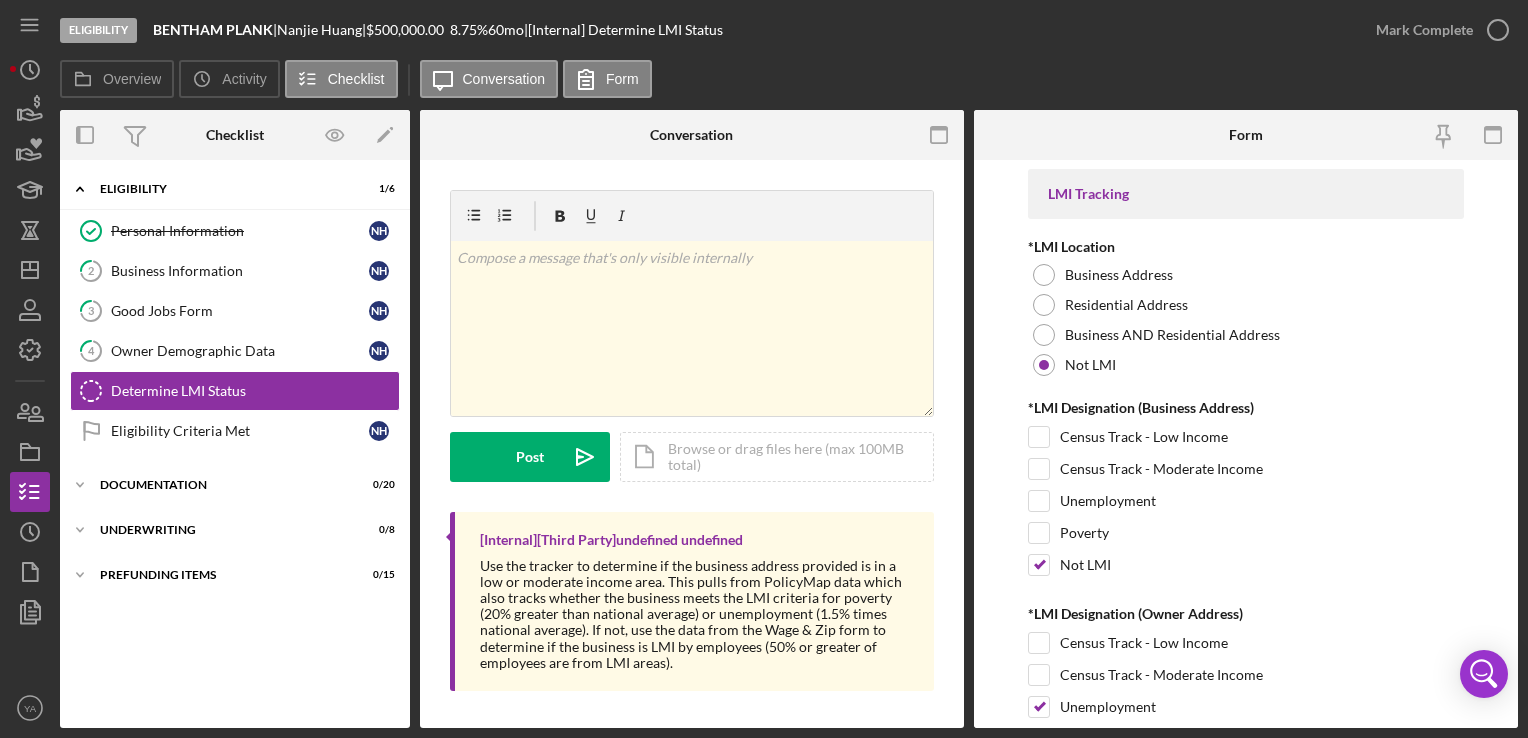scroll, scrollTop: 0, scrollLeft: 0, axis: both 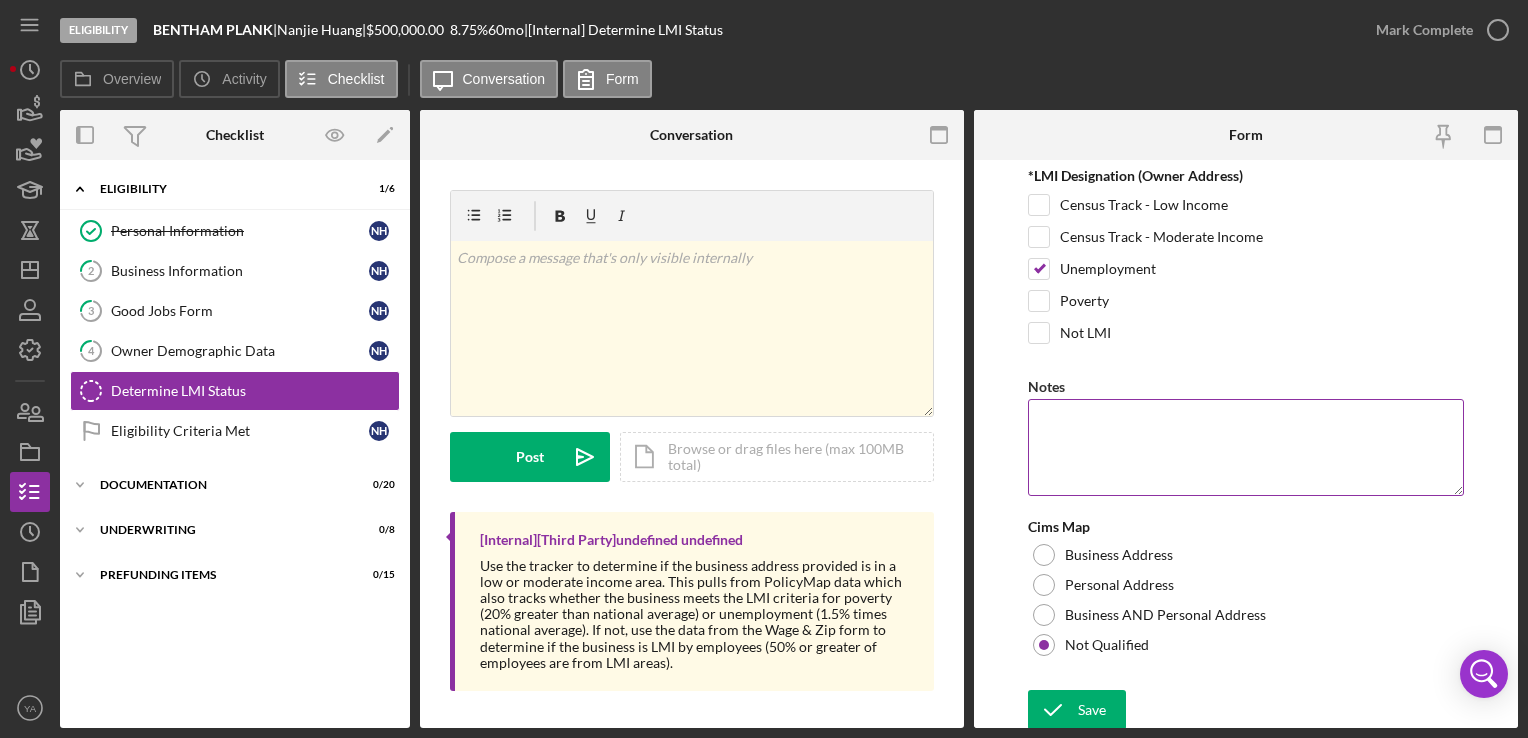 type 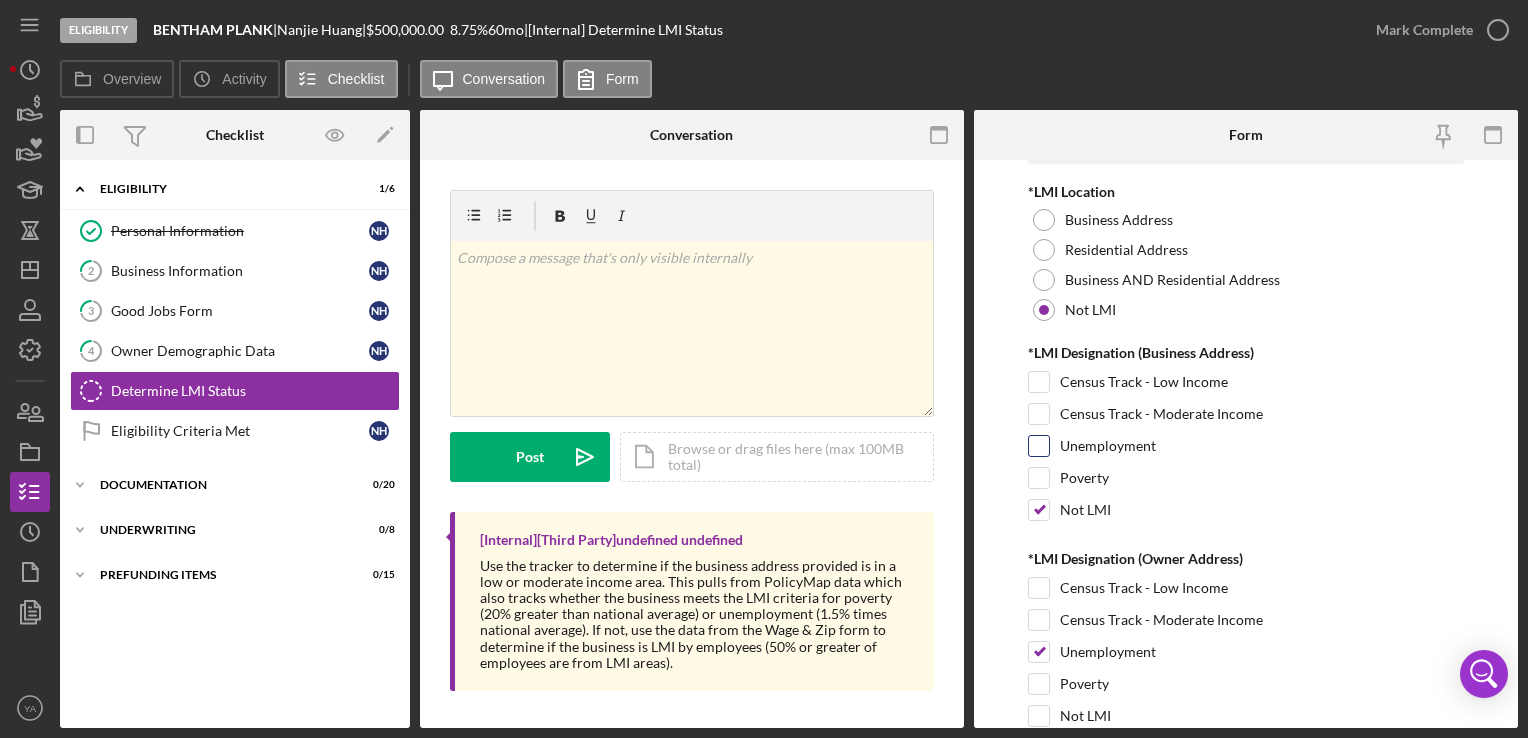 scroll, scrollTop: 100, scrollLeft: 0, axis: vertical 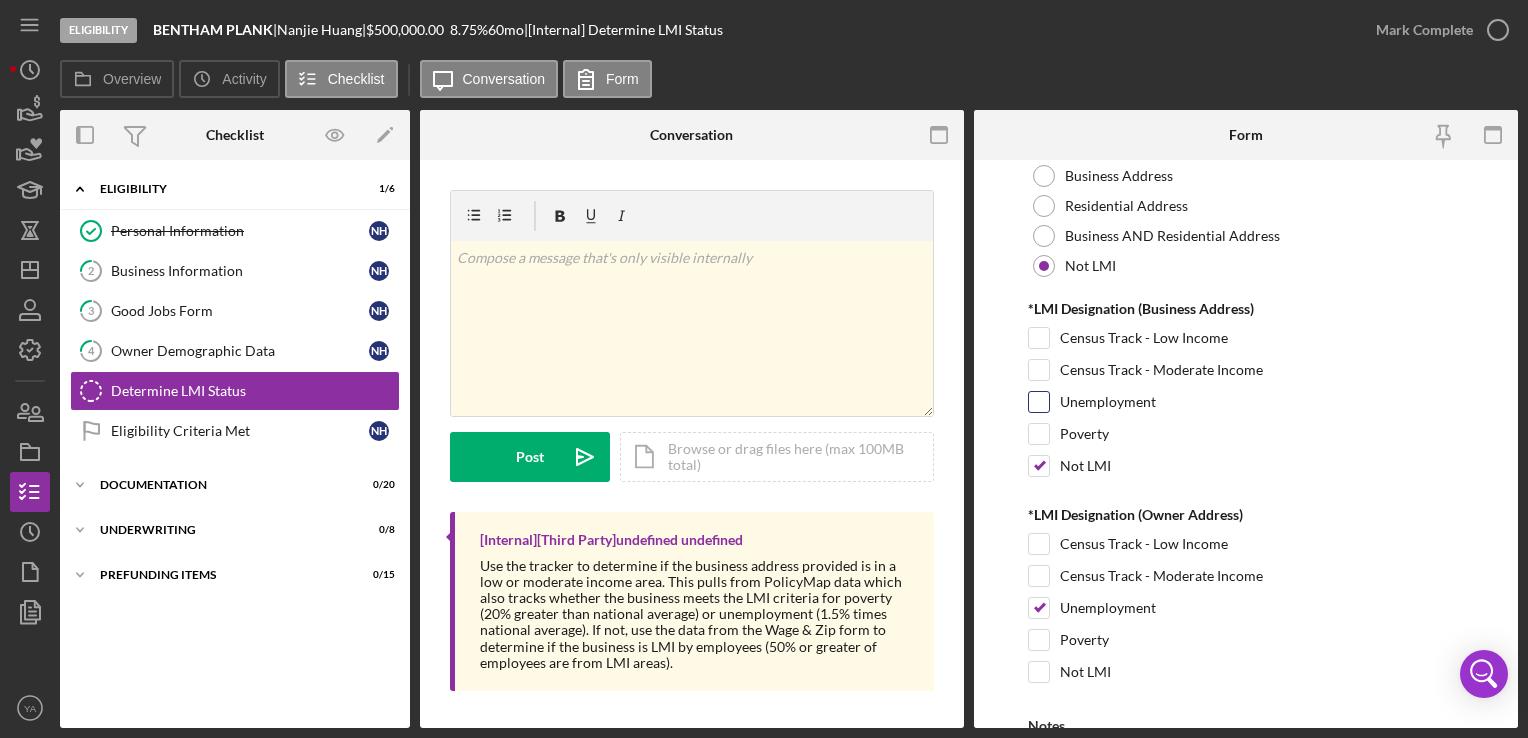 click on "Unemployment" at bounding box center [1039, 402] 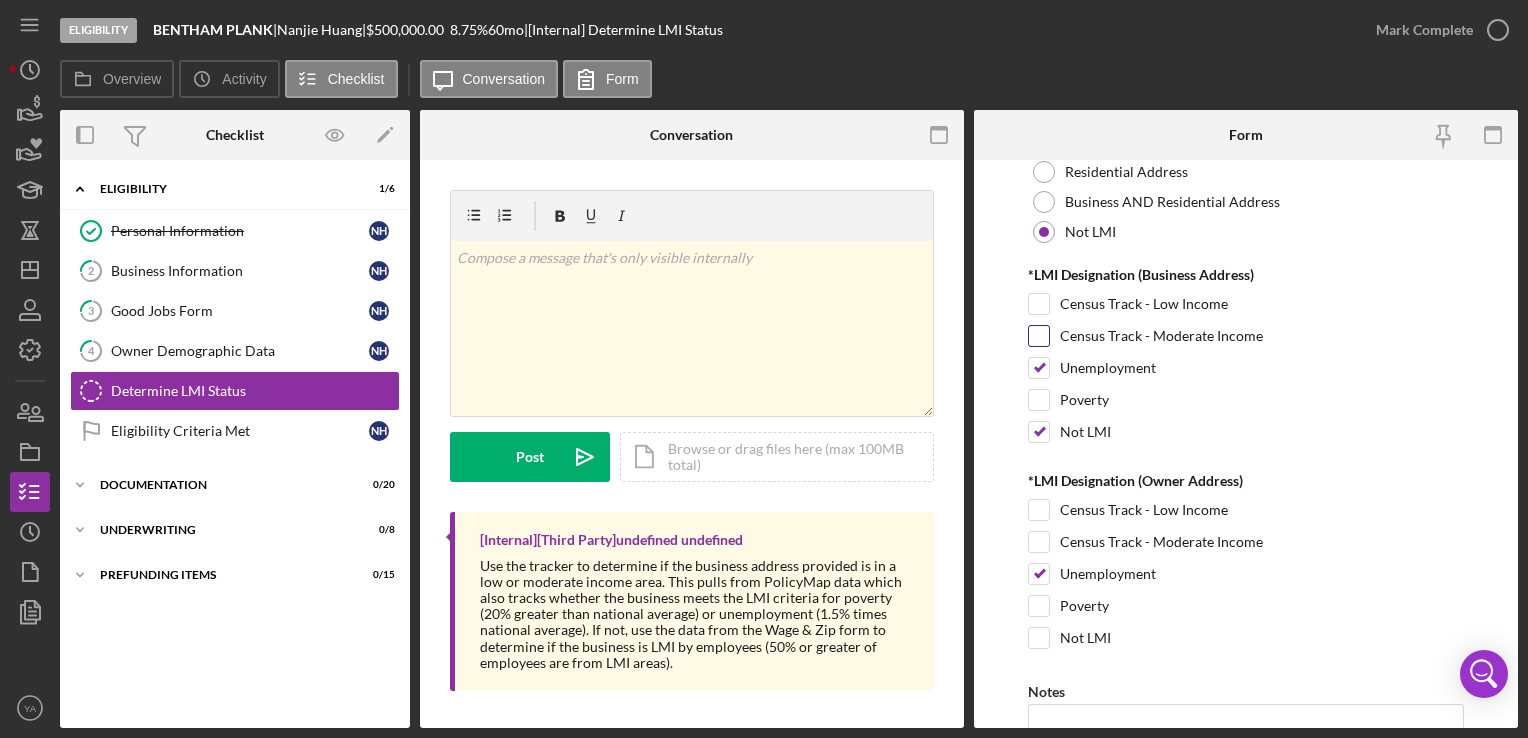 scroll, scrollTop: 100, scrollLeft: 0, axis: vertical 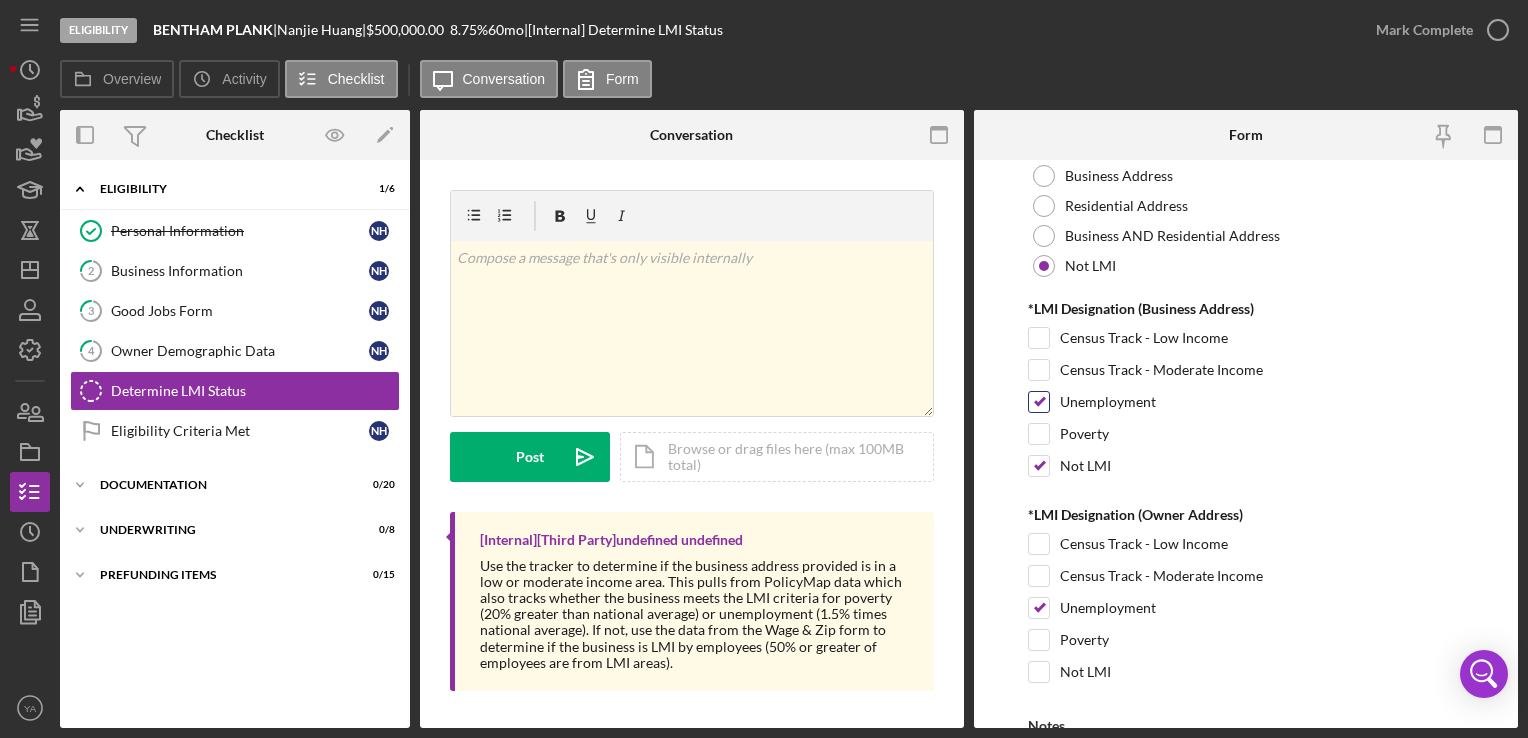 click on "Unemployment" at bounding box center (1039, 402) 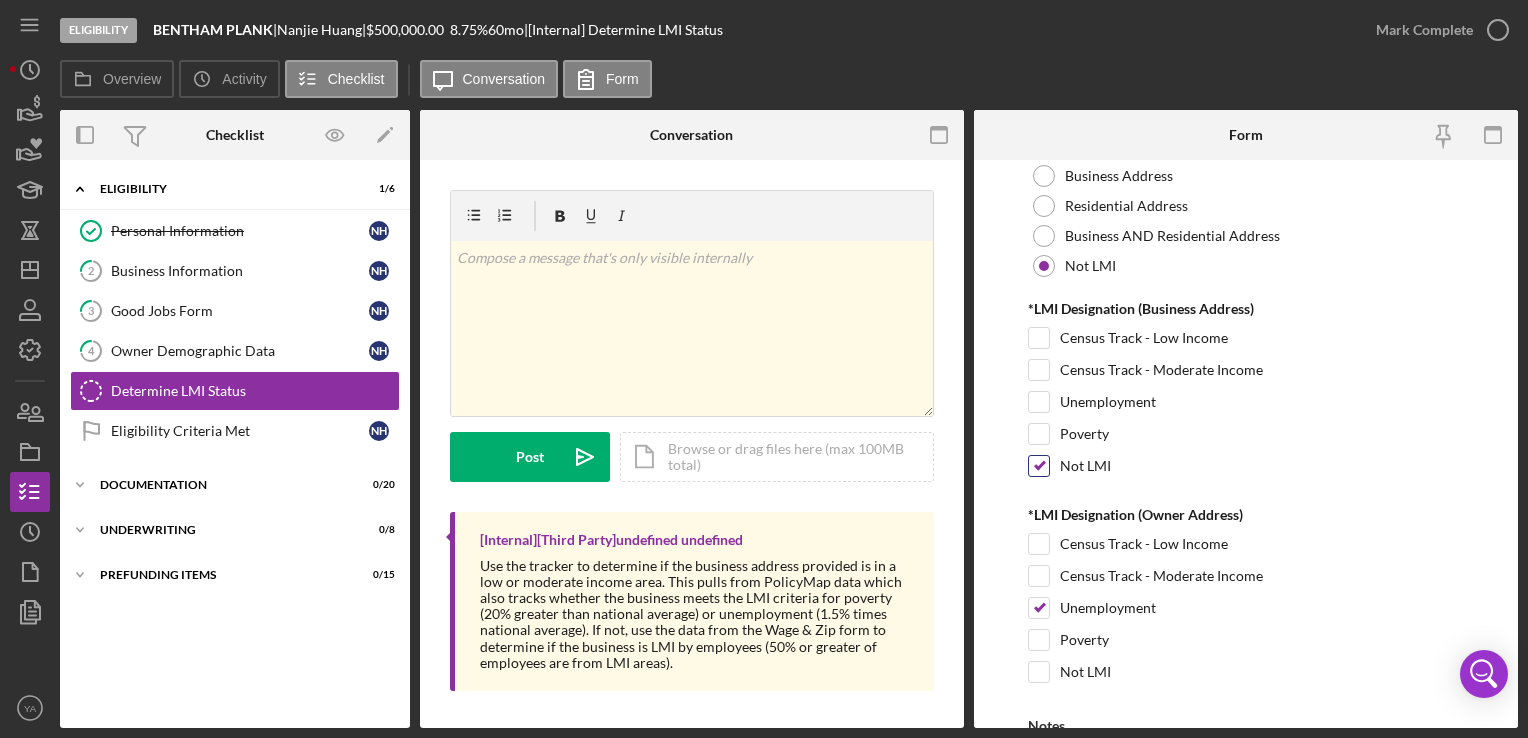 click on "Not LMI" at bounding box center [1245, 471] 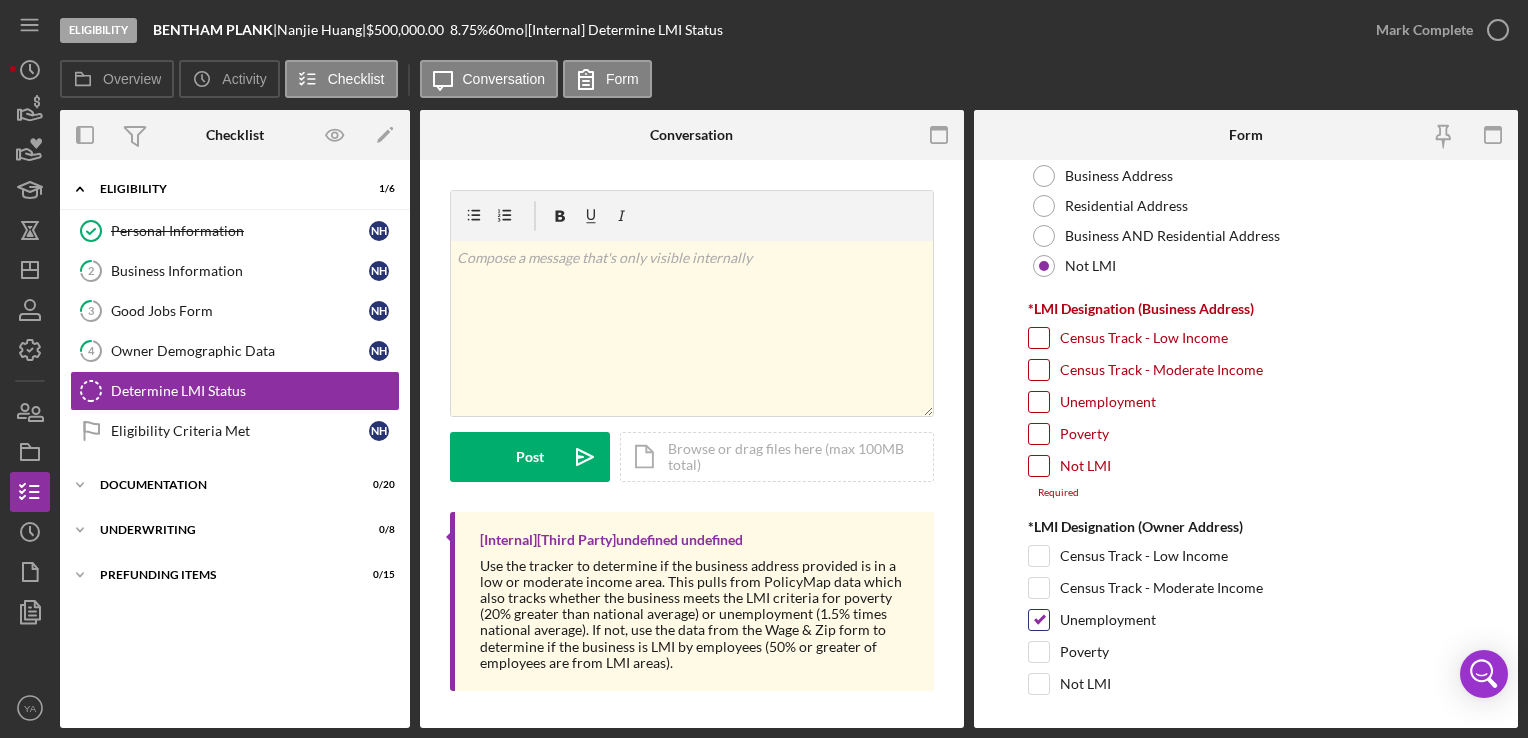 click on "Unemployment" at bounding box center (1039, 620) 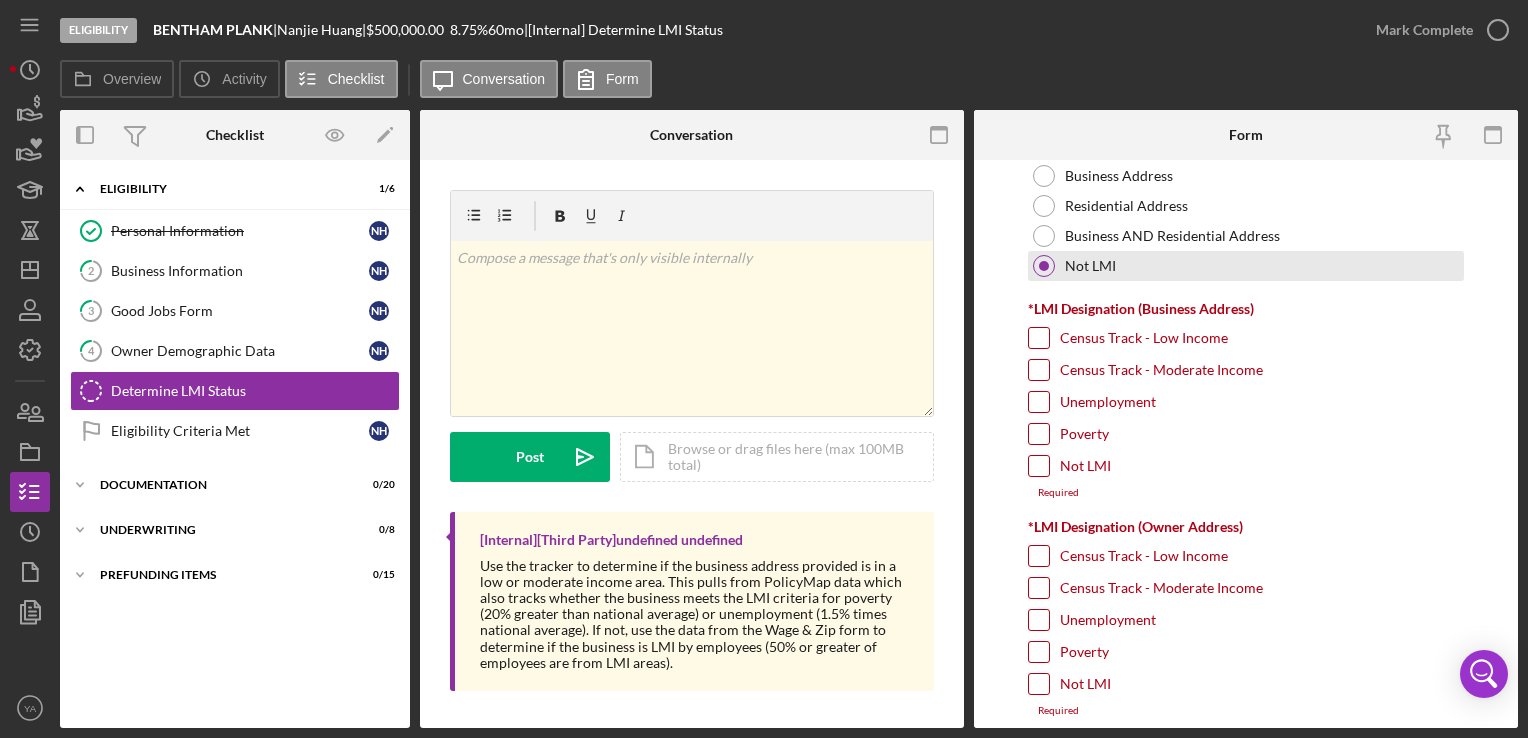 click at bounding box center [1044, 266] 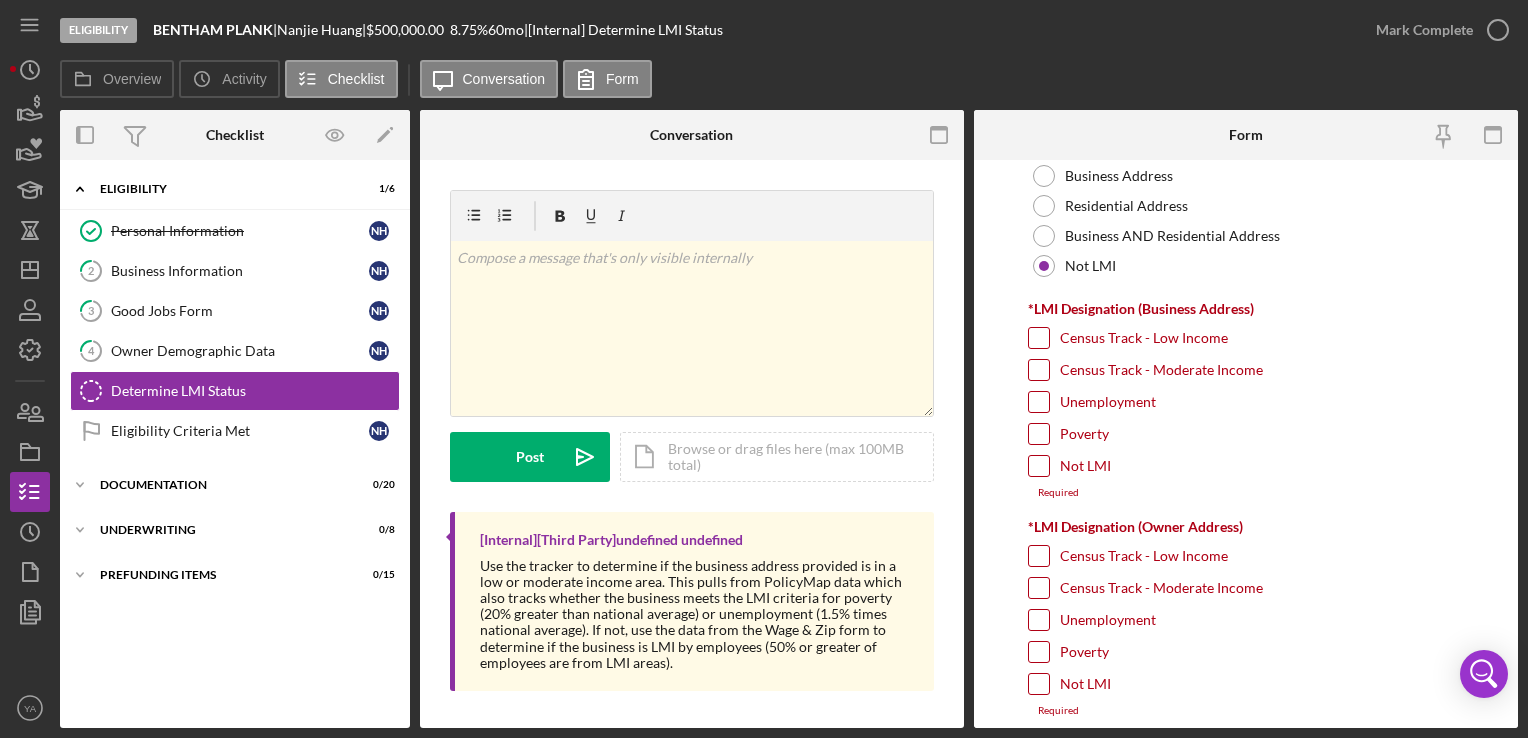 scroll, scrollTop: 0, scrollLeft: 0, axis: both 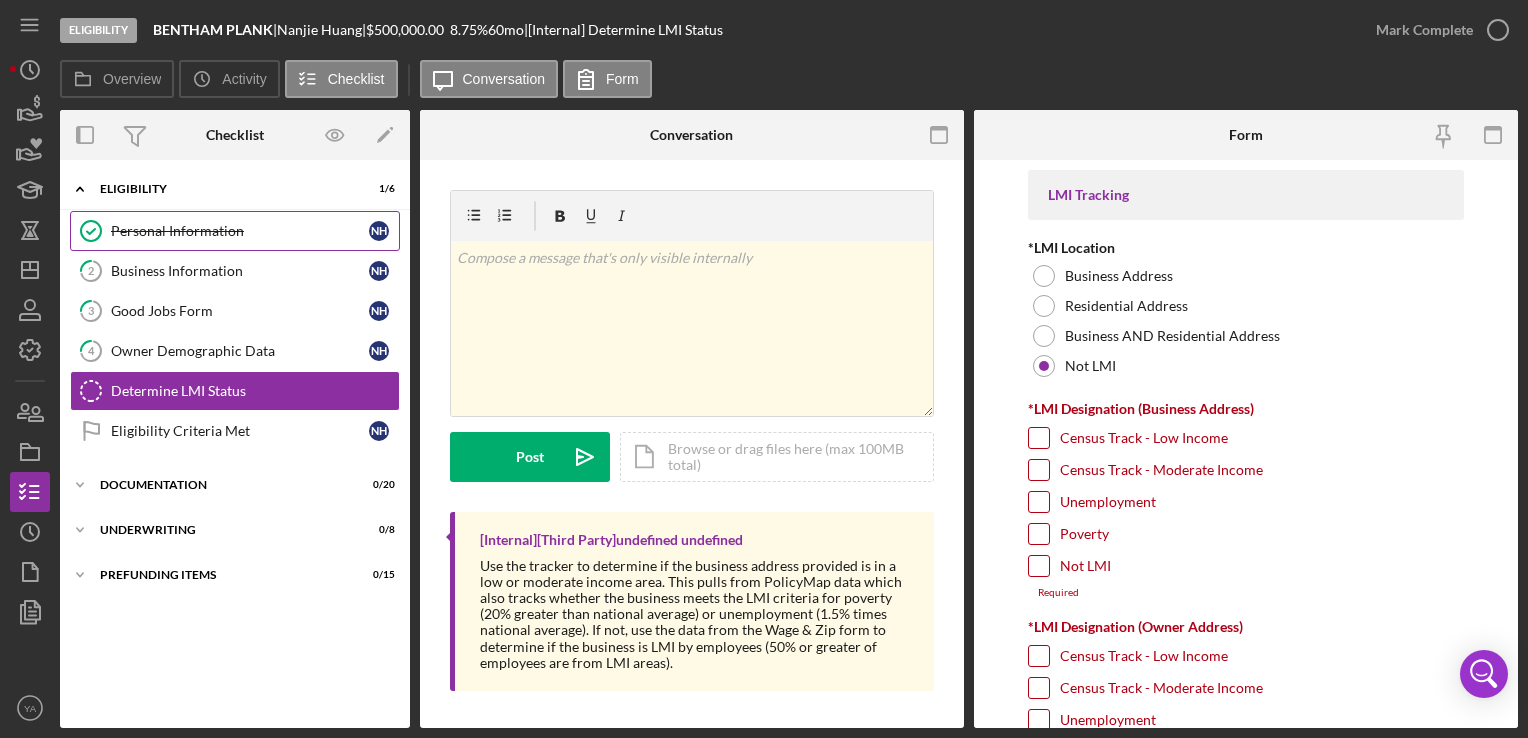 click on "Personal Information" at bounding box center (240, 231) 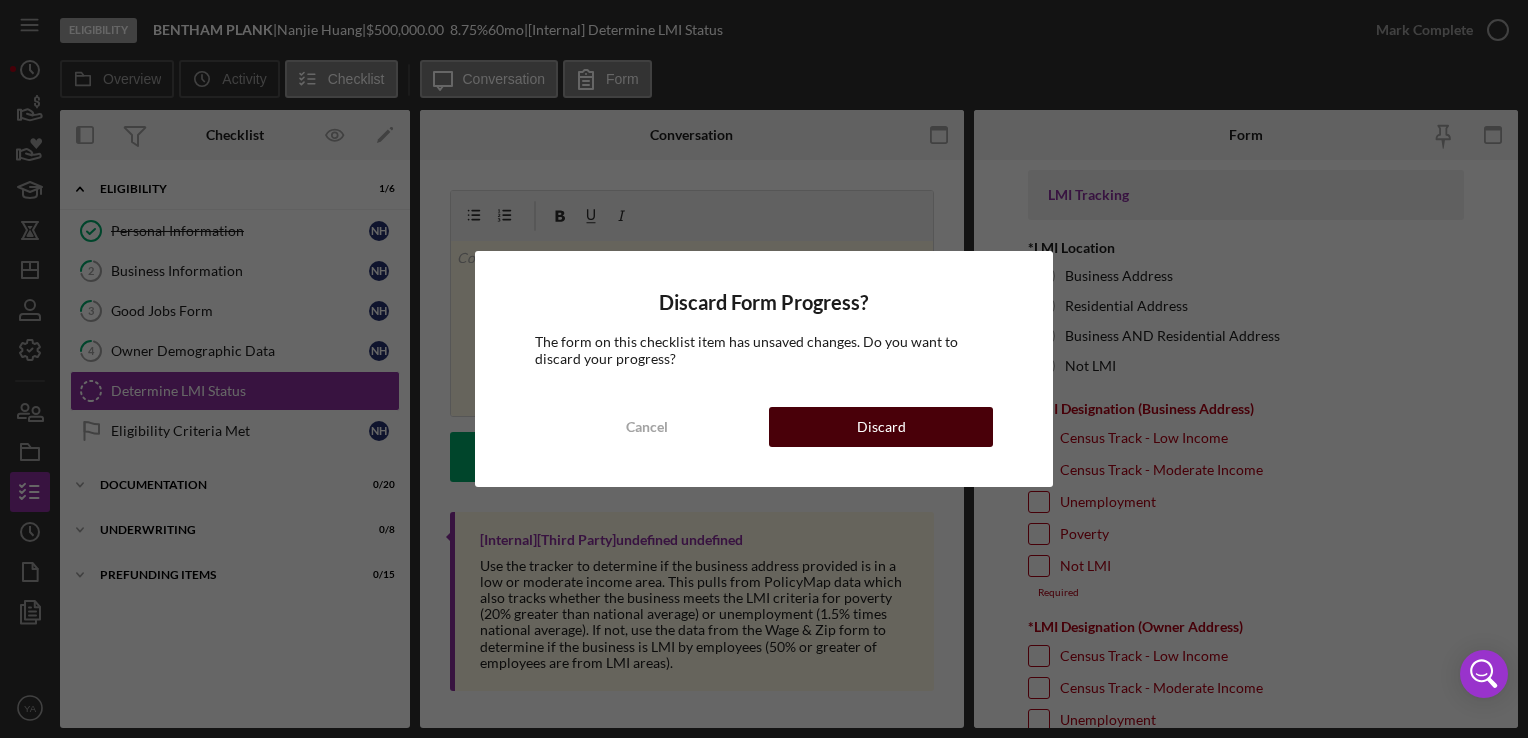 click on "Discard" at bounding box center [881, 427] 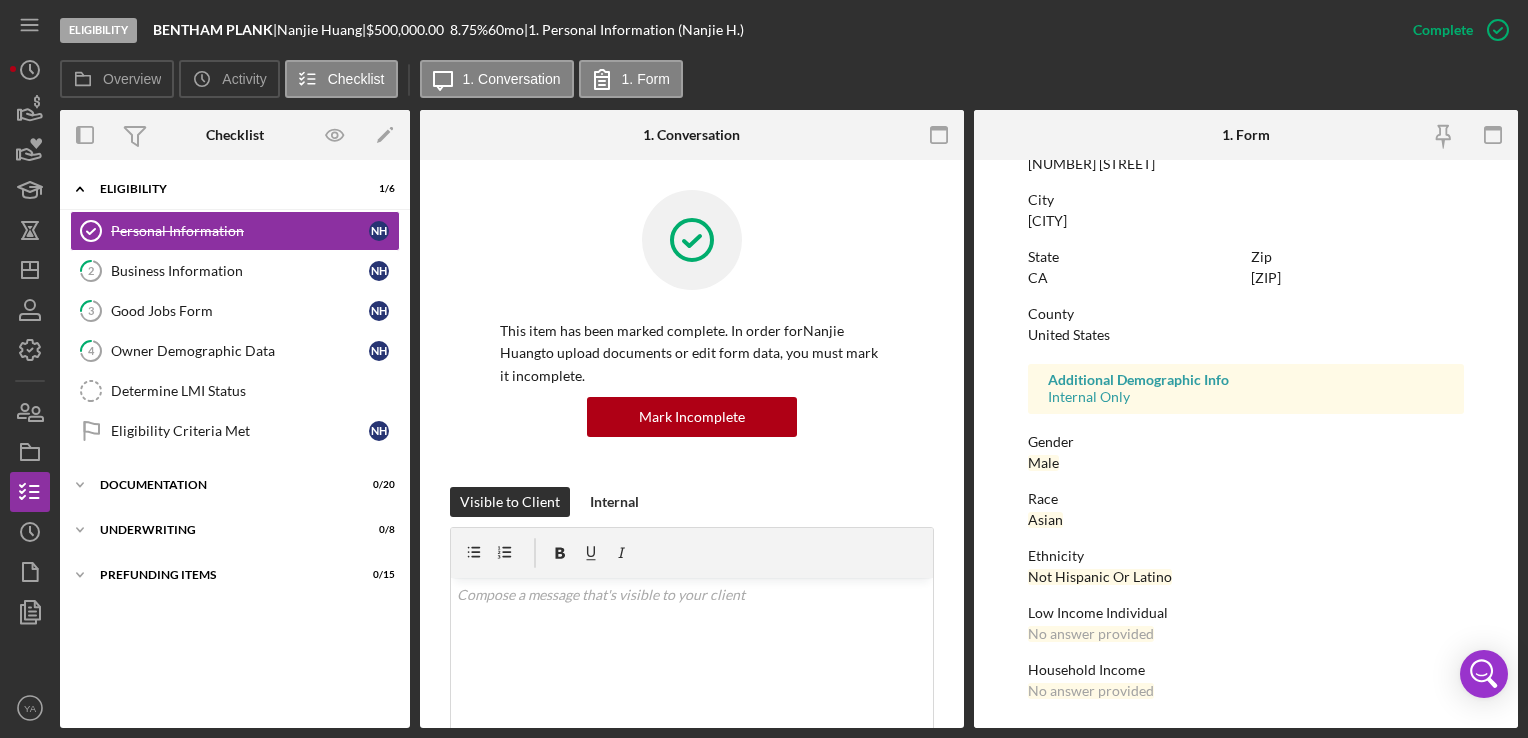 scroll, scrollTop: 264, scrollLeft: 0, axis: vertical 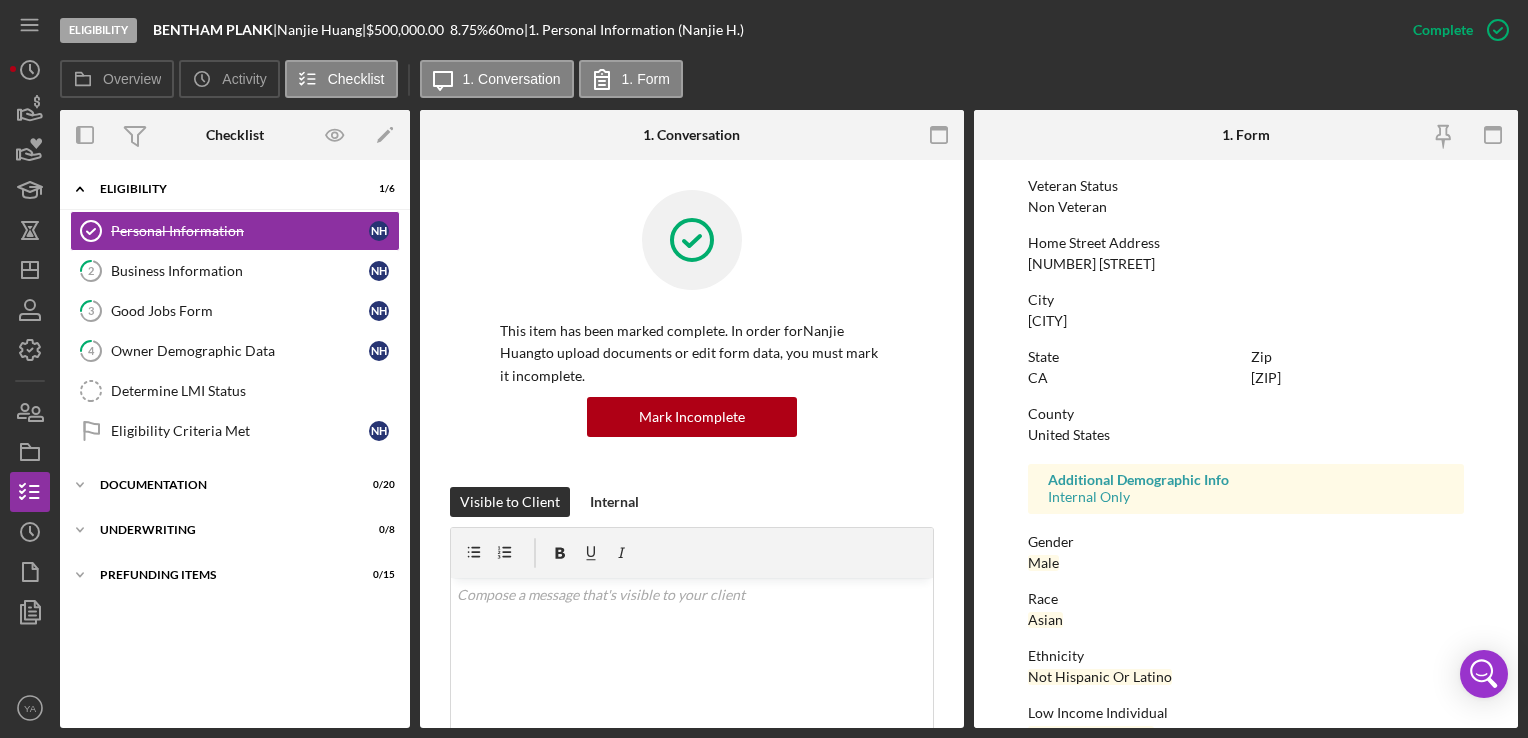 drag, startPoint x: 1025, startPoint y: 262, endPoint x: 1148, endPoint y: 270, distance: 123.25989 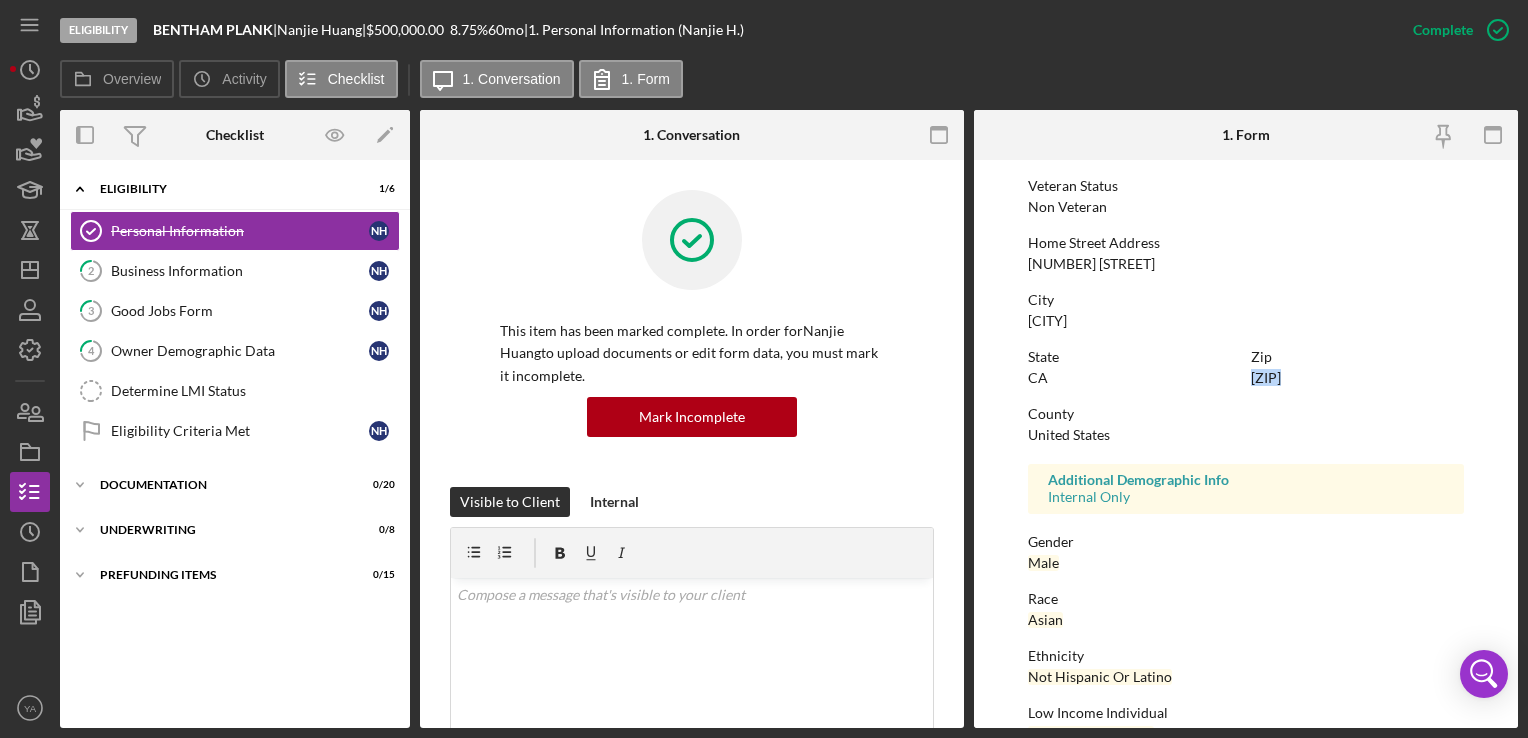 drag, startPoint x: 1312, startPoint y: 363, endPoint x: 1288, endPoint y: 382, distance: 30.610456 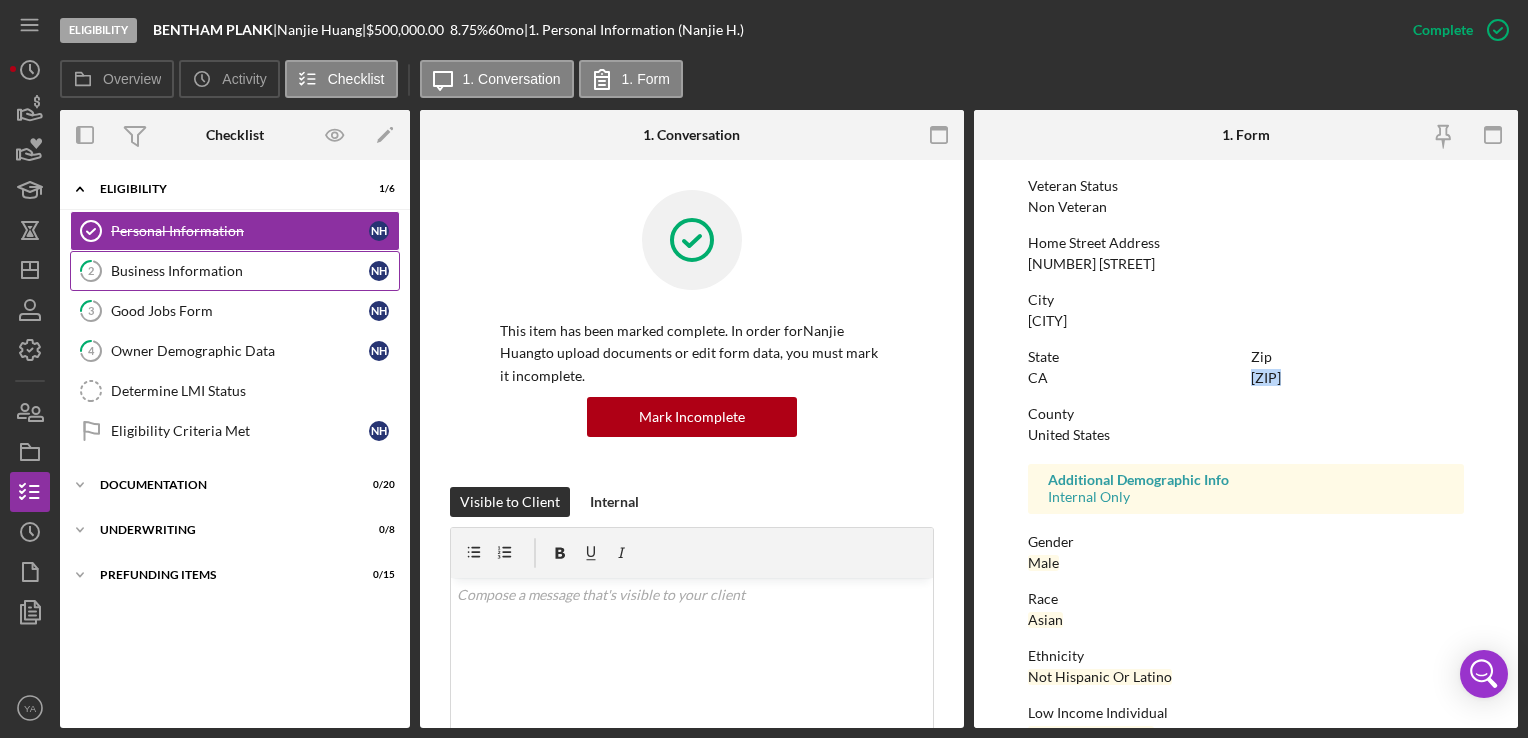 click on "2 Business Information N H" at bounding box center [235, 271] 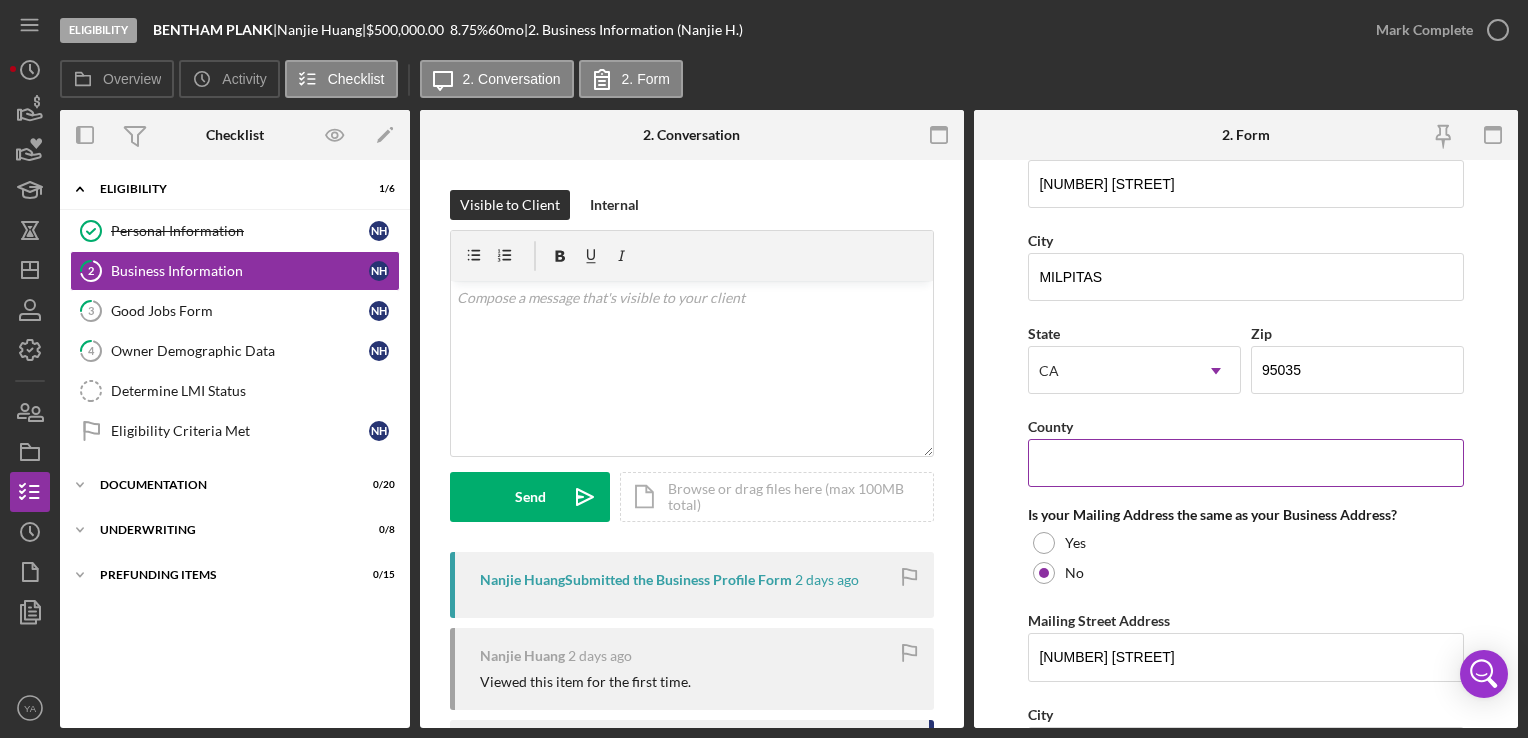 scroll, scrollTop: 1100, scrollLeft: 0, axis: vertical 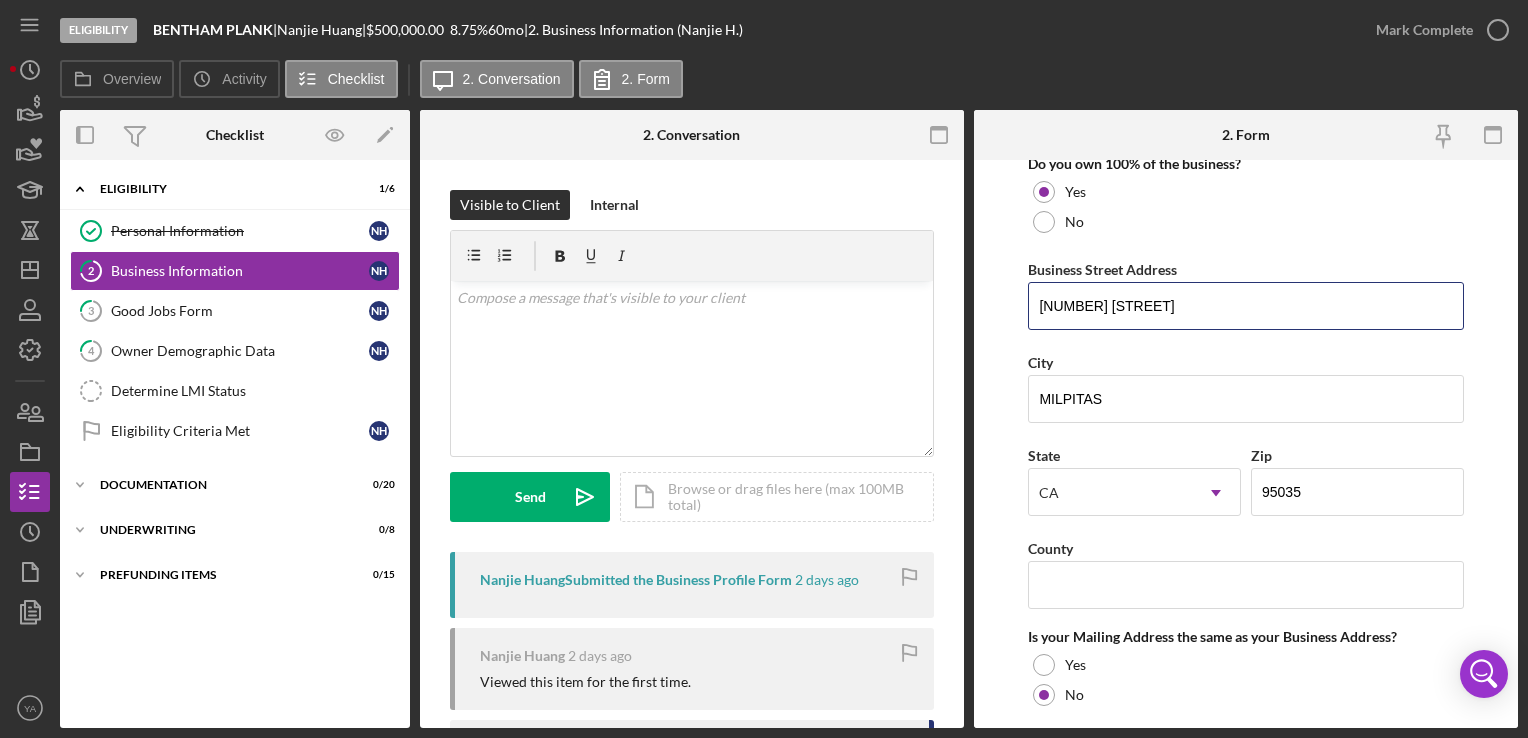 drag, startPoint x: 1204, startPoint y: 313, endPoint x: 994, endPoint y: 302, distance: 210.2879 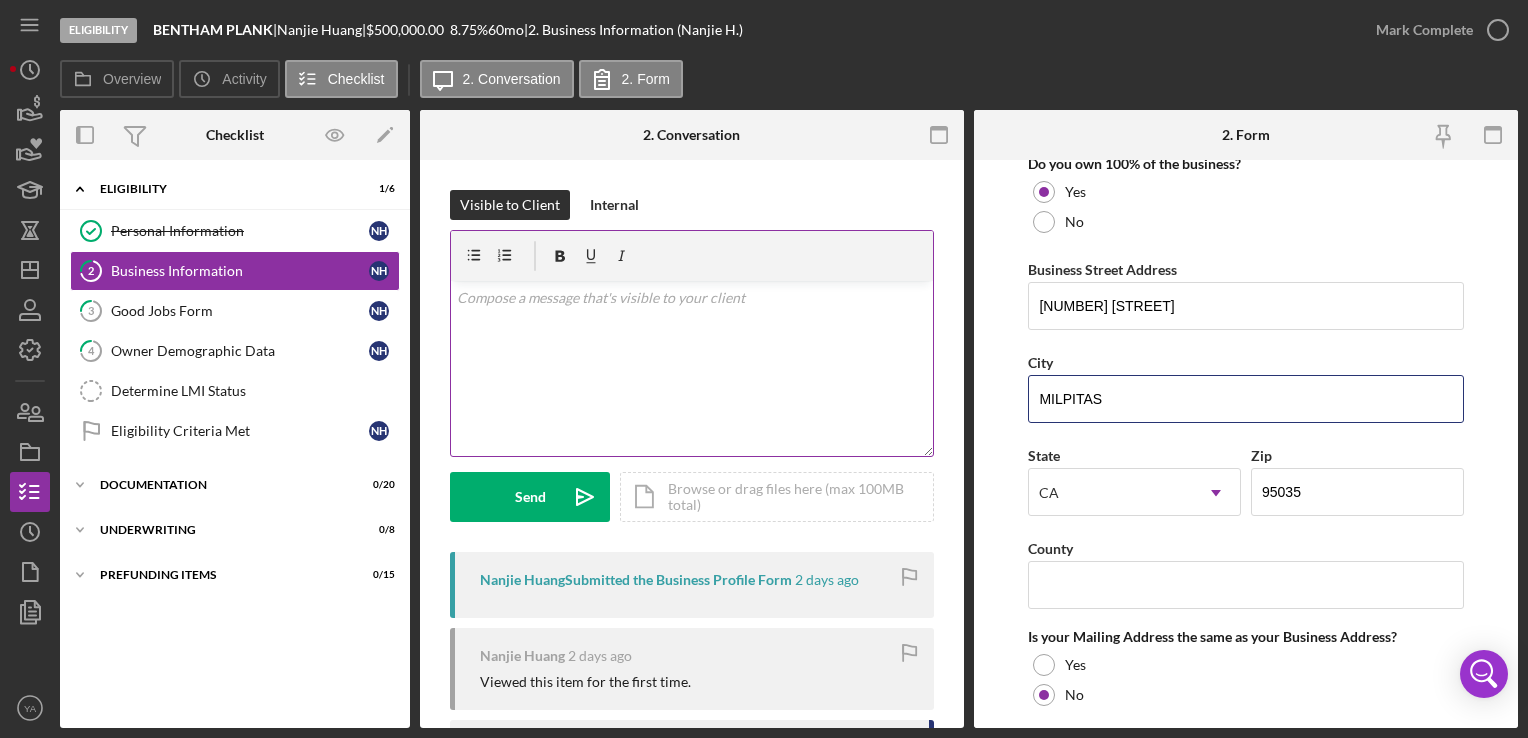 drag, startPoint x: 1101, startPoint y: 395, endPoint x: 909, endPoint y: 410, distance: 192.58505 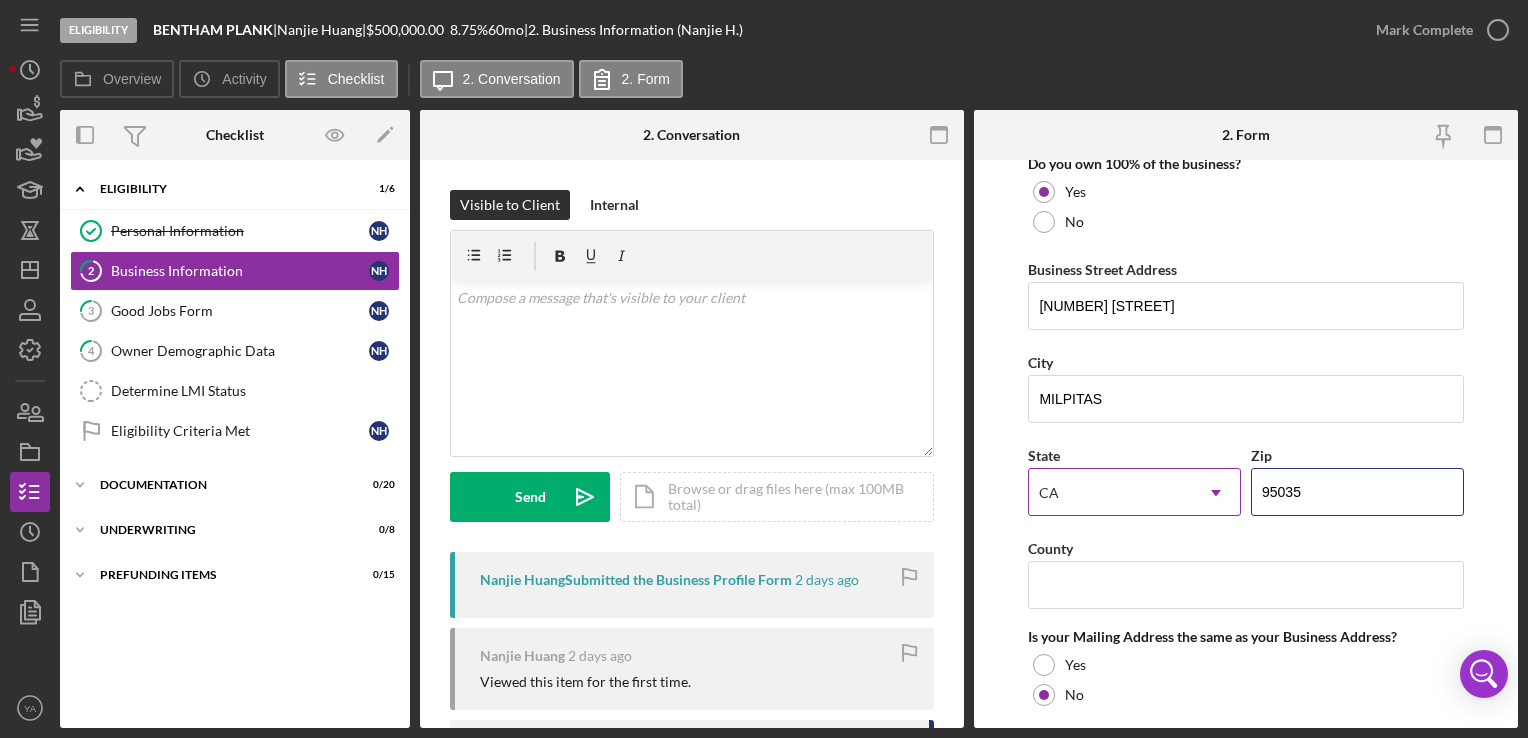 drag, startPoint x: 1357, startPoint y: 484, endPoint x: 1231, endPoint y: 480, distance: 126.06348 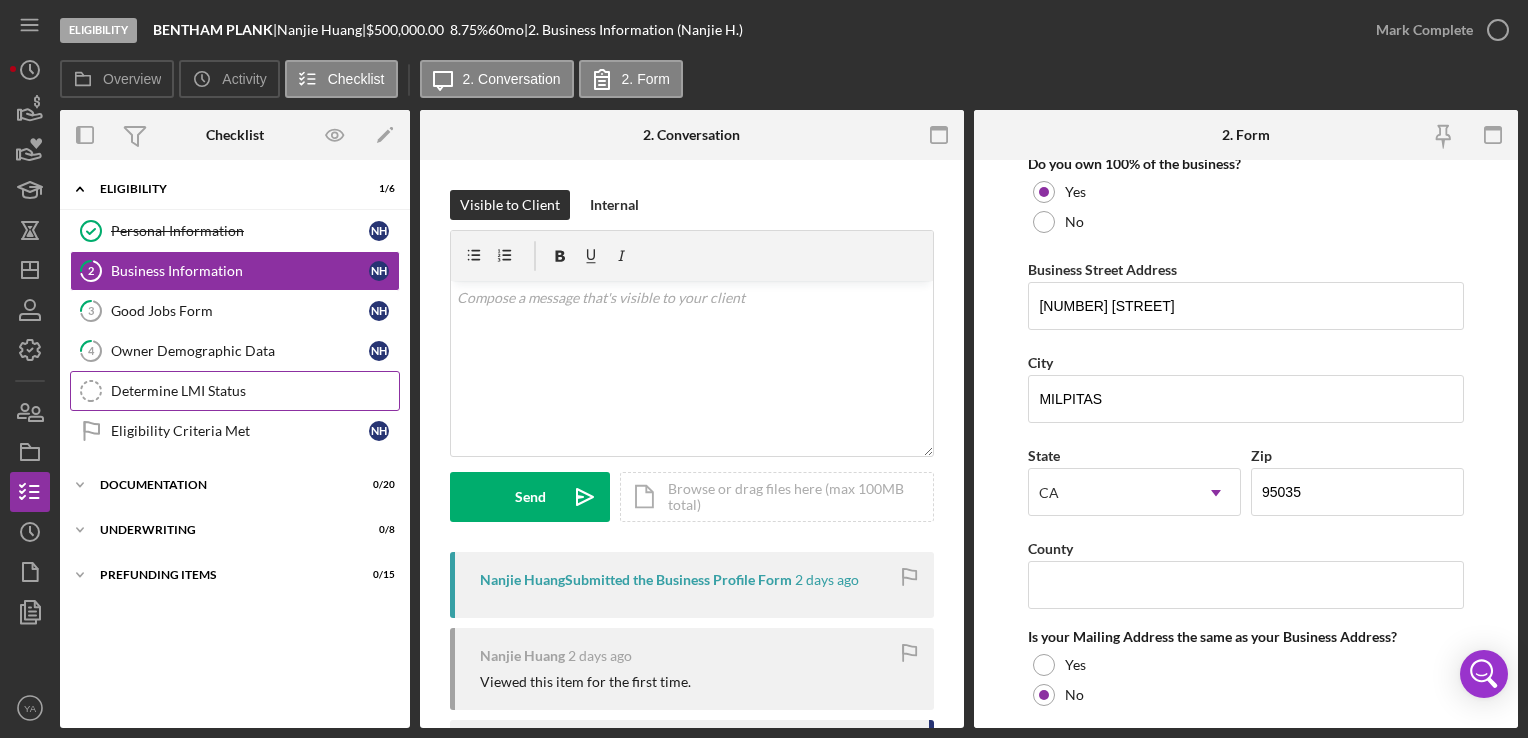 click on "Determine LMI Status" at bounding box center [255, 391] 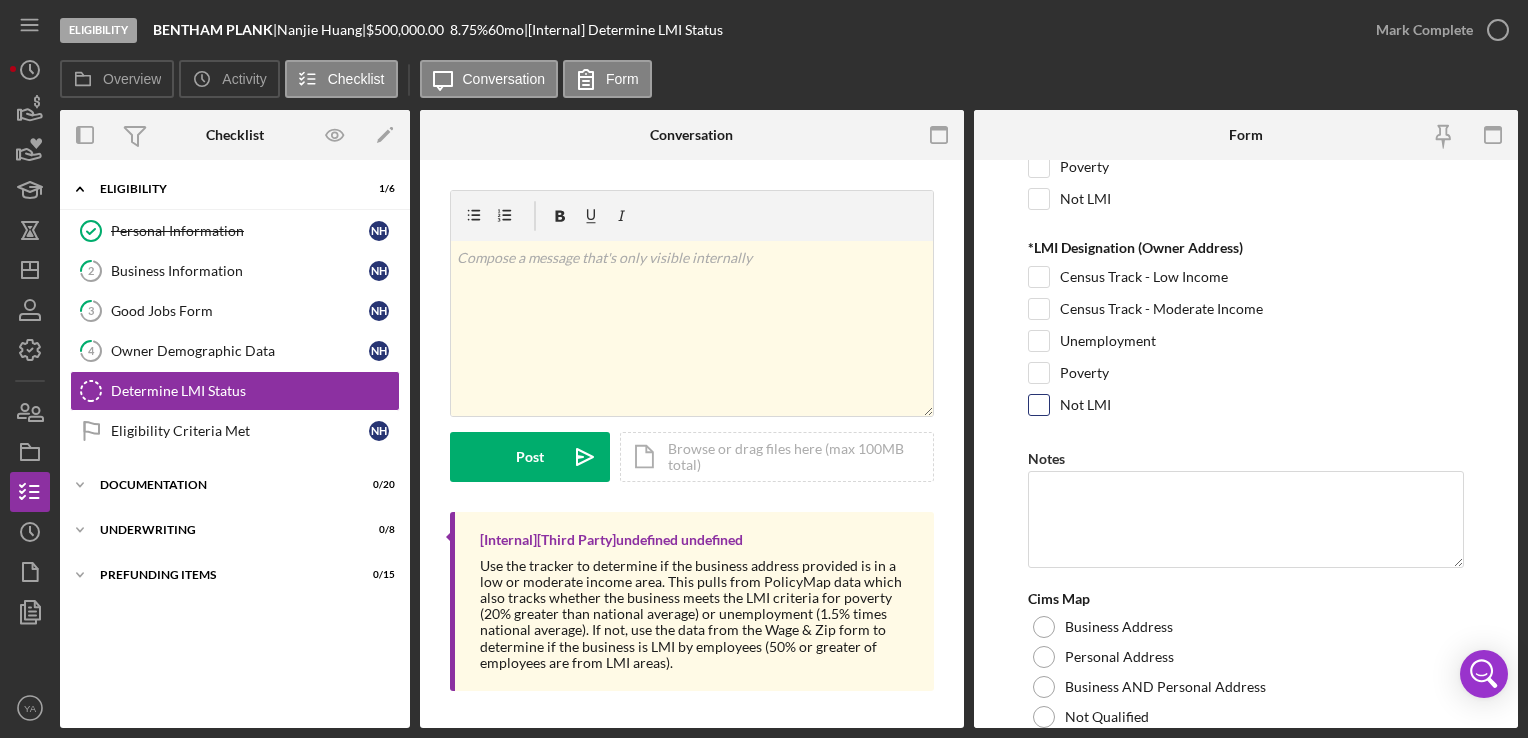 scroll, scrollTop: 439, scrollLeft: 0, axis: vertical 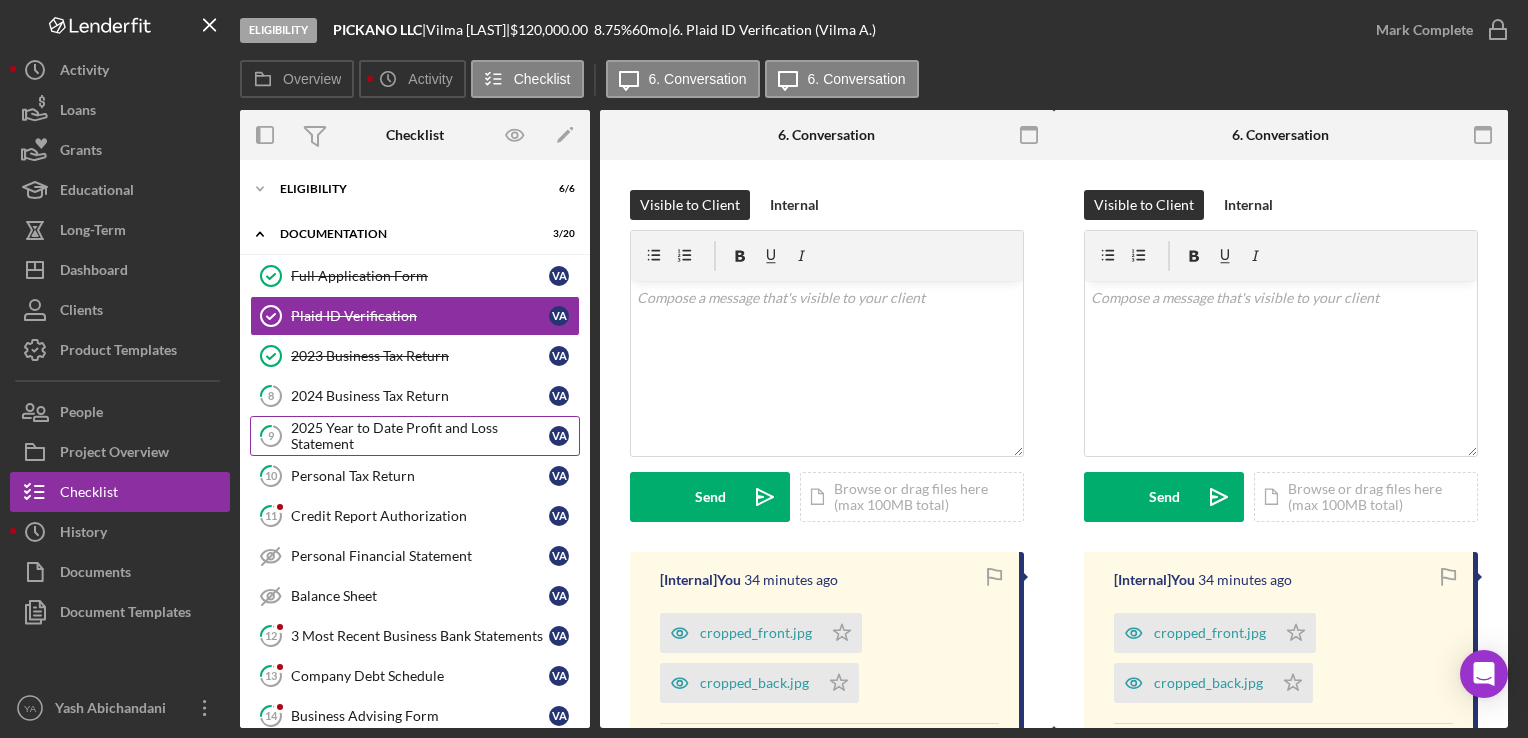 click on "2025 Year to Date Profit and Loss Statement" at bounding box center (420, 436) 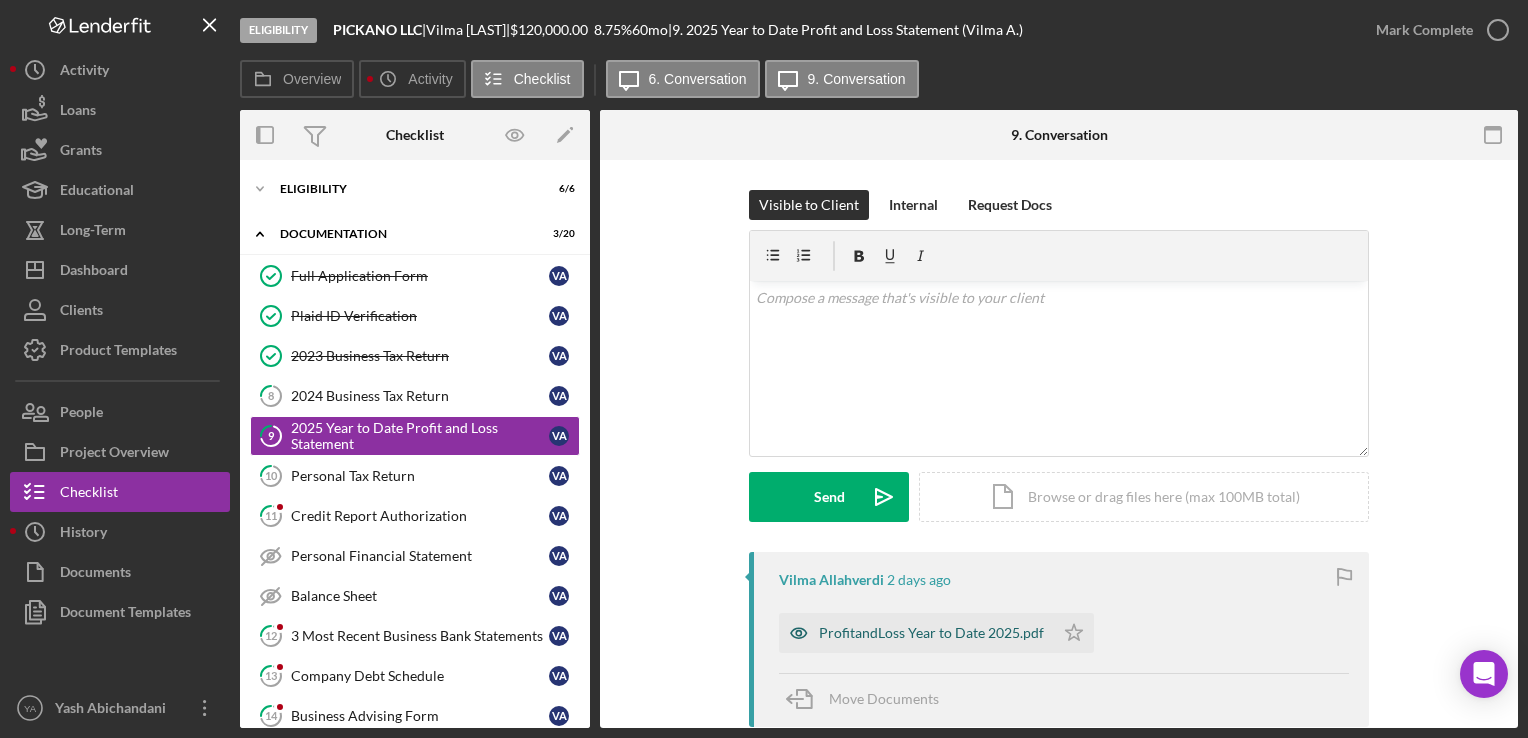 click on "ProfitandLoss Year to Date 2025.pdf" at bounding box center (916, 633) 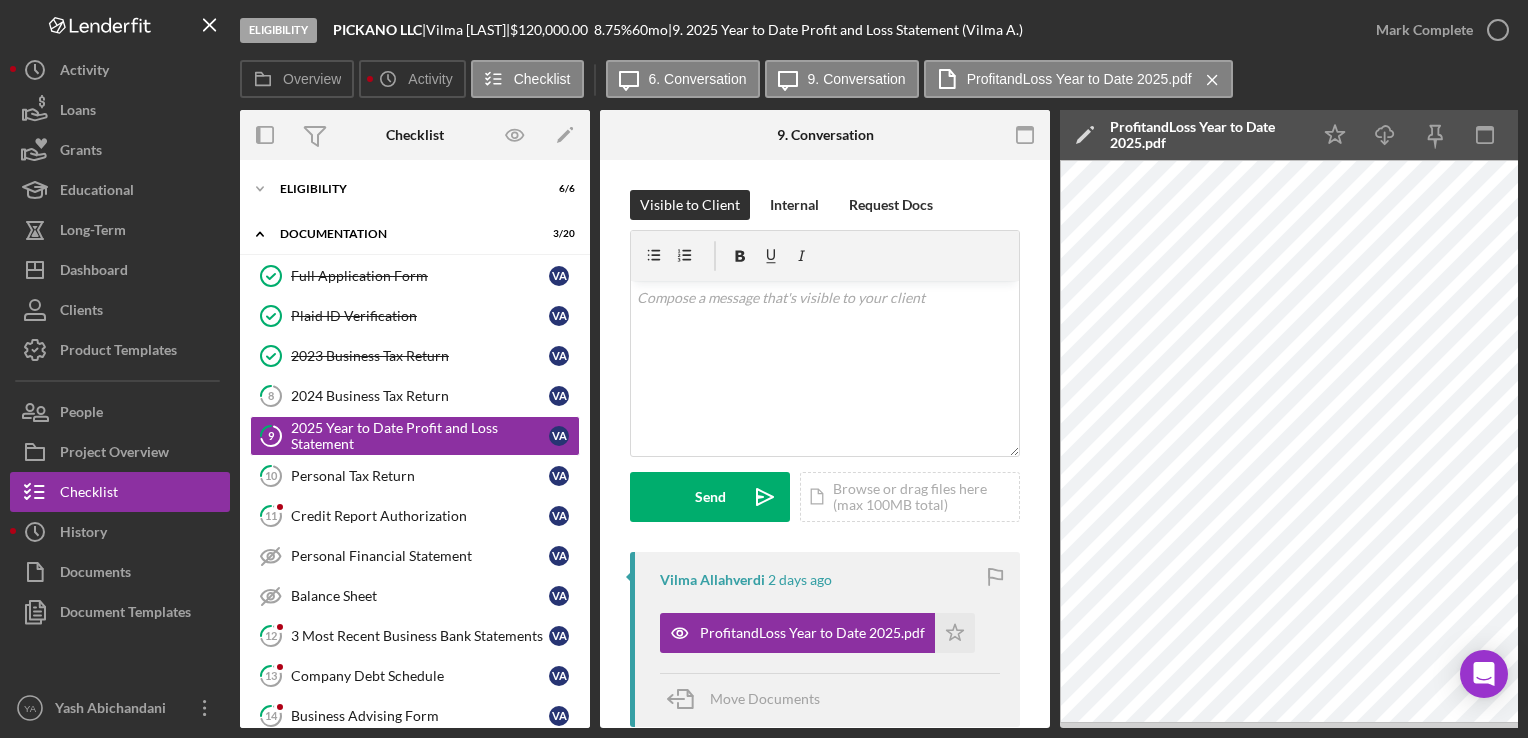 scroll, scrollTop: 0, scrollLeft: 141, axis: horizontal 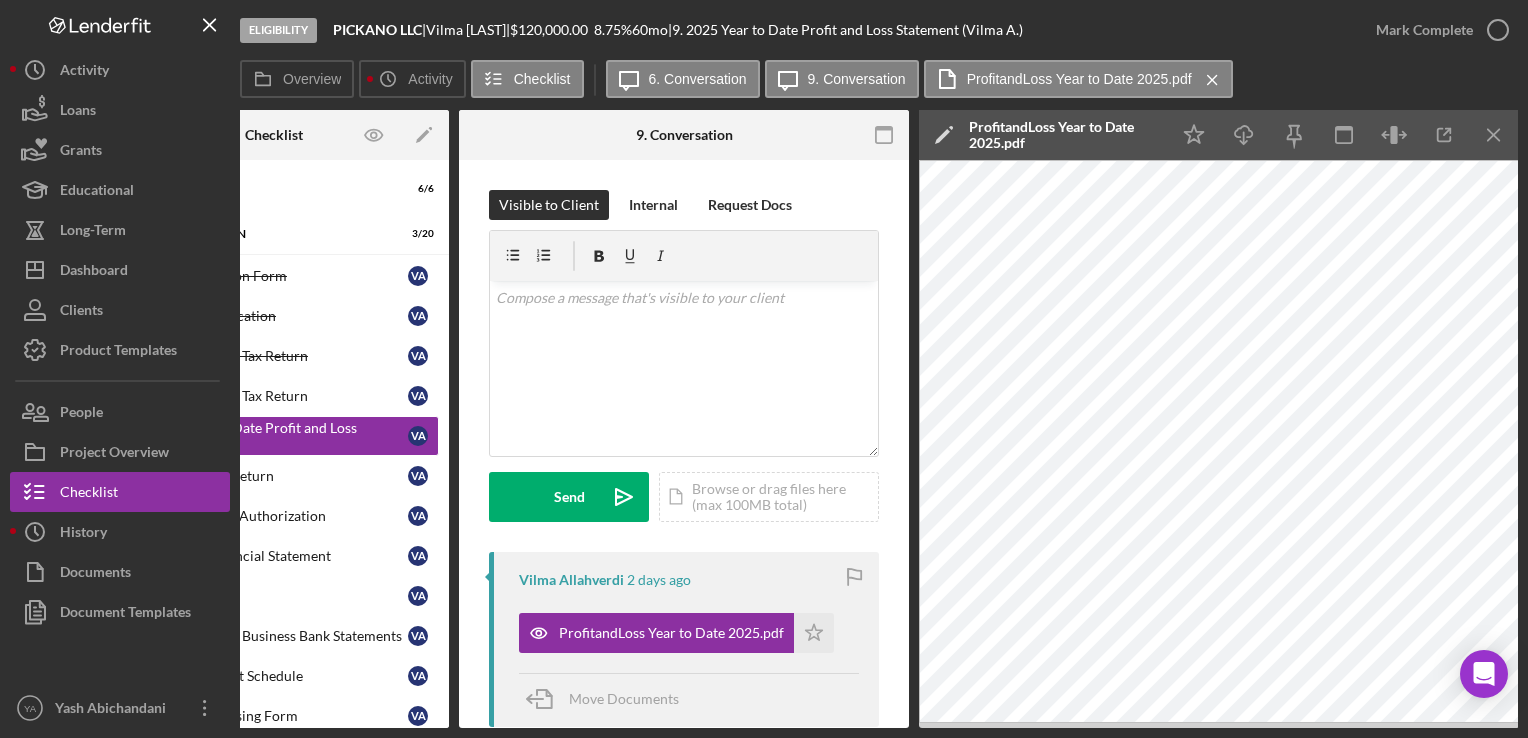 click on "Visible to Client Internal Request Docs v Color teal Color pink Remove color Add row above Add row below Add column before Add column after Merge cells Split cells Remove column Remove row Remove table Send Icon/icon-invite-send Icon/Document Browse or drag files here (max 100MB total) Tap to choose files or take a photo Cancel Send Icon/icon-invite-send Icon/Message Comment Vilma Allahverdi   2 days ago ProfitandLoss Year to Date 2025.pdf Icon/Star Move Documents Vilma Allahverdi   2 days ago Viewed this item for the first time. You   We require a year-to-date (YTD) profit & loss statement for your business. If needed, a guide for how to prepare a profit & loss statement can be found in this checklist item (look to the top right corner). You can also watch this PCV webinar on how to prepare financial statements:  https://www.youtube.com/watch?v=4D-na8tgnis" at bounding box center [684, 612] 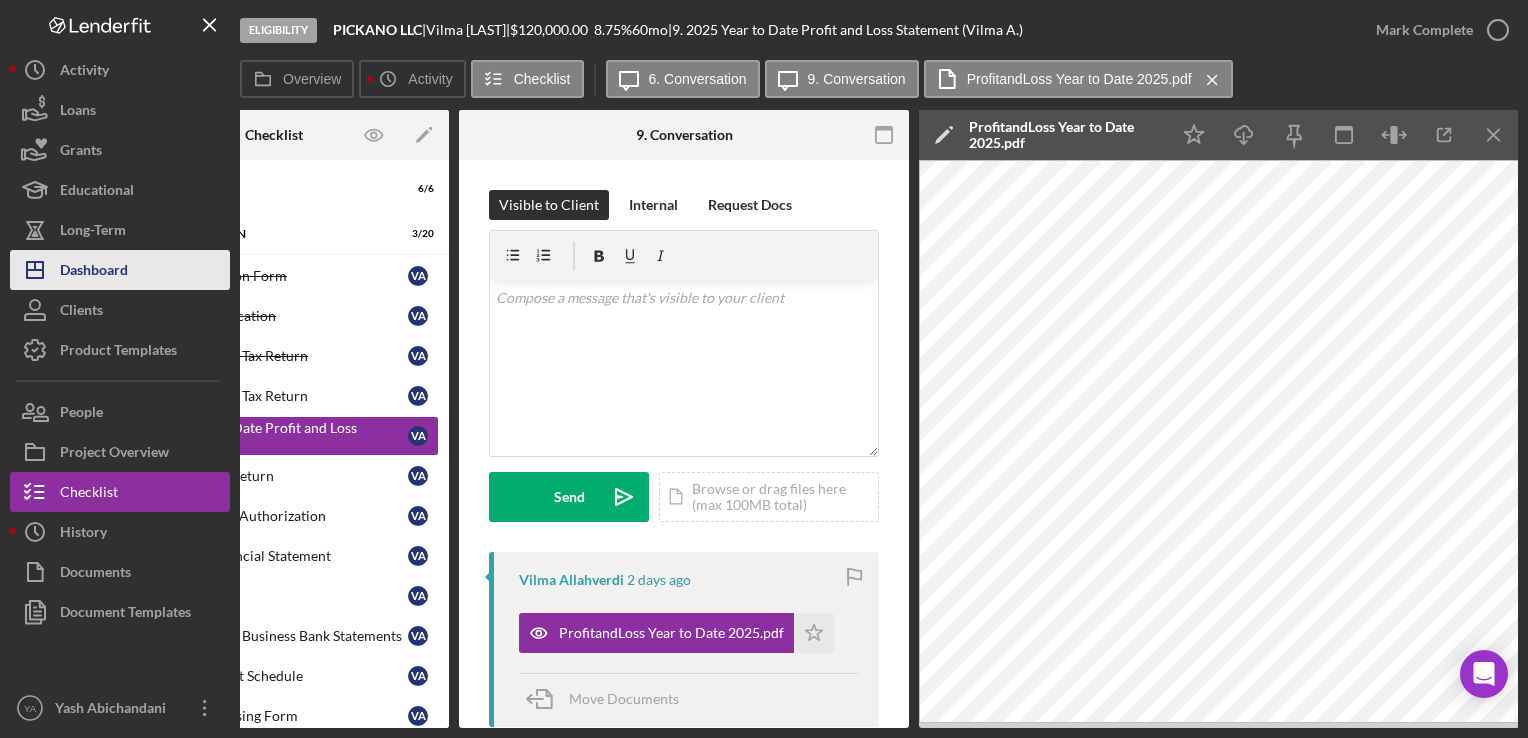 click on "Dashboard" at bounding box center [94, 272] 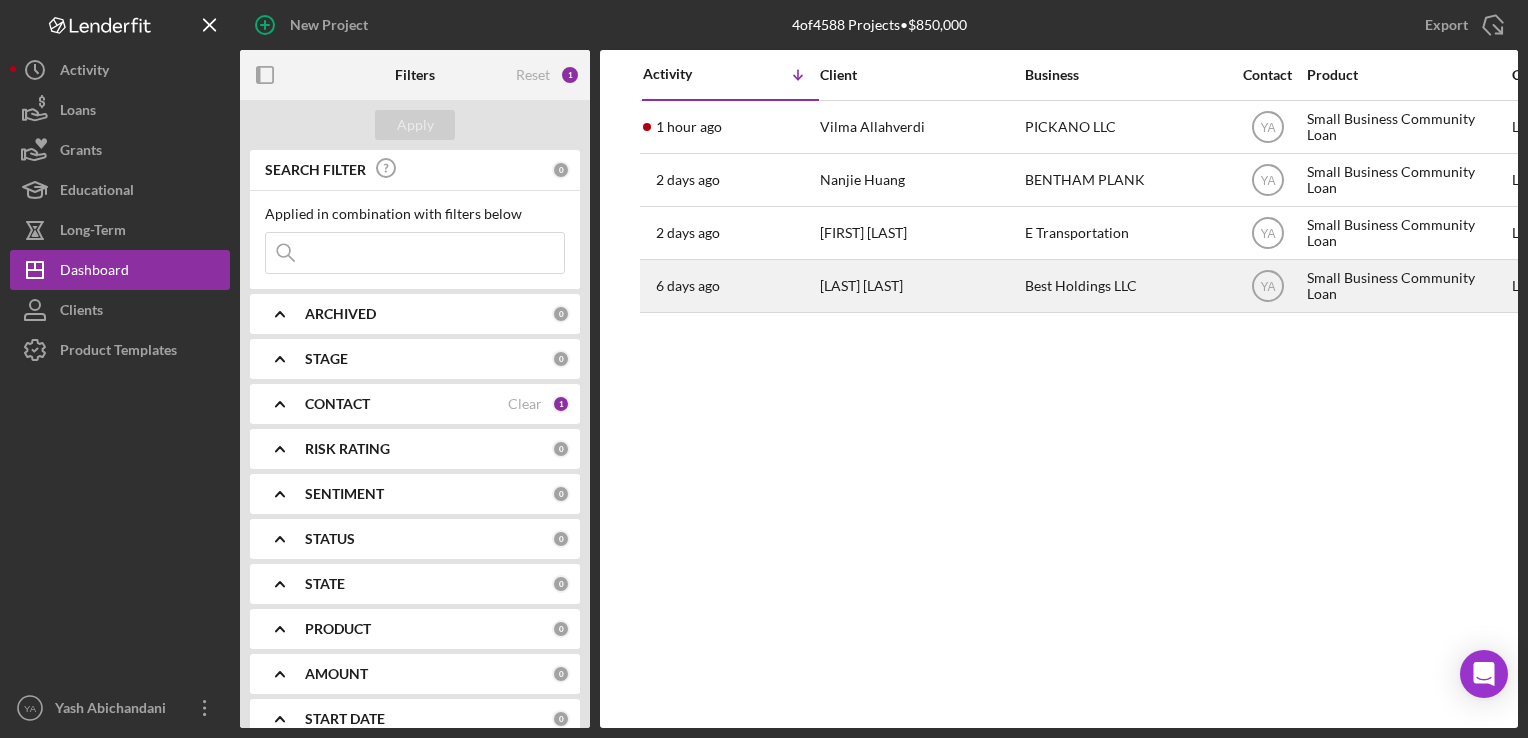 type 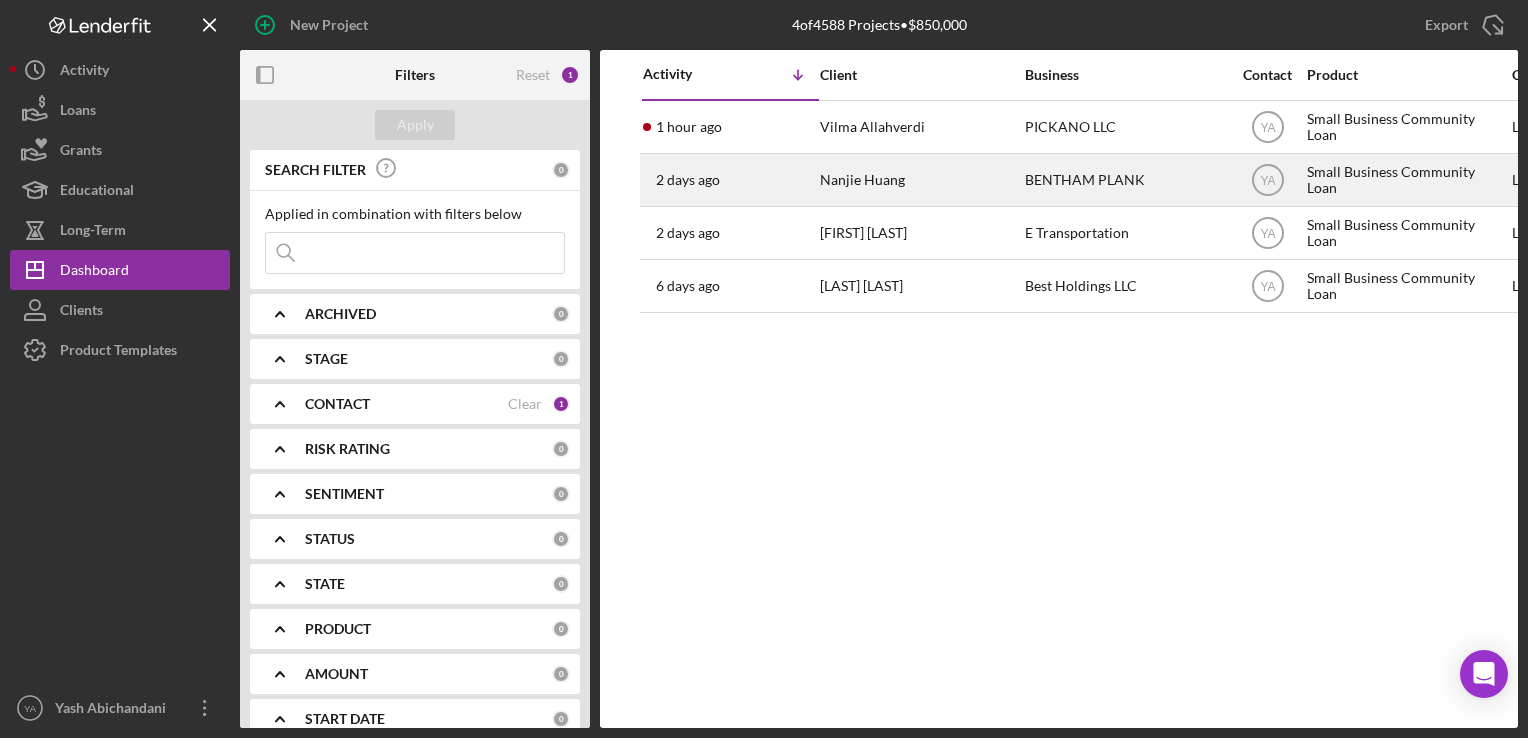 click on "BENTHAM PLANK" at bounding box center (1125, 180) 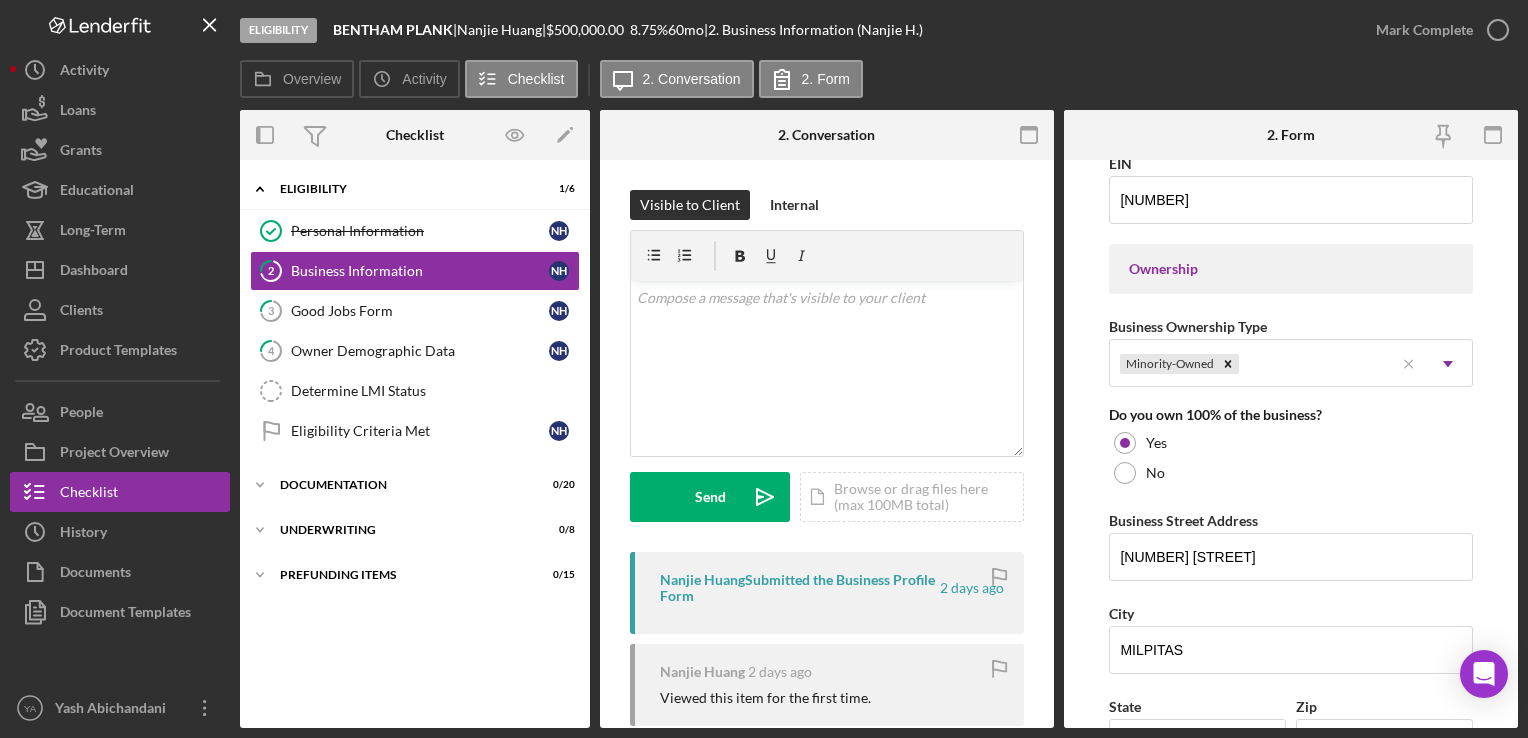scroll, scrollTop: 900, scrollLeft: 0, axis: vertical 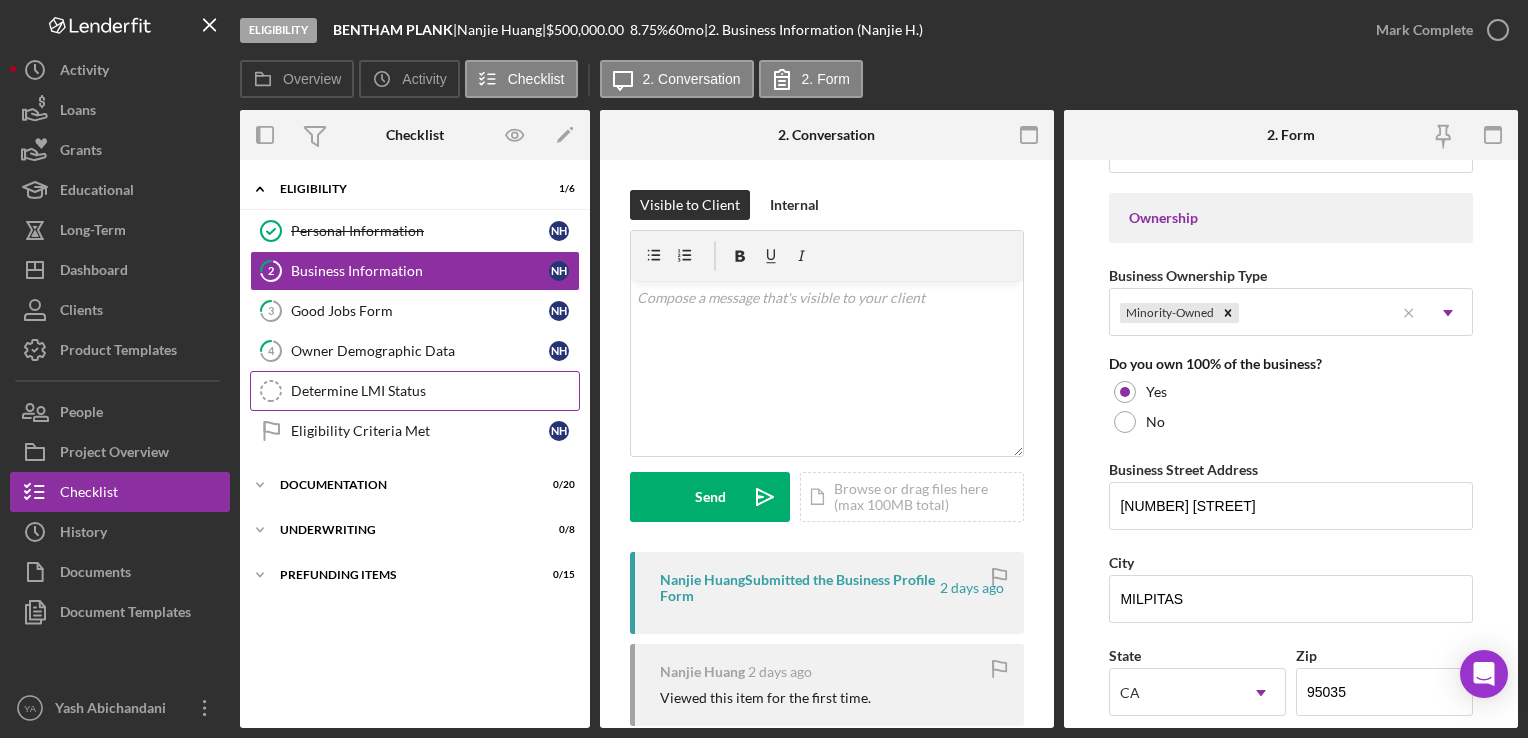 click on "Determine LMI Status Determine LMI Status" at bounding box center [415, 391] 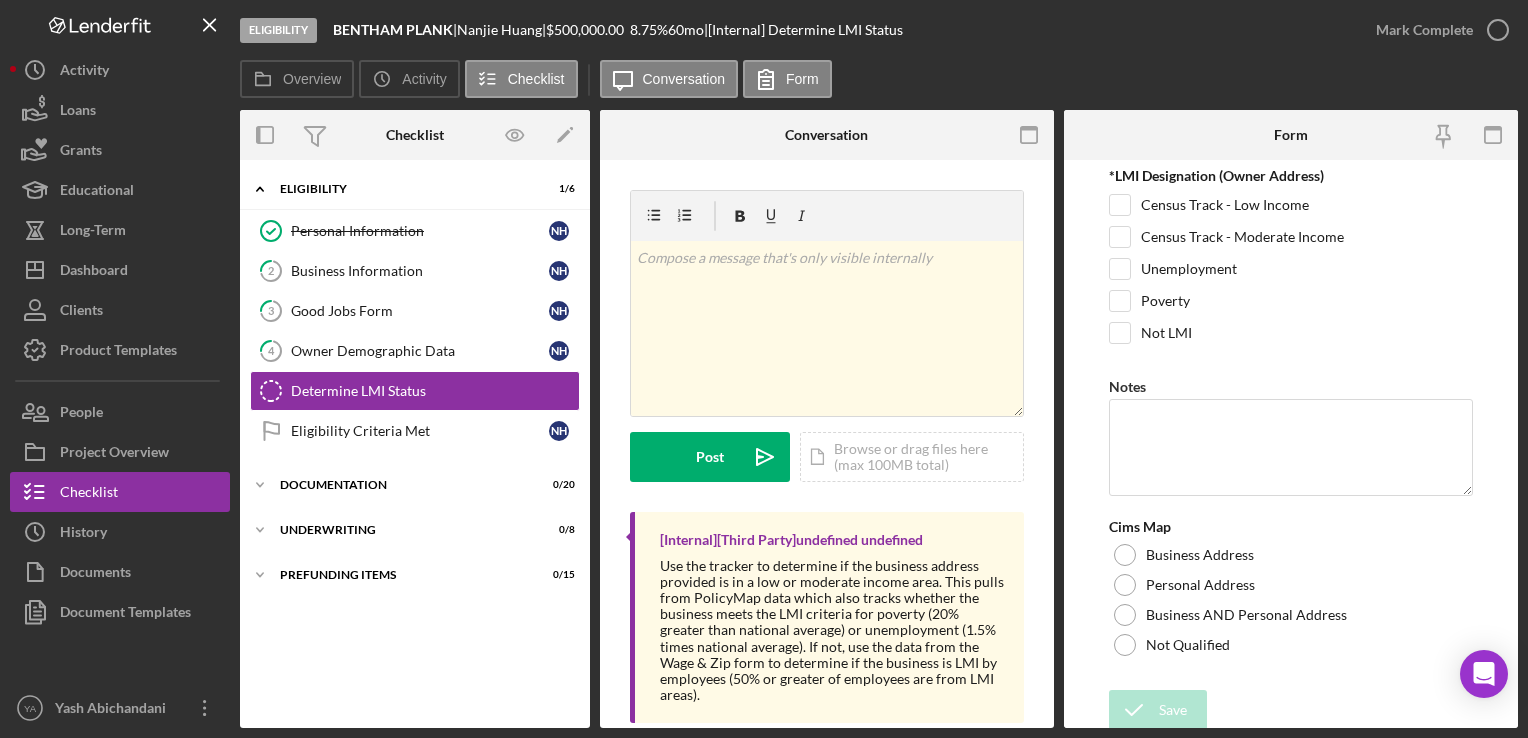 scroll, scrollTop: 0, scrollLeft: 0, axis: both 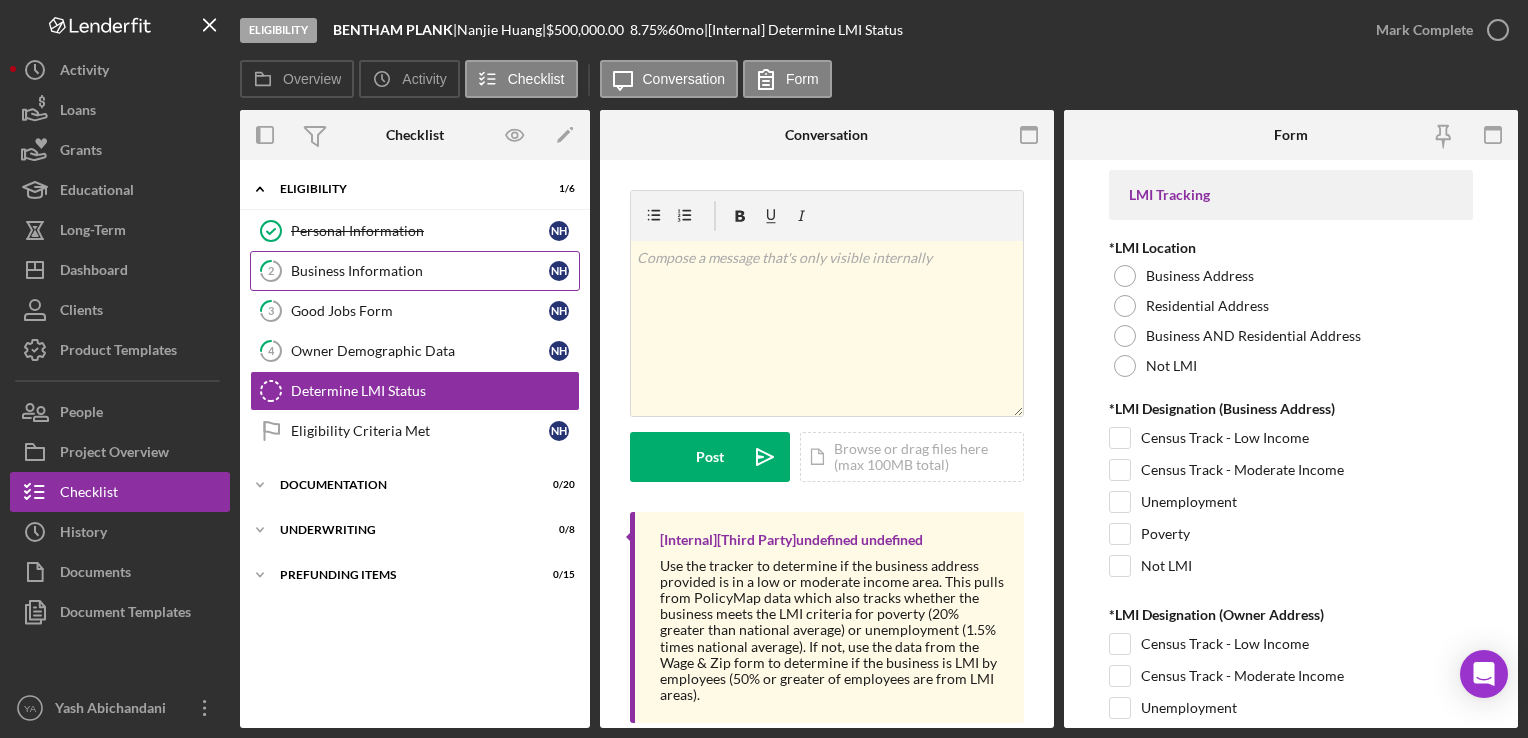 click on "Business Information" at bounding box center (420, 271) 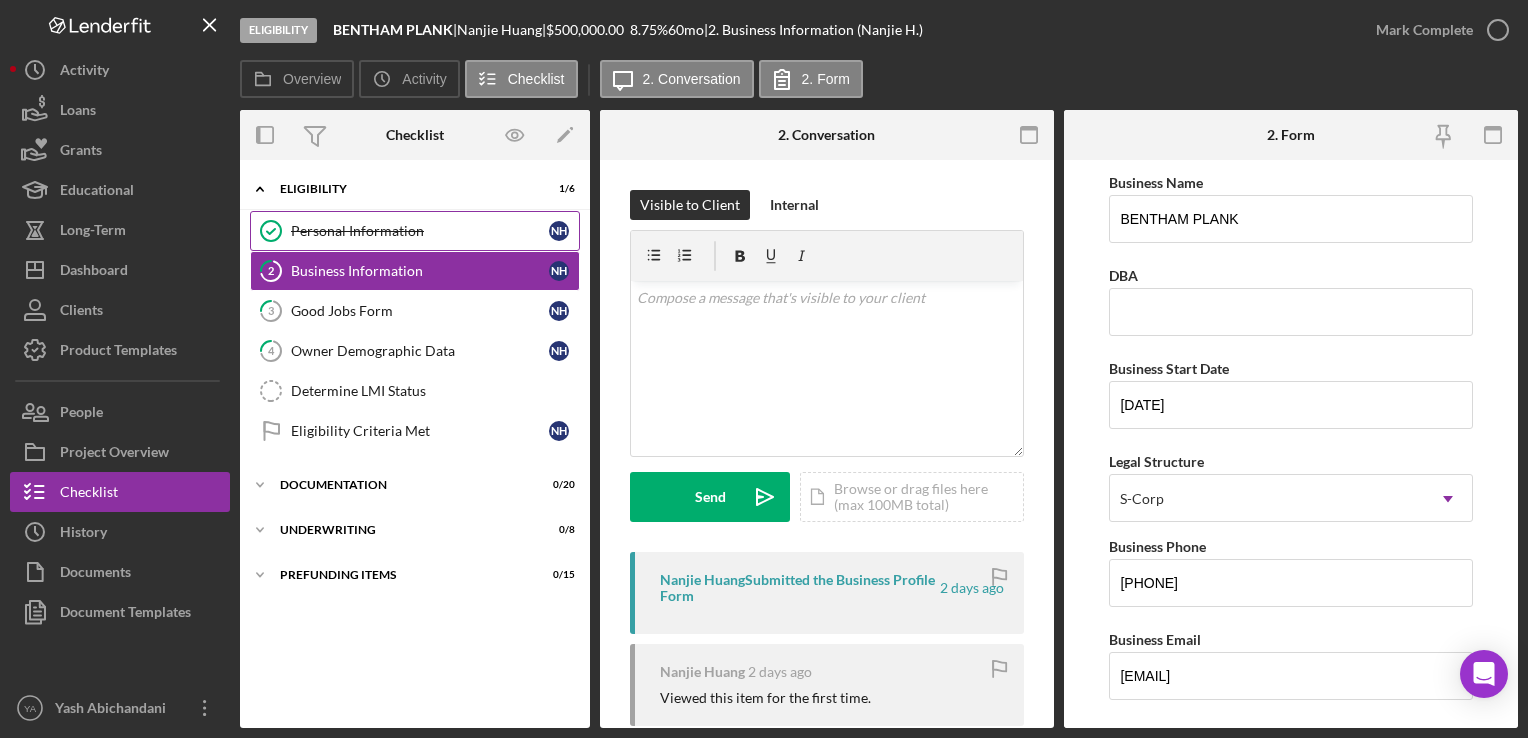 click on "Personal Information Personal Information N H" at bounding box center [415, 231] 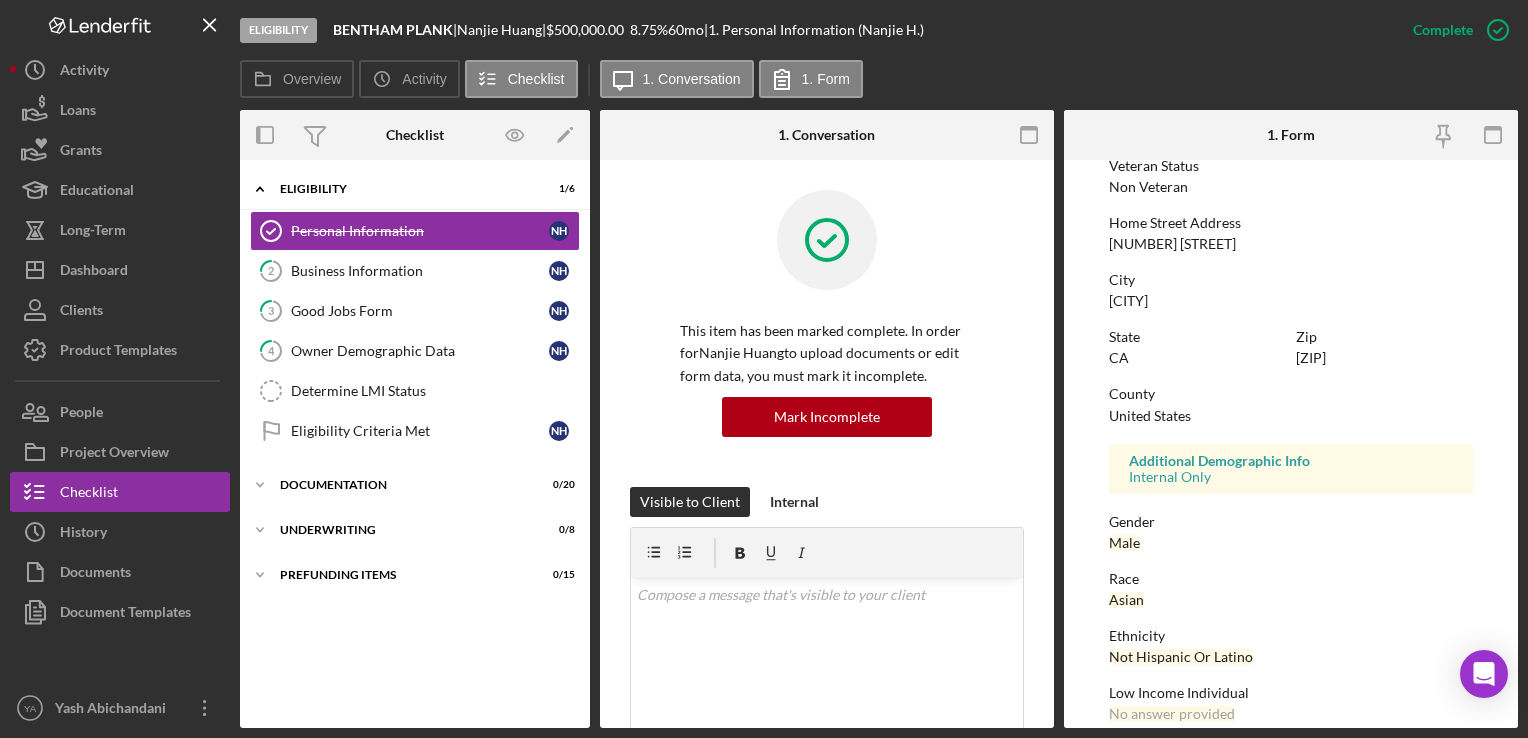 scroll, scrollTop: 200, scrollLeft: 0, axis: vertical 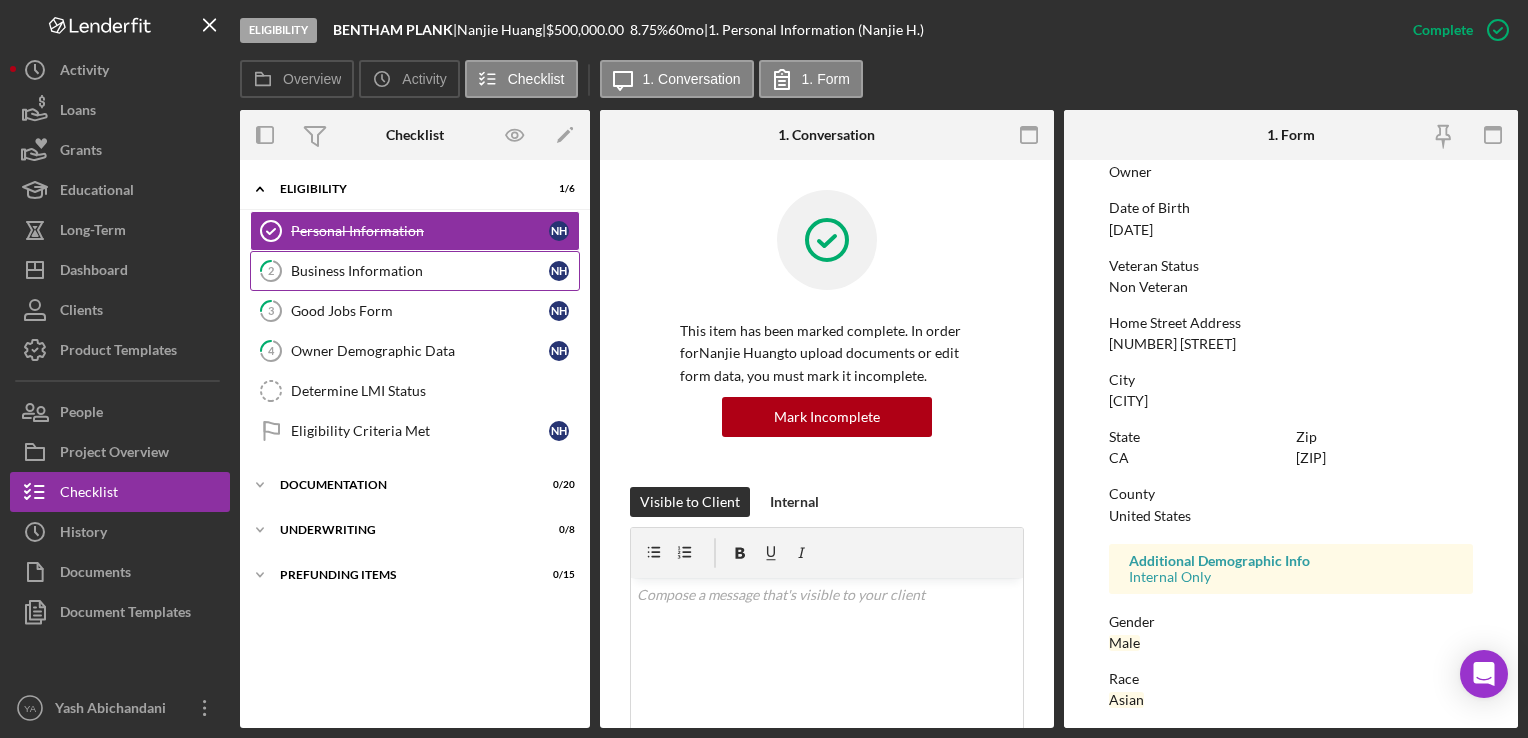 click on "Business Information" at bounding box center [420, 271] 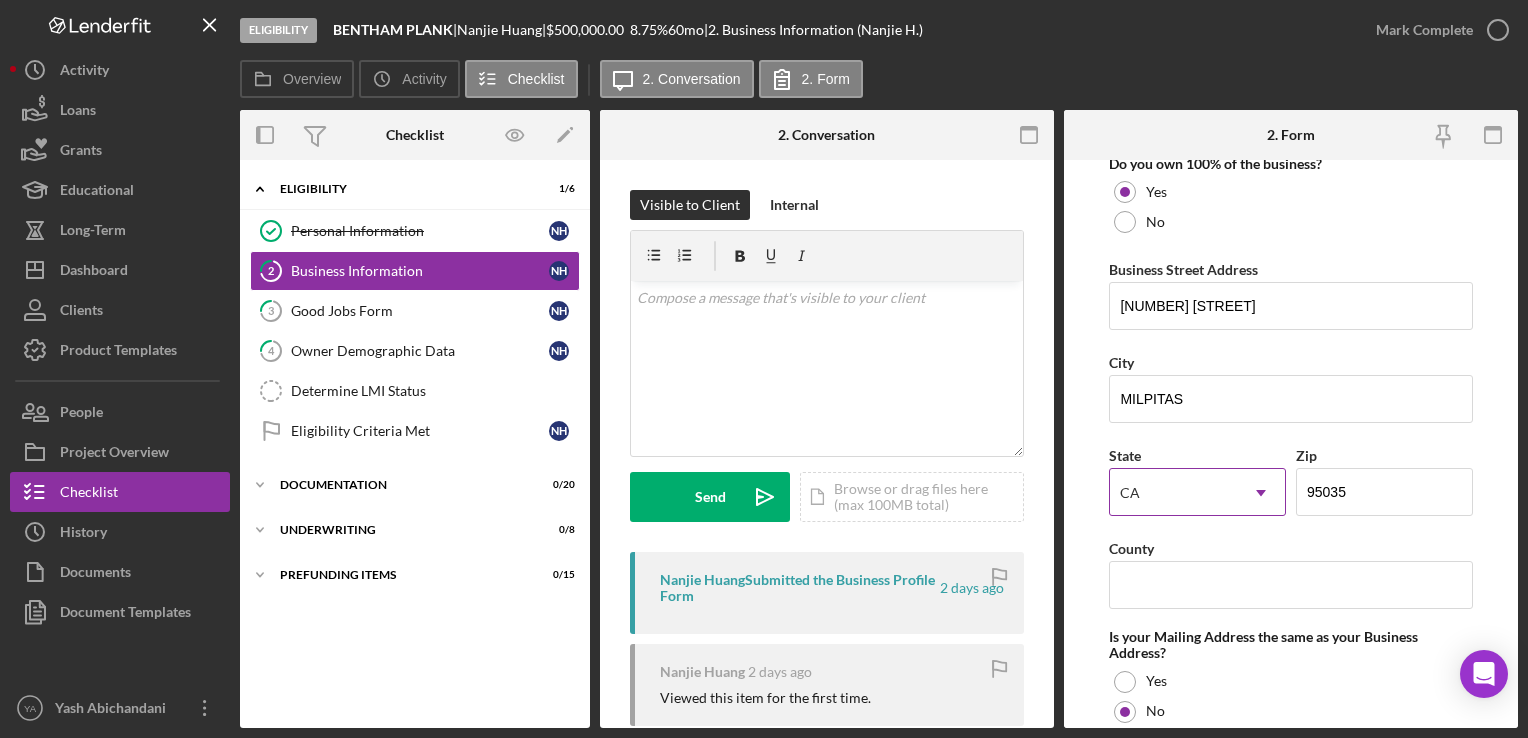 scroll, scrollTop: 1200, scrollLeft: 0, axis: vertical 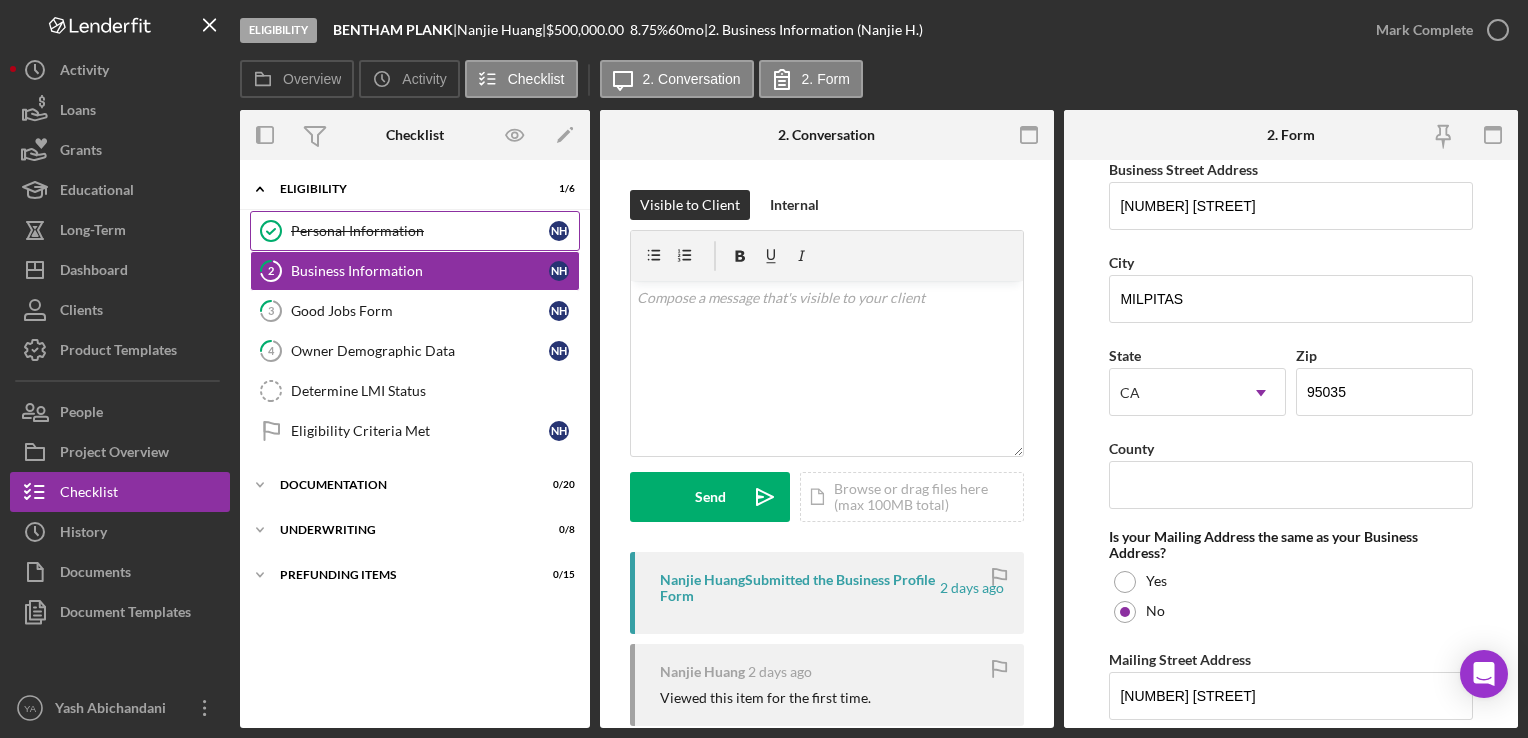 click on "Personal Information Personal Information N H" at bounding box center (415, 231) 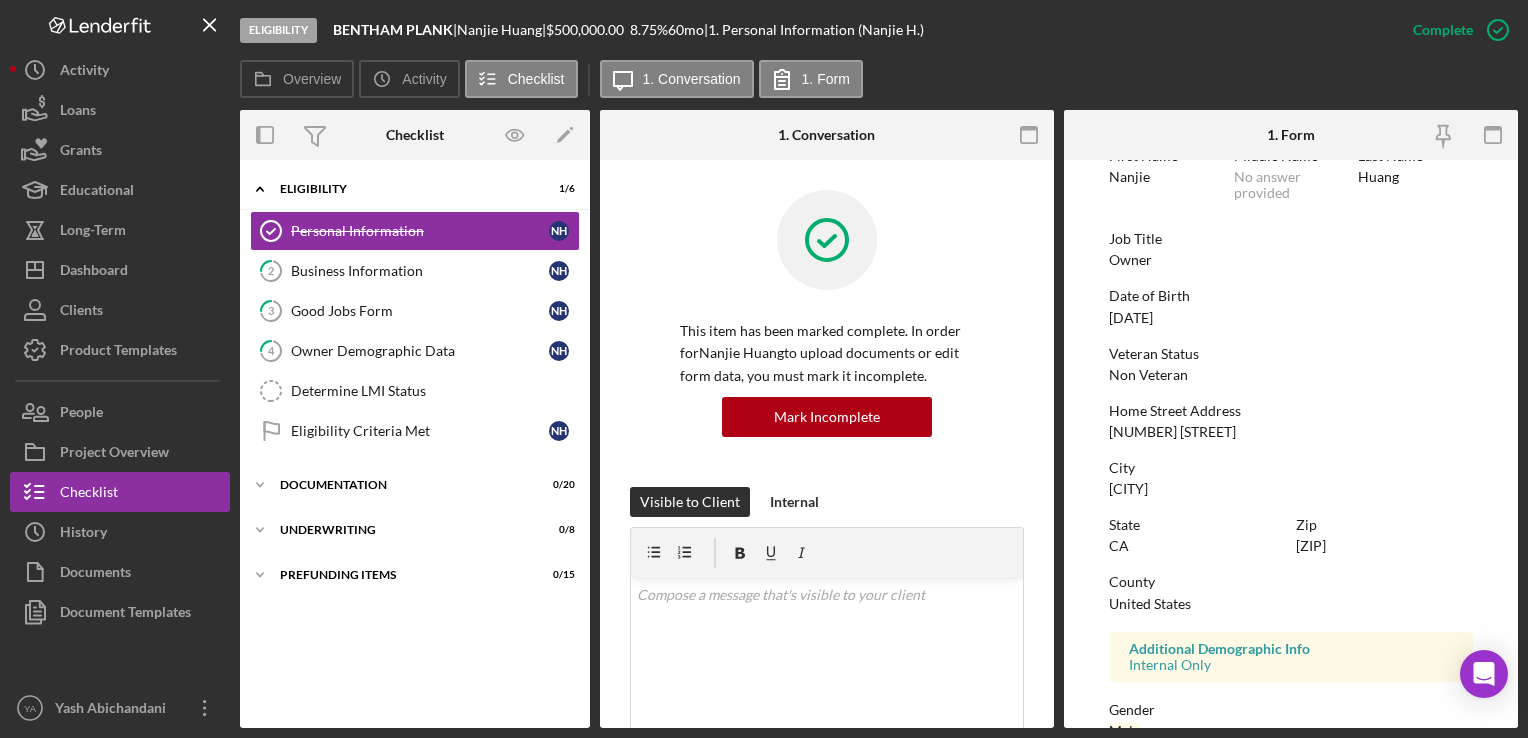 scroll, scrollTop: 100, scrollLeft: 0, axis: vertical 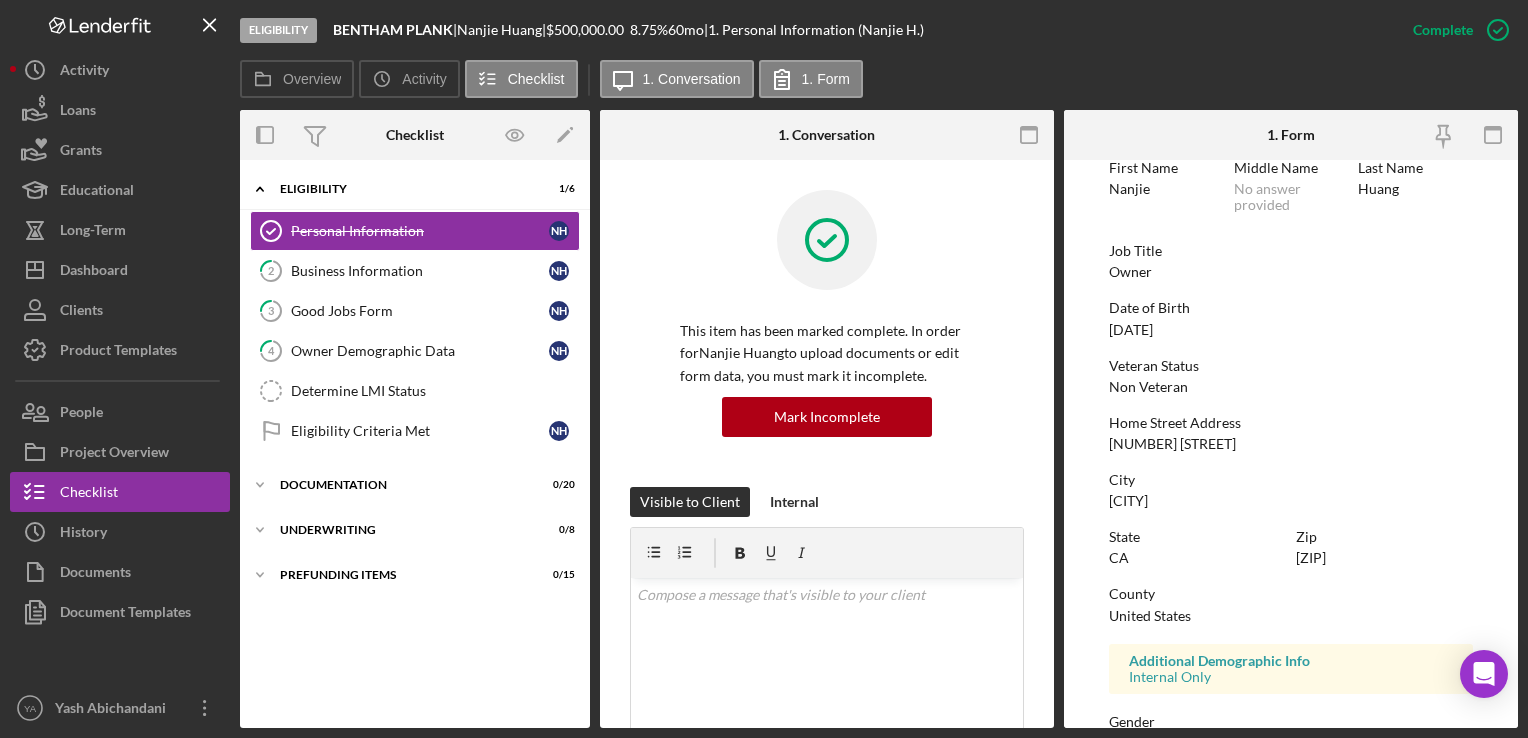 drag, startPoint x: 1111, startPoint y: 442, endPoint x: 1224, endPoint y: 444, distance: 113.0177 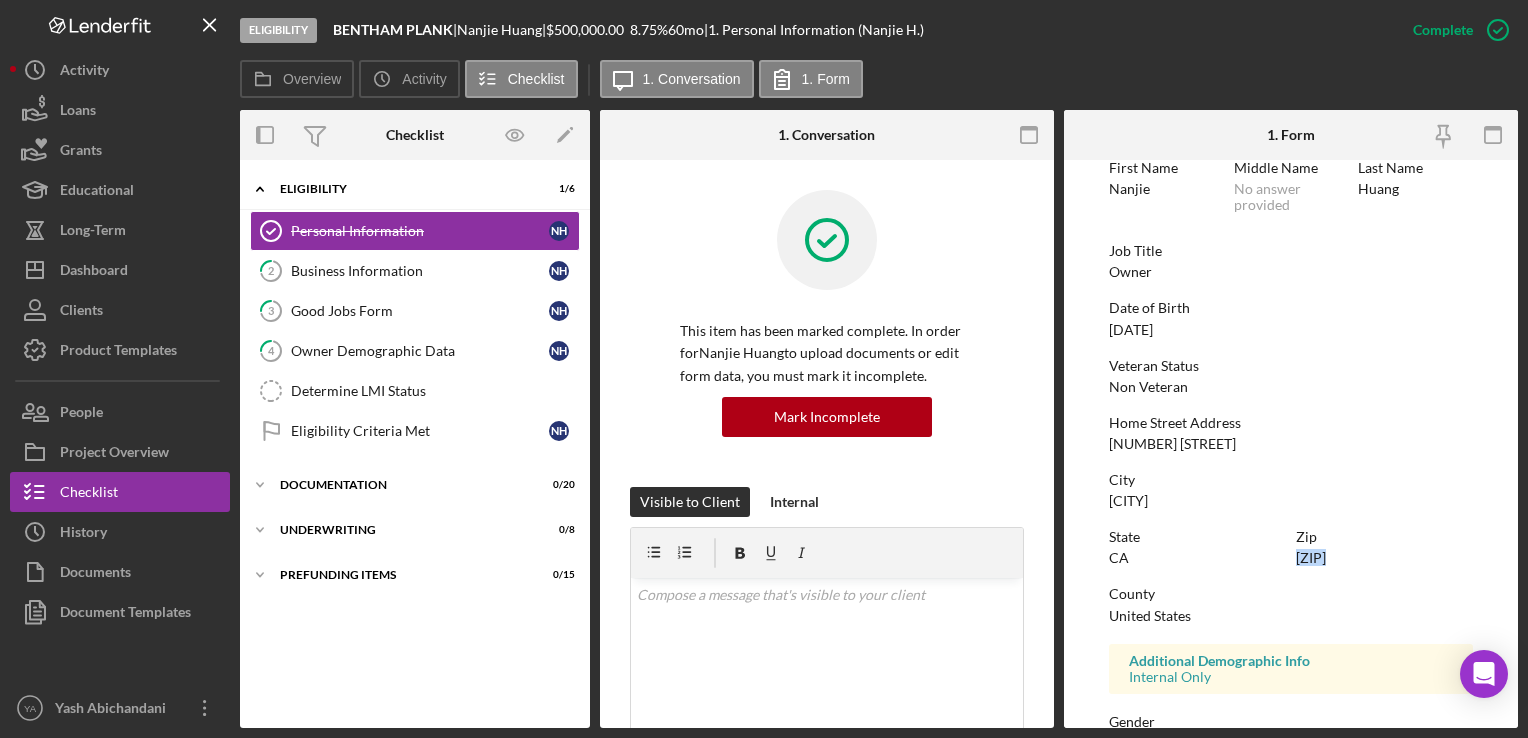 drag, startPoint x: 1294, startPoint y: 554, endPoint x: 1336, endPoint y: 556, distance: 42.047592 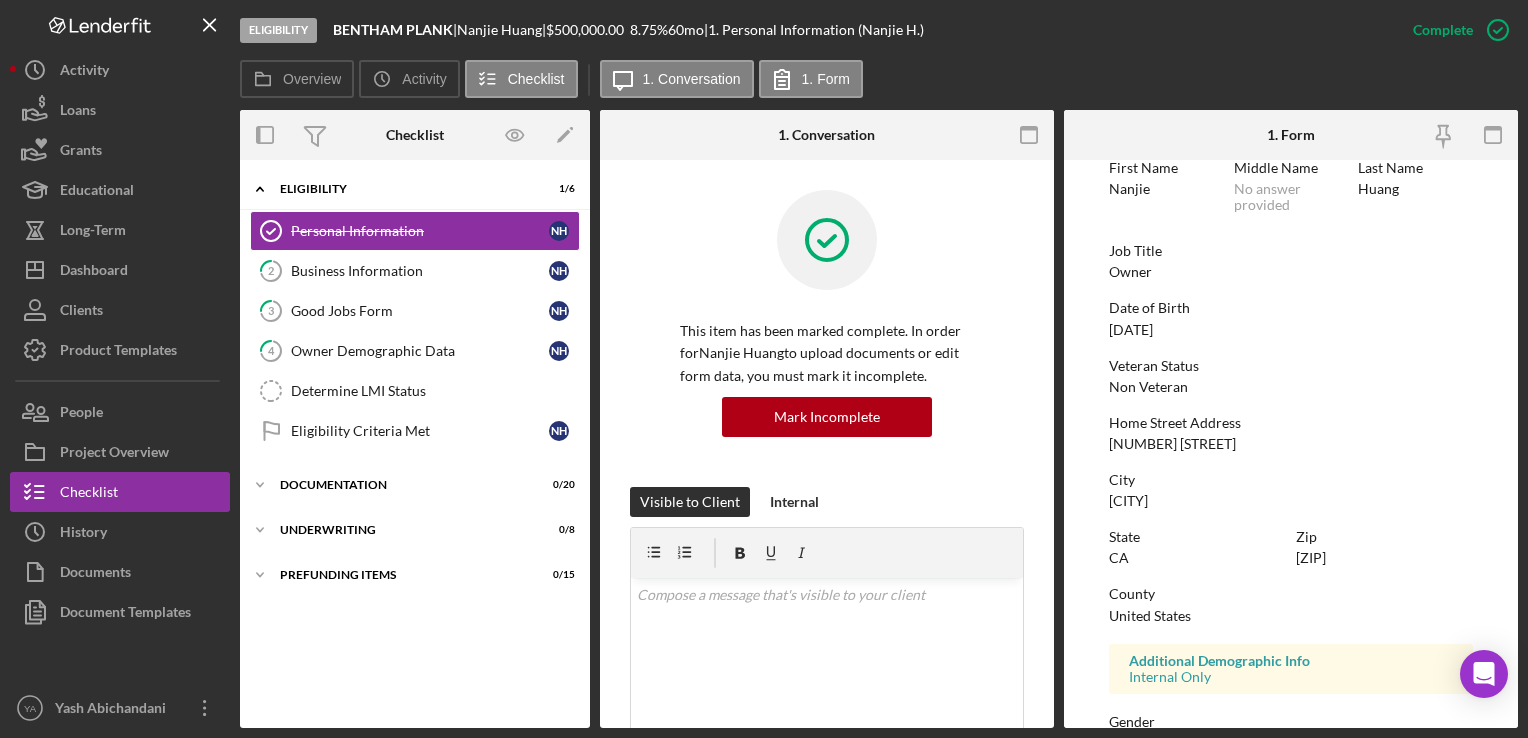 click on "To edit this form you must mark this item incomplete First Name Nanjie Middle Name No answer provided Last Name Huang Job Title Owner Date of Birth 01/17/1986 Veteran Status Non Veteran Home Street Address 5827 Killarney Cir City SAN JOSE State CA Zip 95138 County United States Additional Demographic Info Internal Only Gender Male Race Asian Ethnicity Not Hispanic Or Latino Low Income Individual No answer provided Household Income No answer provided" at bounding box center (1290, 535) 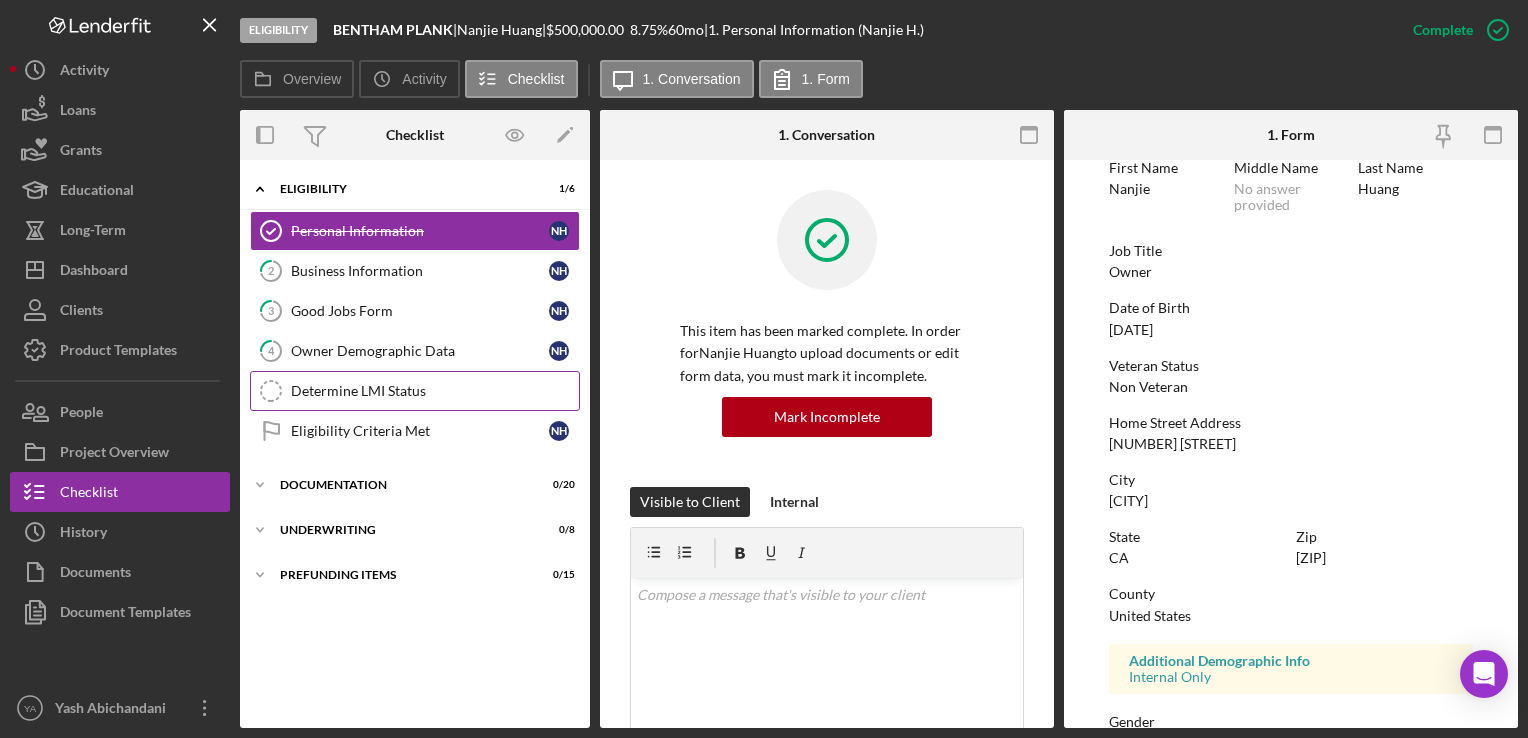 click on "Determine LMI Status" at bounding box center (435, 391) 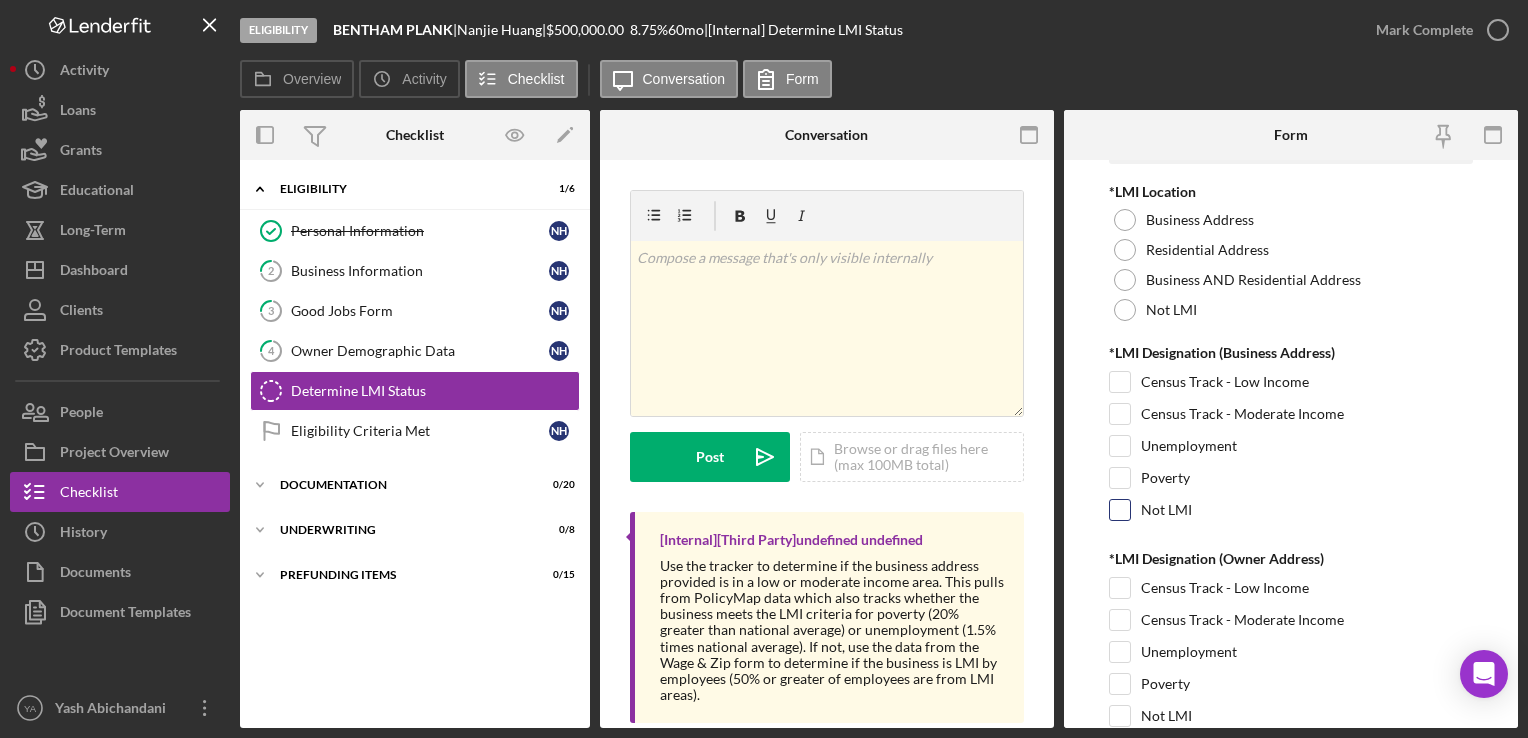 scroll, scrollTop: 100, scrollLeft: 0, axis: vertical 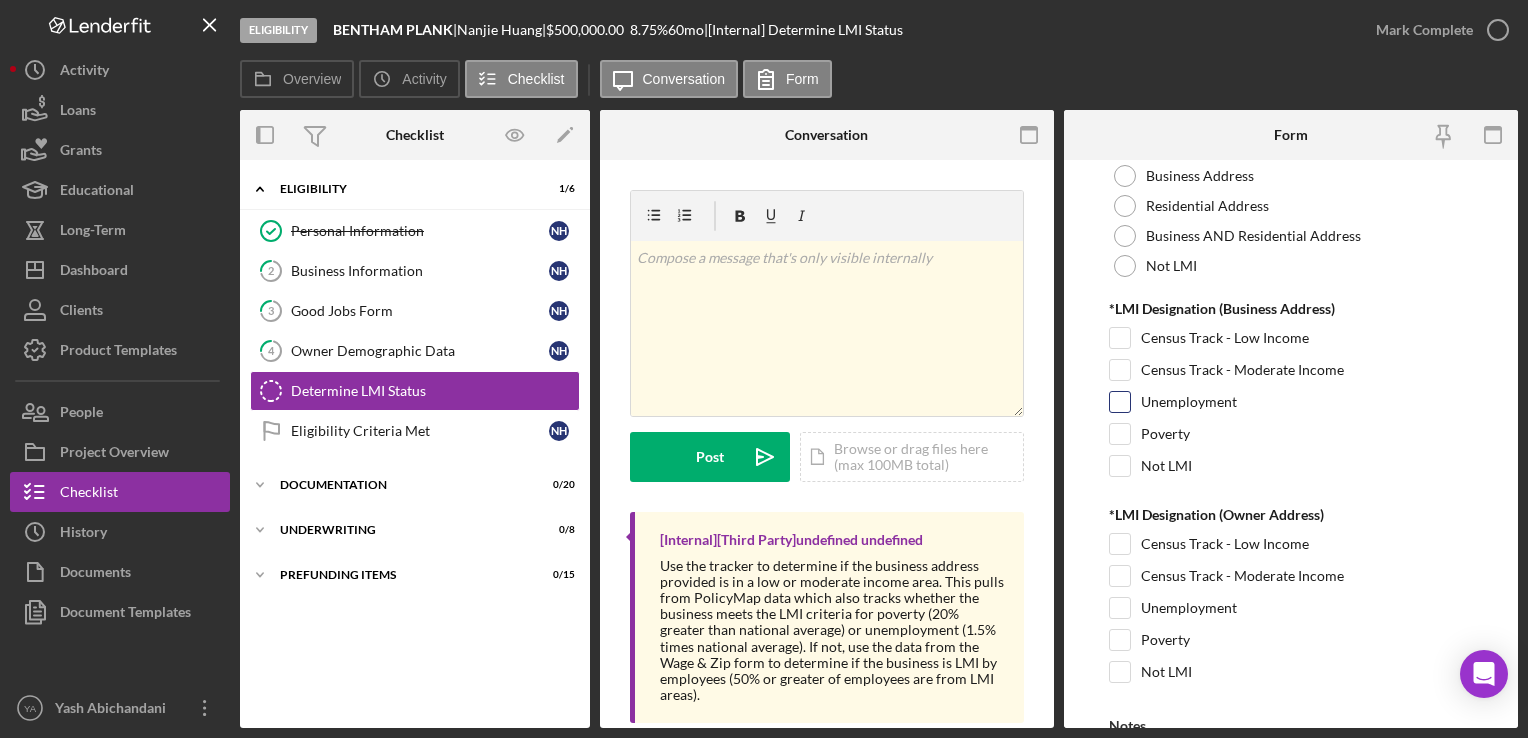 click on "Unemployment" at bounding box center [1120, 402] 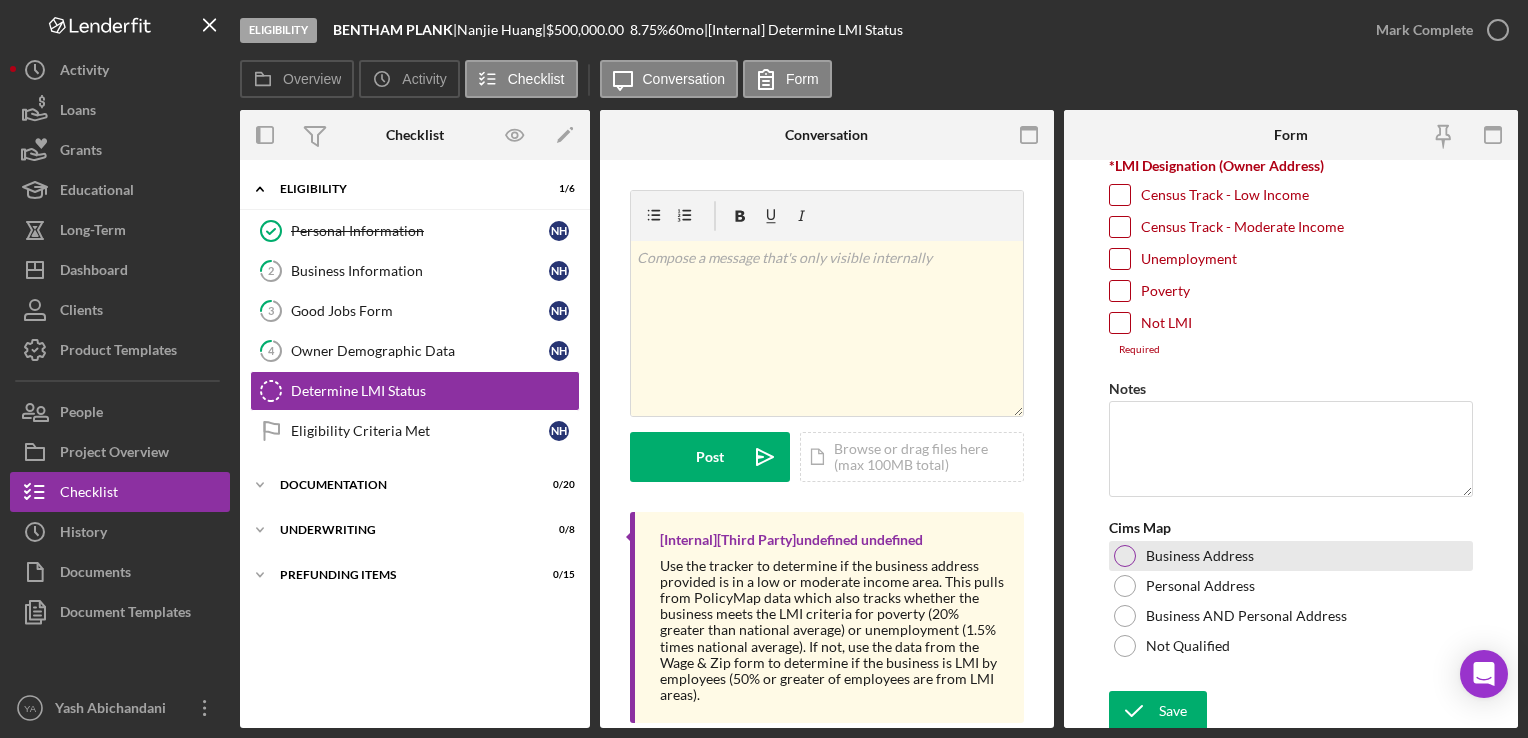 scroll, scrollTop: 450, scrollLeft: 0, axis: vertical 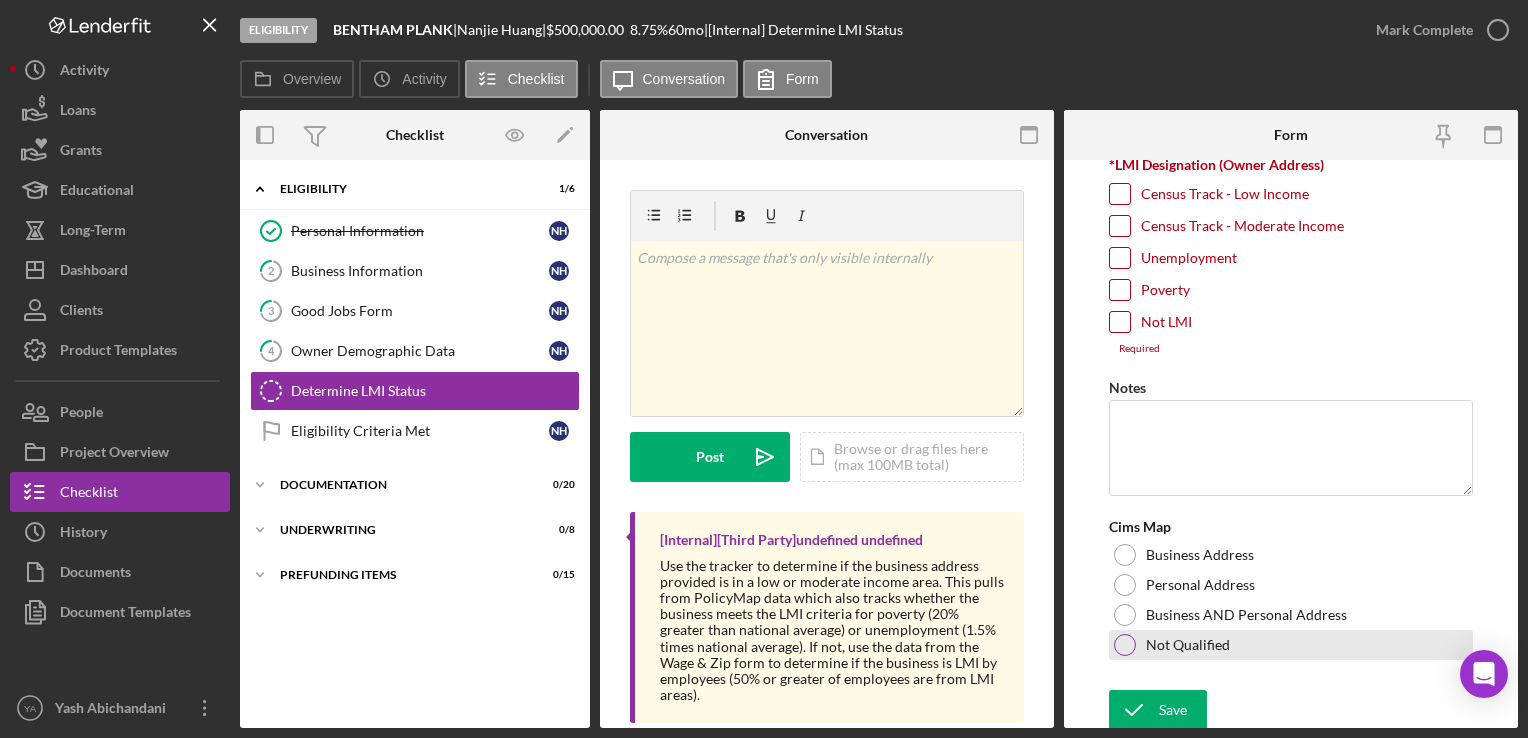 click at bounding box center [1125, 645] 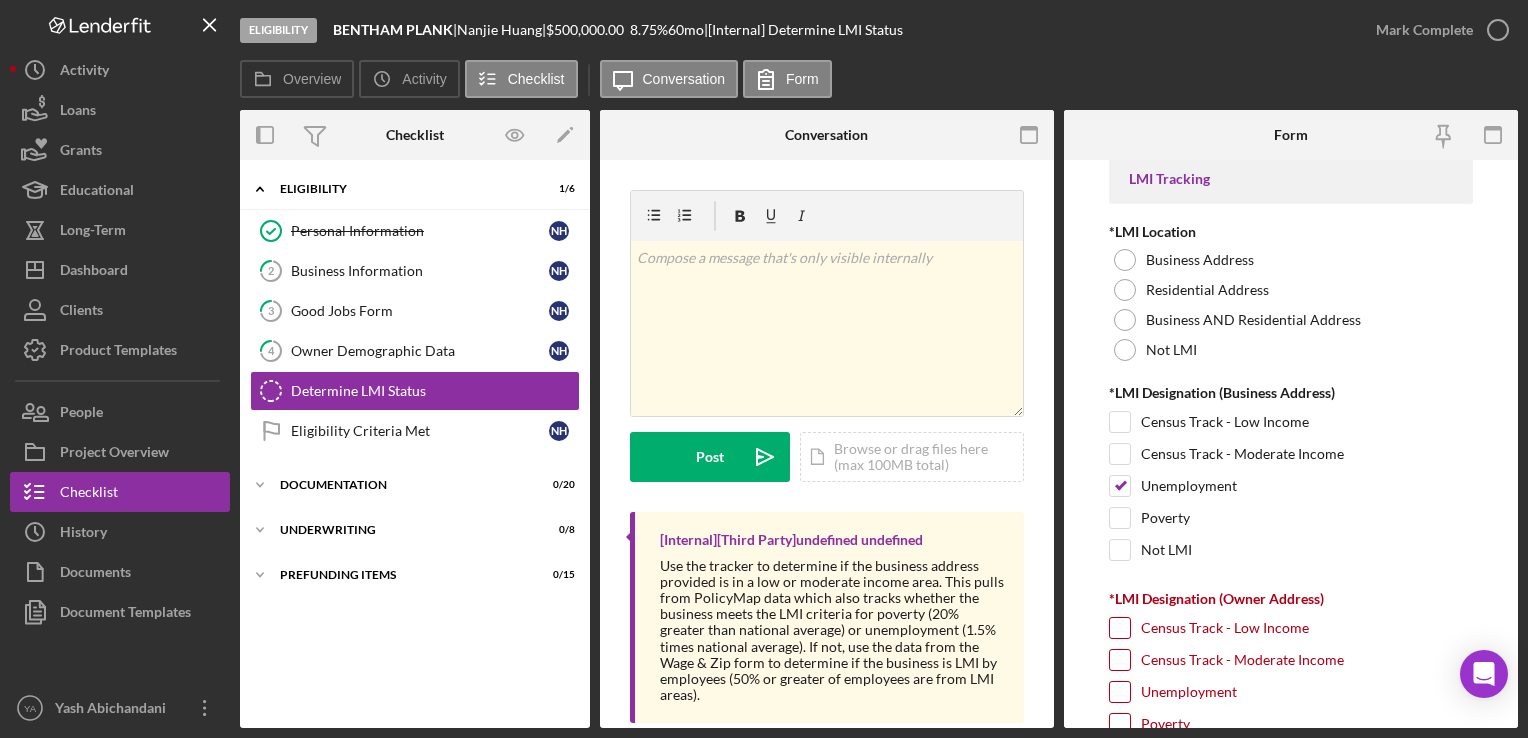 scroll, scrollTop: 0, scrollLeft: 0, axis: both 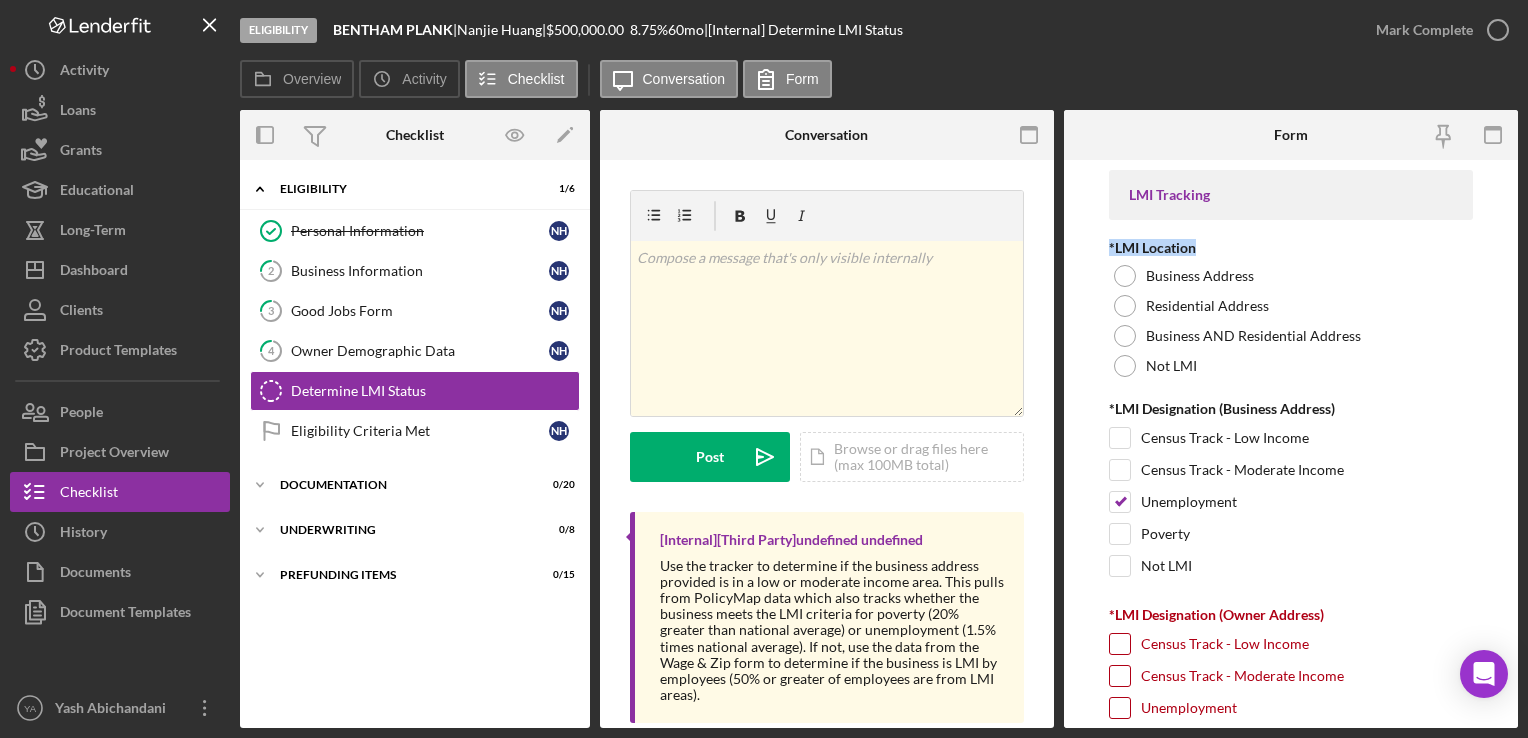 drag, startPoint x: 1110, startPoint y: 246, endPoint x: 1200, endPoint y: 246, distance: 90 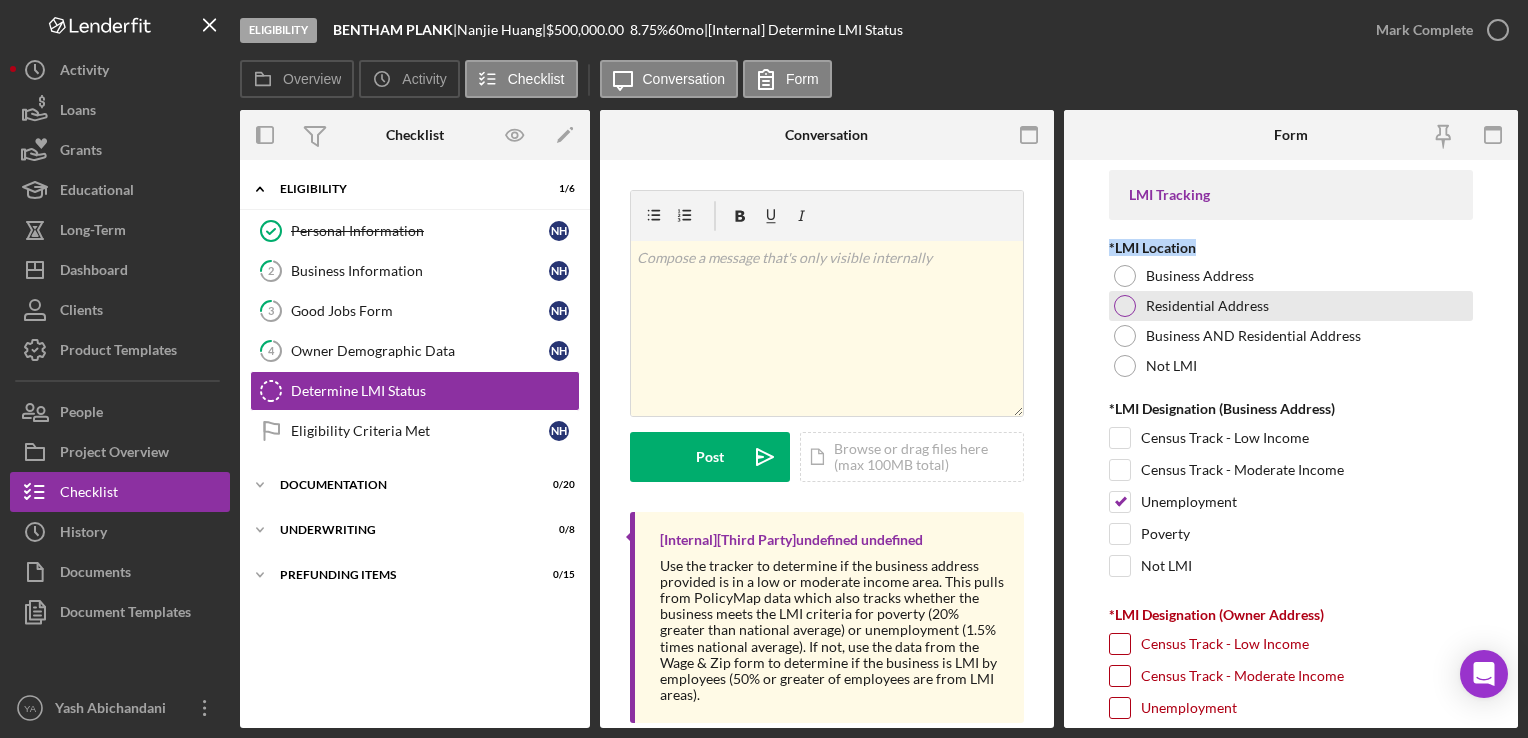 copy on "*LMI Location" 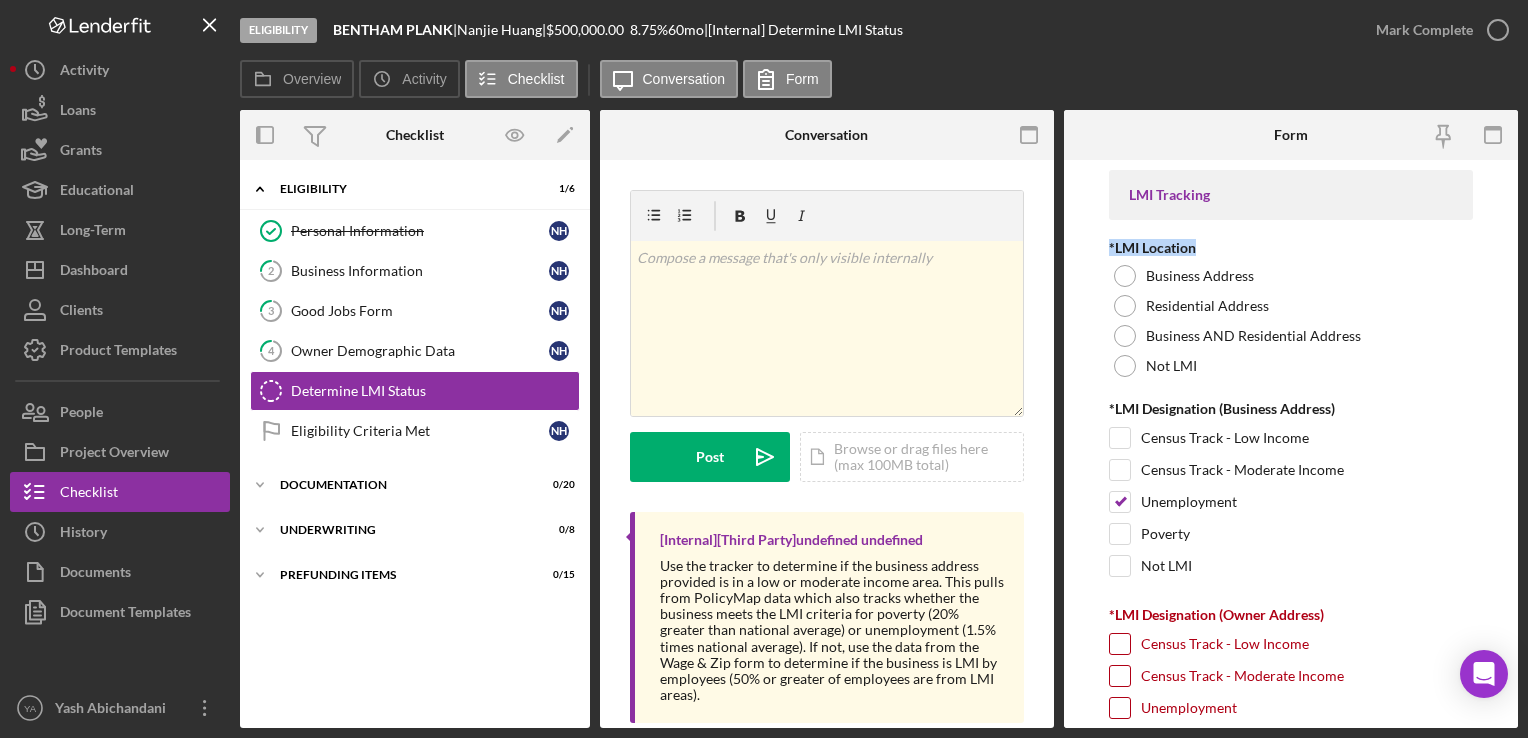 click on "*LMI Location" at bounding box center [1290, 248] 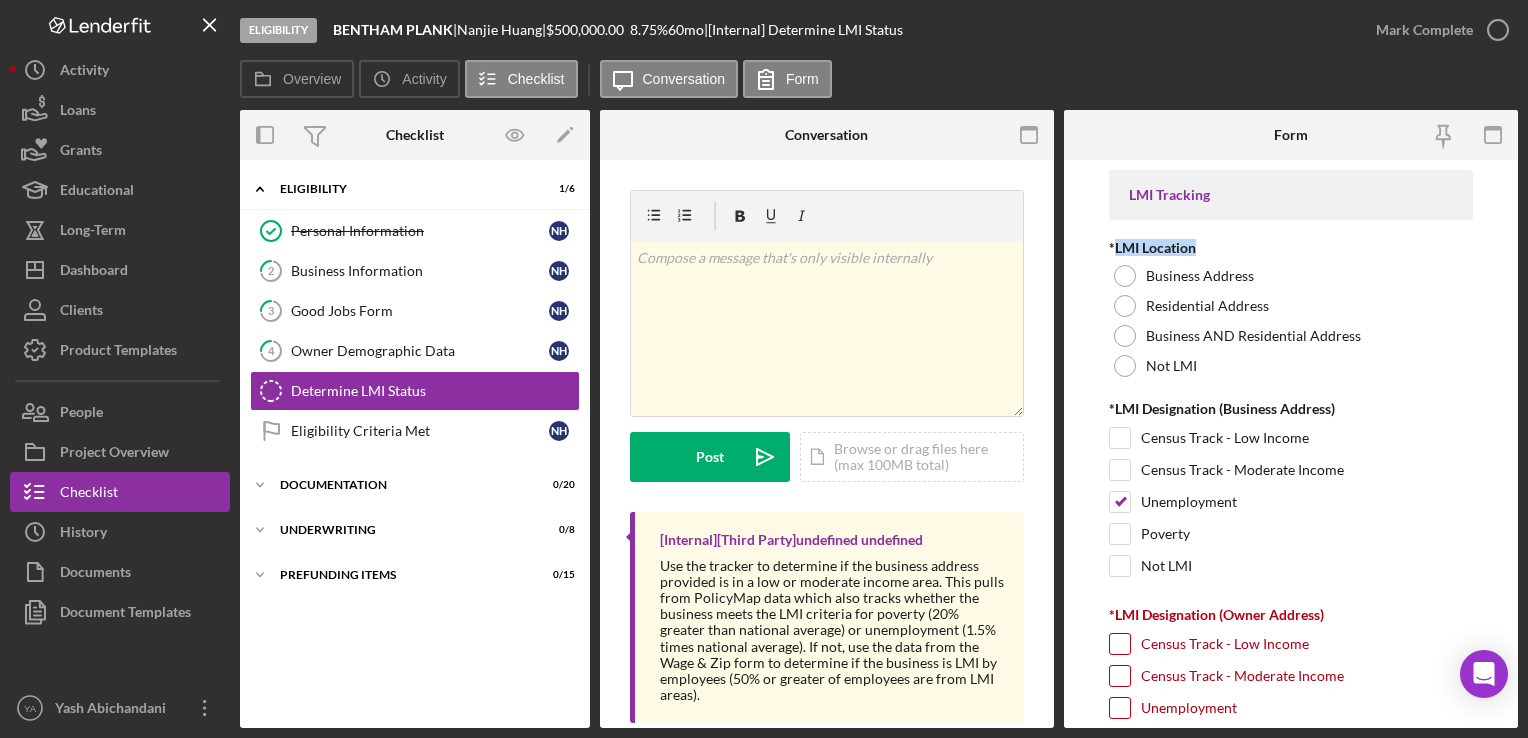 drag, startPoint x: 1113, startPoint y: 252, endPoint x: 1201, endPoint y: 248, distance: 88.09086 